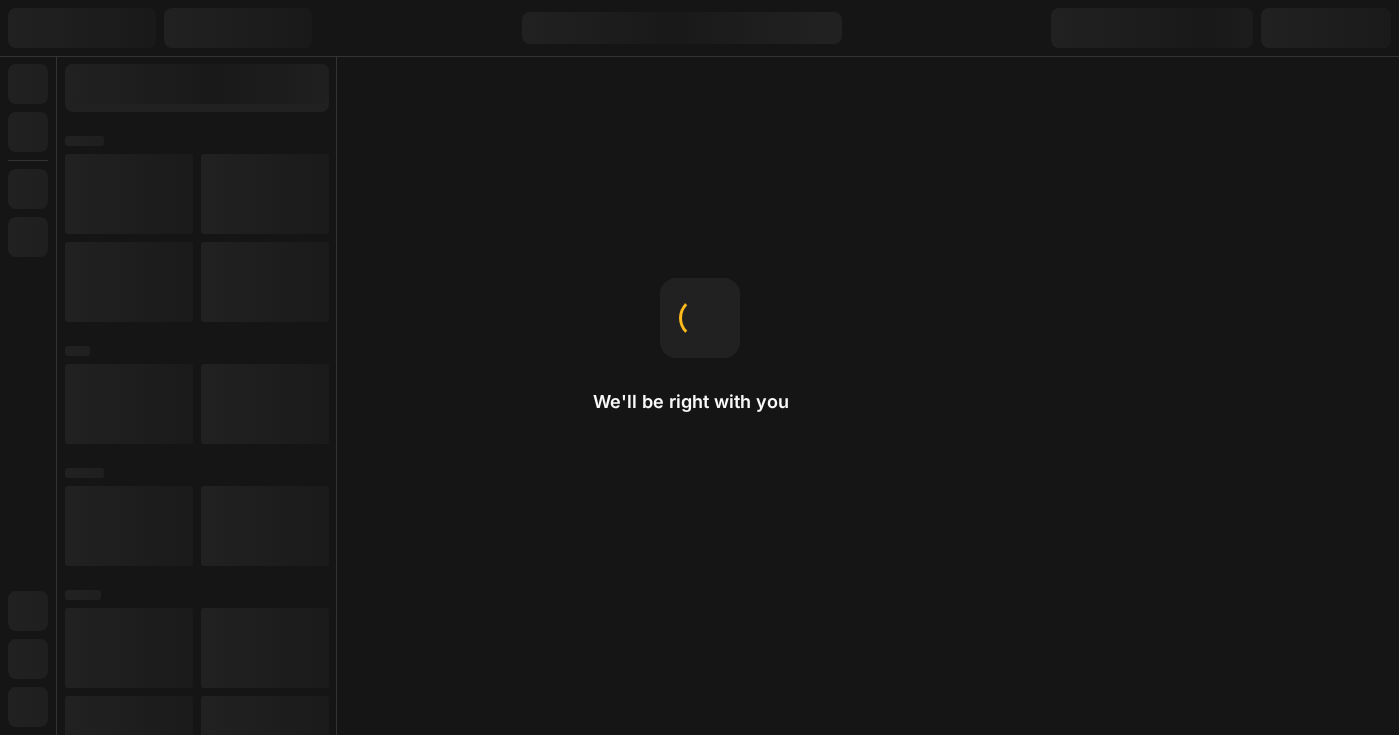 scroll, scrollTop: 0, scrollLeft: 0, axis: both 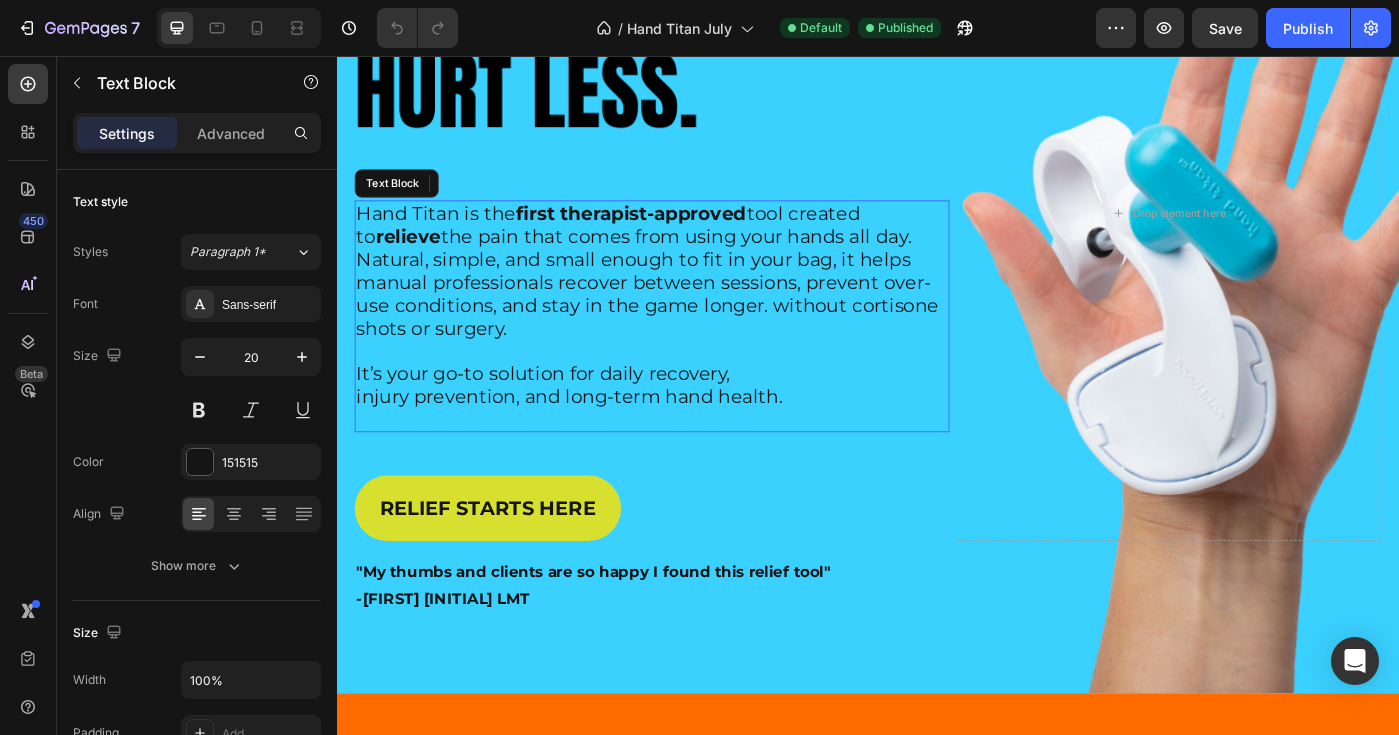 click on "[BRAND] is the first therapist-approved tool created to relieve the pain that comes from using your [PERSONAL] all day. Natural, simple, and small enough to fit in your bag, it helps manual professionals recover between sessions, prevent over-use conditions, and stay in the game longer. without cortisone shots or surgery." at bounding box center [693, 299] 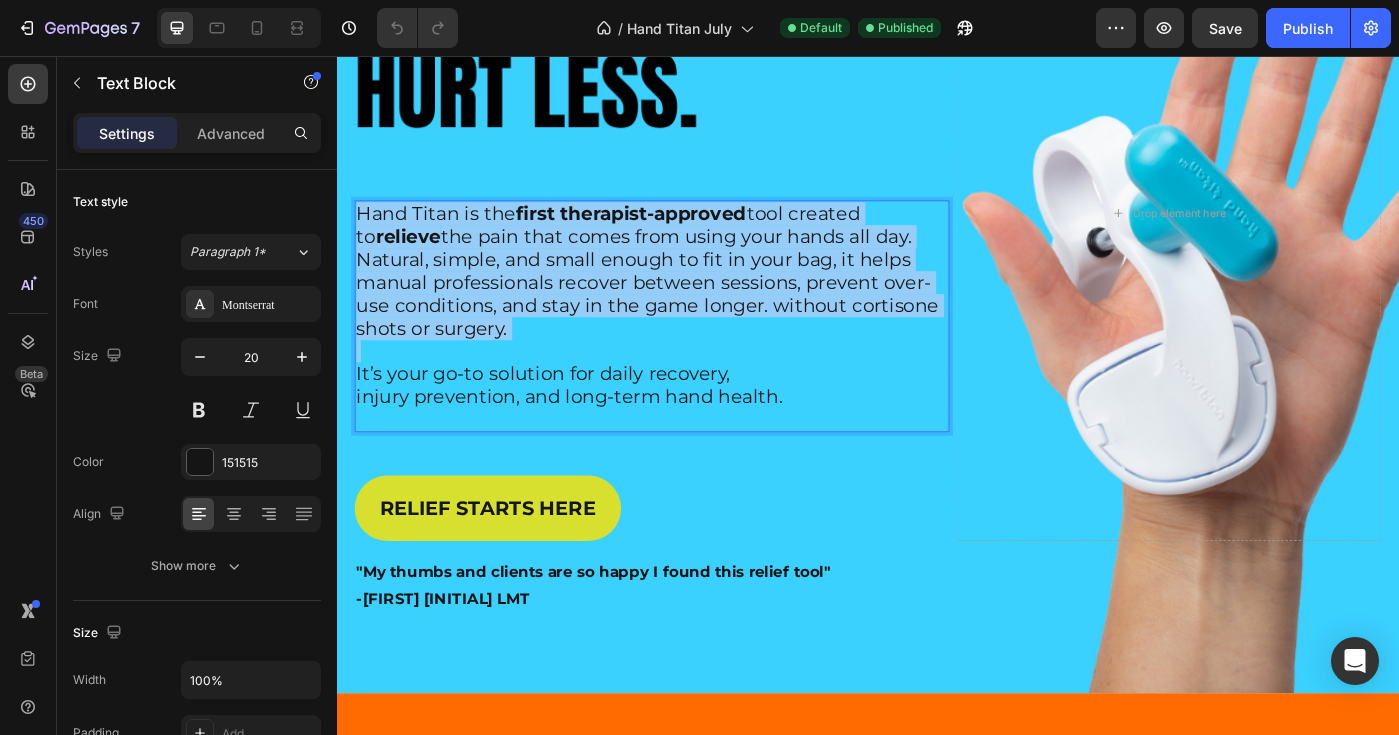 click on "[BRAND] is the first therapist-approved tool created to relieve the pain that comes from using your [PERSONAL] all day. Natural, simple, and small enough to fit in your bag, it helps manual professionals recover between sessions, prevent over-use conditions, and stay in the game longer. without cortisone shots or surgery." at bounding box center (693, 299) 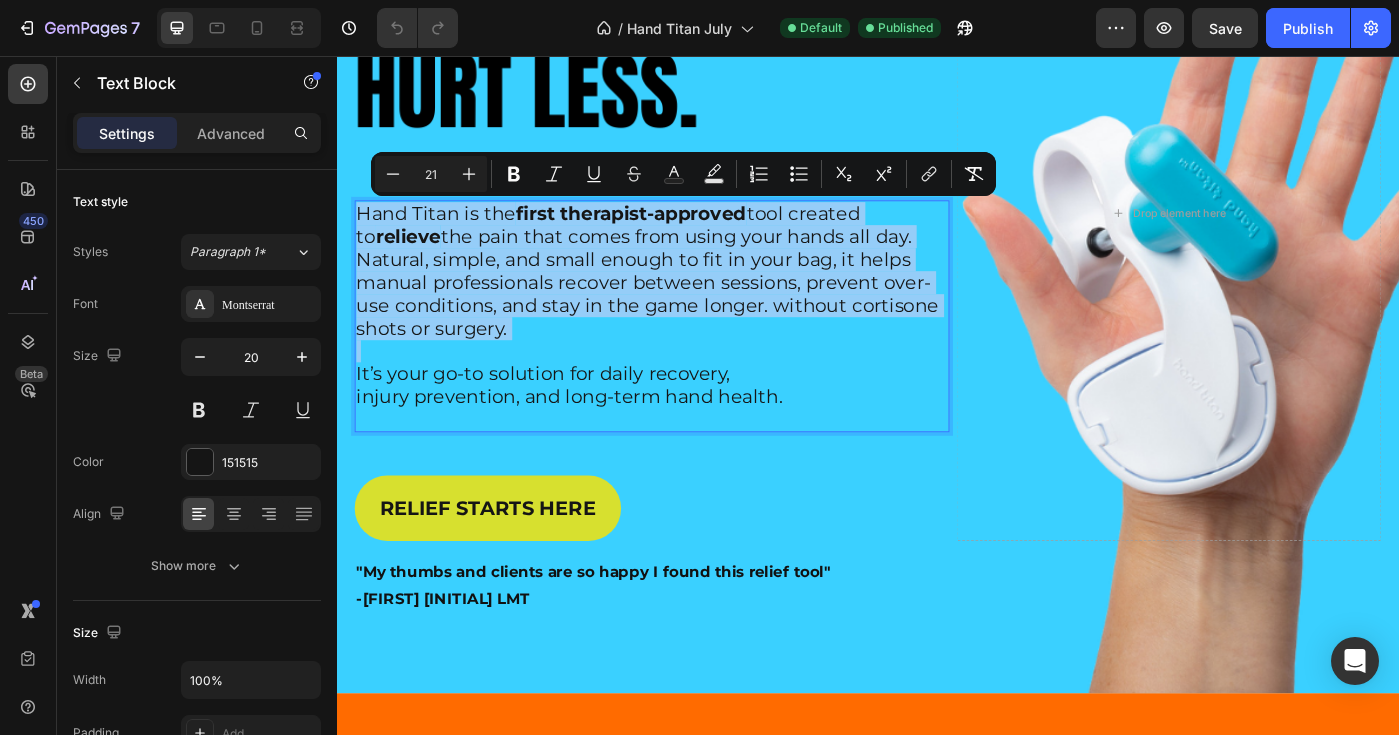 click on "[BRAND] is the first therapist-approved tool created to relieve the pain that comes from using your [PERSONAL] all day. Natural, simple, and small enough to fit in your bag, it helps manual professionals recover between sessions, prevent over-use conditions, and stay in the game longer. without cortisone shots or surgery." at bounding box center [693, 299] 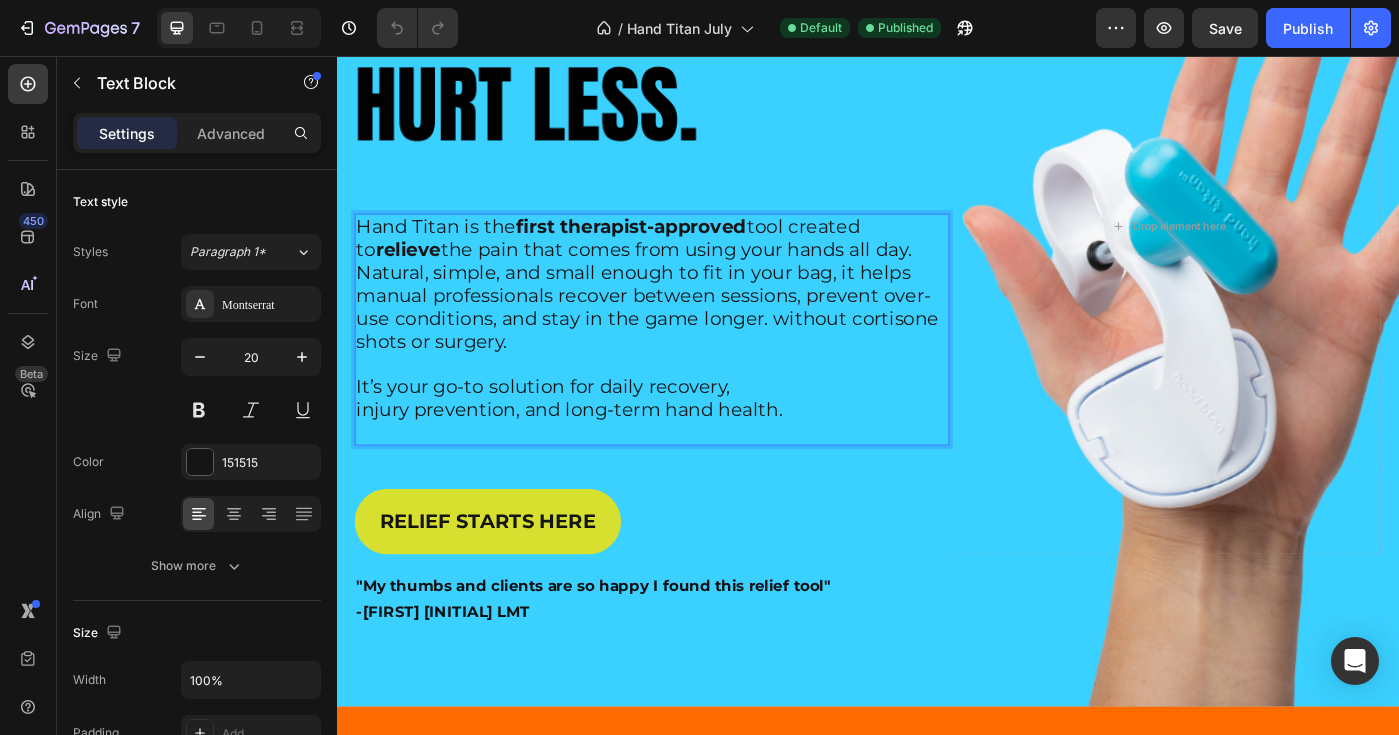 scroll, scrollTop: 320, scrollLeft: 0, axis: vertical 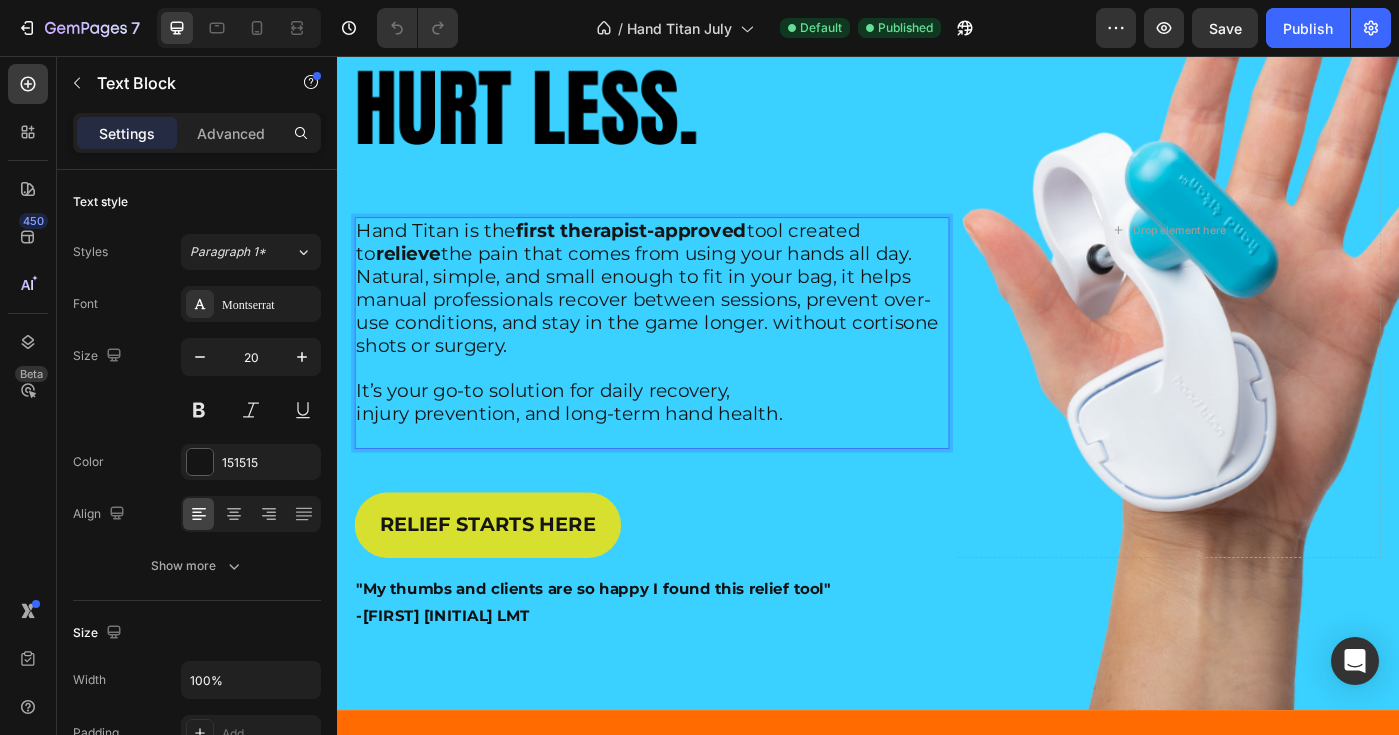 click on "[BRAND] is the first therapist-approved tool created to relieve the pain that comes from using your [PERSONAL] all day. Natural, simple, and small enough to fit in your bag, it helps manual professionals recover between sessions, prevent over-use conditions, and stay in the game longer. without cortisone shots or surgery." at bounding box center [688, 317] 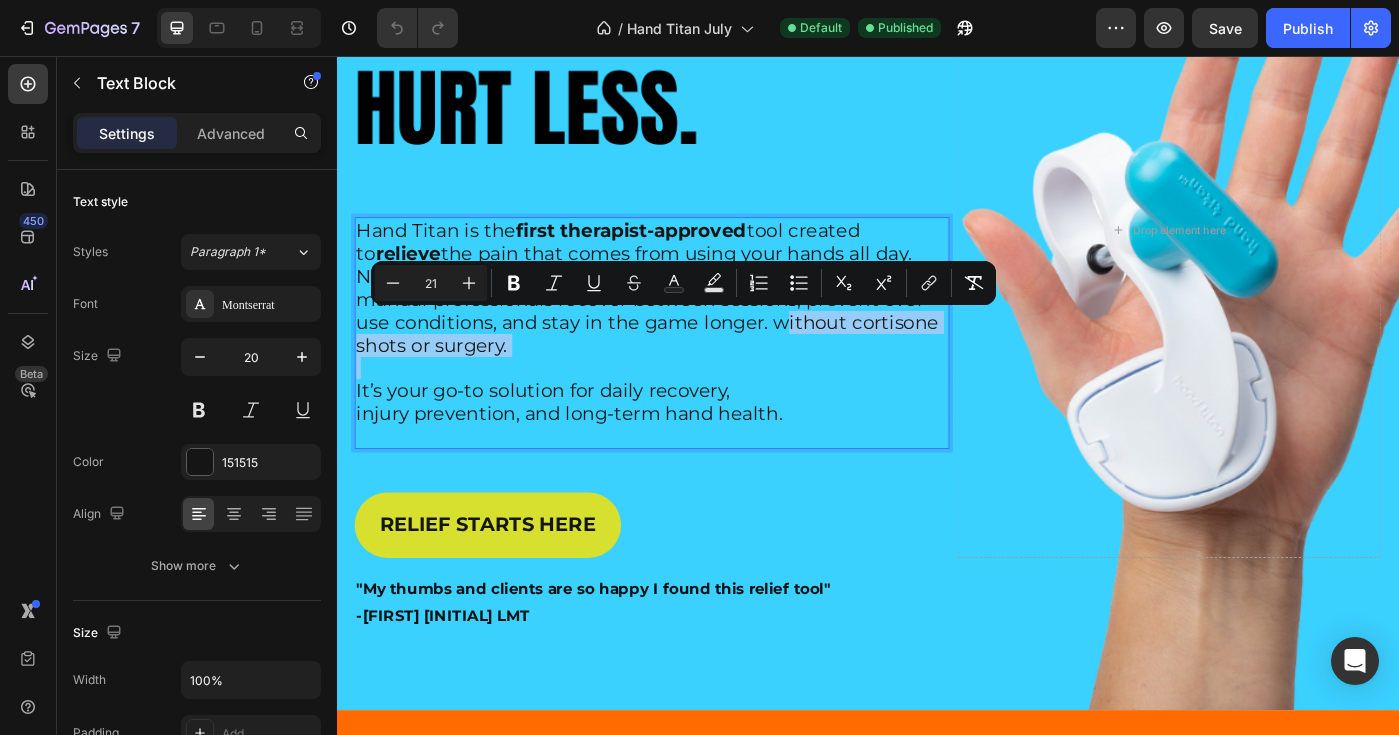 drag, startPoint x: 832, startPoint y: 358, endPoint x: 850, endPoint y: 397, distance: 42.953465 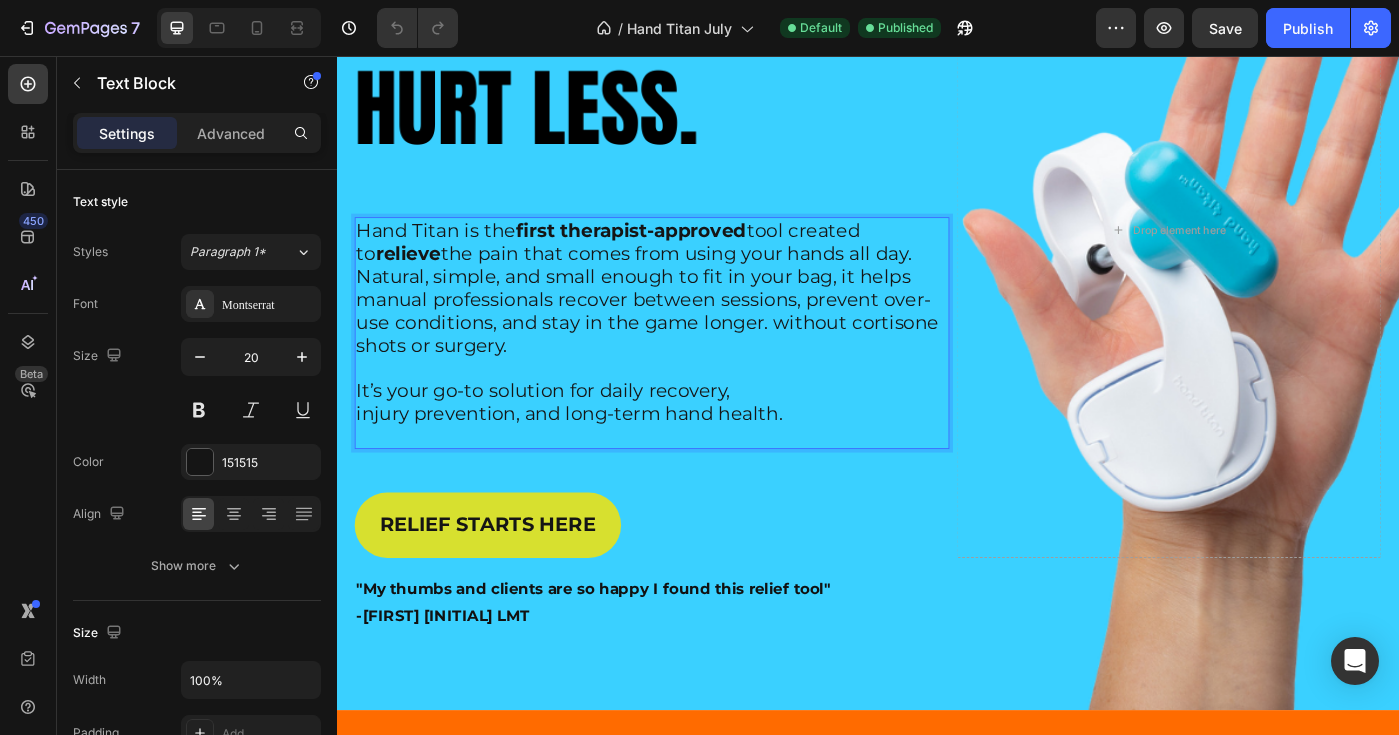 click on "It’s your go-to solution for daily recovery," at bounding box center [693, 434] 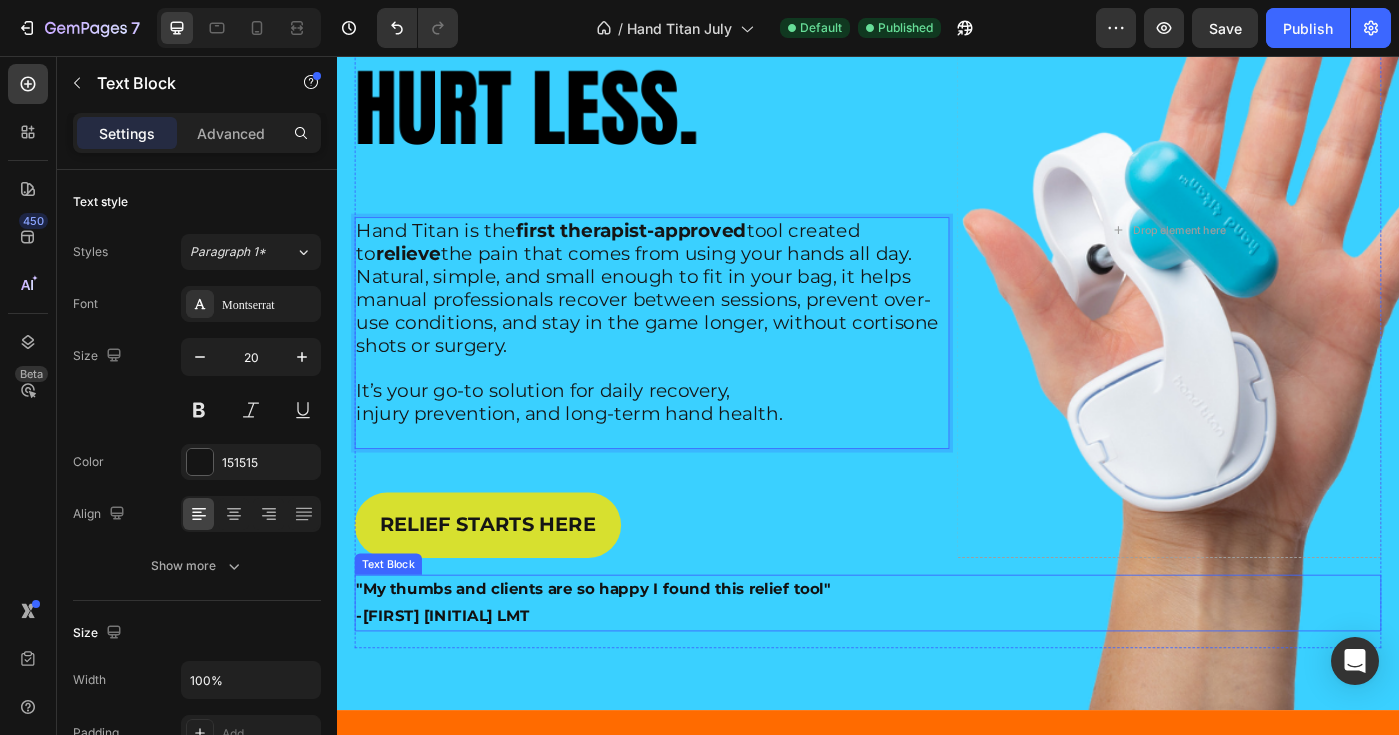 click on ""My thumbs and clients are so happy I found this relief tool"" at bounding box center [626, 658] 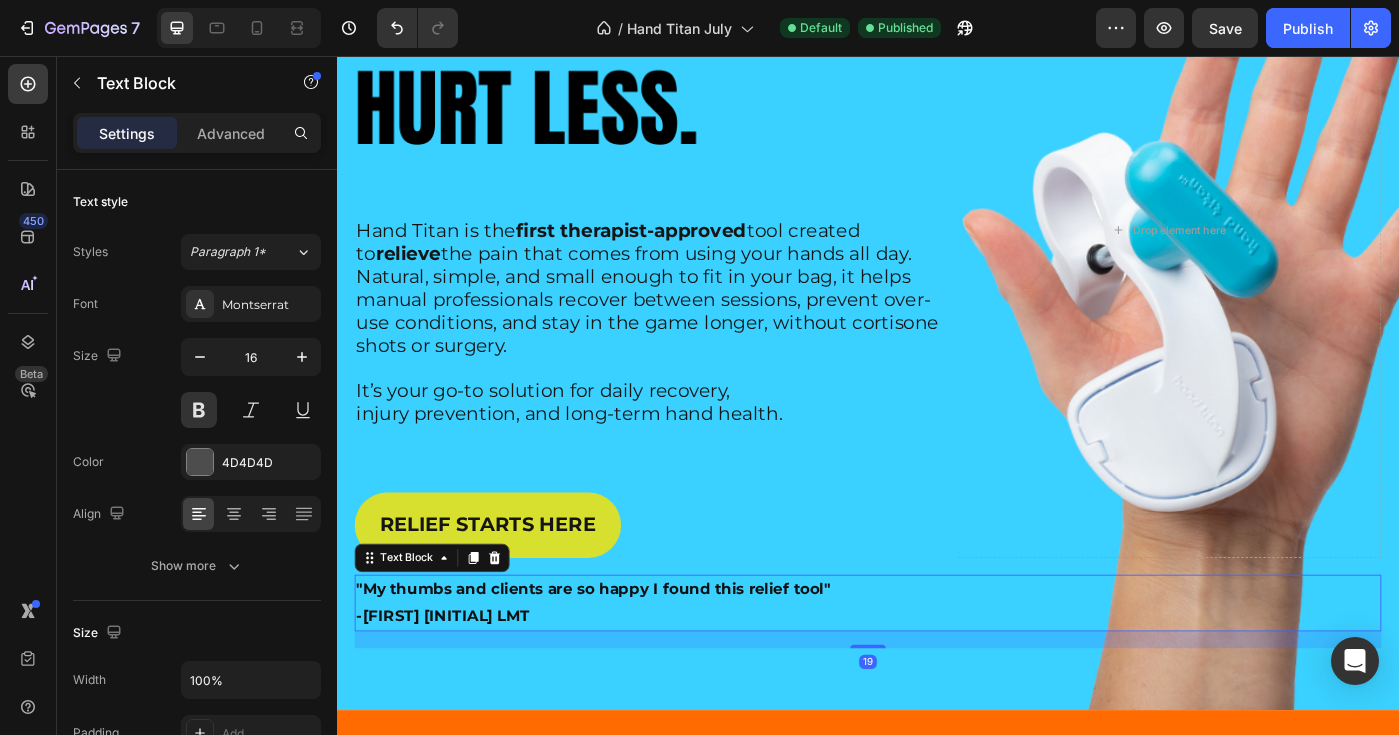 click on ""My thumbs and clients are so happy I found this relief tool"" at bounding box center (626, 658) 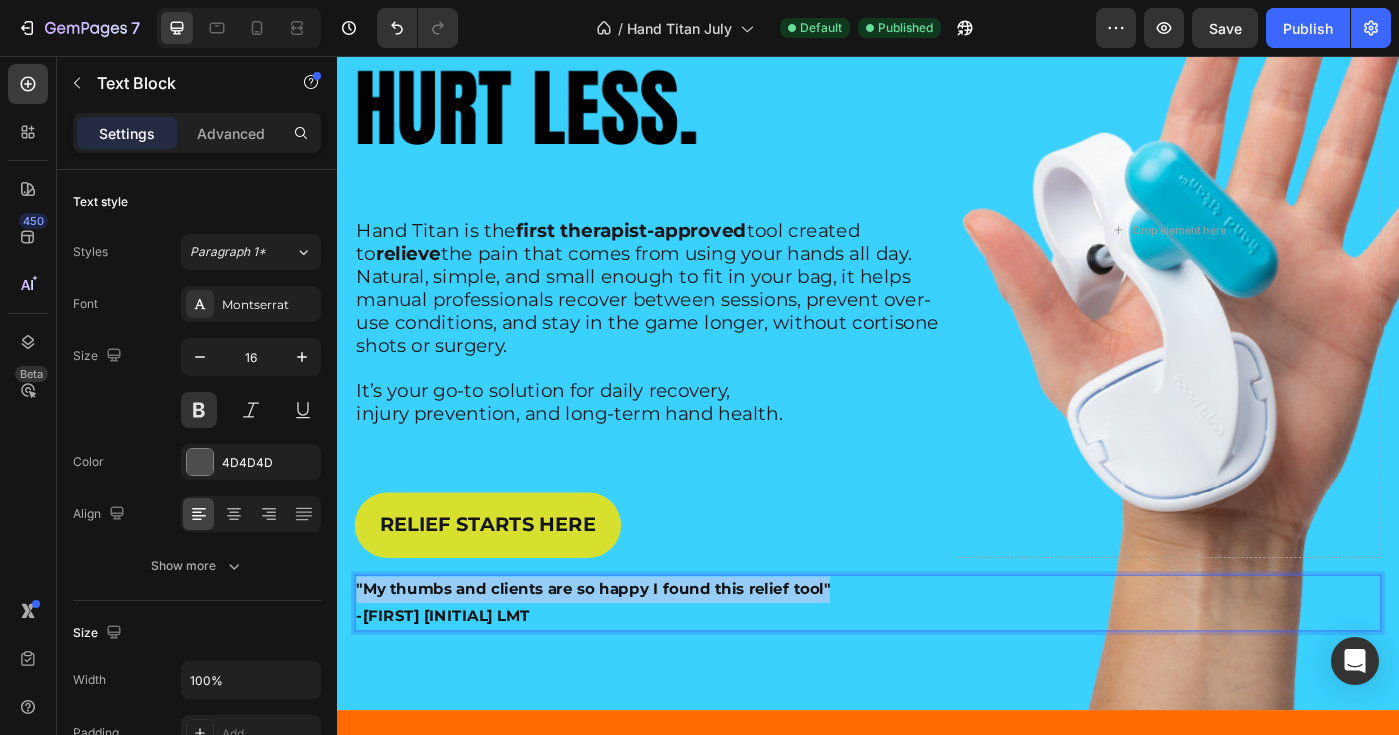 click on ""My thumbs and clients are so happy I found this relief tool"" at bounding box center [626, 658] 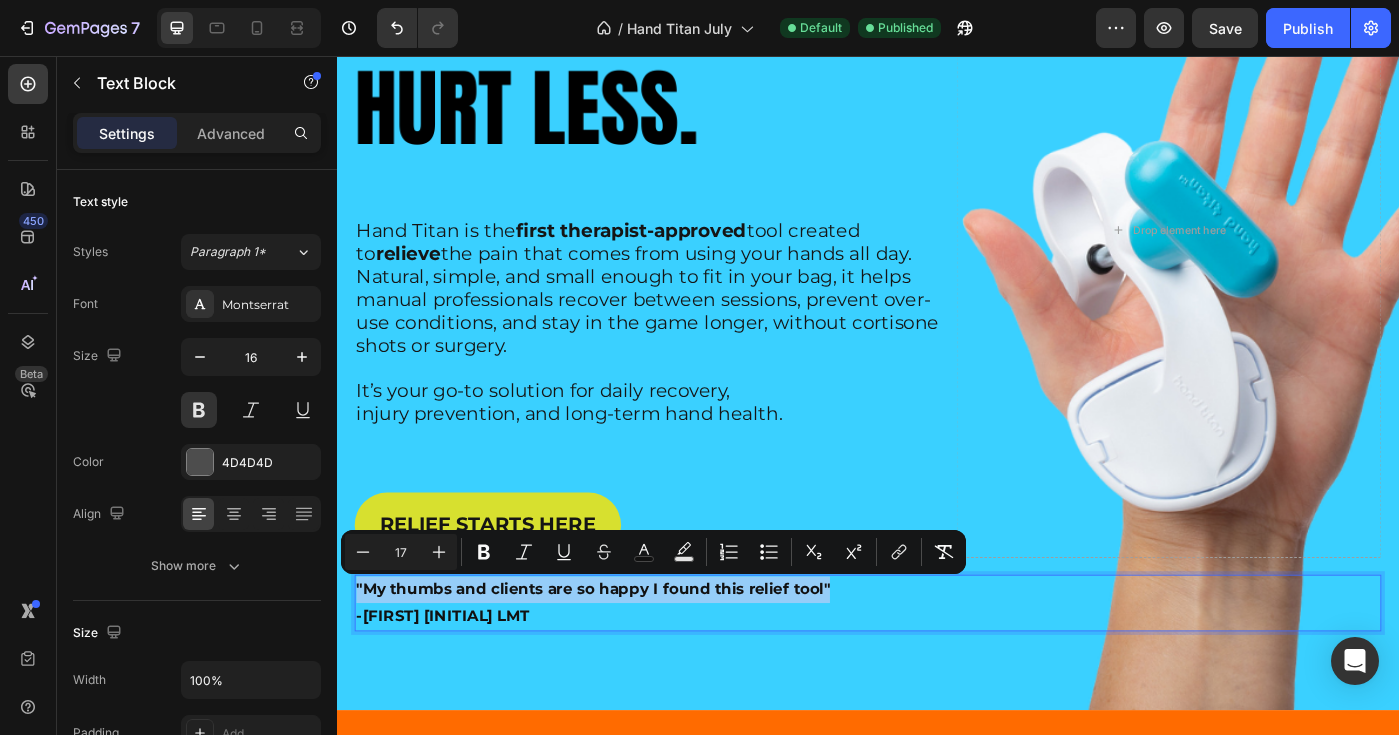 click on ""My thumbs and clients are so happy I found this relief tool"" at bounding box center [626, 658] 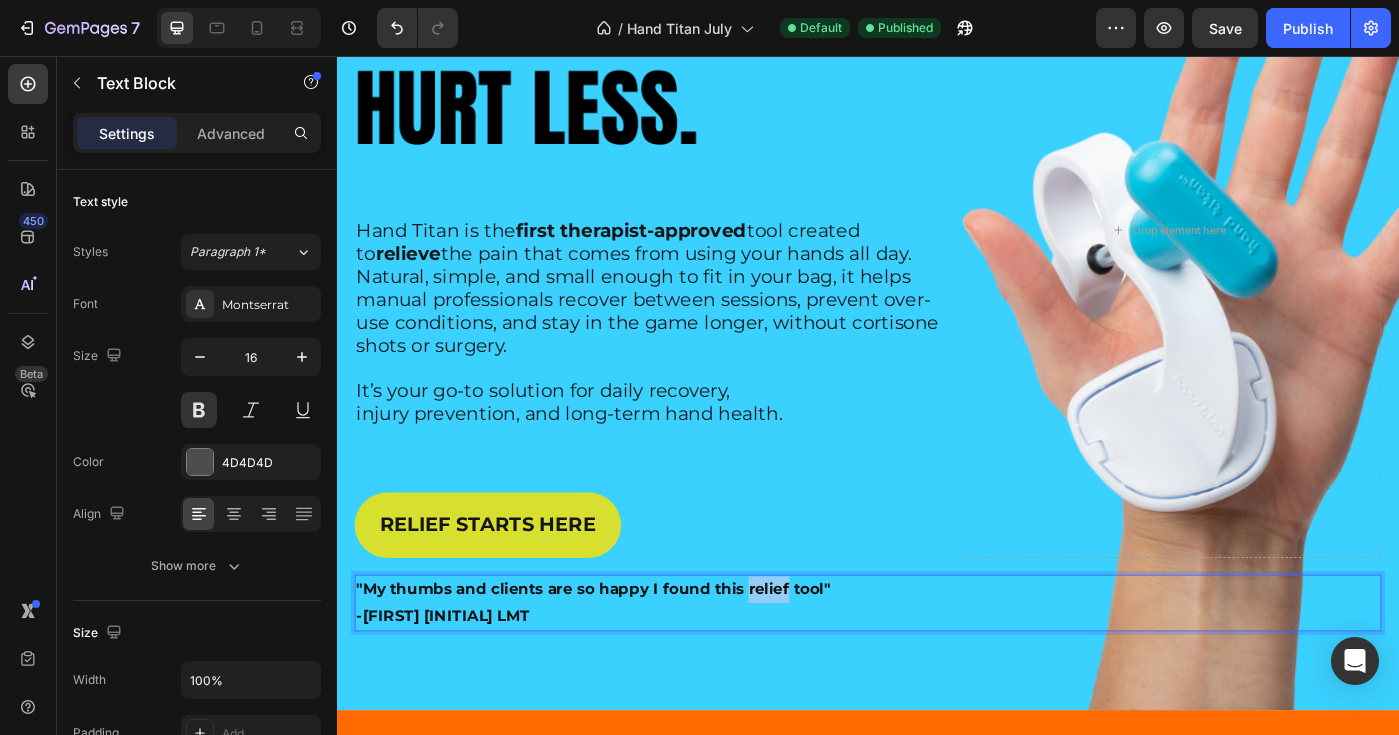 click on ""My thumbs and clients are so happy I found this relief tool"" at bounding box center (626, 658) 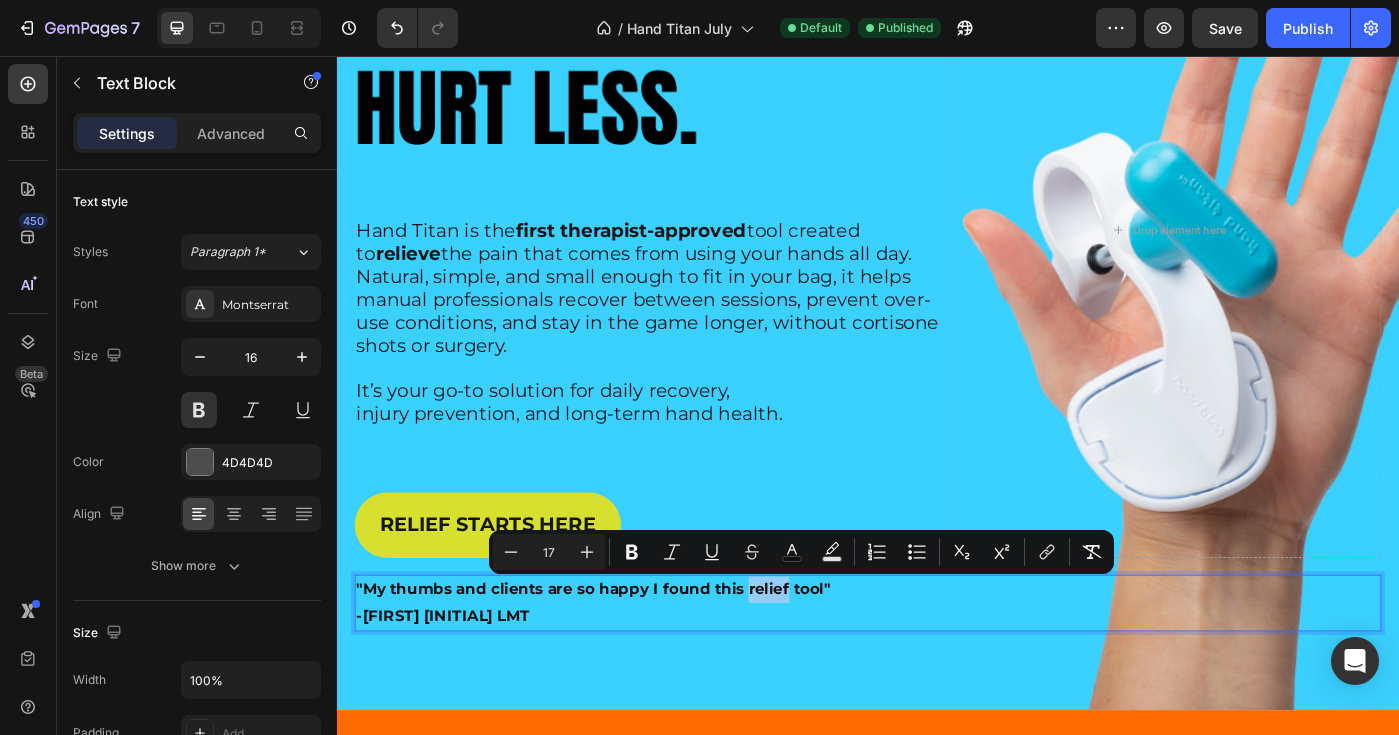 click on ""My thumbs and clients are so happy I found this relief tool"" at bounding box center (626, 658) 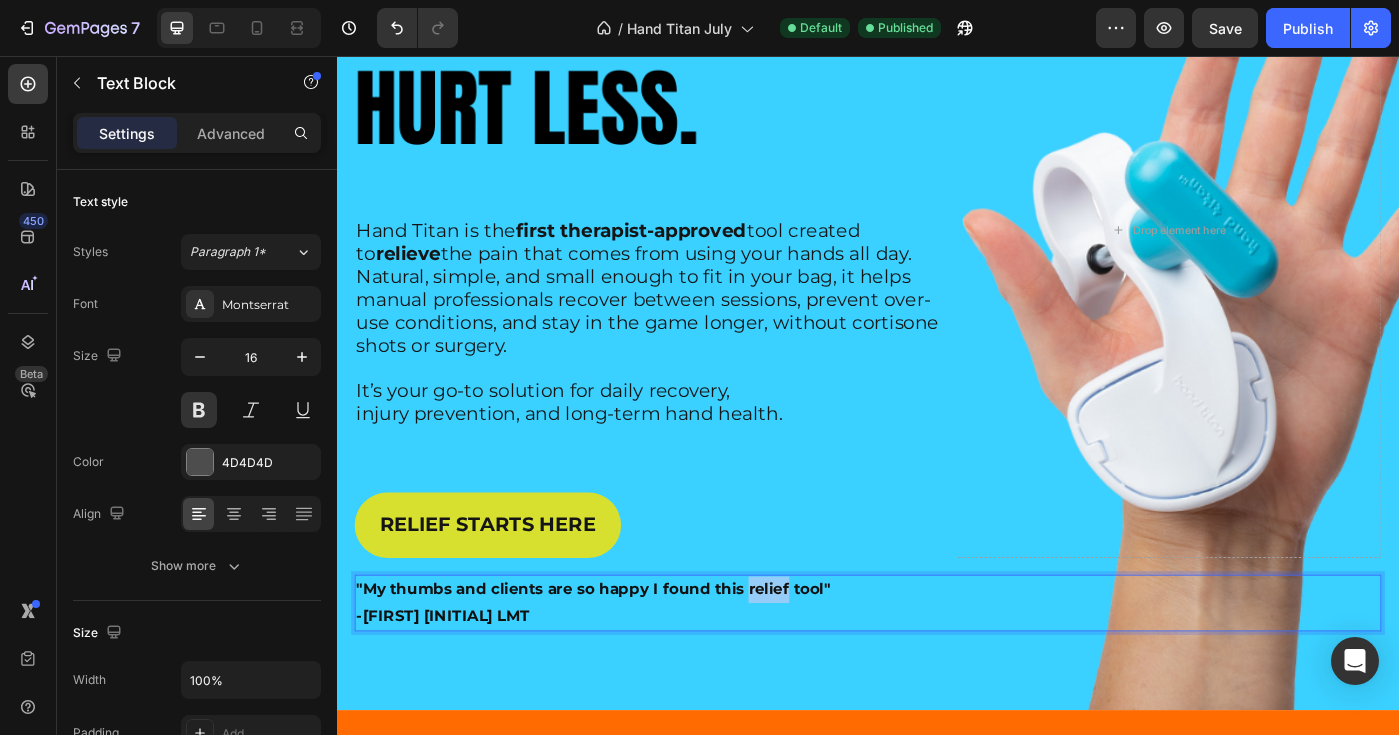 click on ""My thumbs and clients are so happy I found this relief tool"" at bounding box center (626, 658) 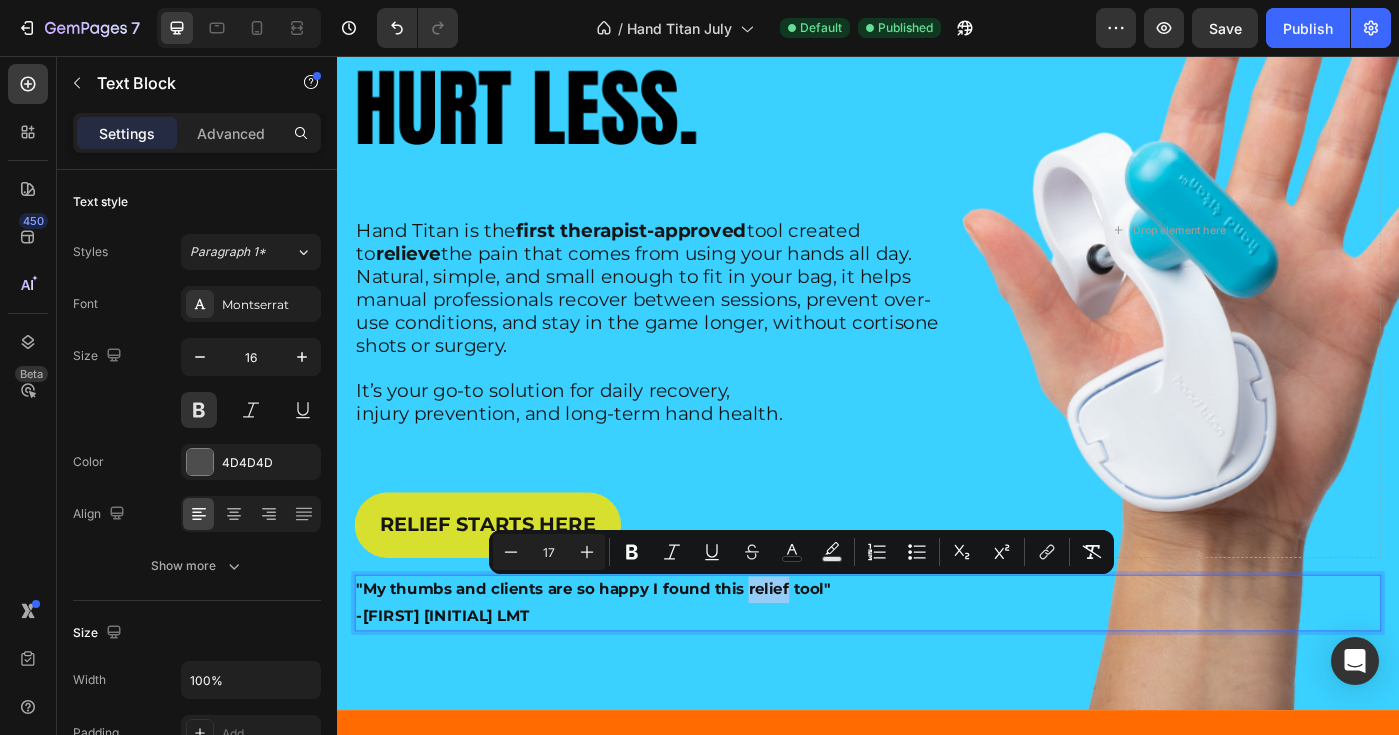 click on ""My thumbs and clients are so happy I found this relief tool"" at bounding box center (626, 658) 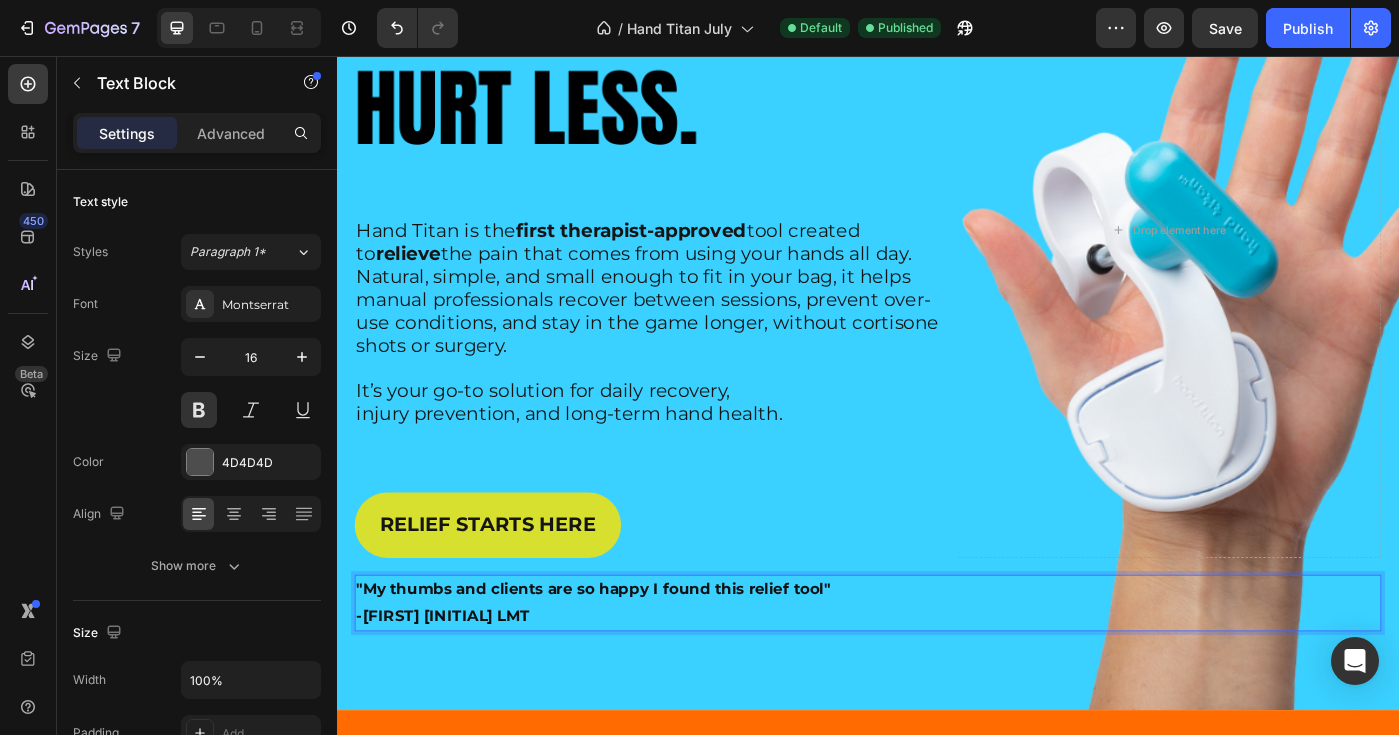 click on ""My thumbs and clients are so happy I found this relief tool"" at bounding box center [626, 658] 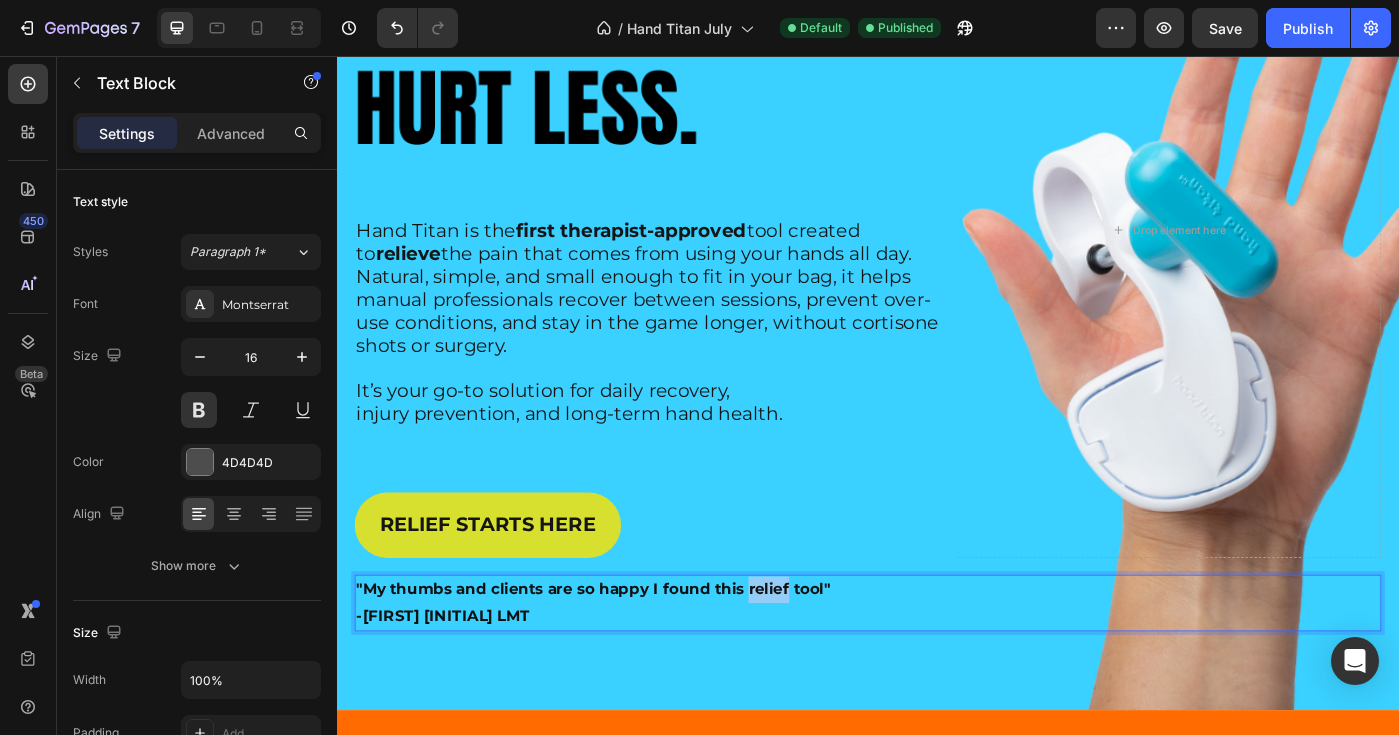 click on ""My thumbs and clients are so happy I found this relief tool"" at bounding box center (626, 658) 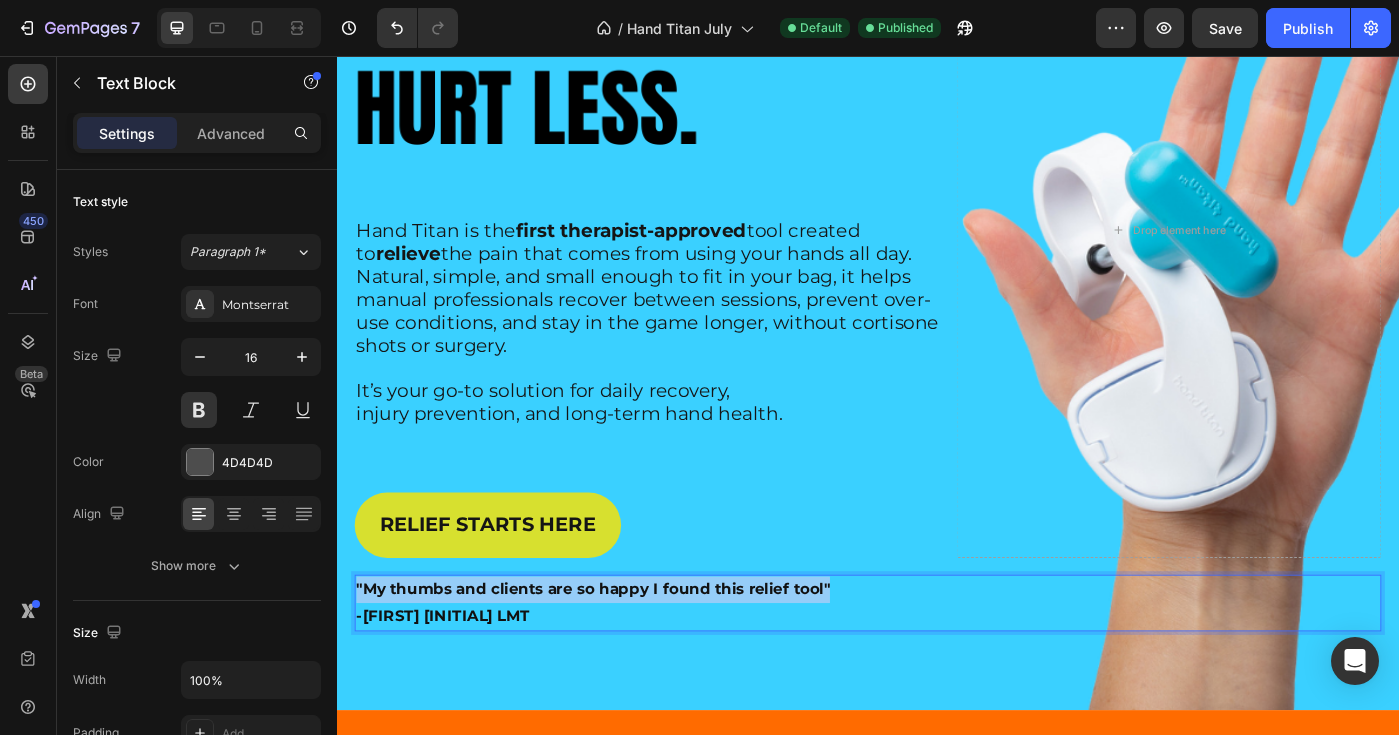 click on ""My thumbs and clients are so happy I found this relief tool"" at bounding box center (626, 658) 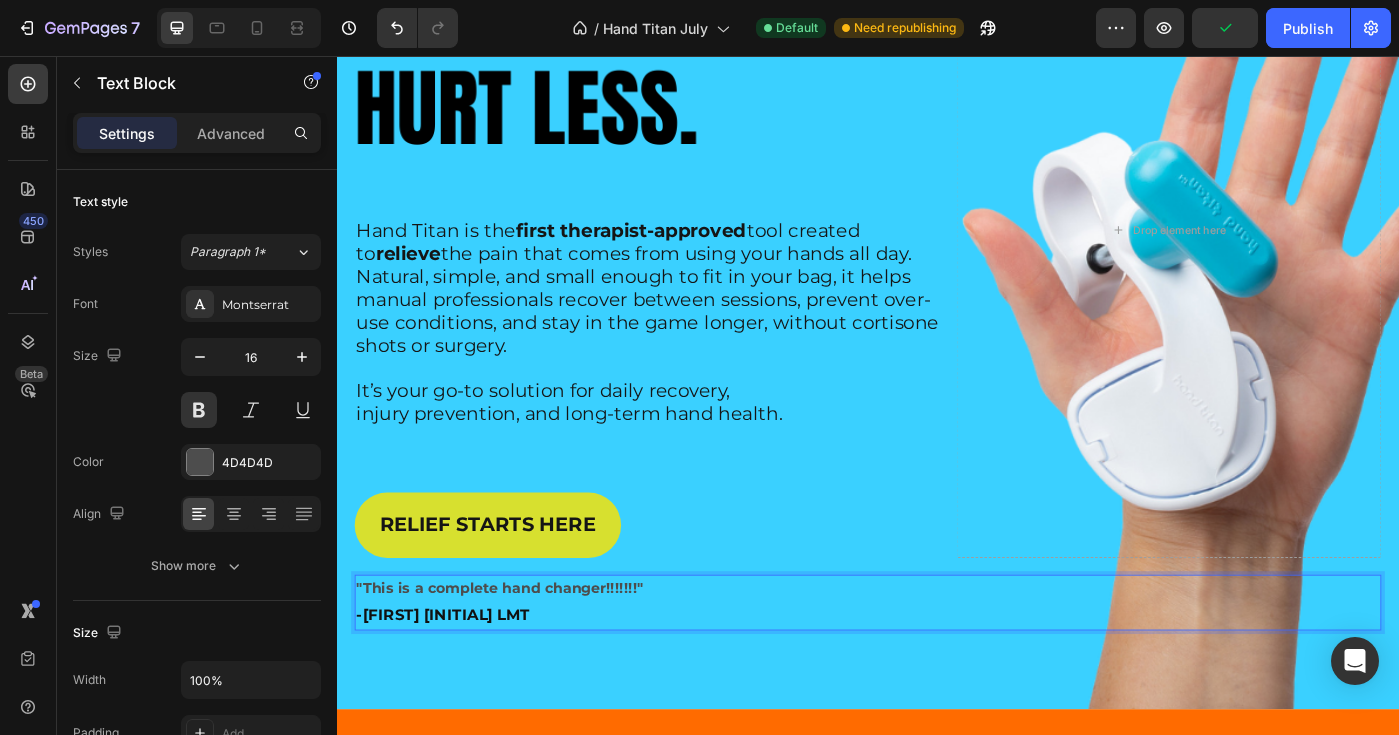 click on ""This is a complete hand changer!!!!!!!"" at bounding box center [937, 658] 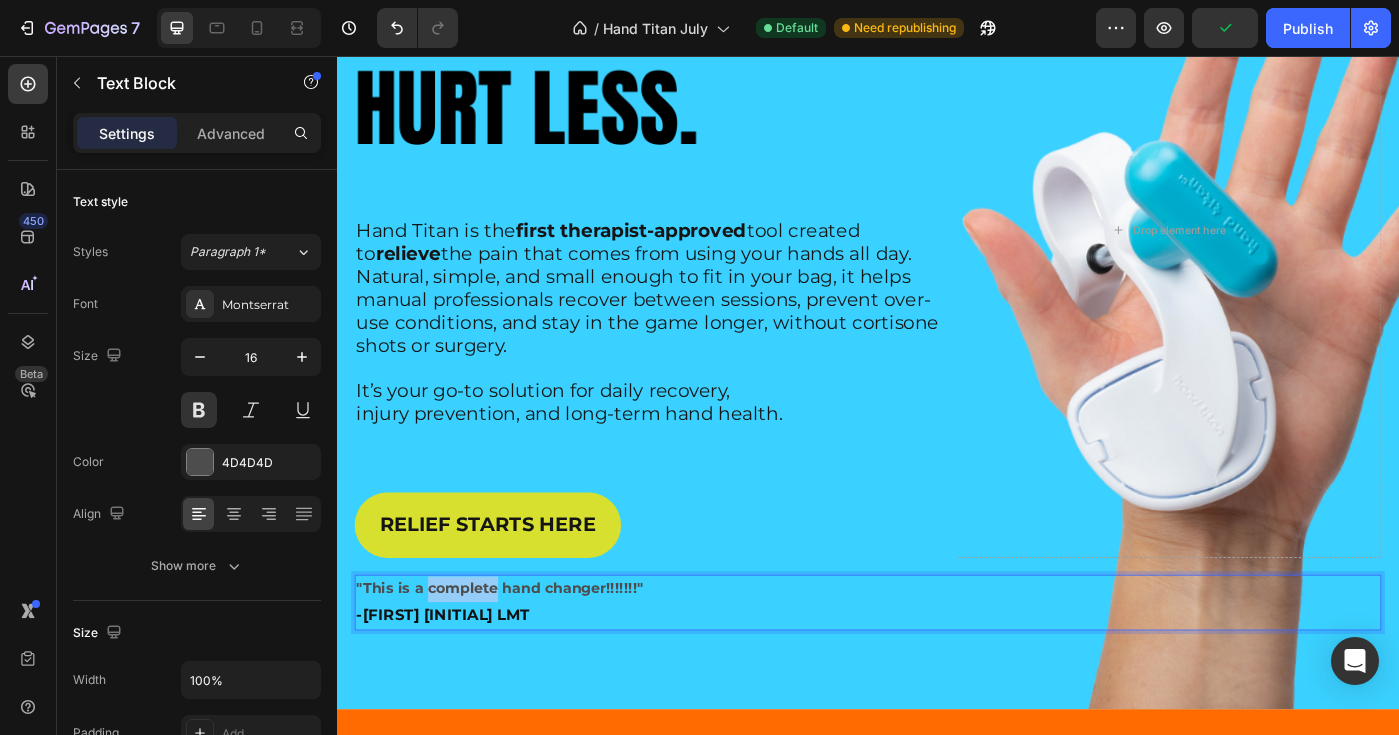click on ""This is a complete hand changer!!!!!!!"" at bounding box center (937, 658) 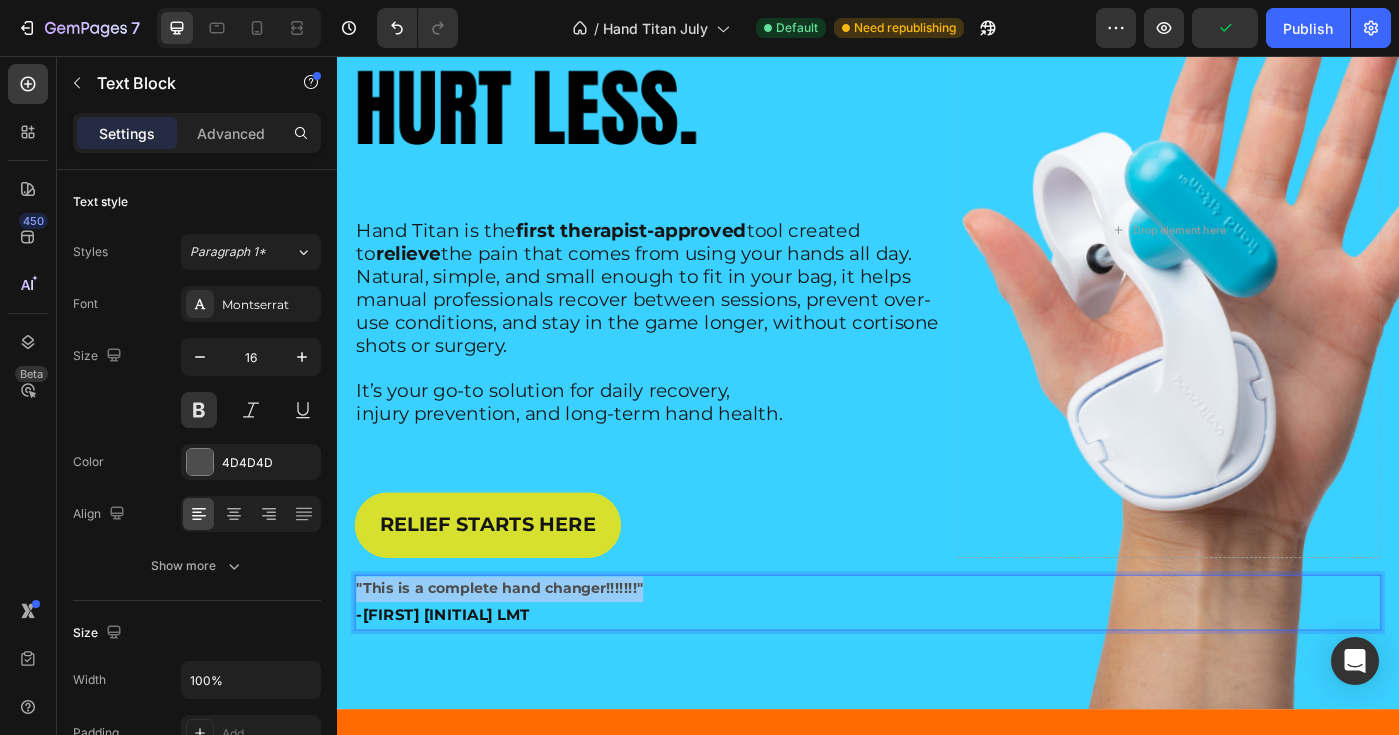 click on ""This is a complete hand changer!!!!!!!"" at bounding box center [937, 658] 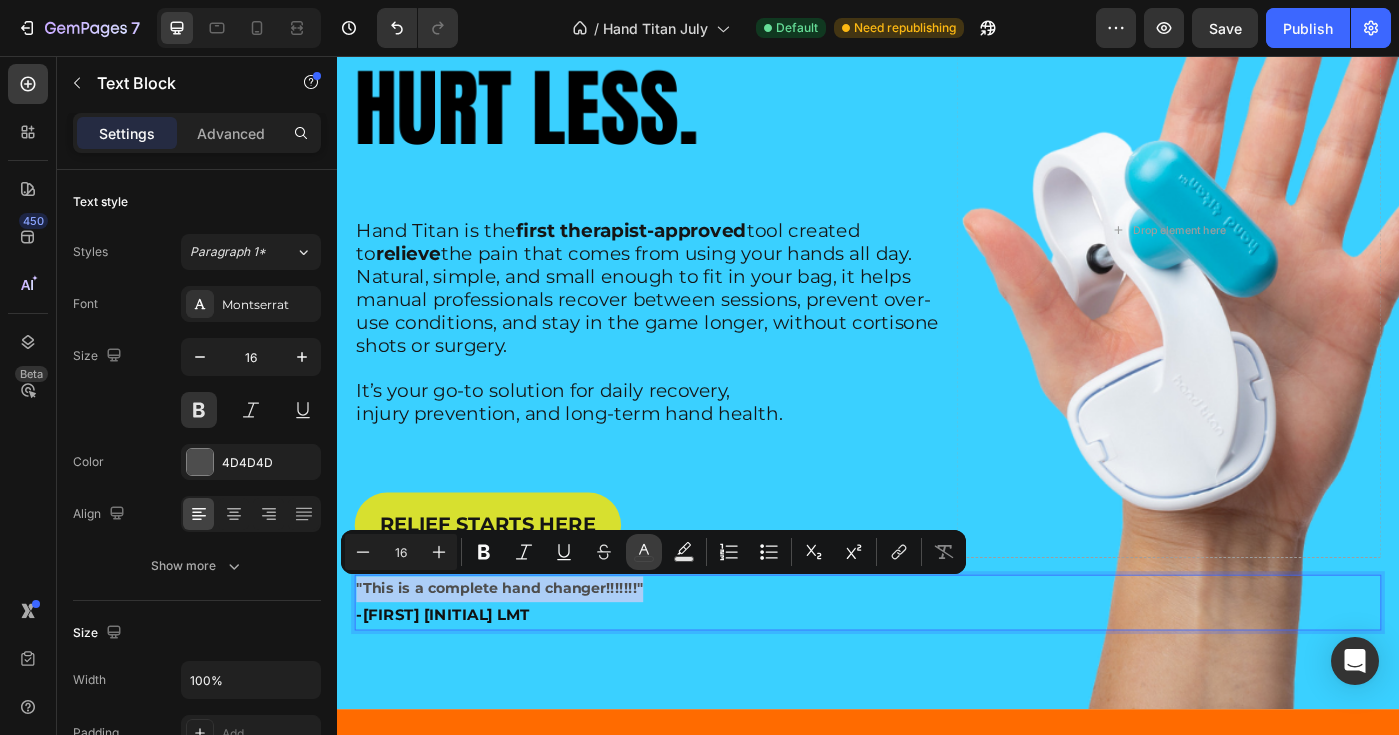 click 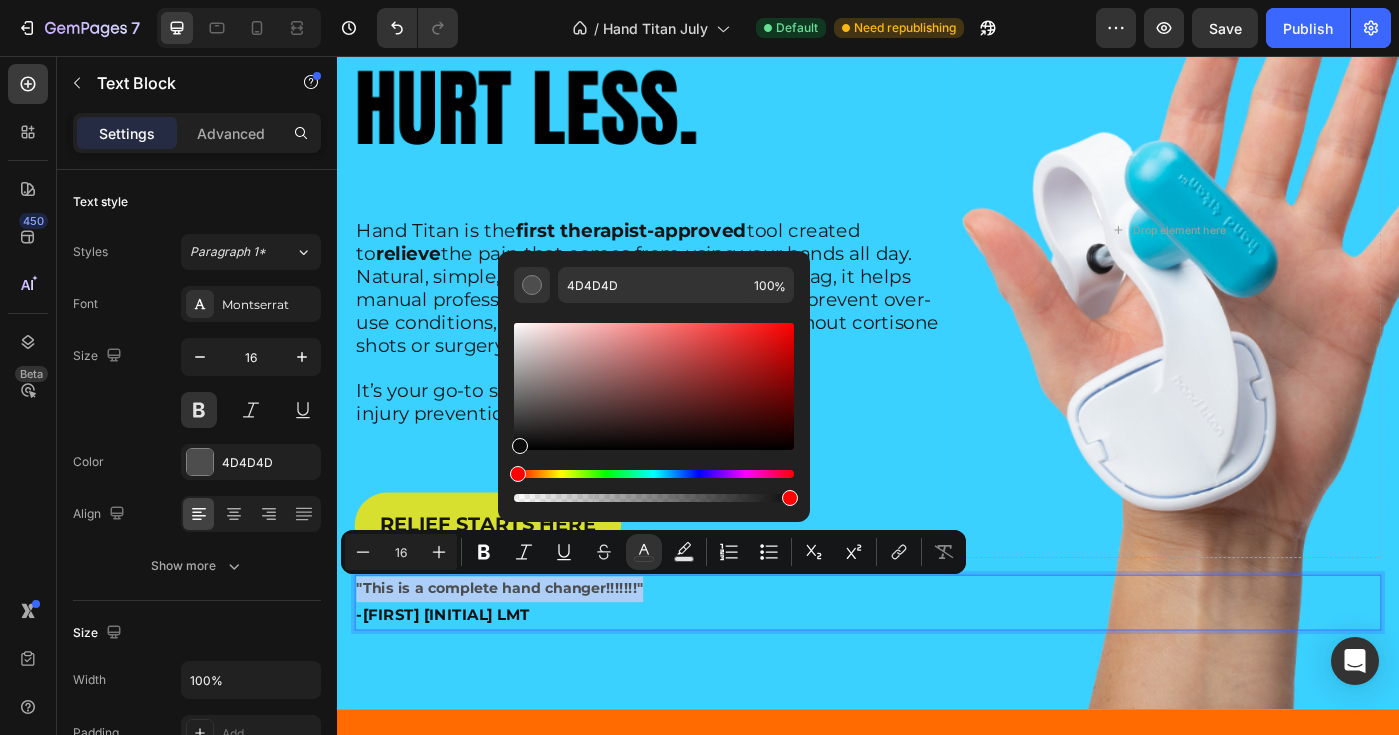 click at bounding box center [654, 386] 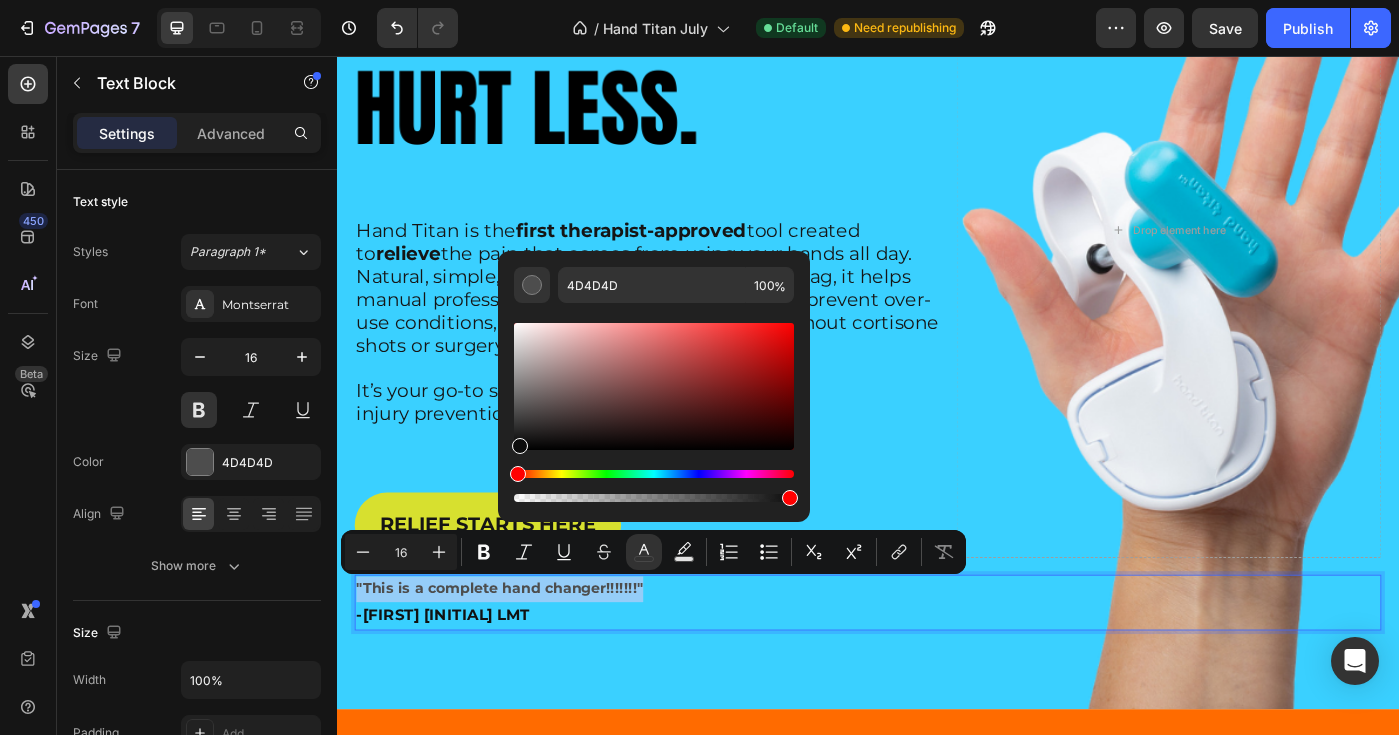 type on "0C0C0C" 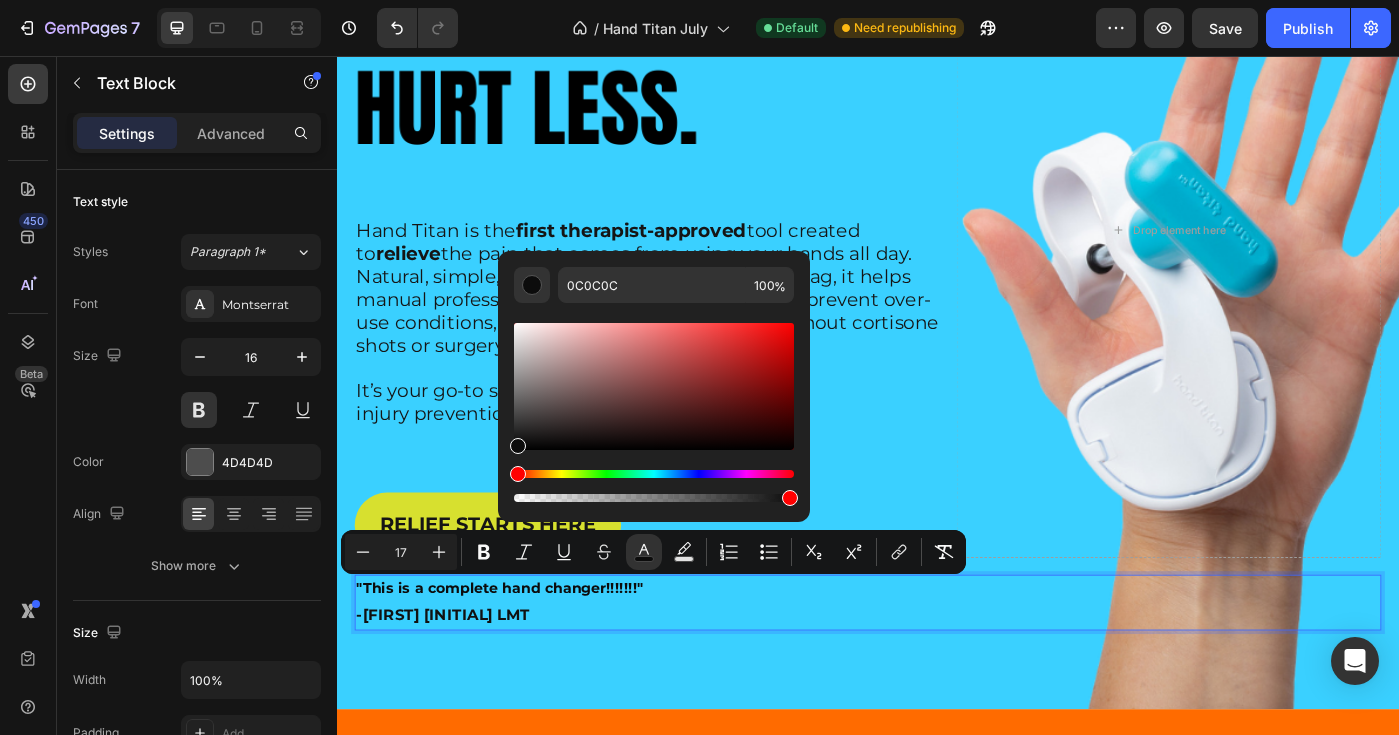 click on "-[FIRST] [INITIAL] LMT" at bounding box center (457, 687) 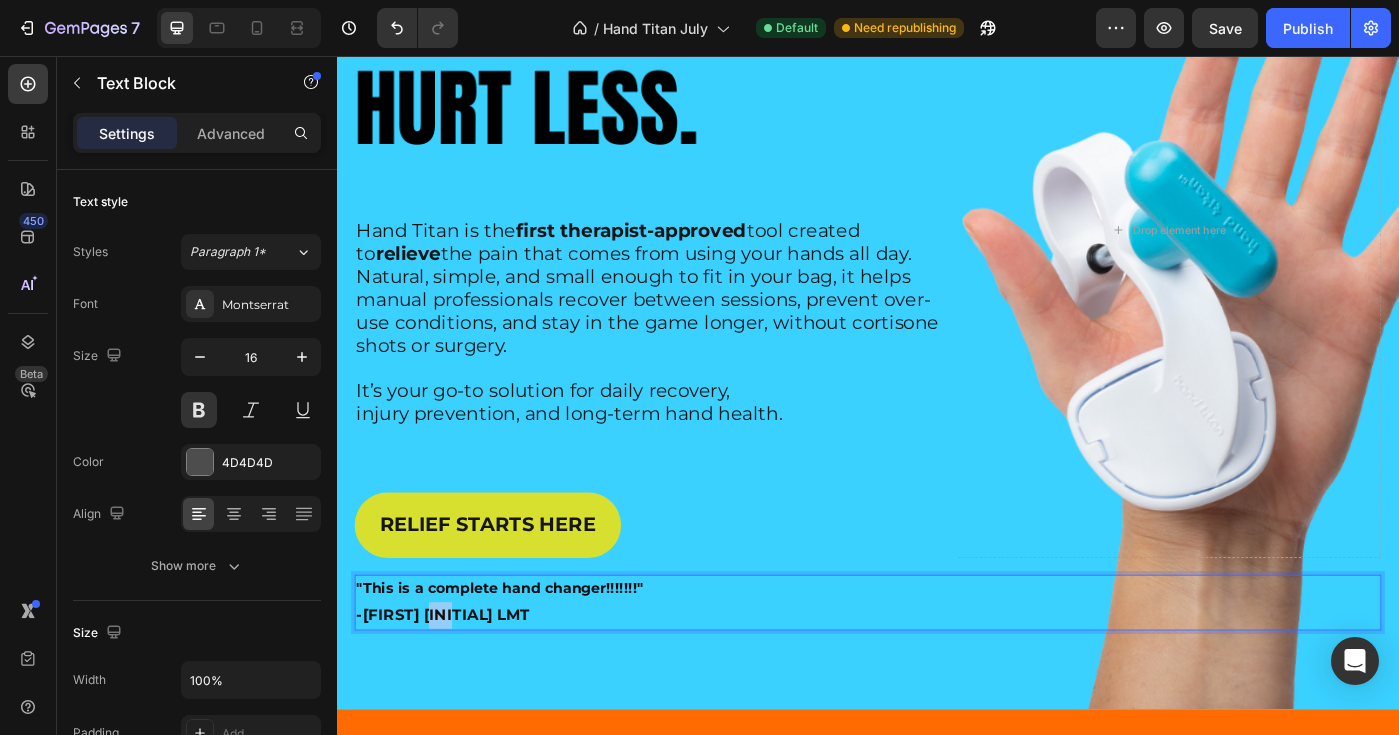 click on "-[FIRST] [INITIAL] LMT" at bounding box center (457, 687) 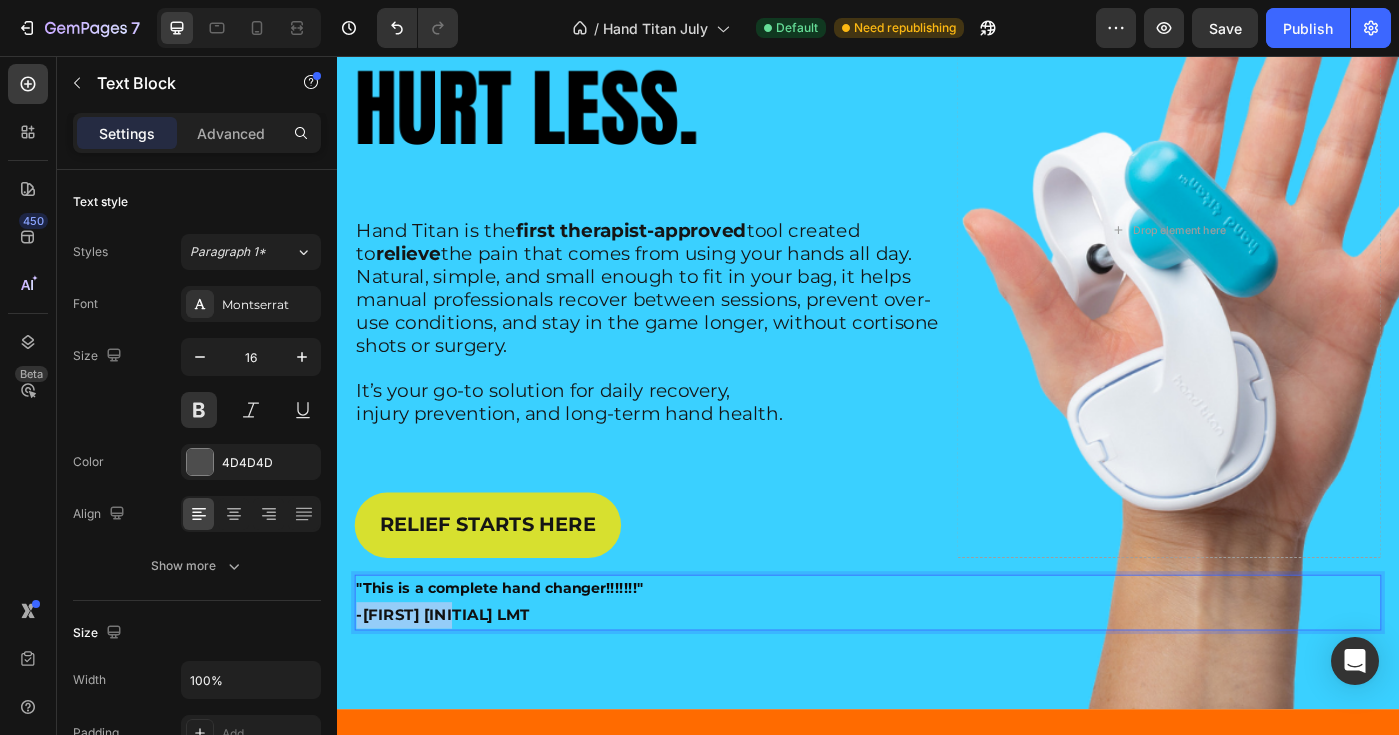 click on "-[FIRST] [INITIAL] LMT" at bounding box center (457, 687) 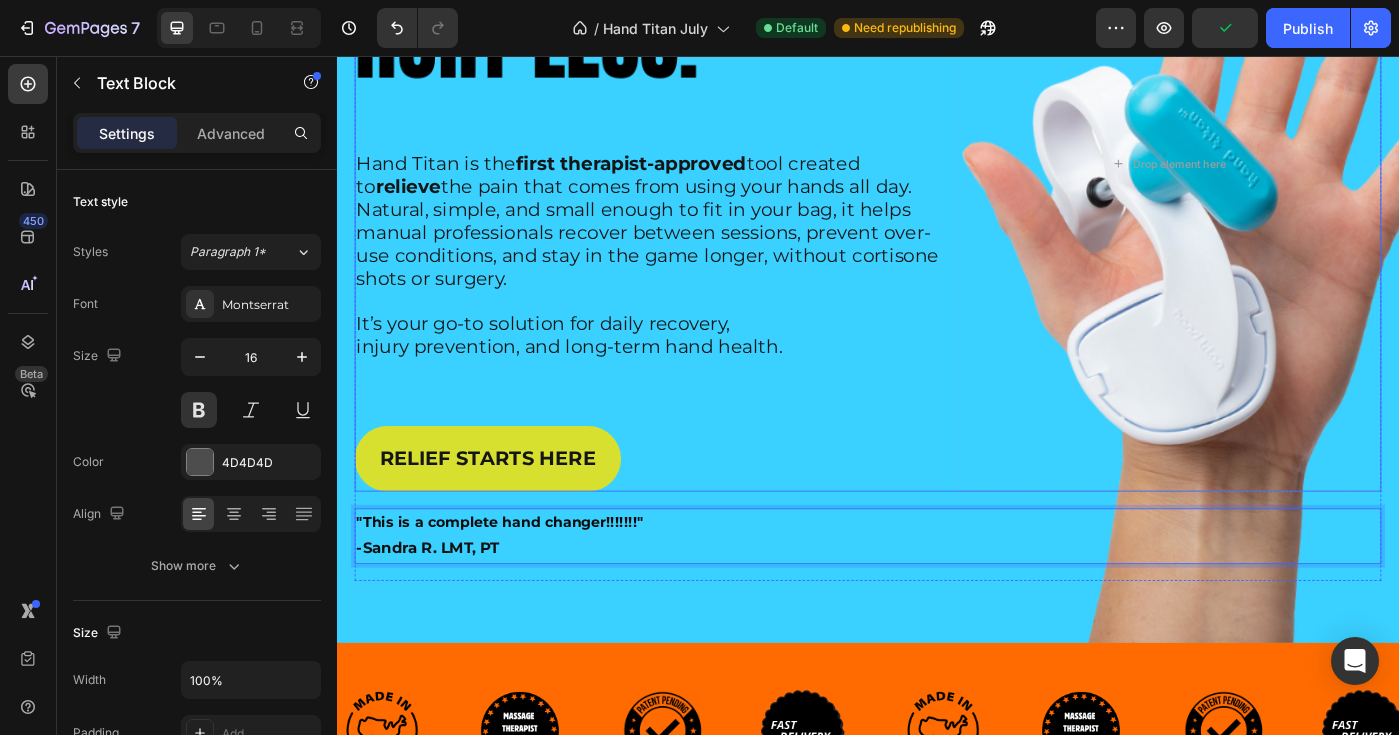 scroll, scrollTop: 397, scrollLeft: 0, axis: vertical 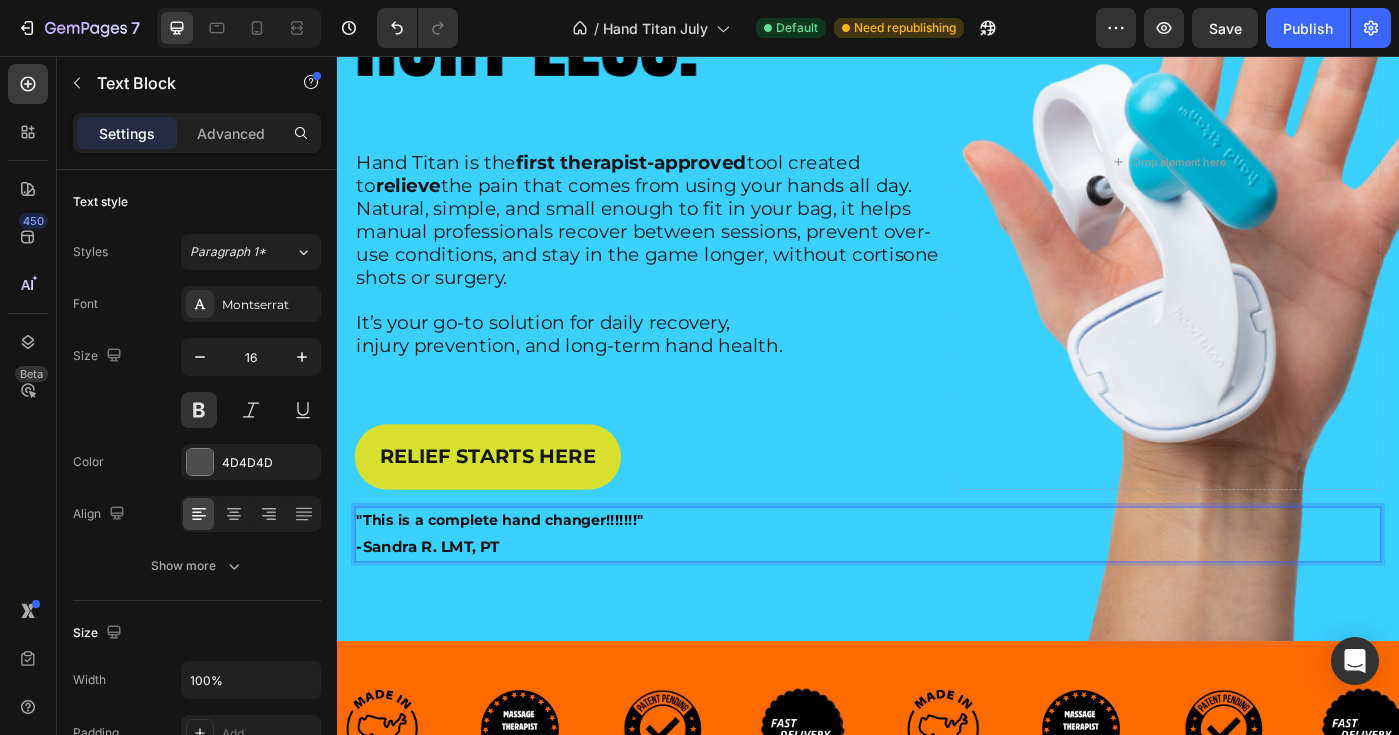 click on ""This is a complete hand changer!!!!!!!"" at bounding box center (937, 581) 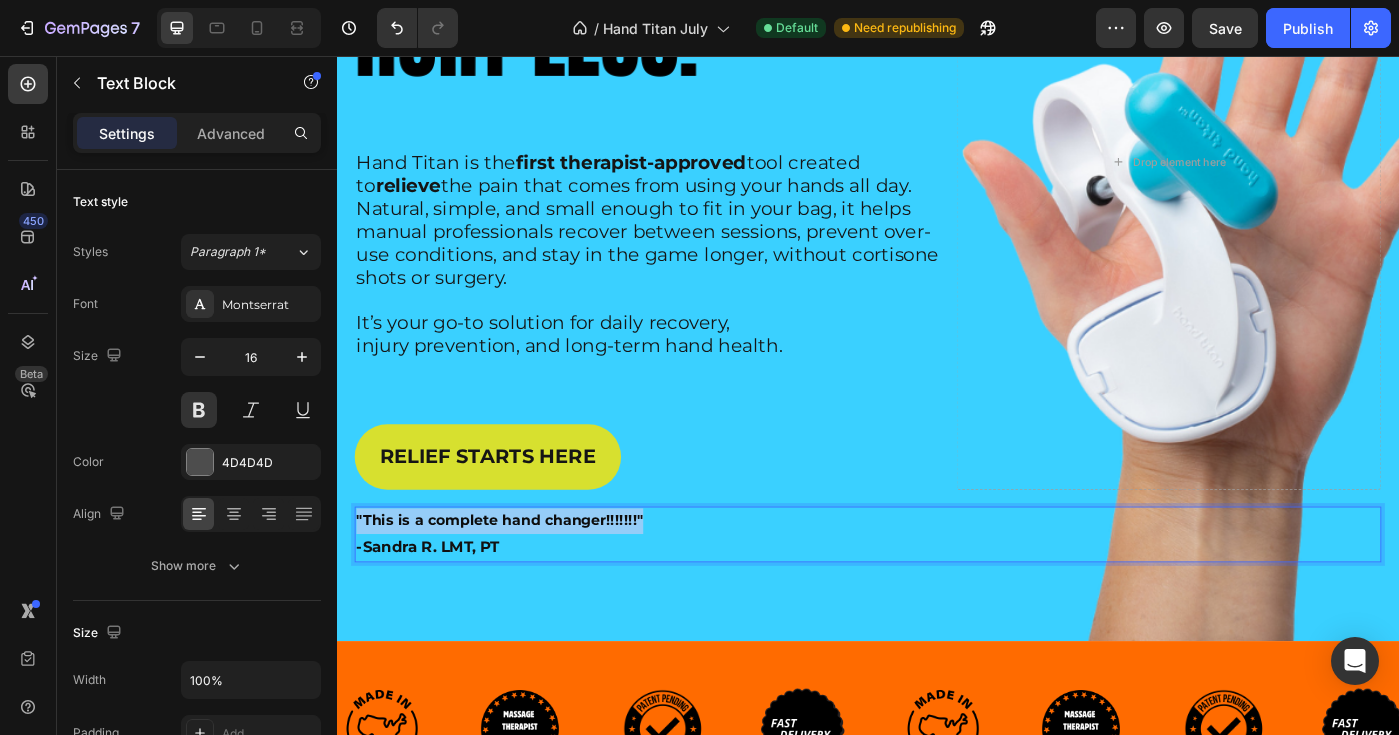 click on ""This is a complete hand changer!!!!!!!"" at bounding box center [937, 581] 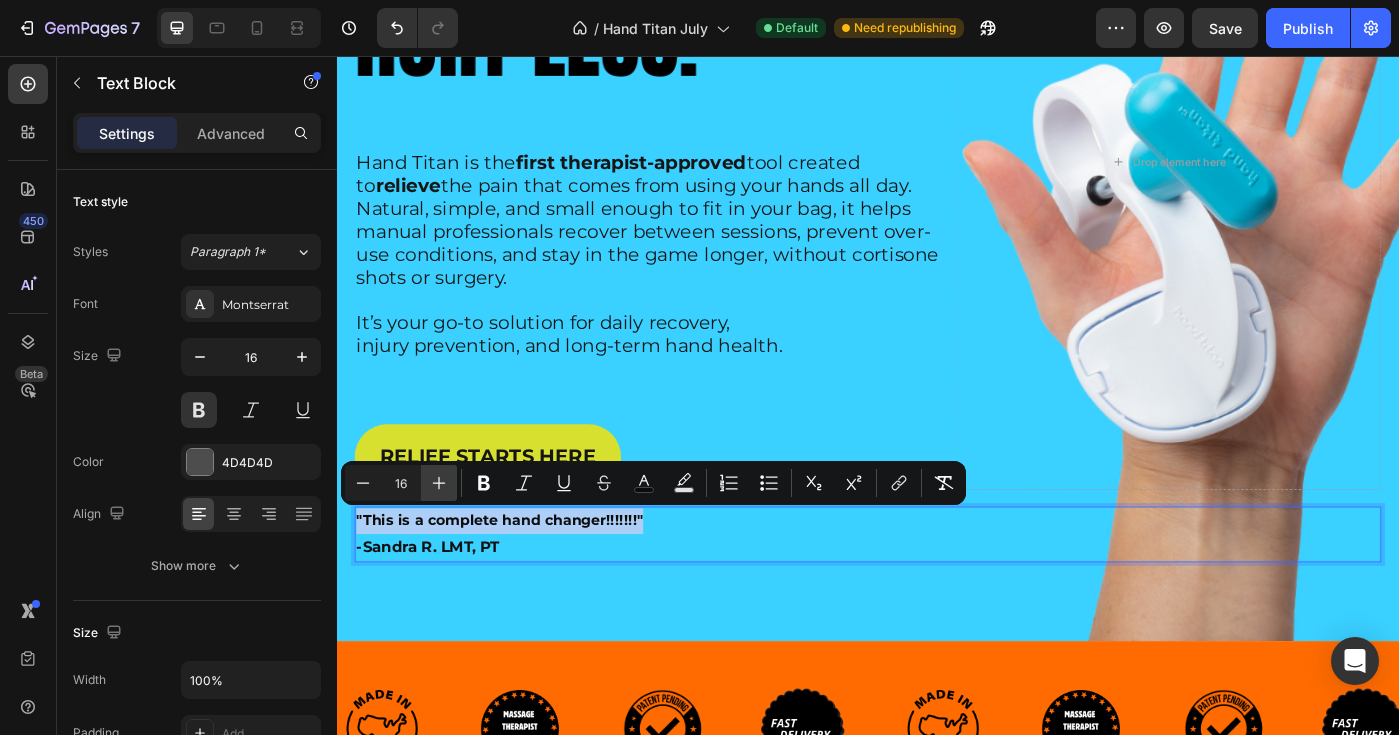 click 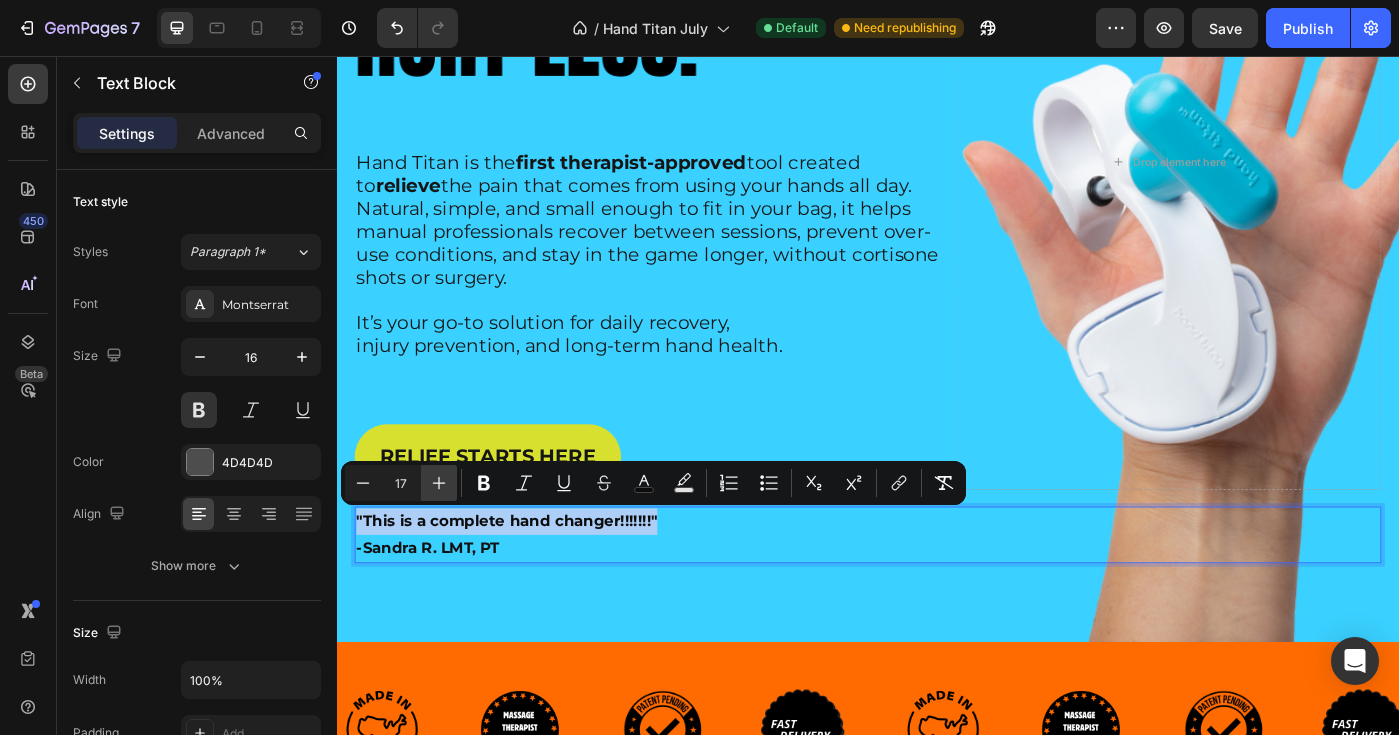 click 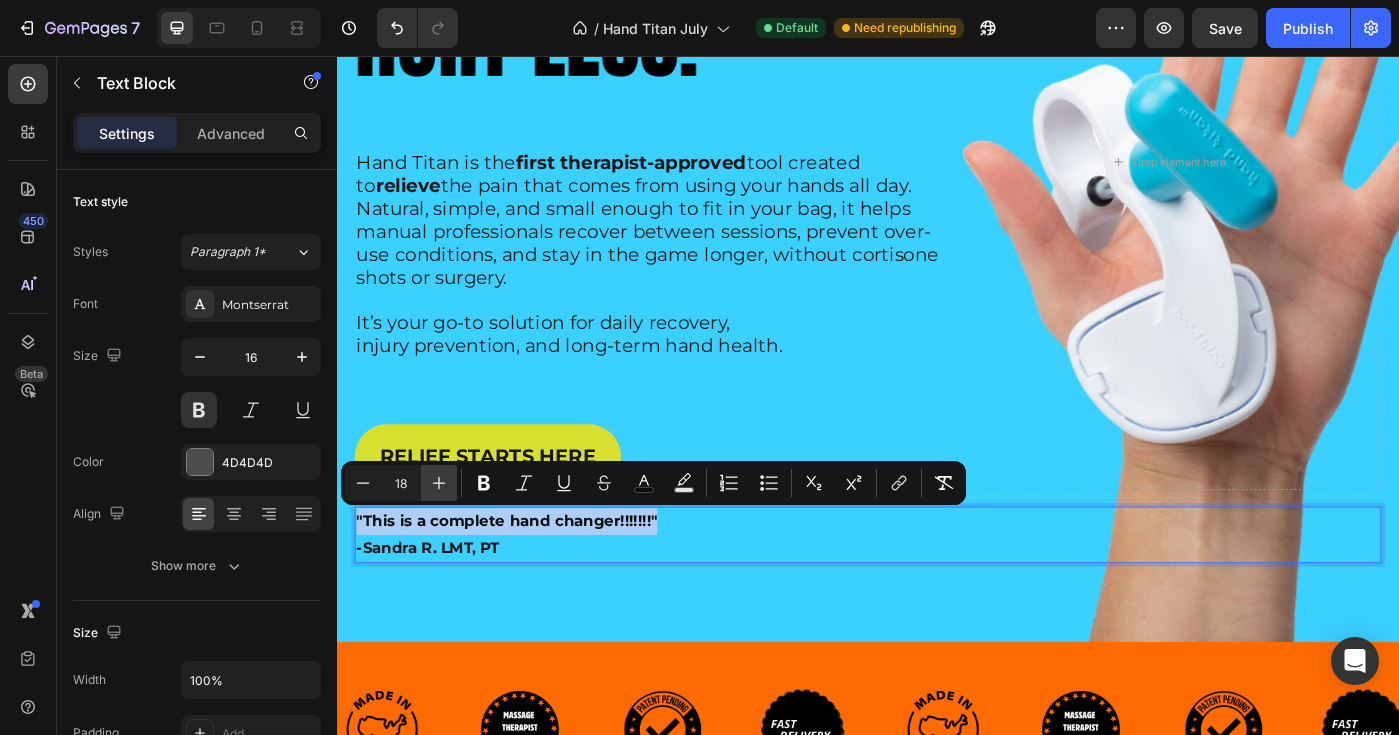click 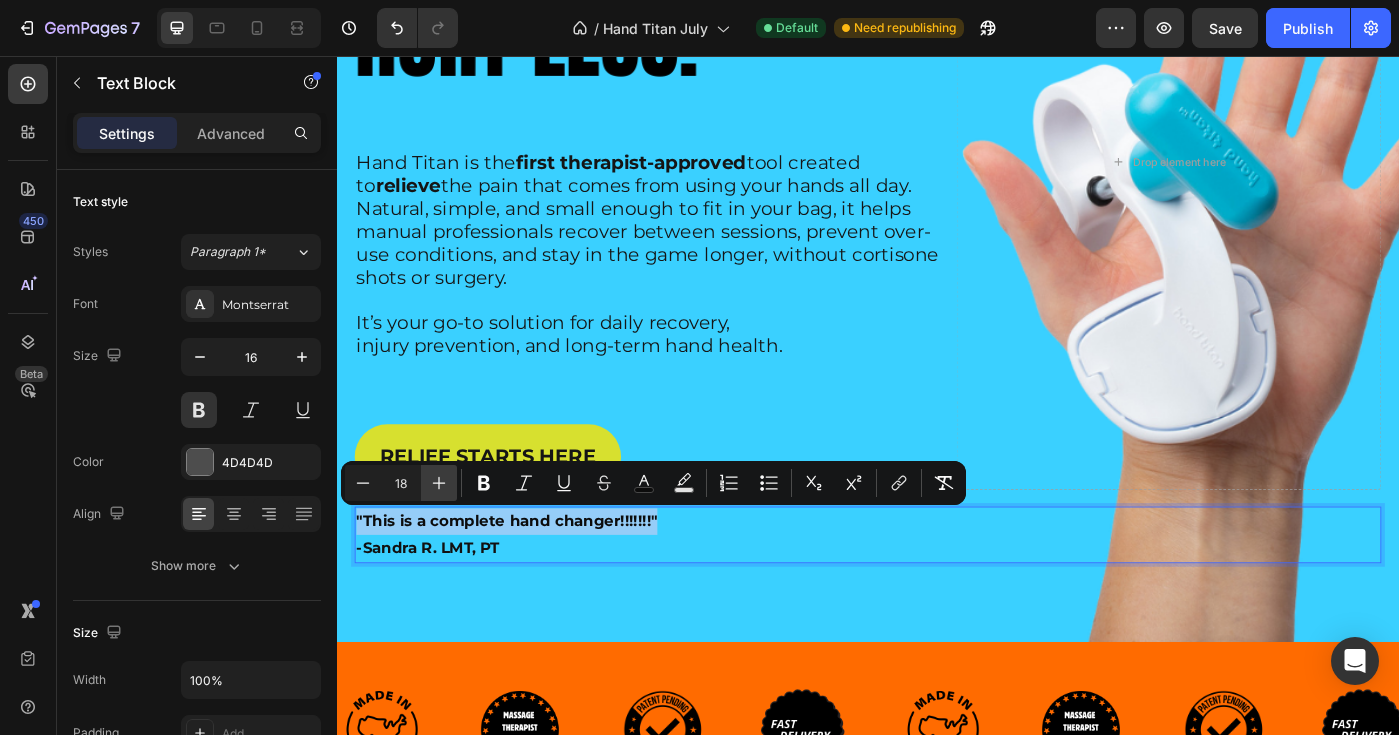 type on "19" 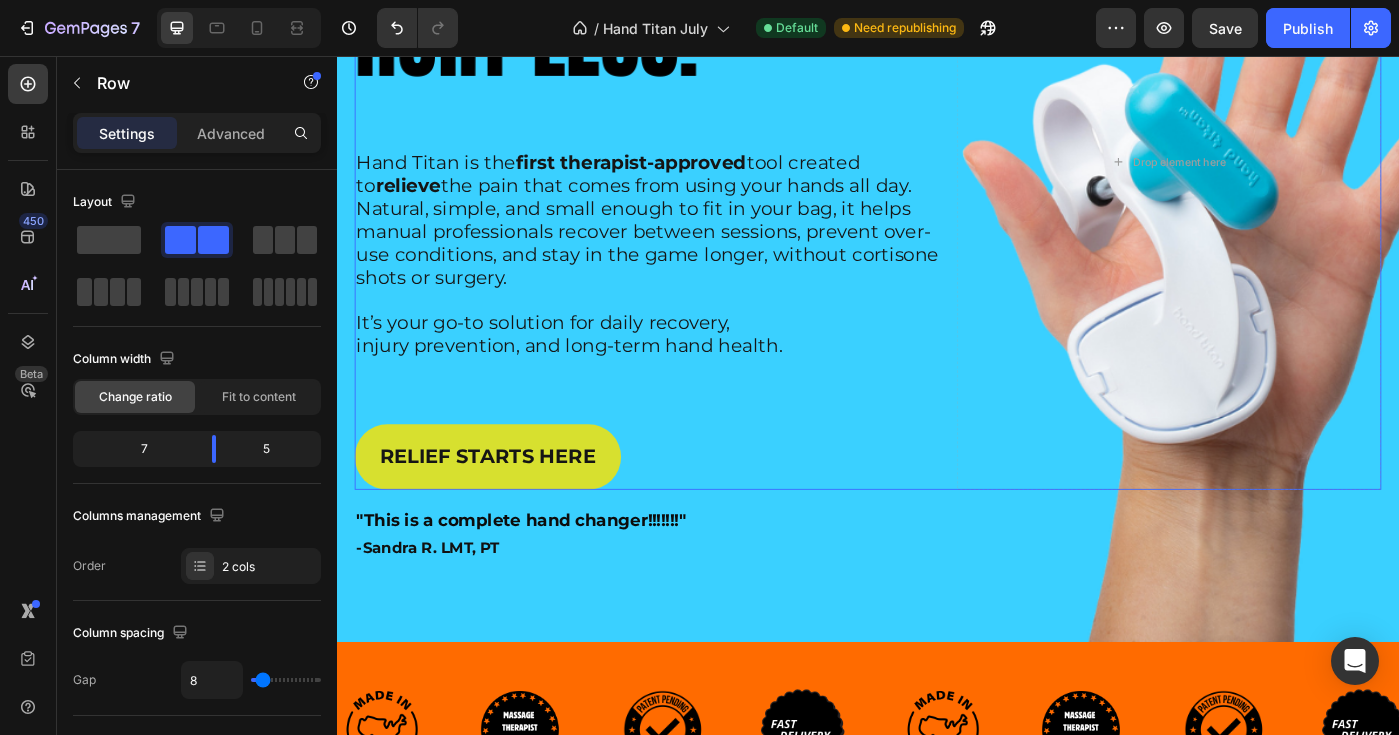 click on "Image Hand Titan is the  first therapist-approved  tool created to  relieve  the pain that comes from using your hands all day. Natural, simple, and small enough to fit in your bag, it helps manual professionals recover between sessions, prevent over-use conditions, and stay in the game longer, without cortisone shots or surgery. It’s your go-to solution for daily recovery,  injury prevention, and long-term hand health. Text Block Row Row RELIEF STARTS HERE Button" at bounding box center (693, 175) 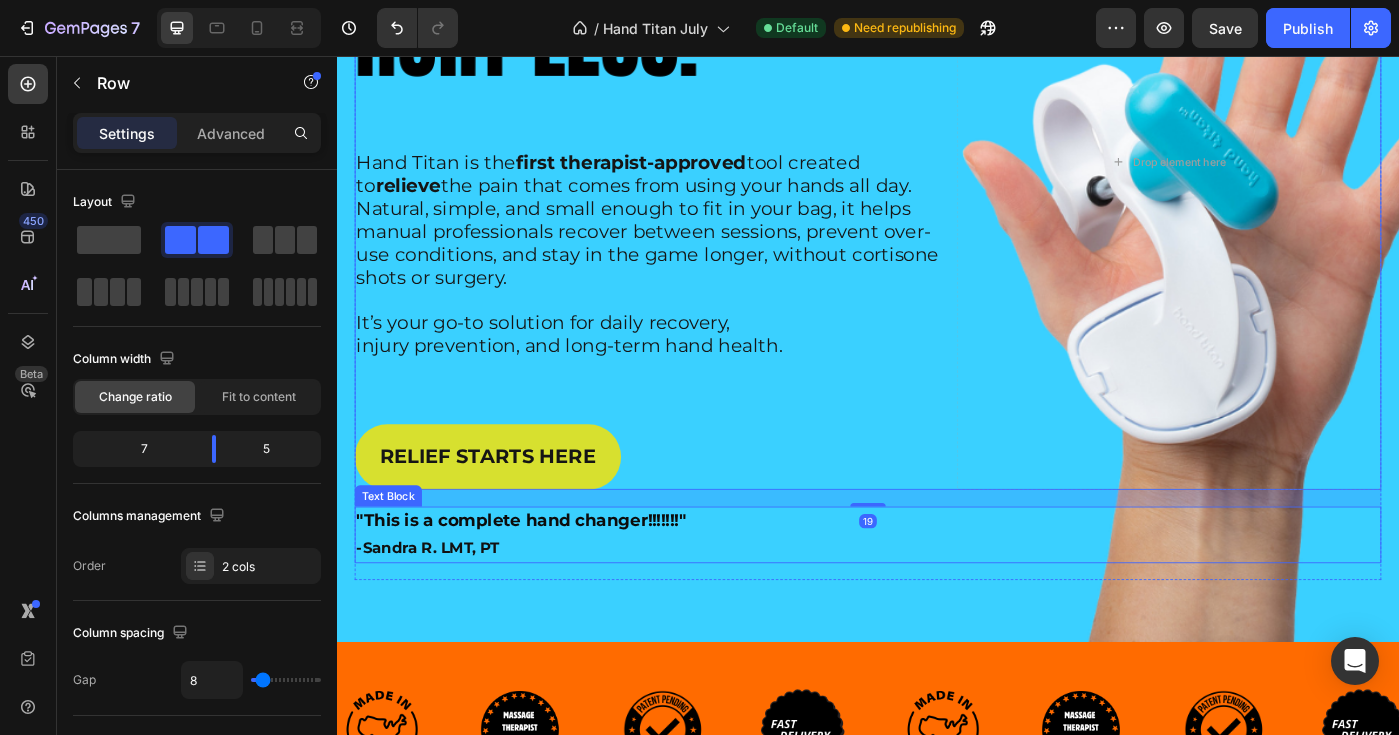 click on ""This is a complete hand changer!!!!!!!"" at bounding box center (545, 580) 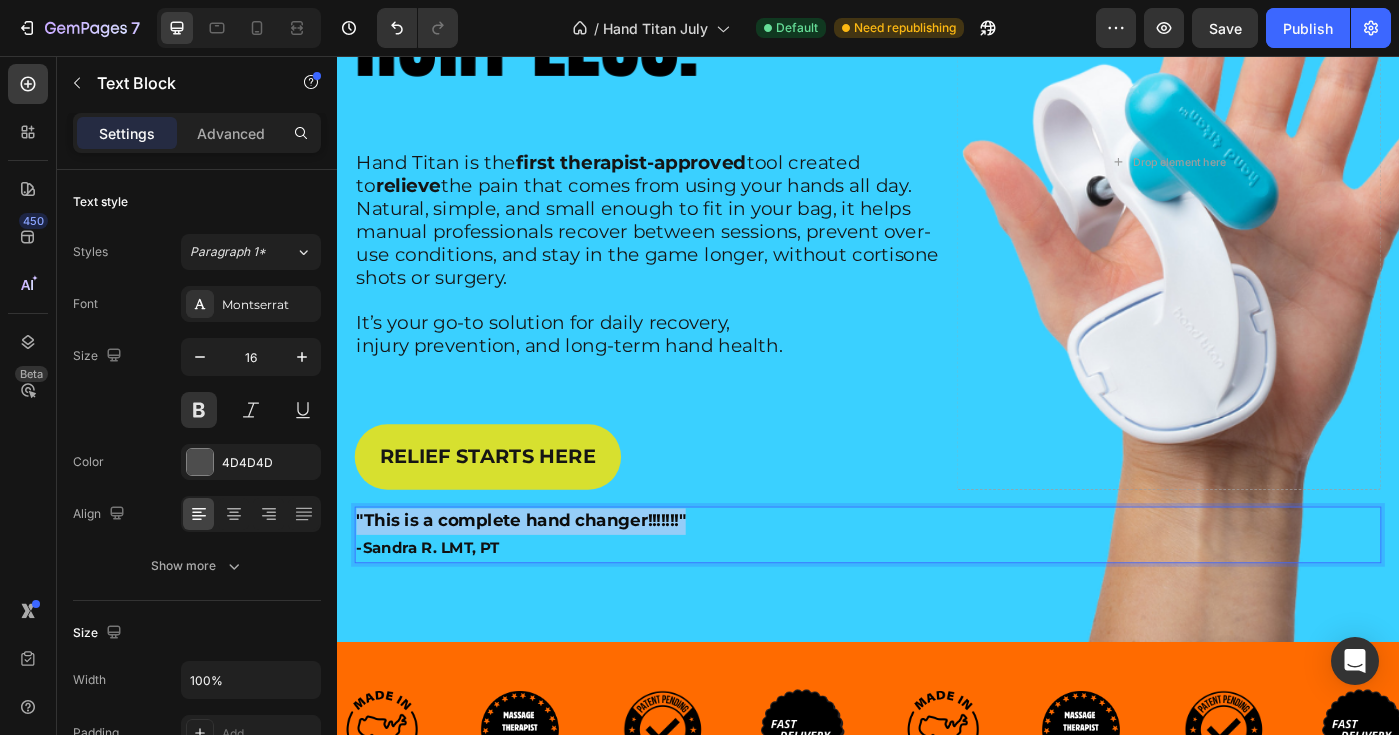 click on ""This is a complete hand changer!!!!!!!"" at bounding box center (545, 580) 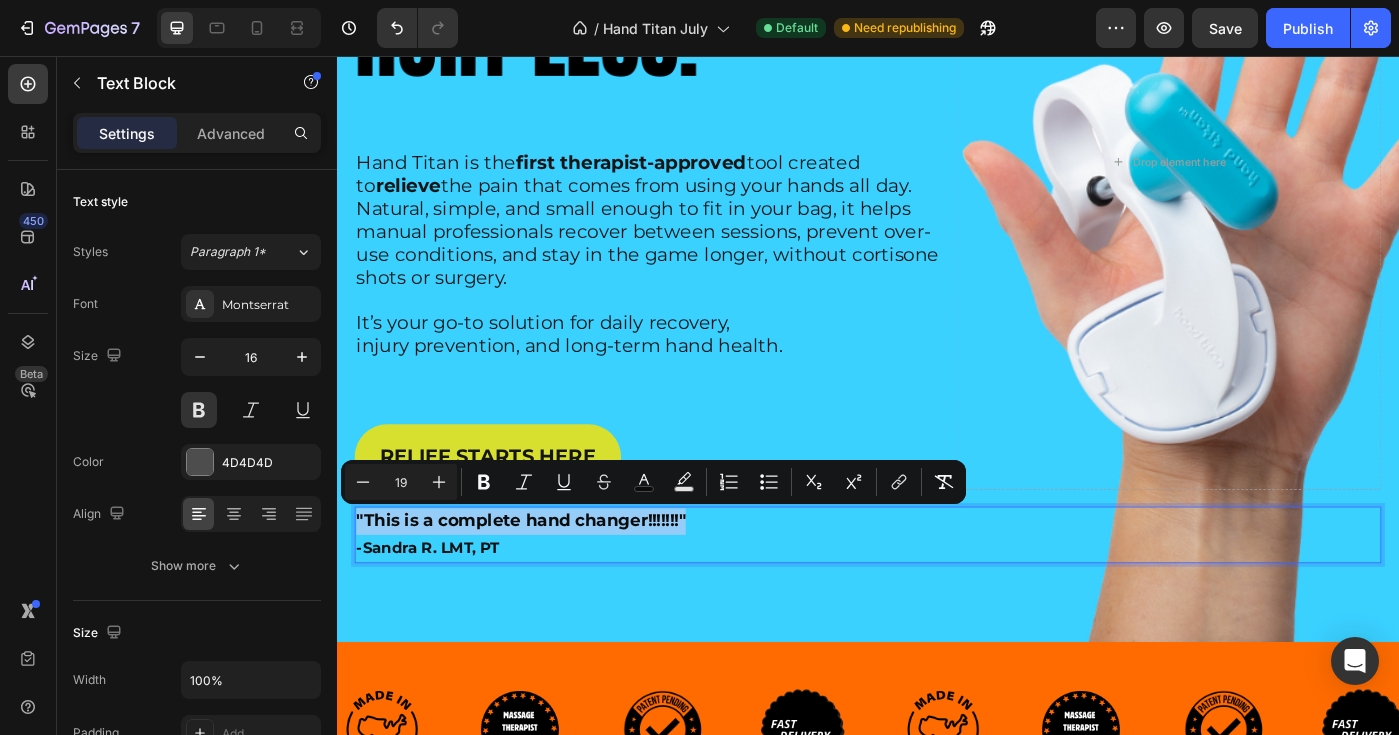 click on ""This is a complete hand changer!!!!!!!"" at bounding box center [545, 580] 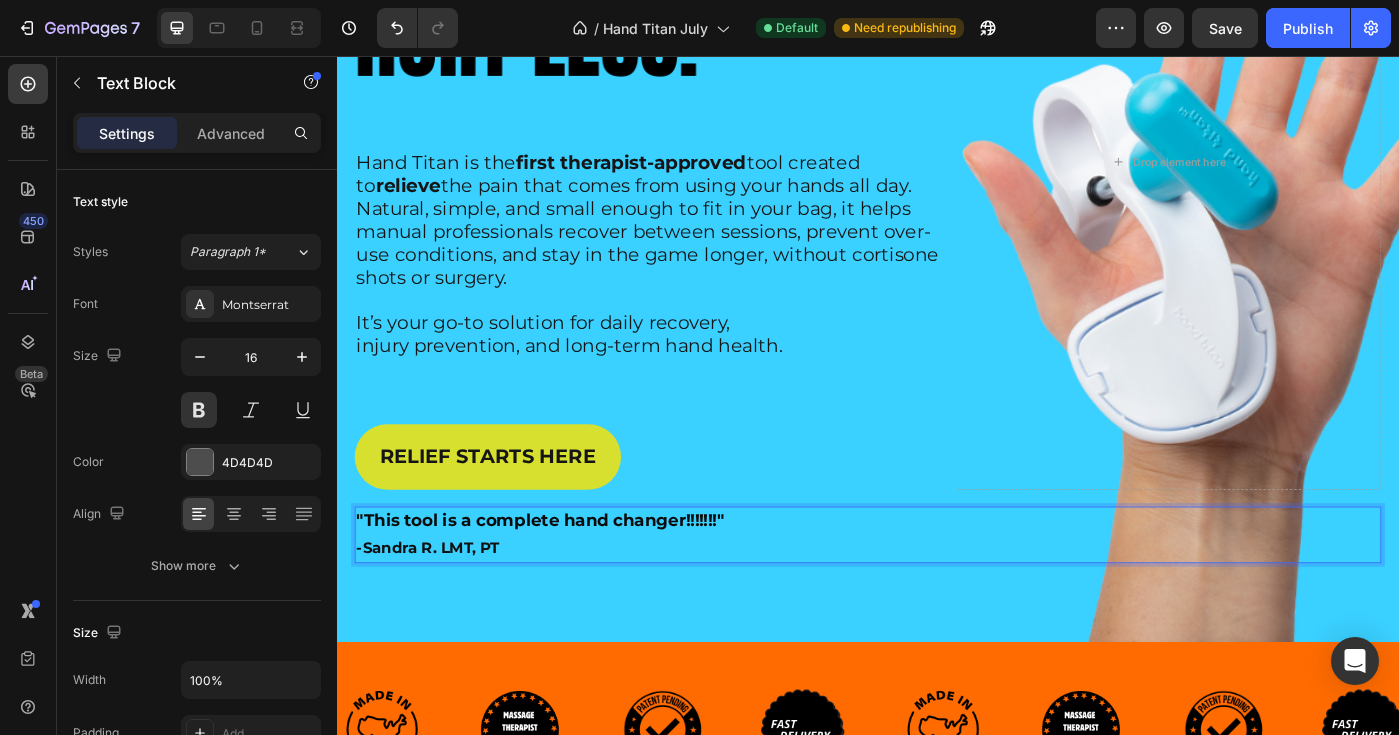 click on ""This tool is a complete hand changer!!!!!!!"" at bounding box center [566, 580] 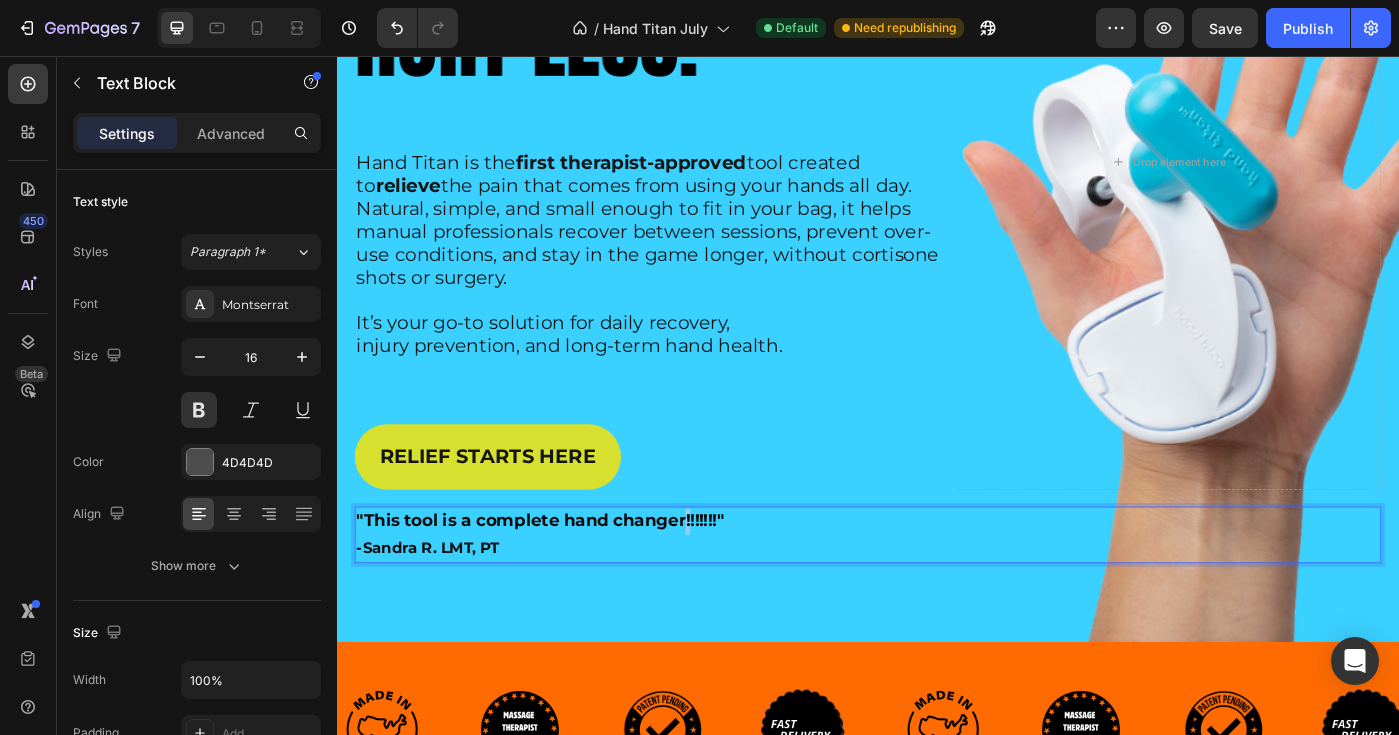 click on ""This tool is a complete hand changer!!!!!!!"" at bounding box center [566, 580] 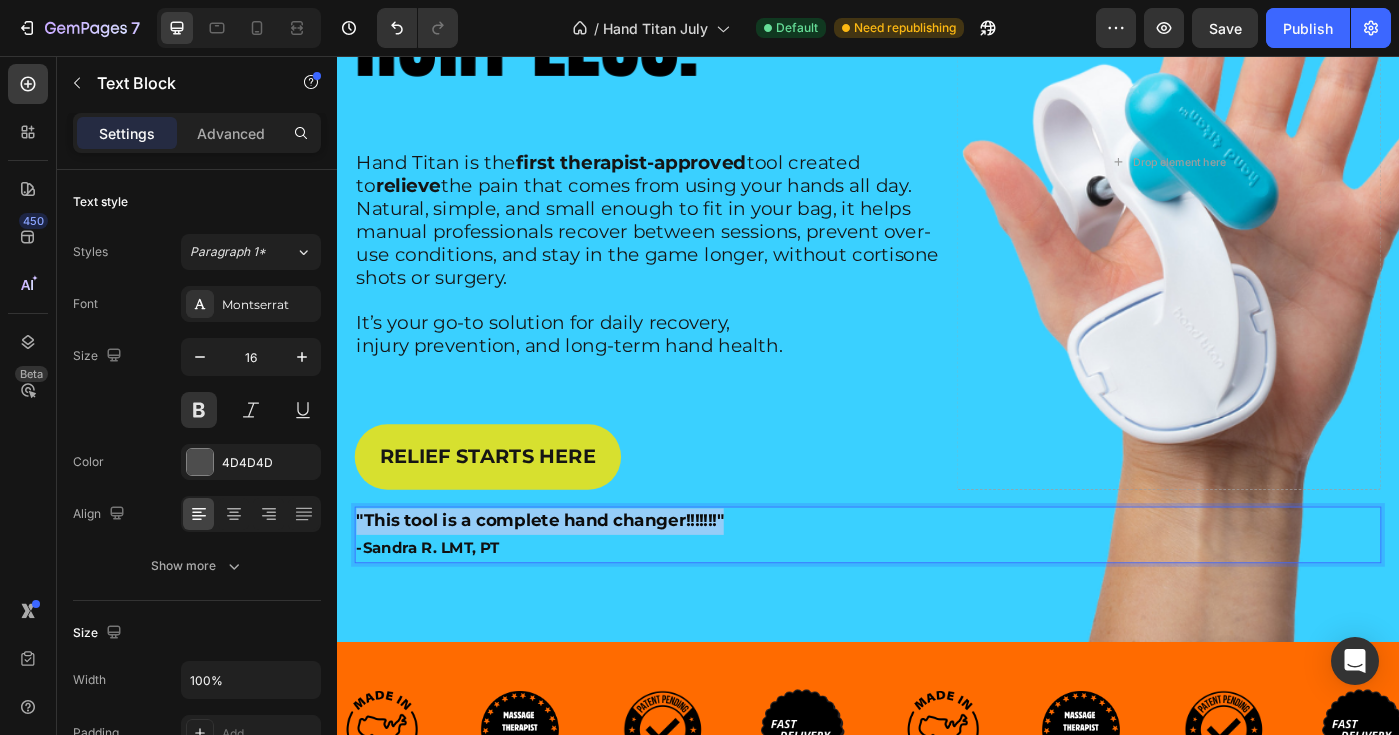 click on ""This tool is a complete hand changer!!!!!!!"" at bounding box center (566, 580) 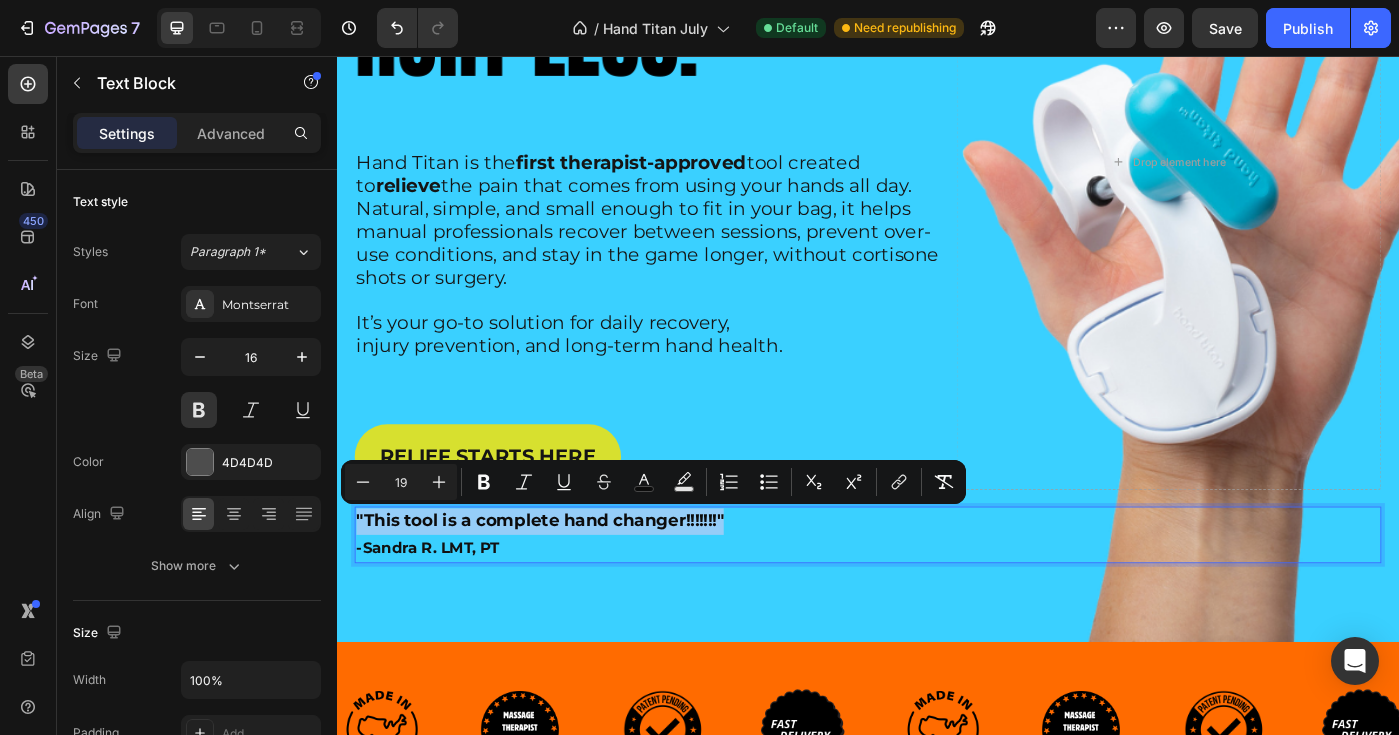 click on ""This tool is a complete hand changer!!!!!!!"" at bounding box center (566, 580) 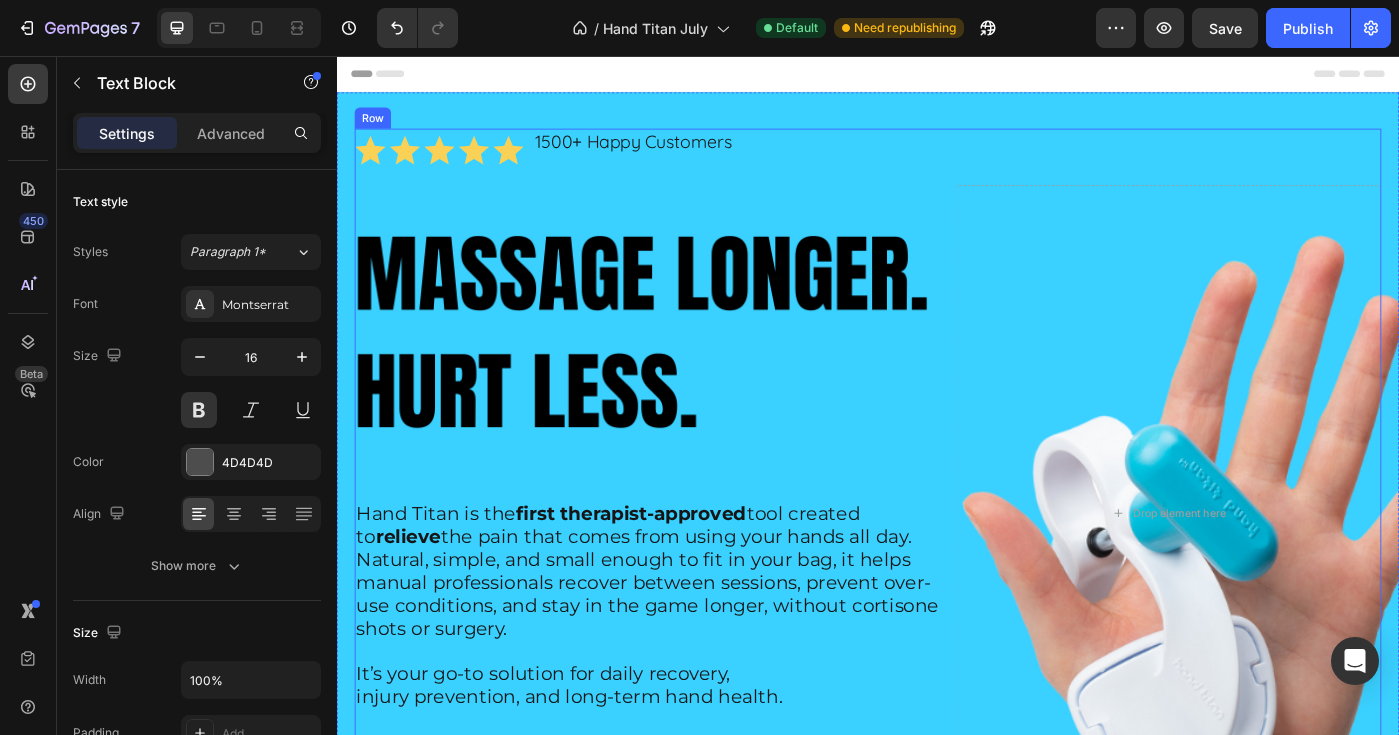 scroll, scrollTop: 1, scrollLeft: 0, axis: vertical 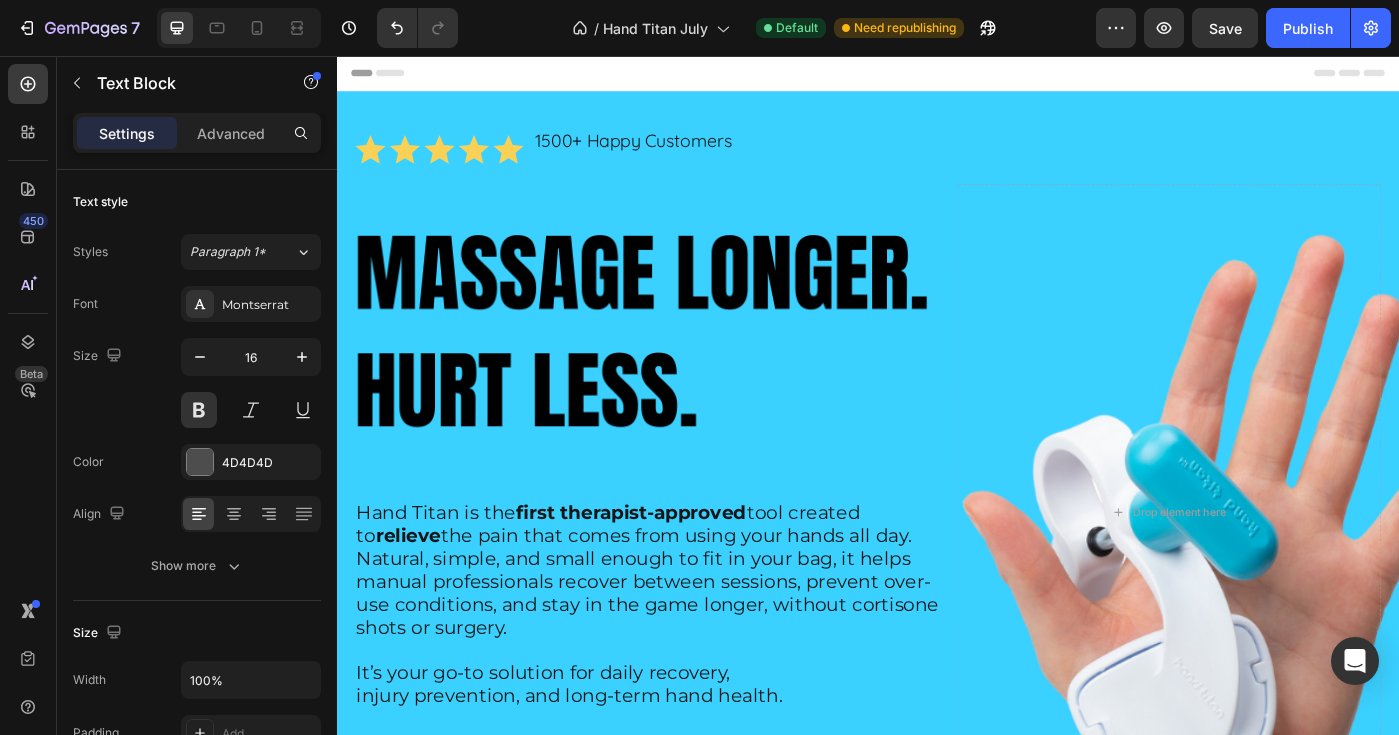 click on "7 Version history / [BRAND] July Default Need republishing Preview Save Publish" 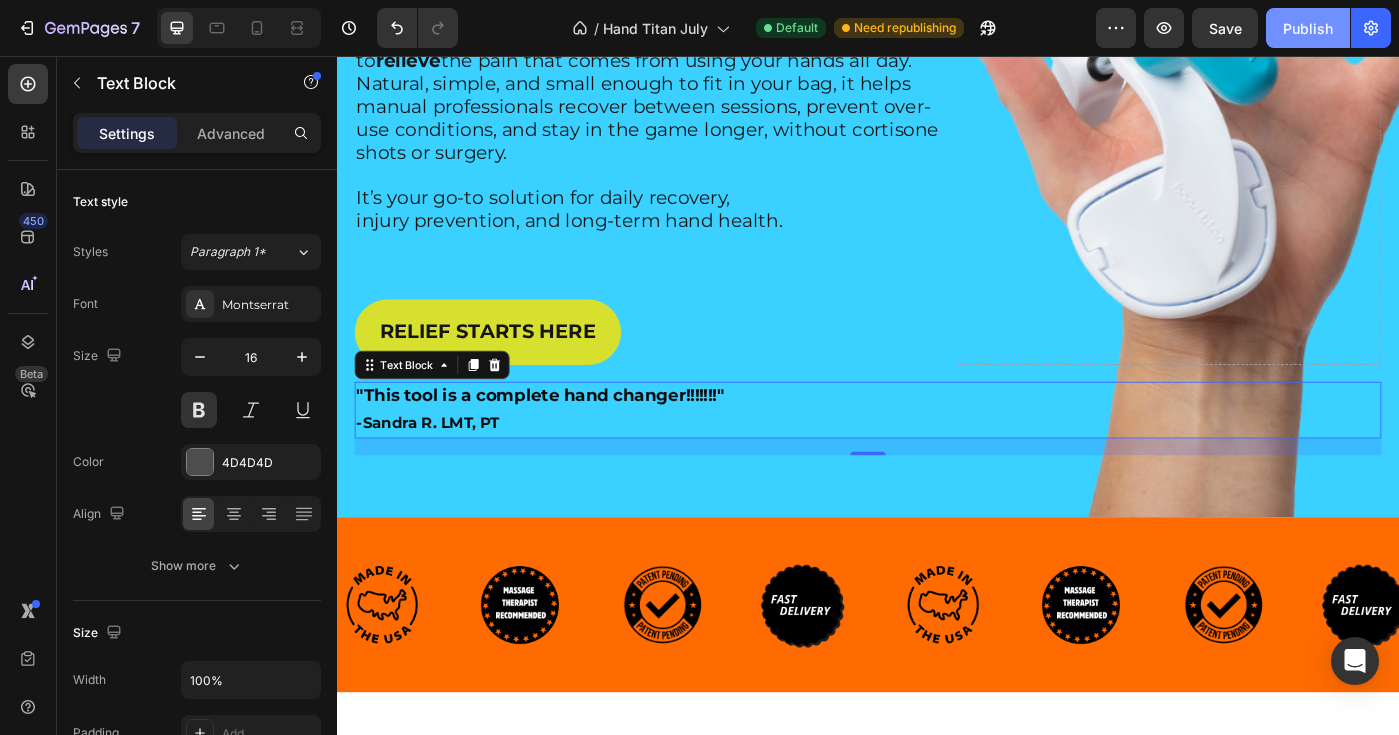 click on "Publish" at bounding box center [1308, 28] 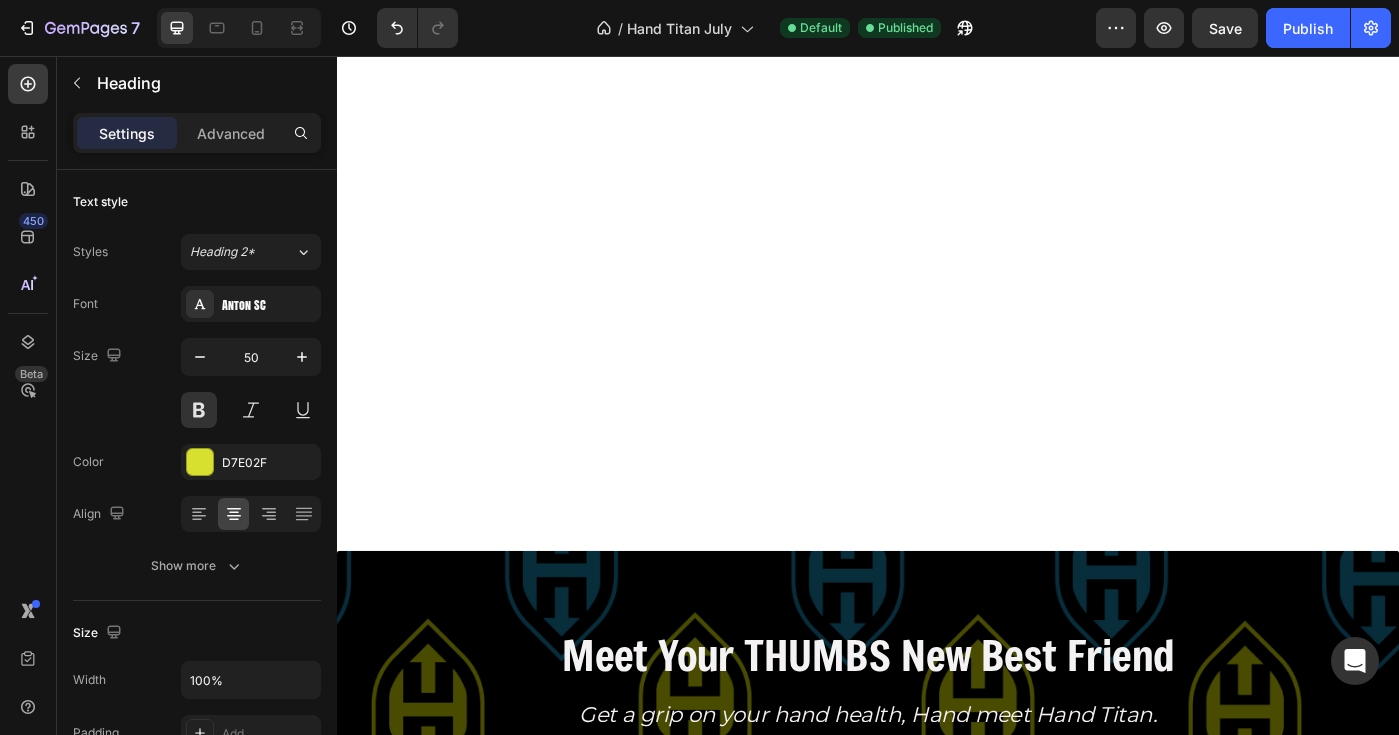 scroll, scrollTop: 2899, scrollLeft: 0, axis: vertical 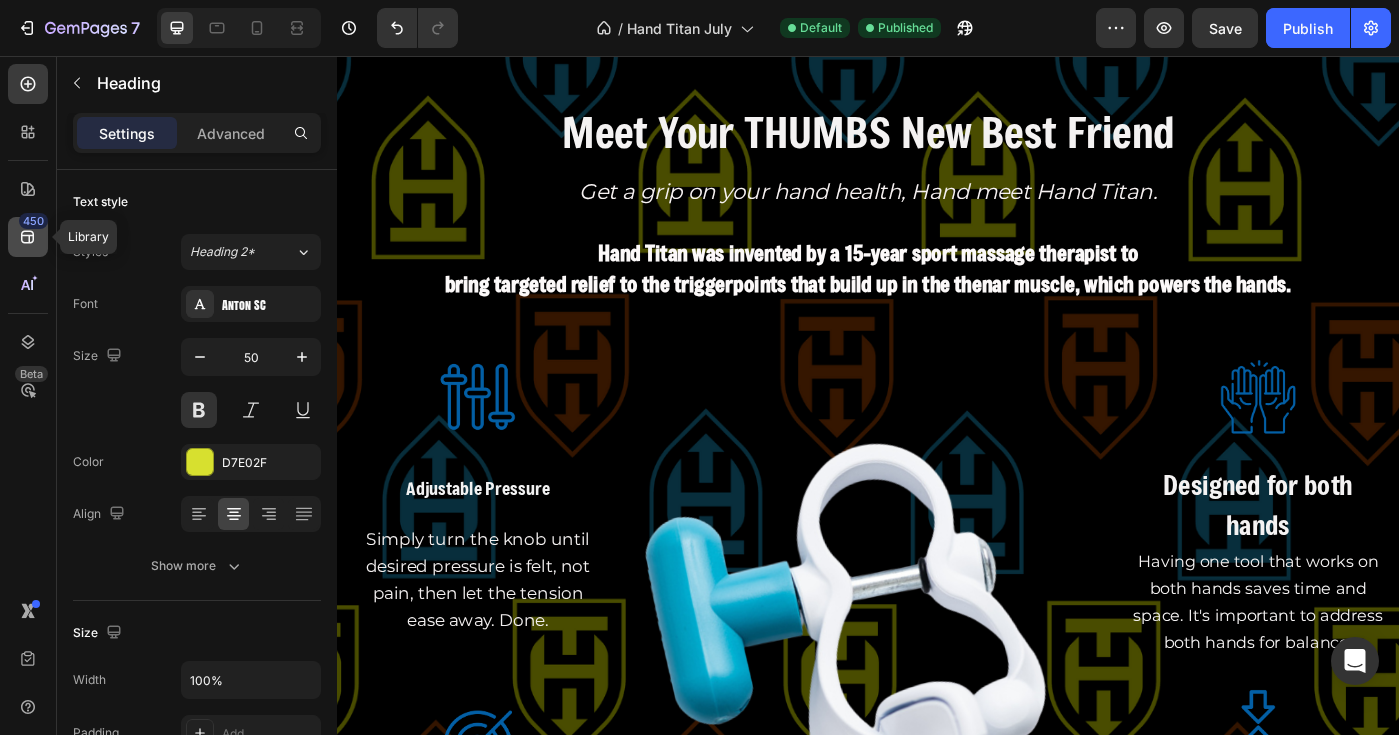 click 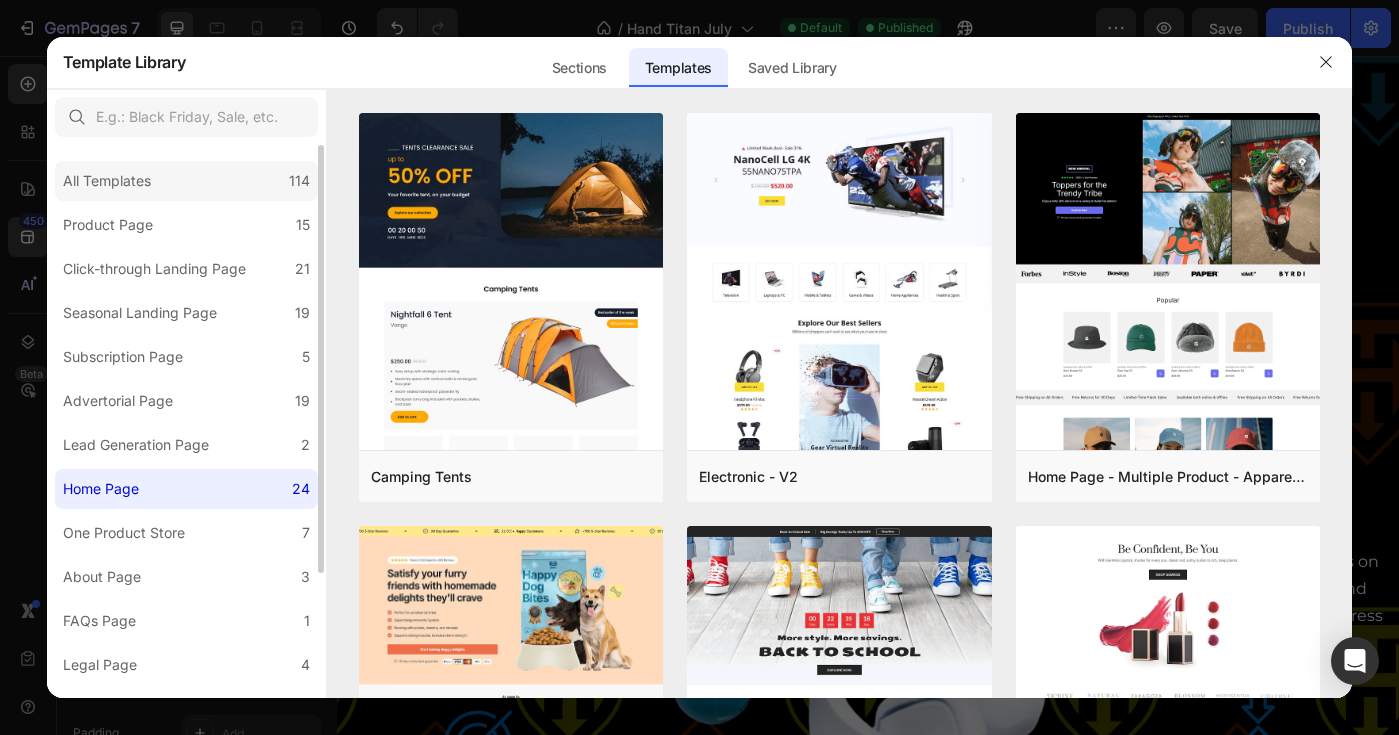 click on "All Templates 114" 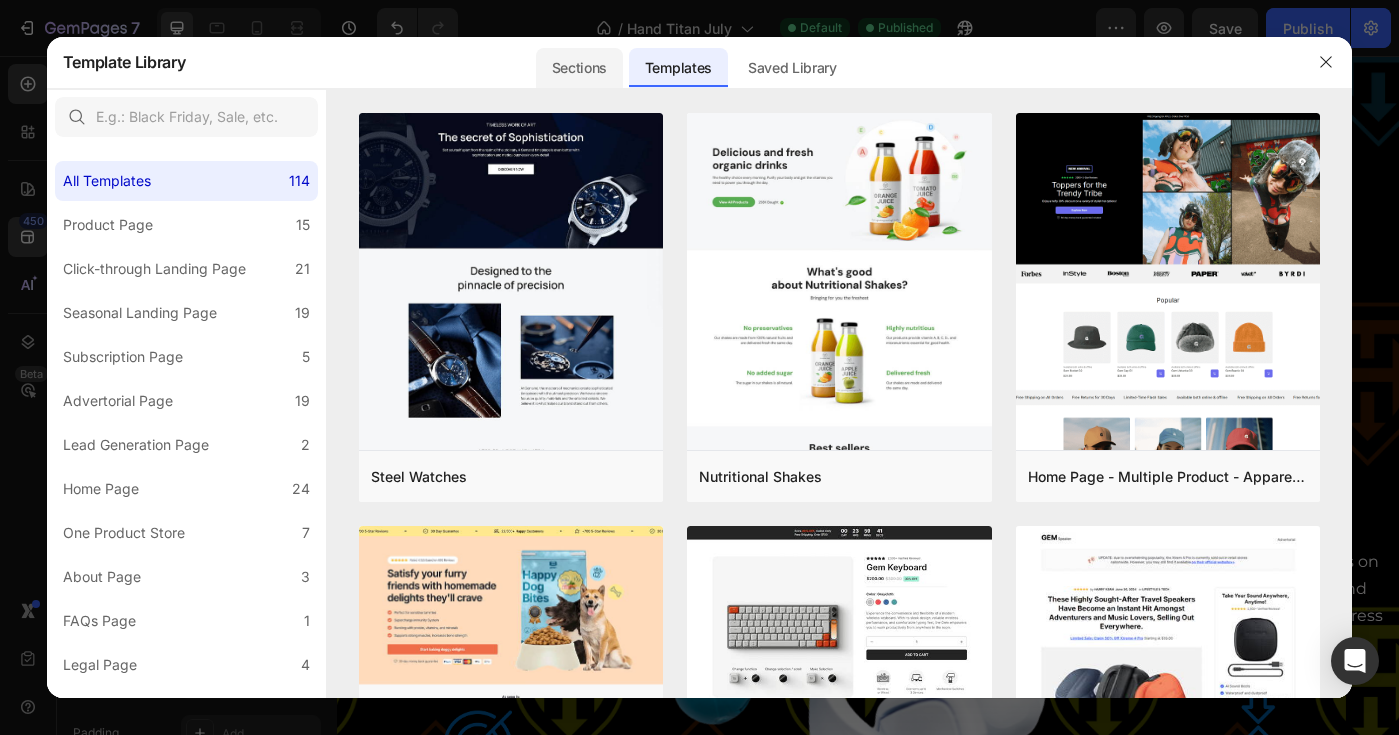click on "Sections" 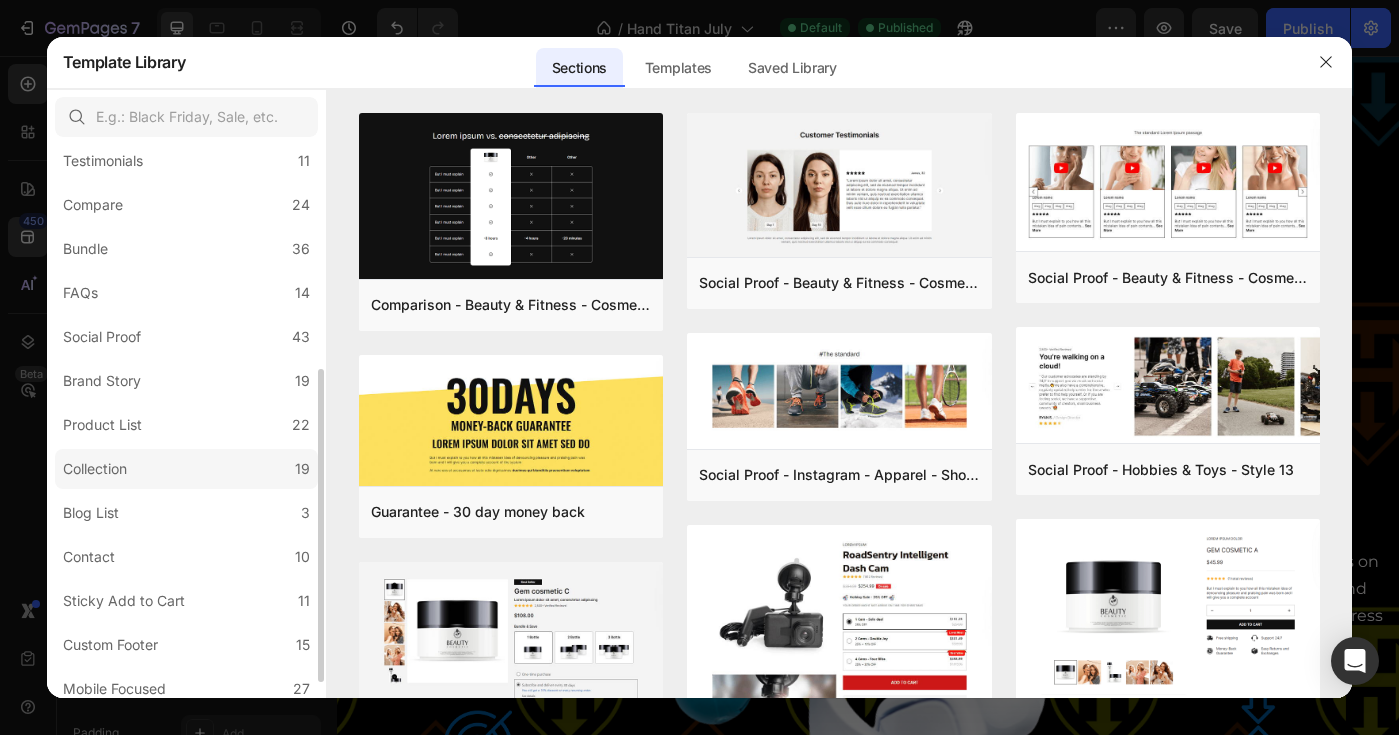 scroll, scrollTop: 366, scrollLeft: 0, axis: vertical 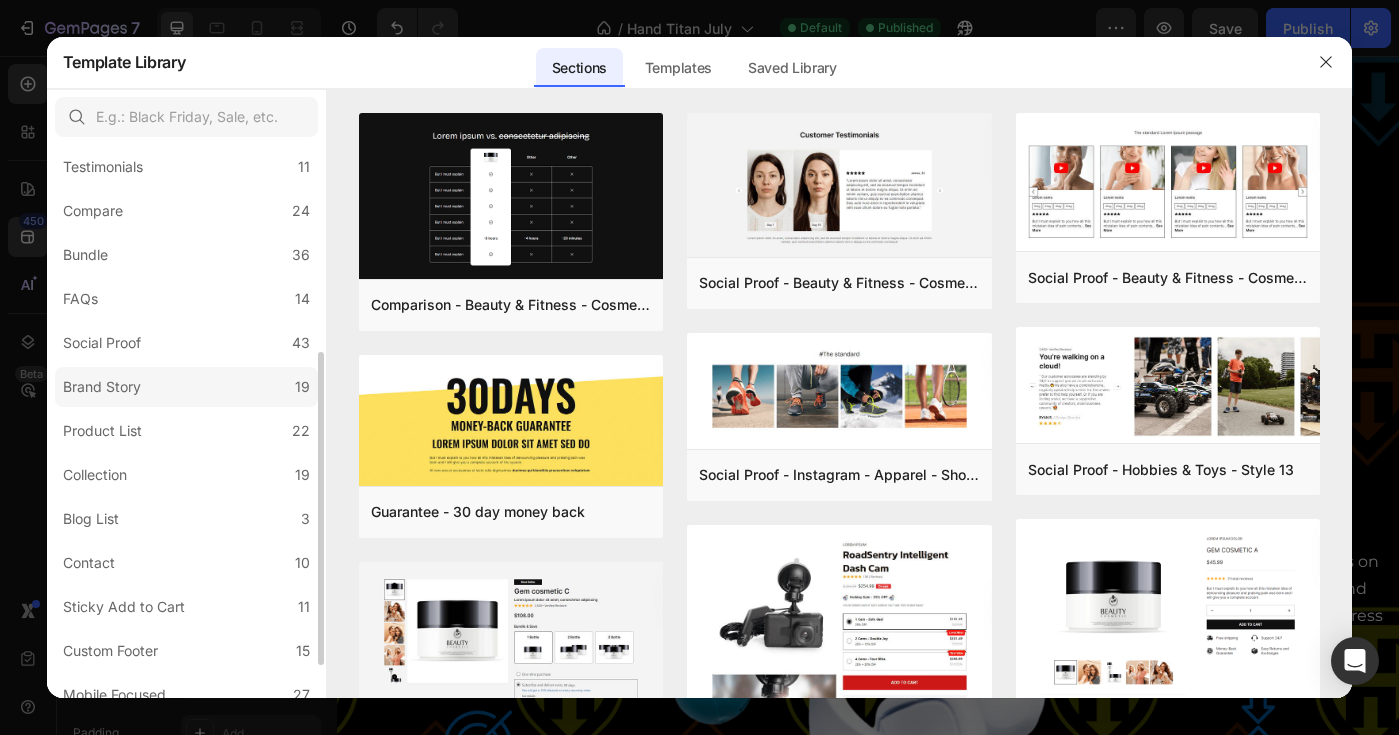 click on "Brand Story 19" 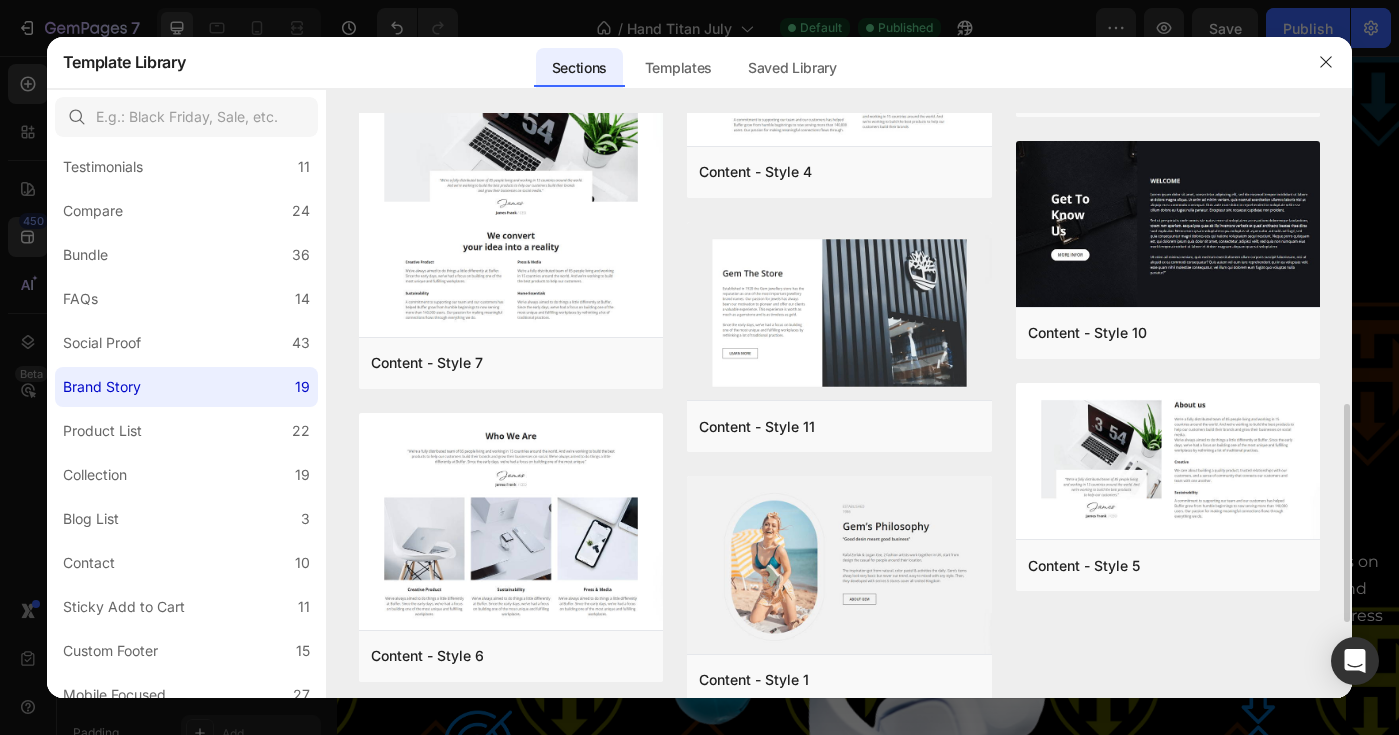 scroll, scrollTop: 989, scrollLeft: 0, axis: vertical 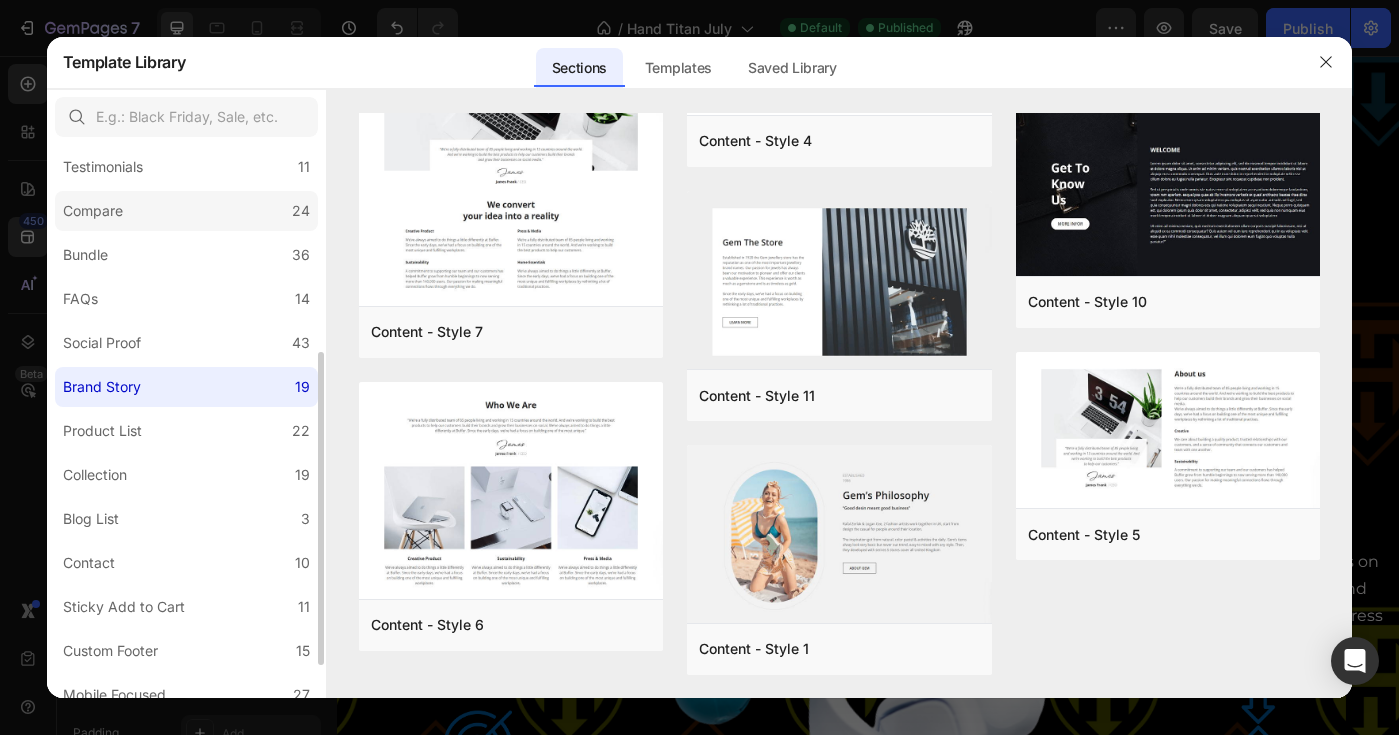 click on "Compare 24" 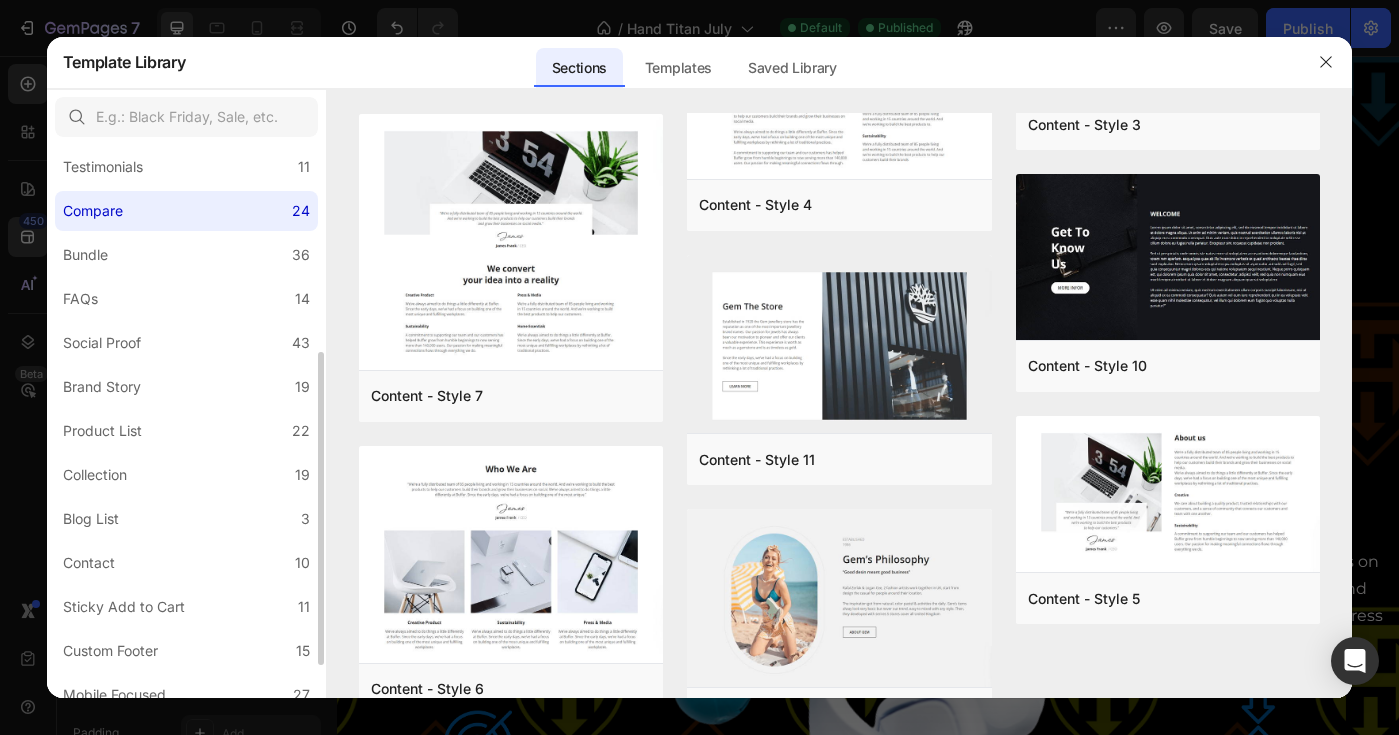 scroll, scrollTop: 0, scrollLeft: 0, axis: both 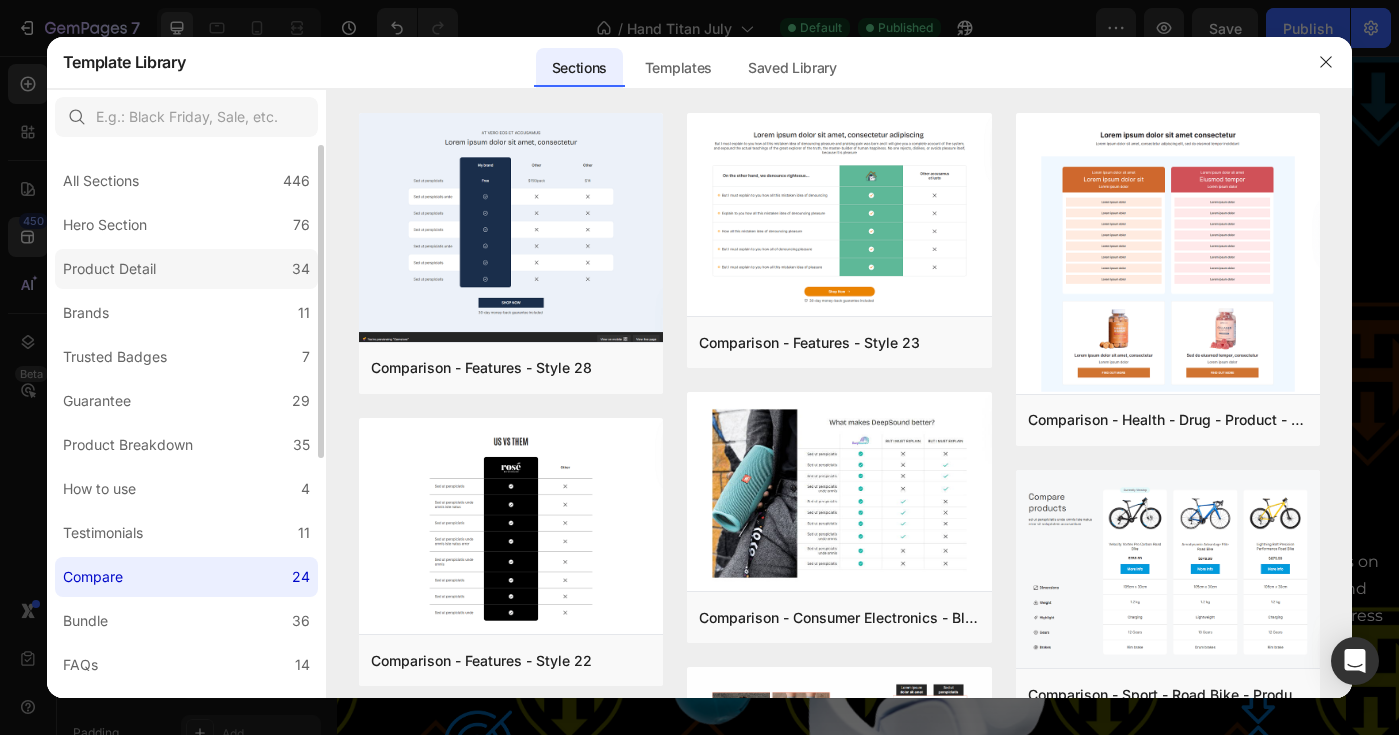 click on "Product Detail 34" 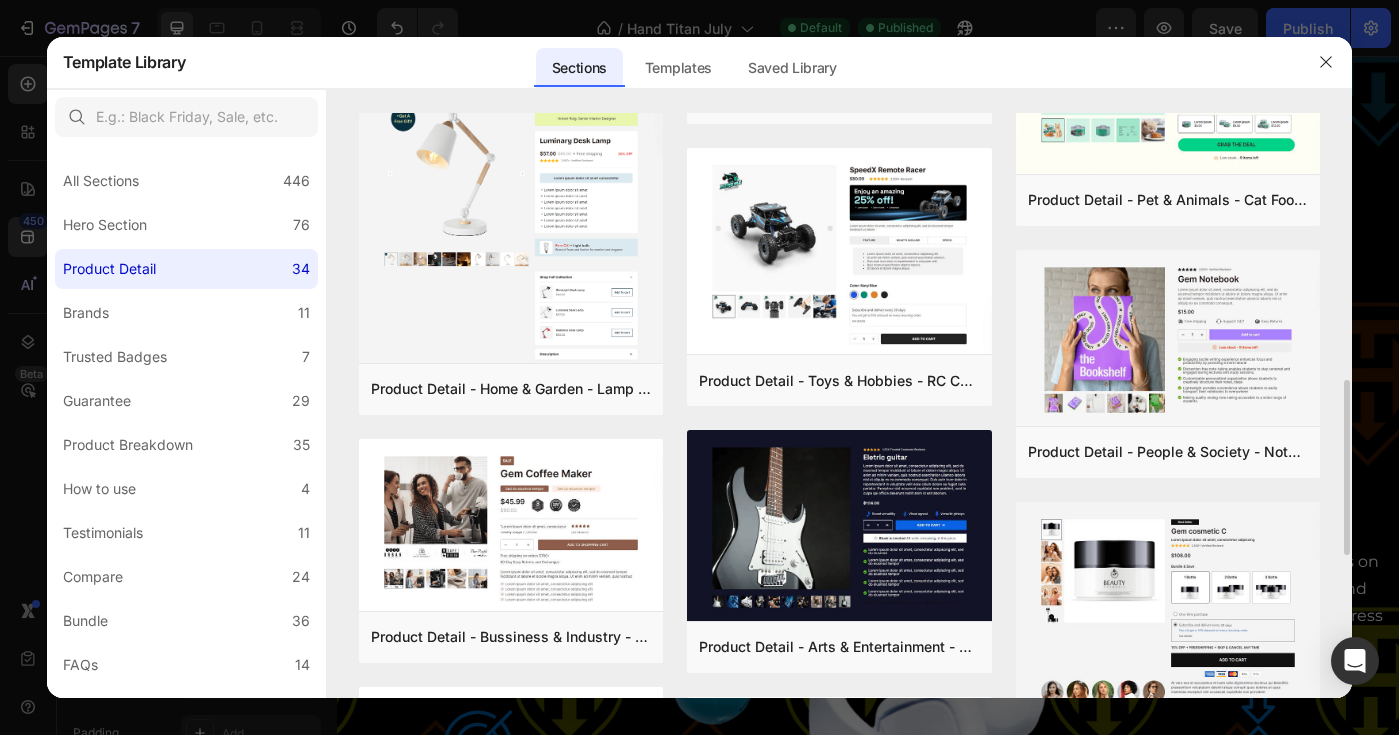 scroll, scrollTop: 905, scrollLeft: 0, axis: vertical 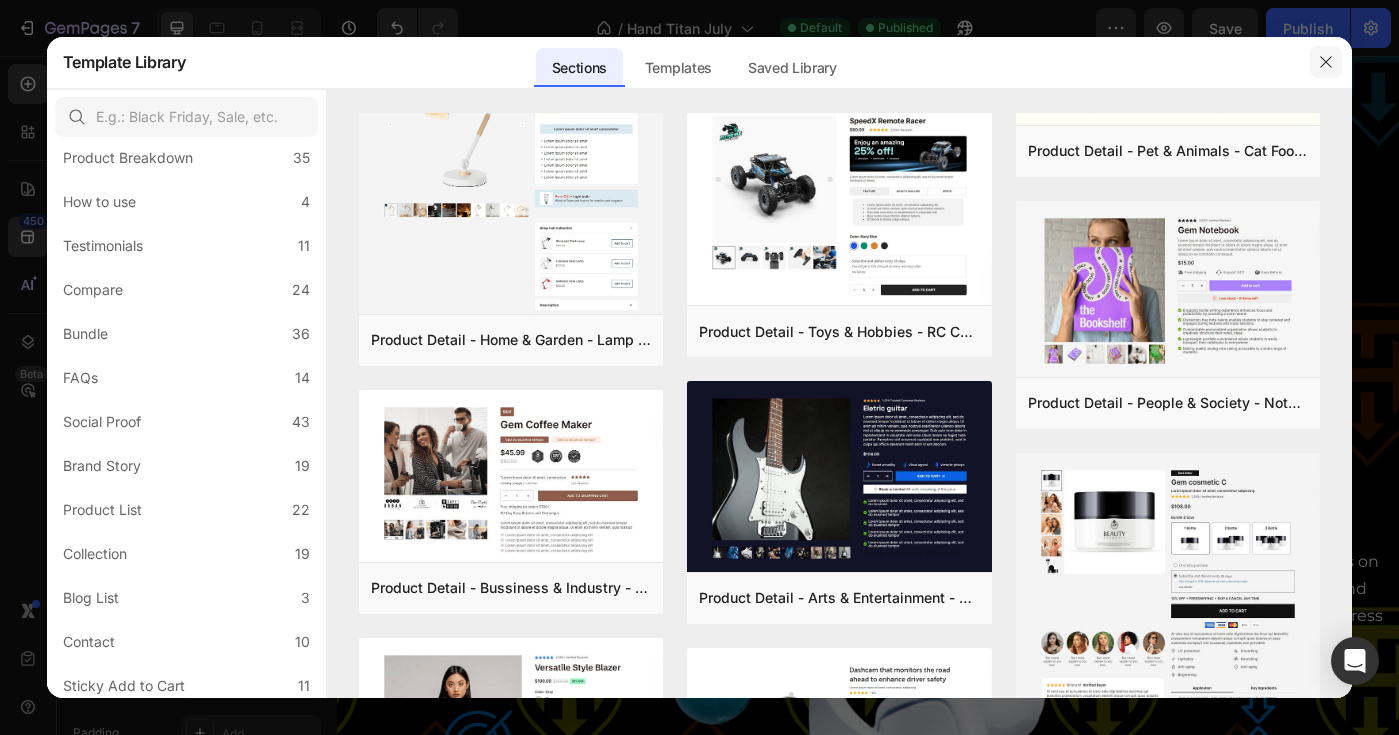 click 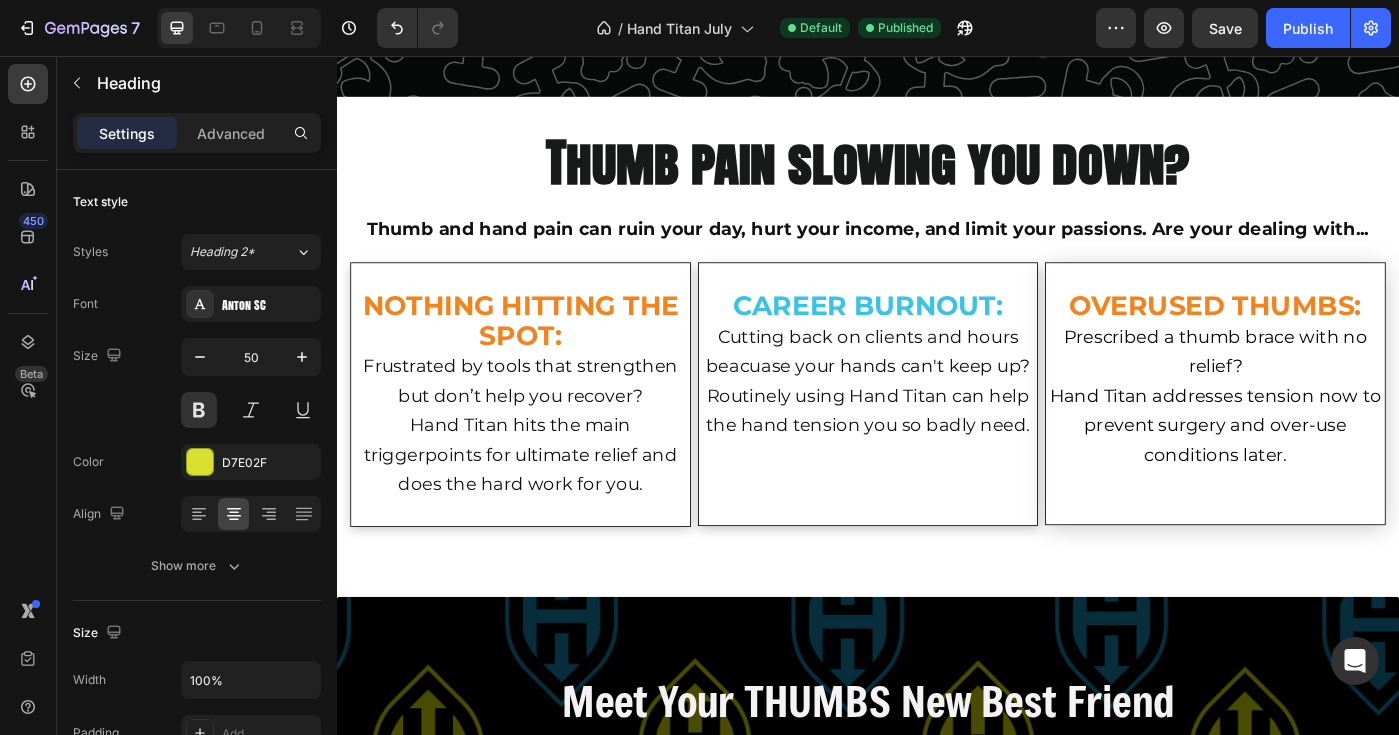 scroll, scrollTop: 2251, scrollLeft: 0, axis: vertical 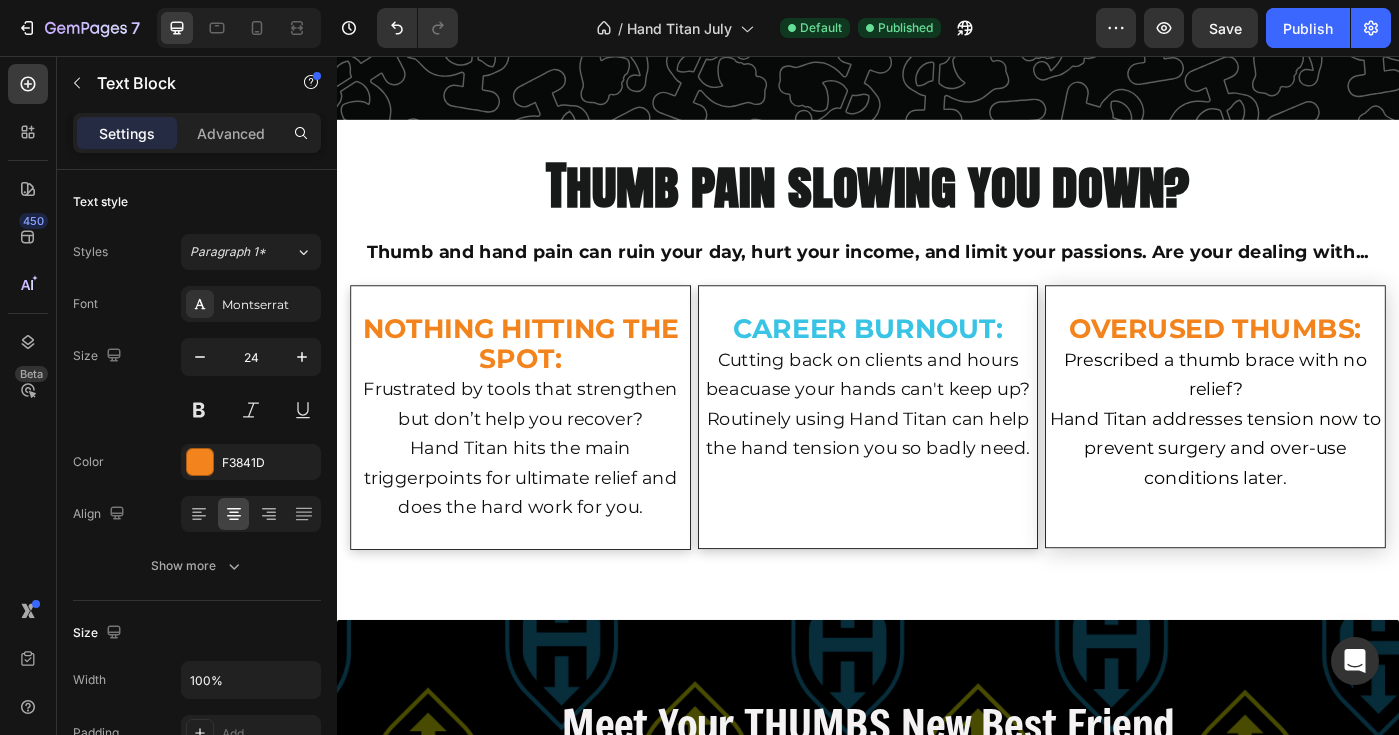 click on "NOTHING HITTING THE SPOT:" at bounding box center [544, 381] 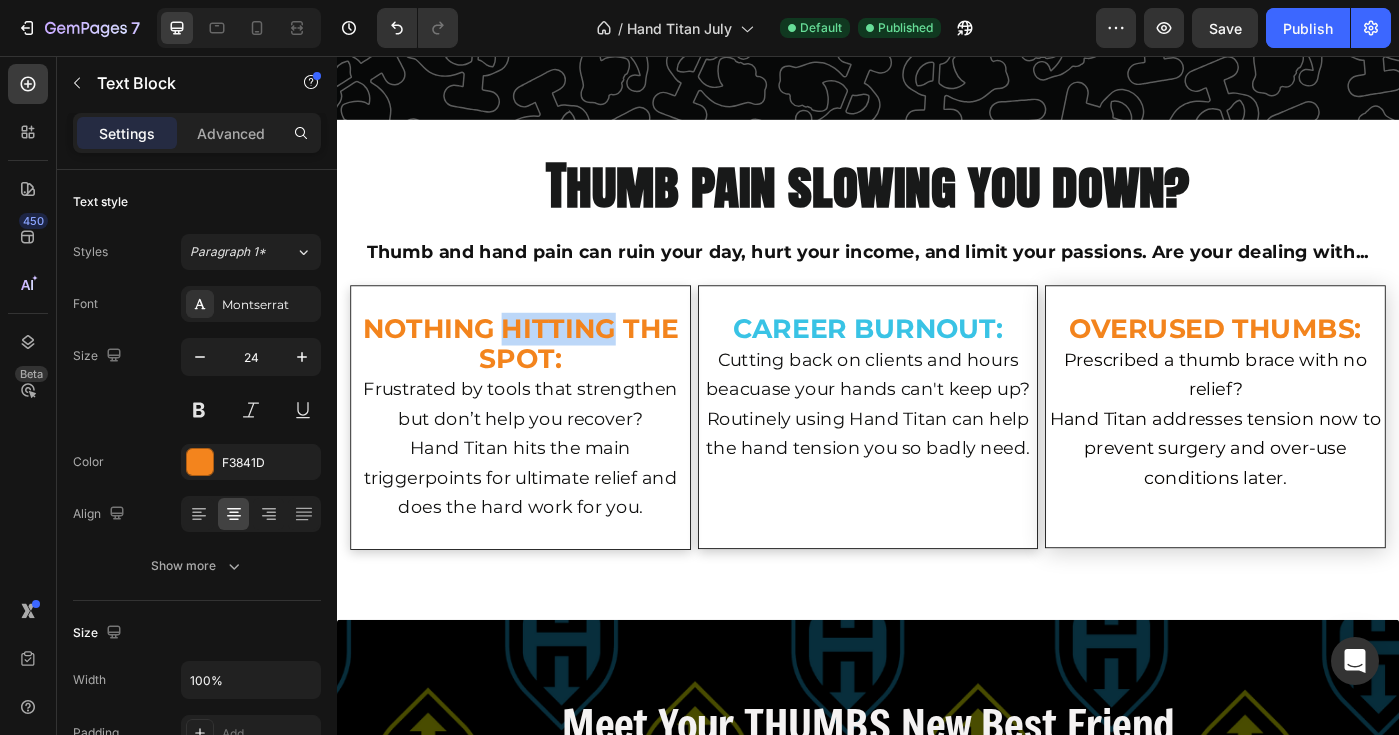 click on "NOTHING HITTING THE SPOT:" at bounding box center (544, 381) 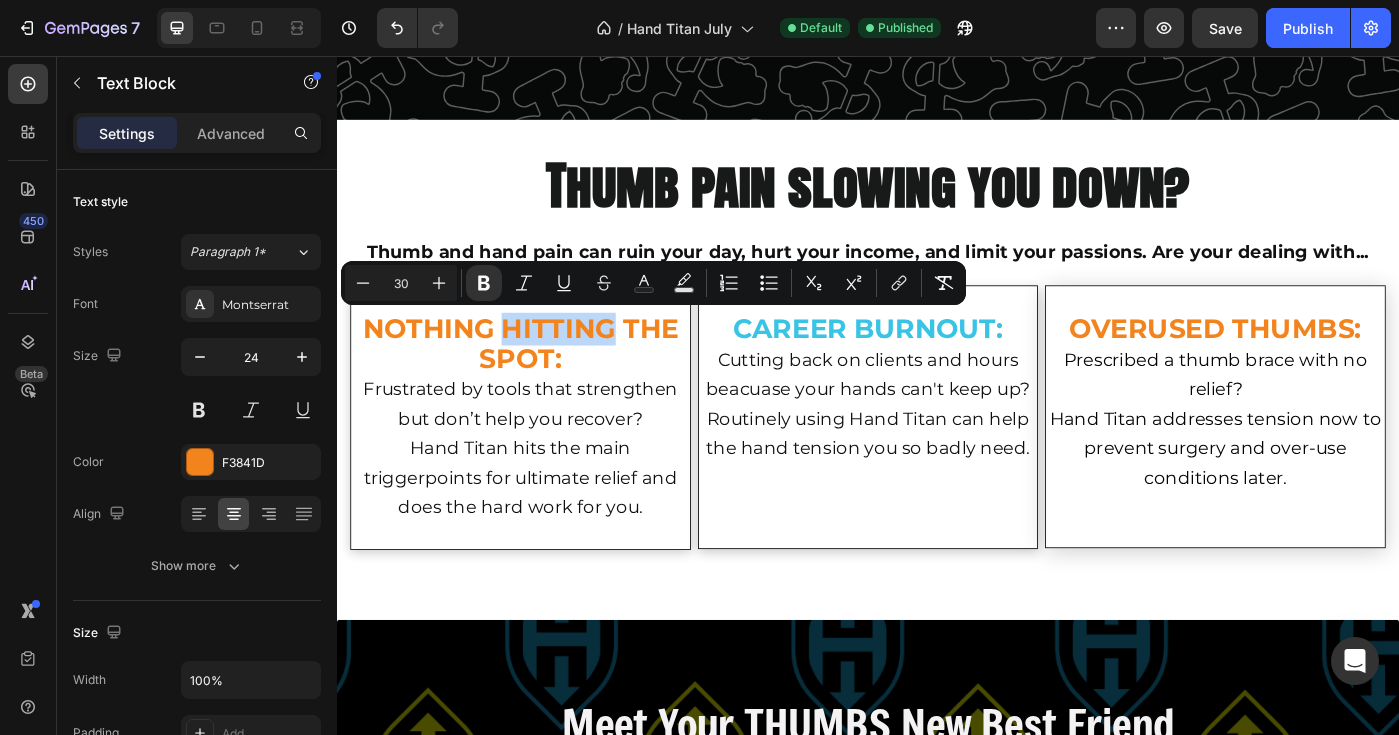 click on "NOTHING HITTING THE SPOT:" at bounding box center [544, 381] 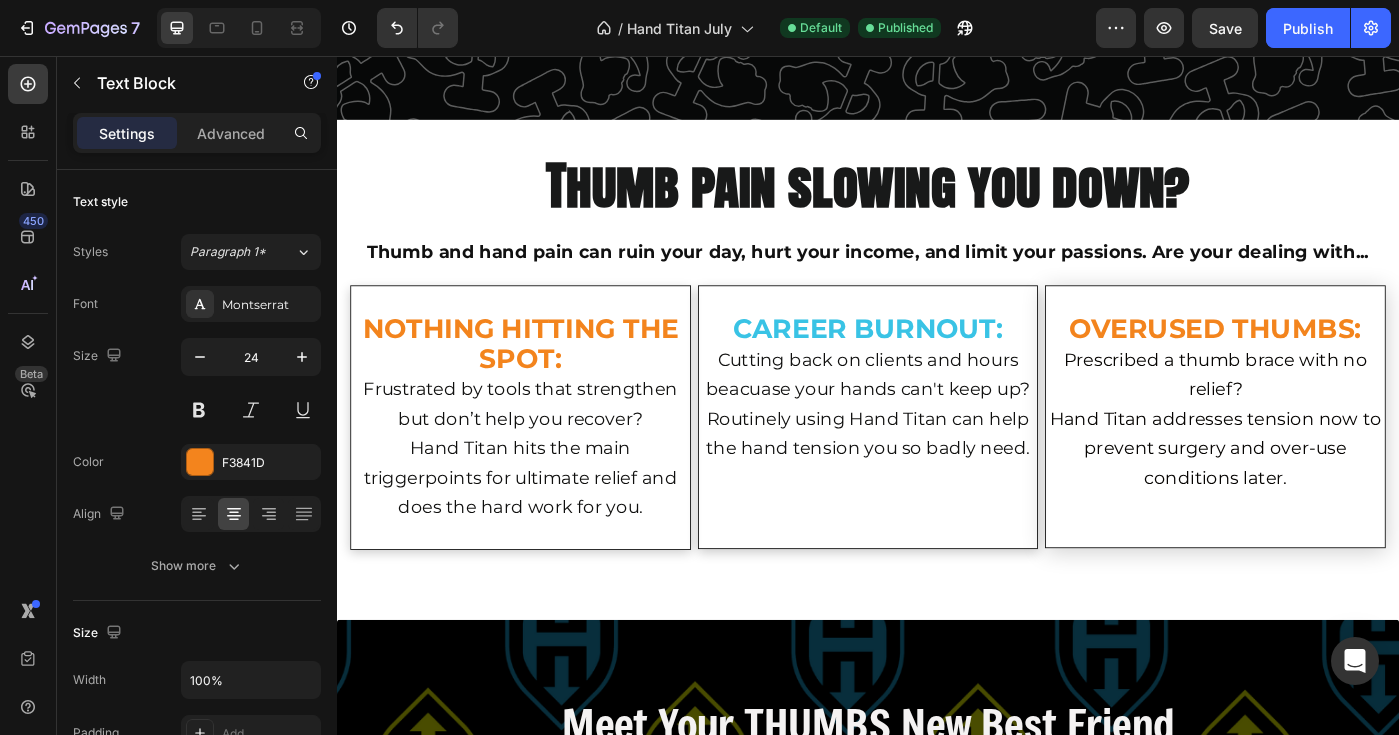 click on "NOTHING HITTING THE SPOT:" at bounding box center (544, 381) 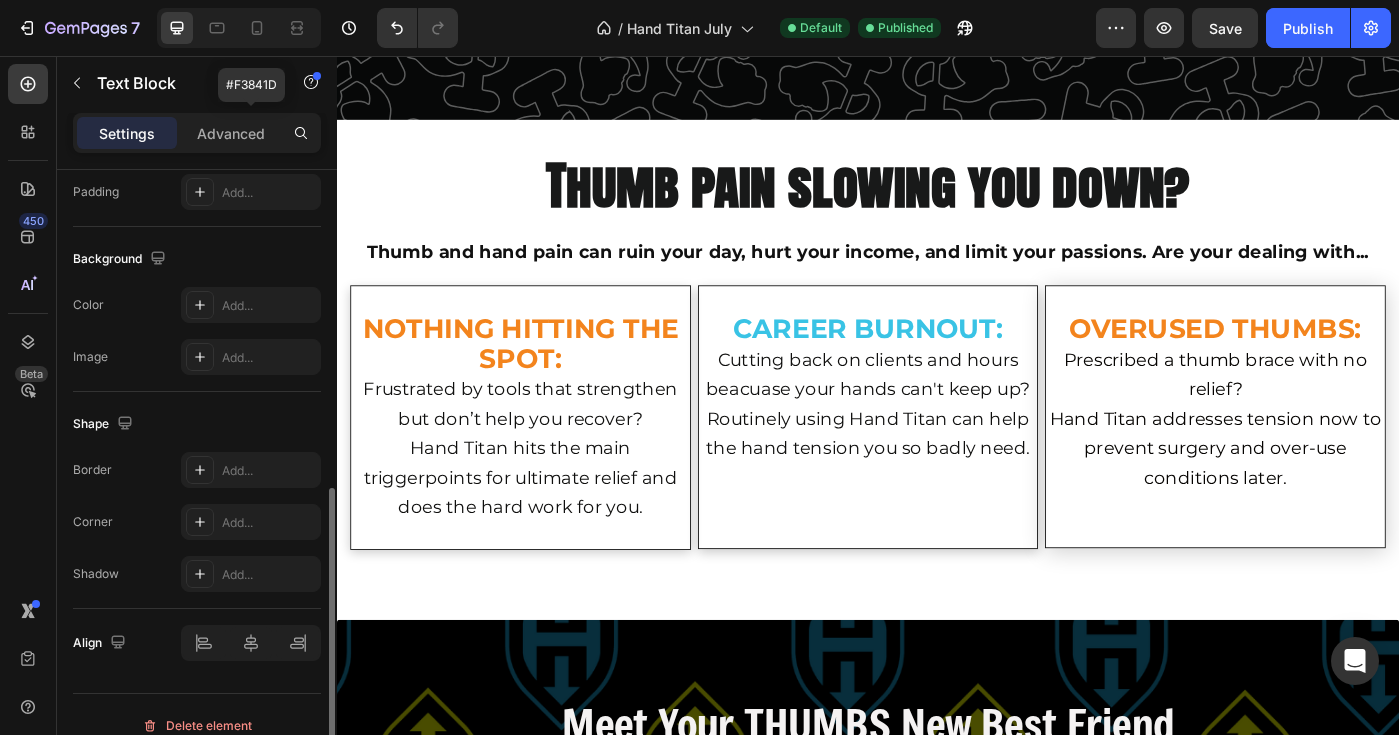 scroll, scrollTop: 563, scrollLeft: 0, axis: vertical 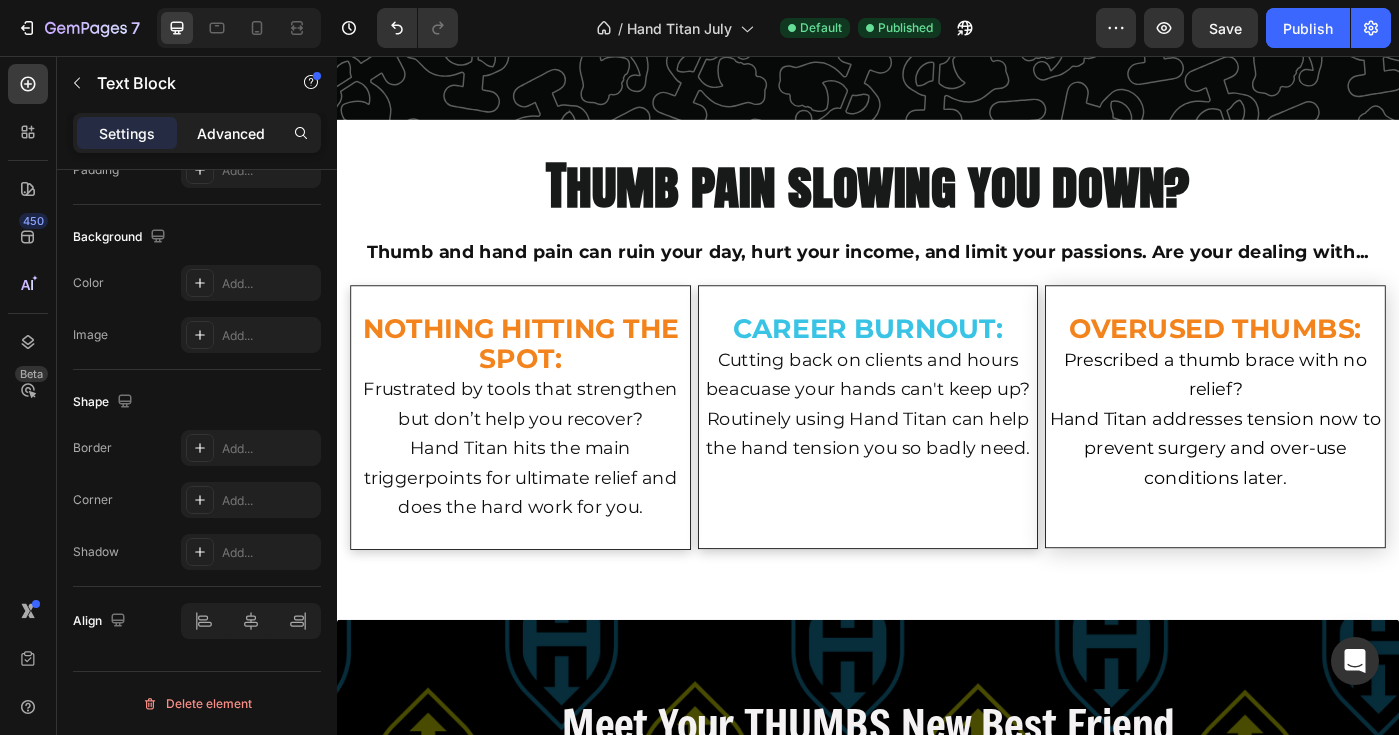click on "Advanced" at bounding box center (231, 133) 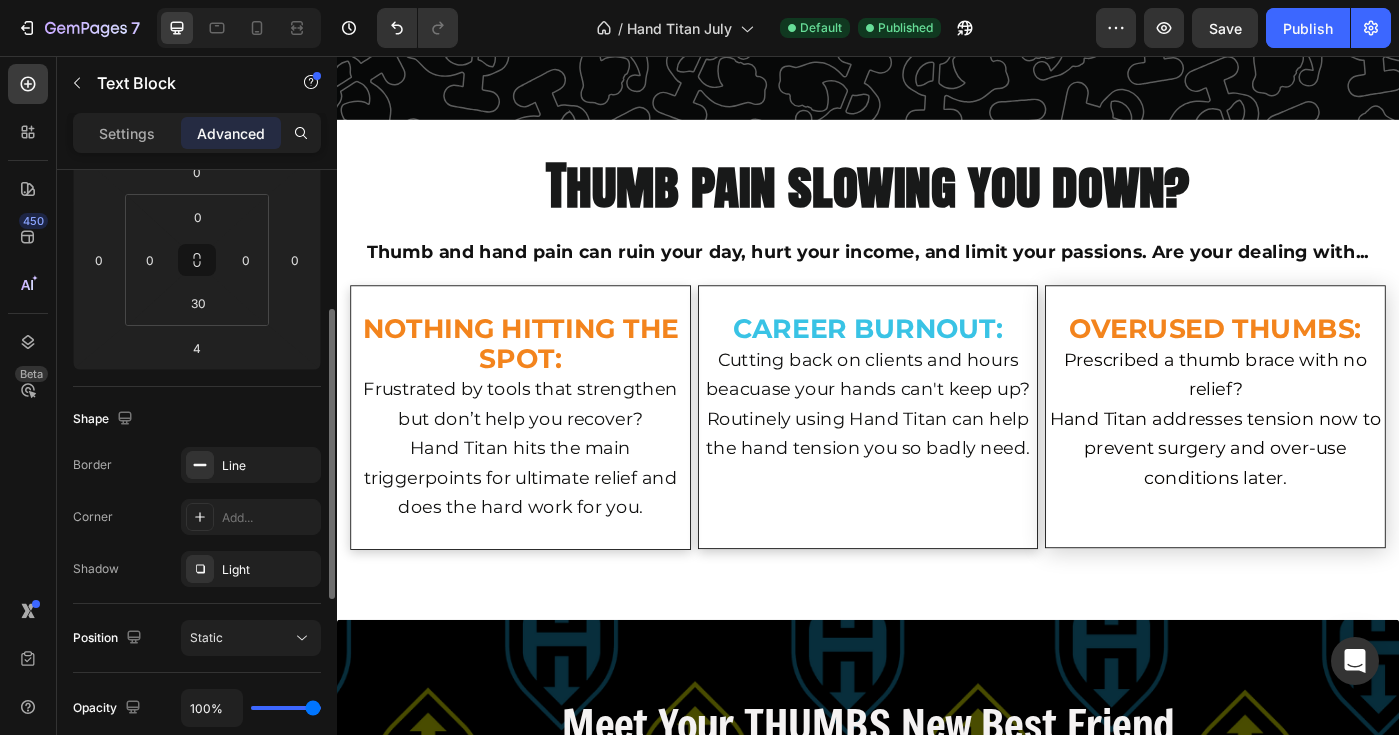 scroll, scrollTop: 298, scrollLeft: 0, axis: vertical 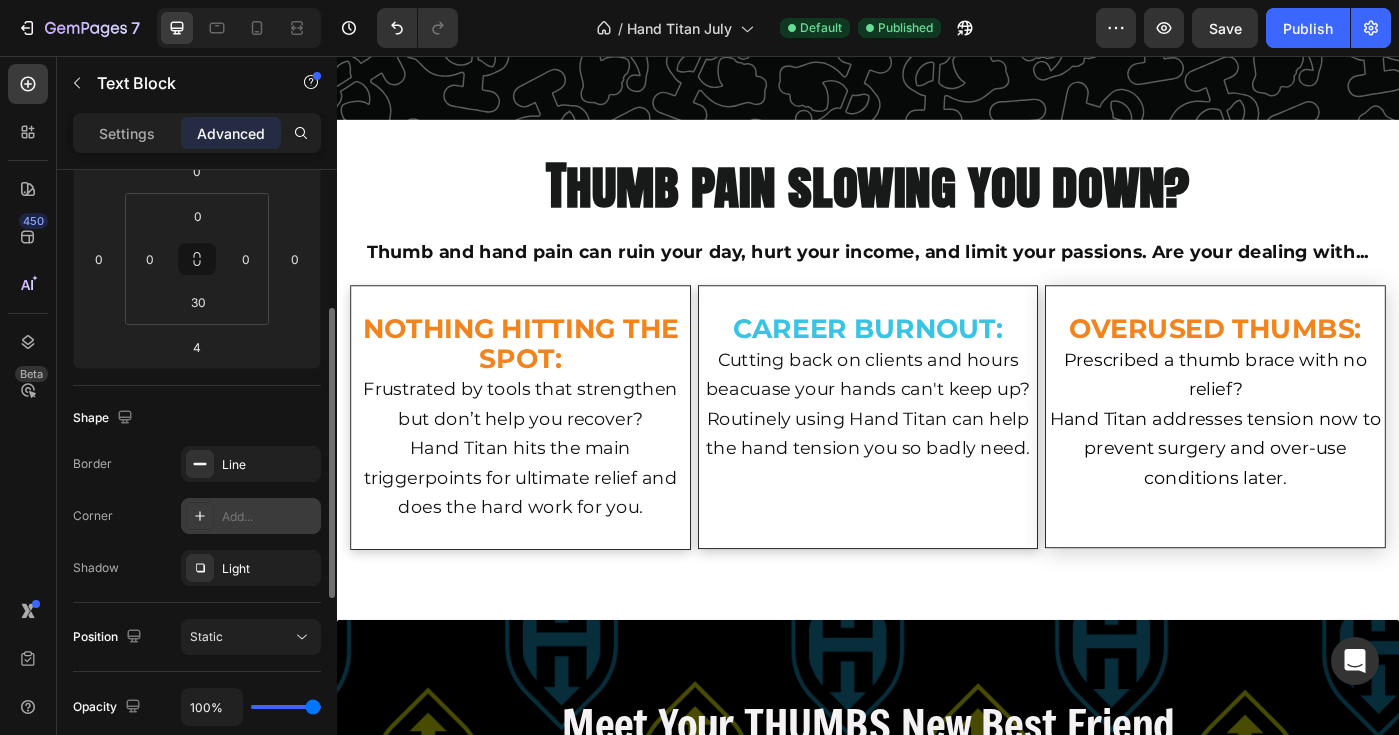 click on "Add..." at bounding box center [251, 516] 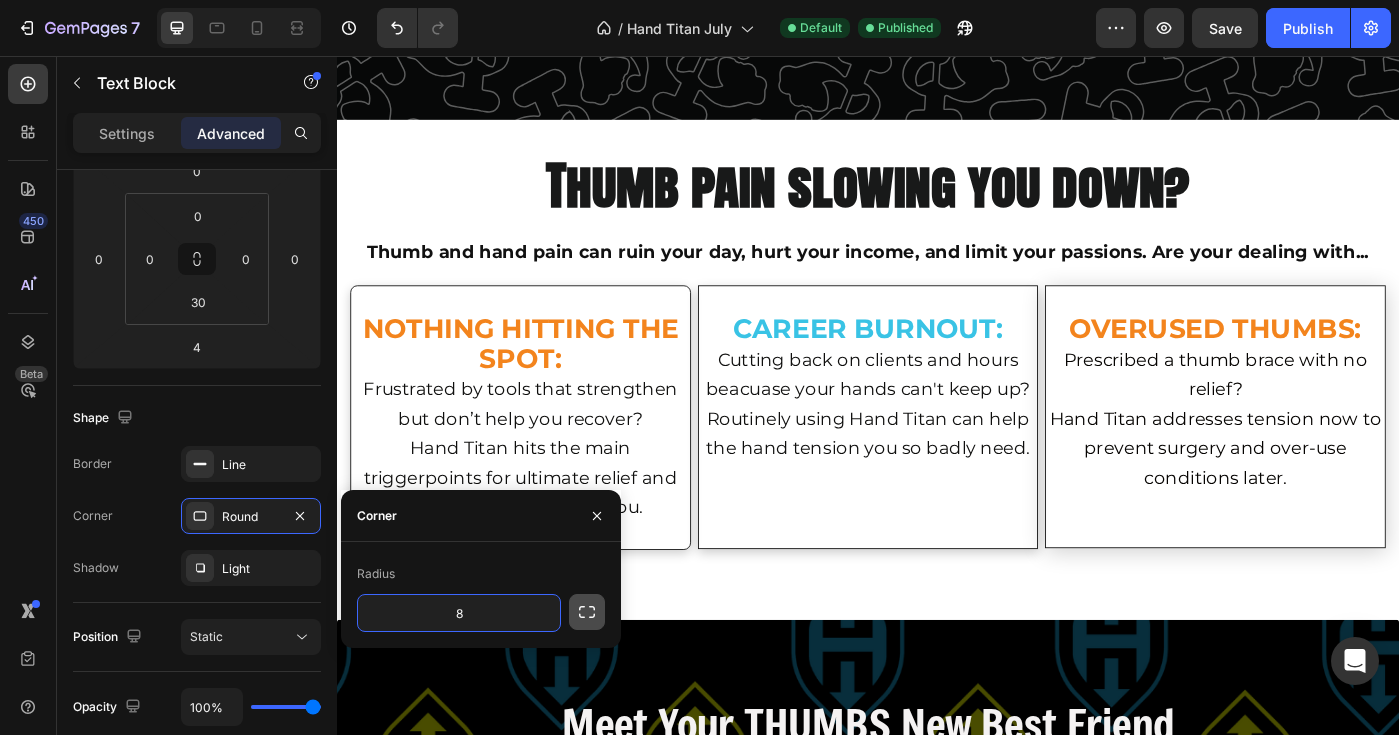 click at bounding box center [587, 612] 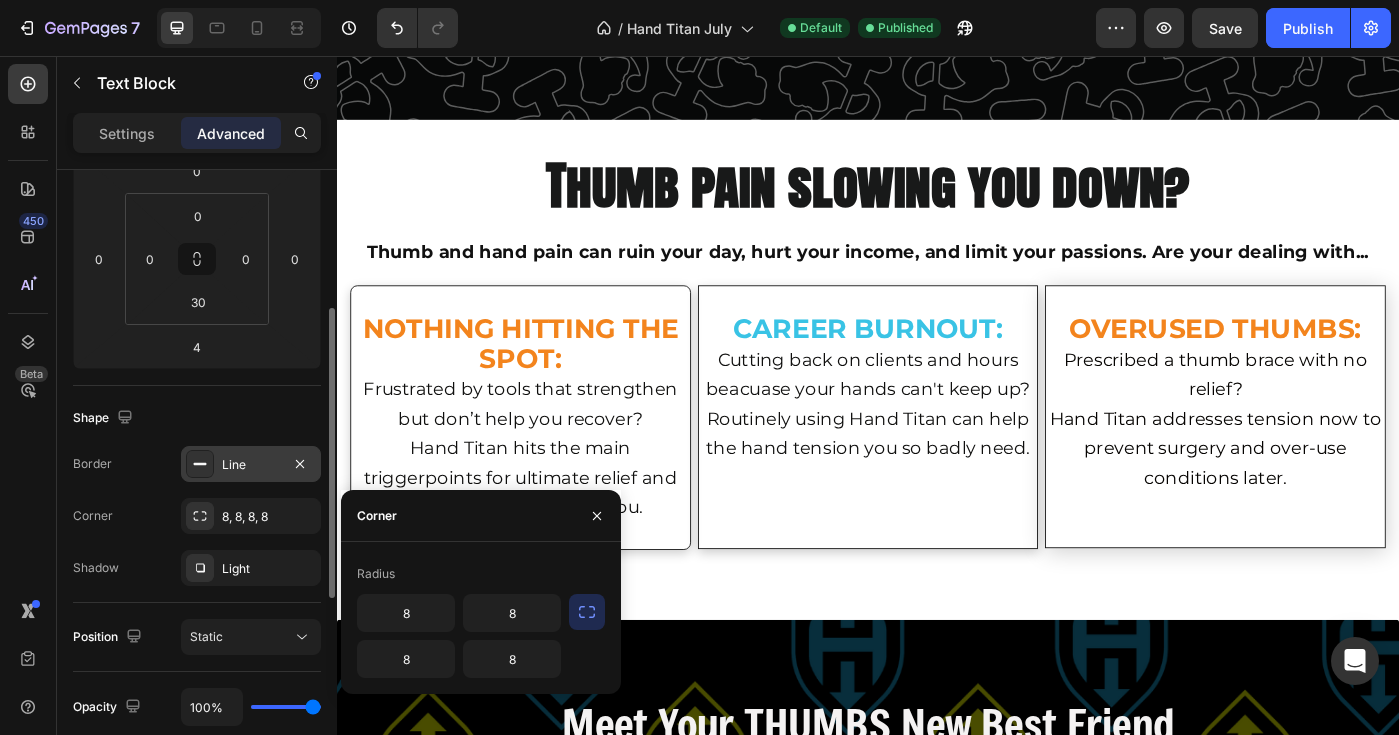 click on "Line" at bounding box center (251, 465) 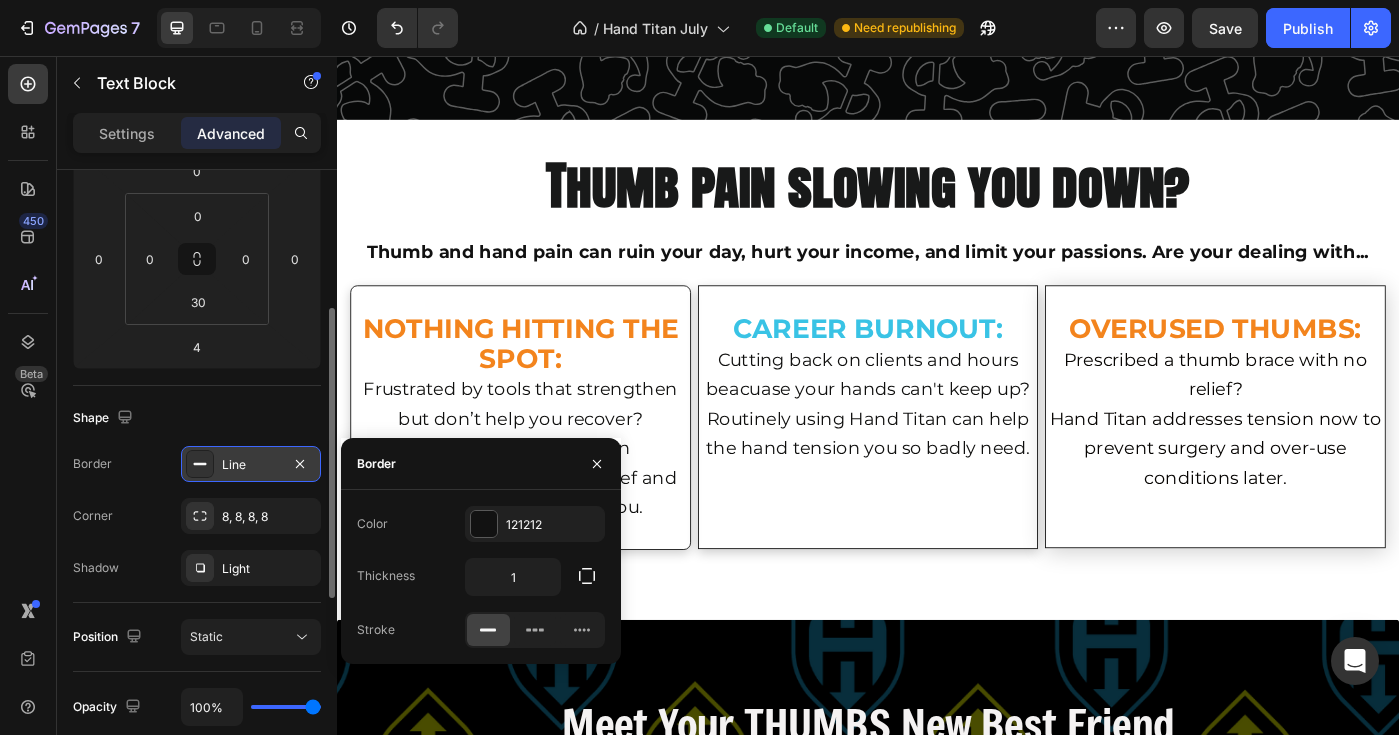 click on "Line" at bounding box center (251, 465) 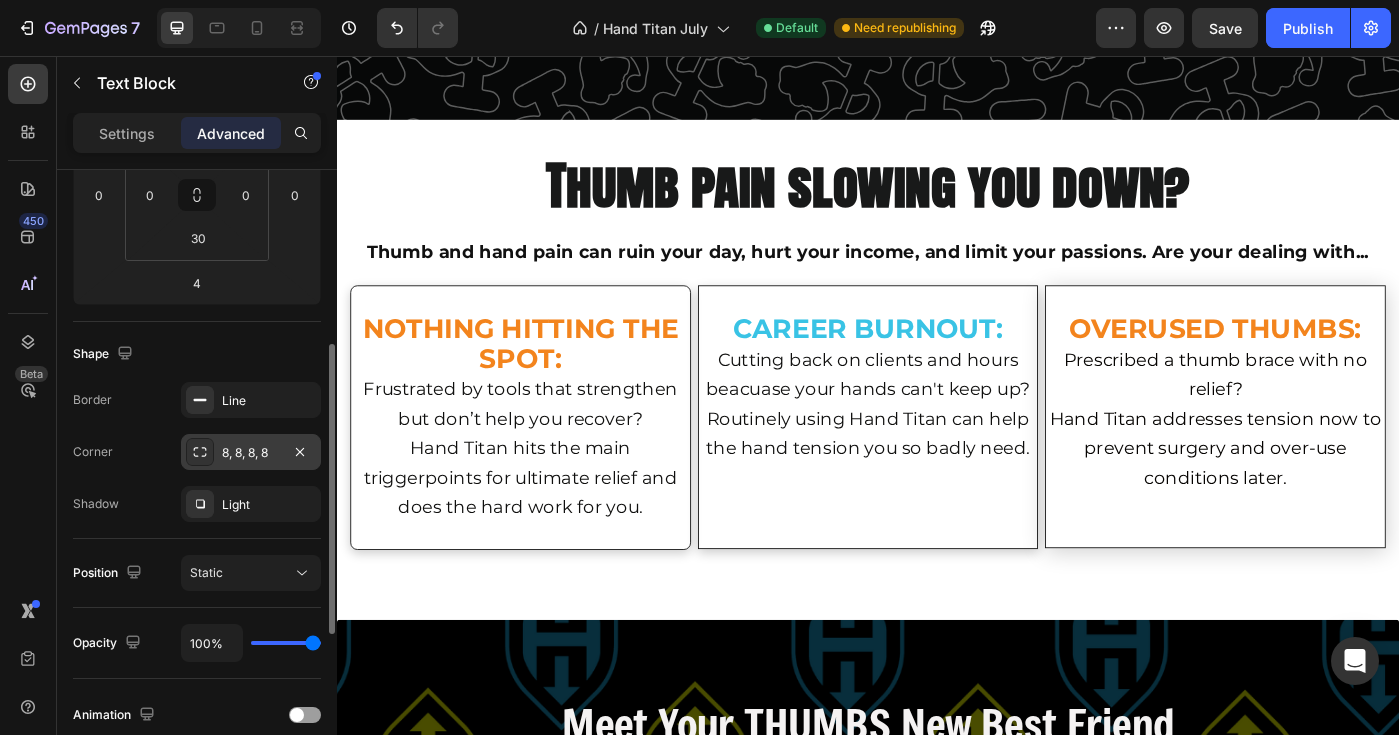 scroll, scrollTop: 377, scrollLeft: 0, axis: vertical 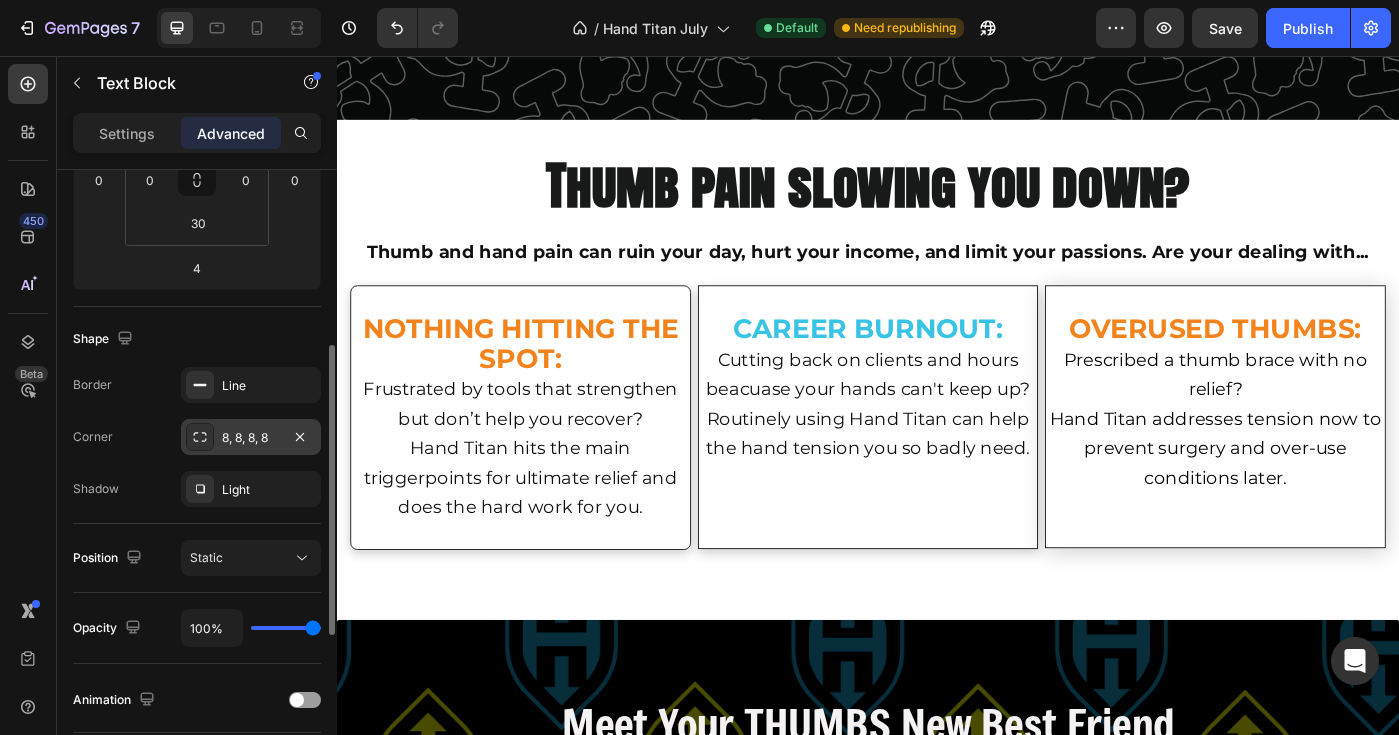 click on "8, 8, 8, 8" at bounding box center (251, 438) 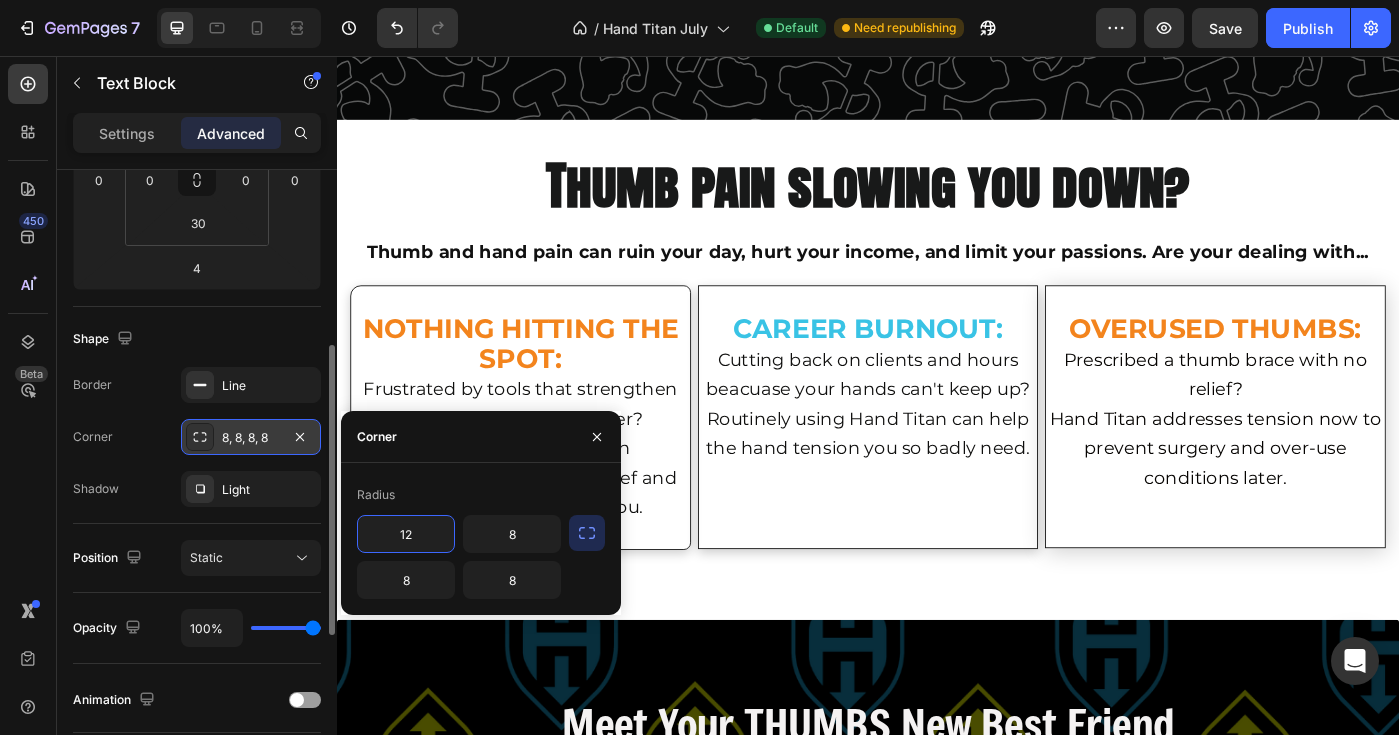type on "12" 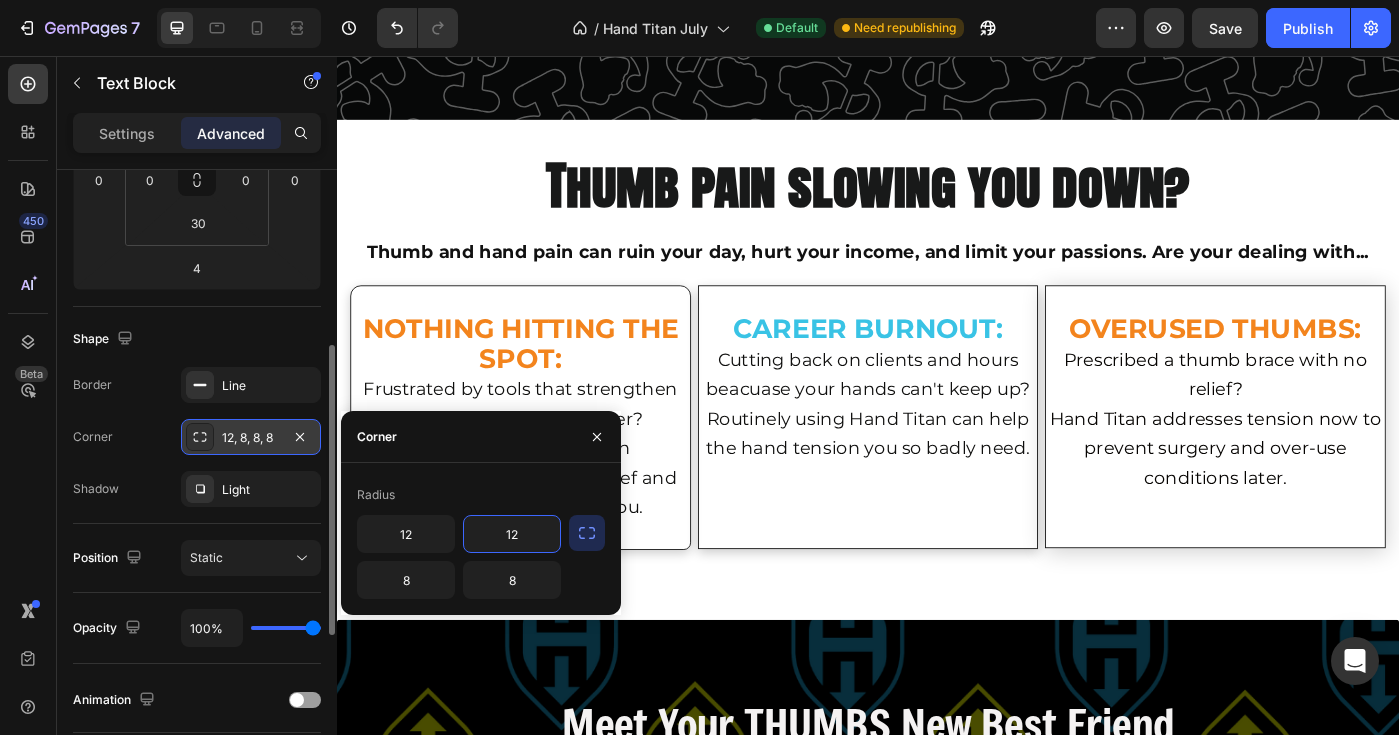 type on "12" 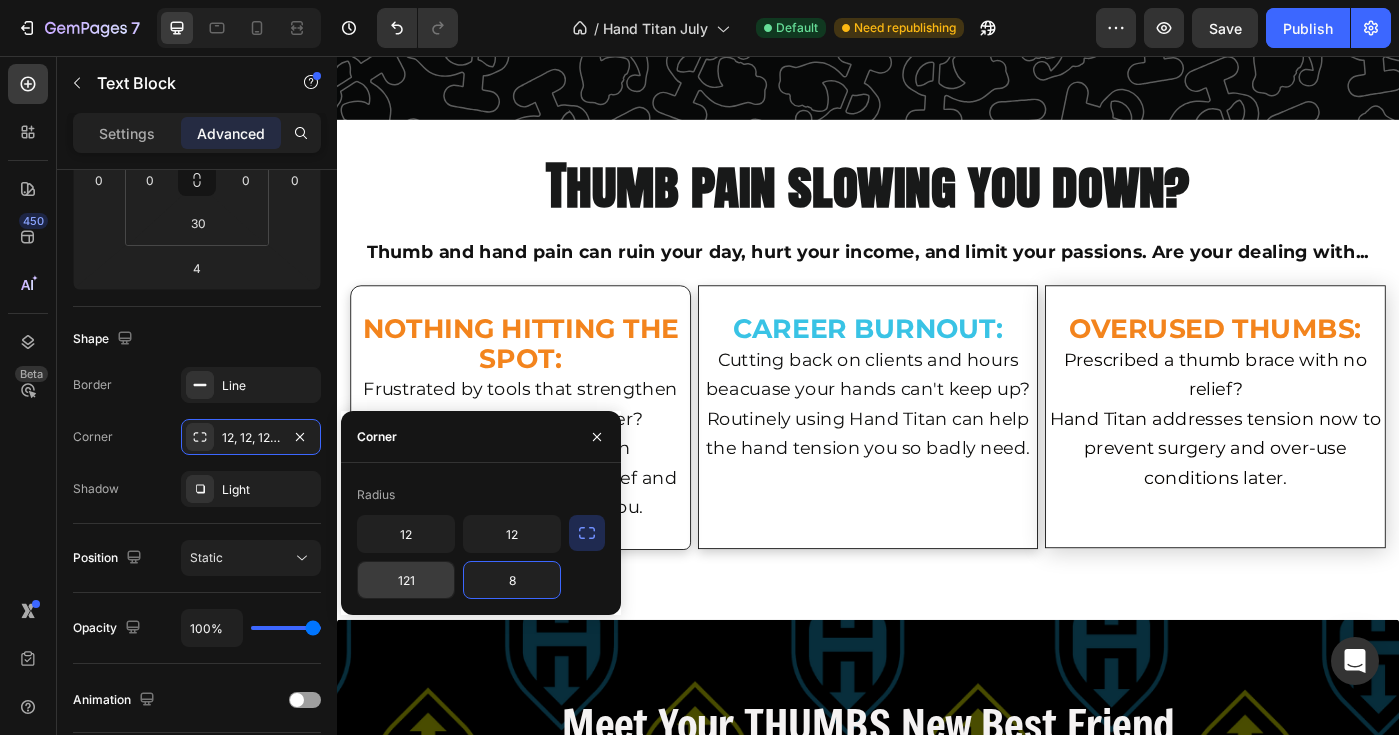 click on "121" at bounding box center [406, 580] 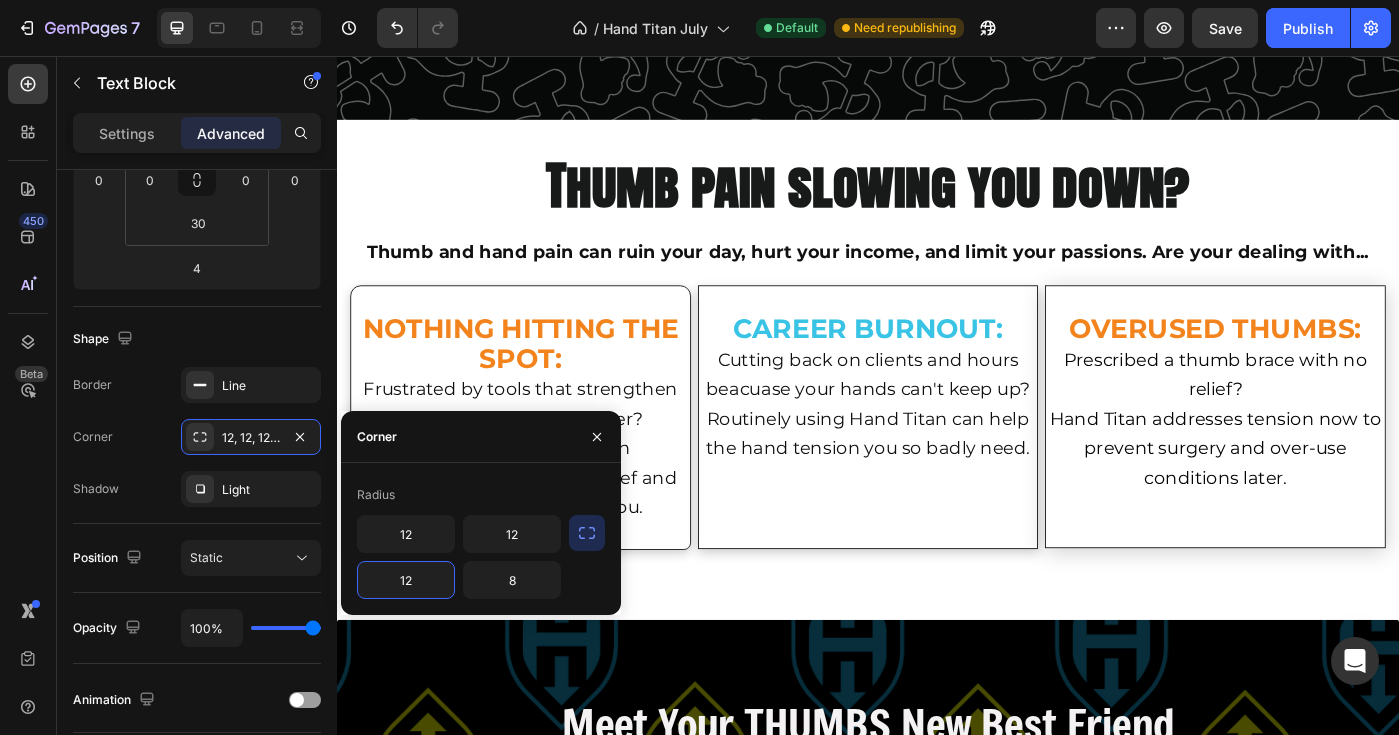 type on "12" 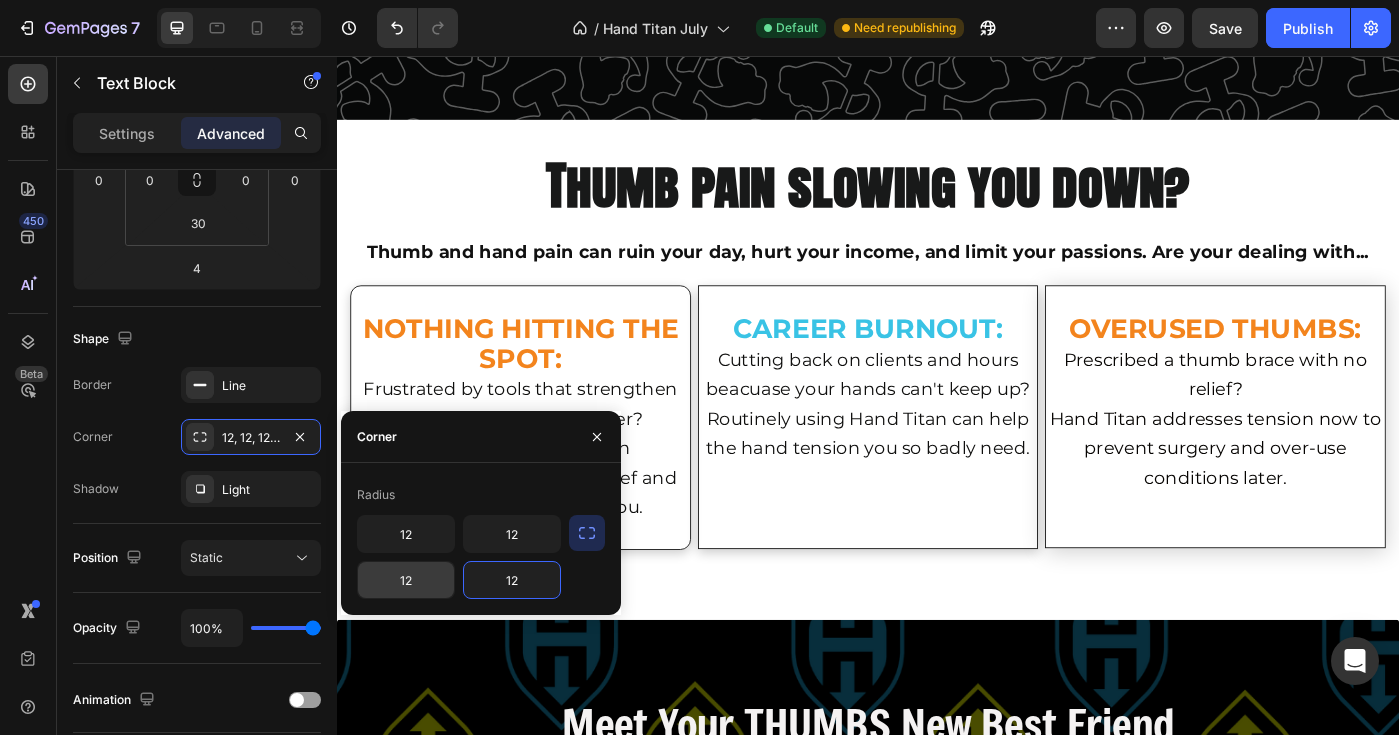 type on "12" 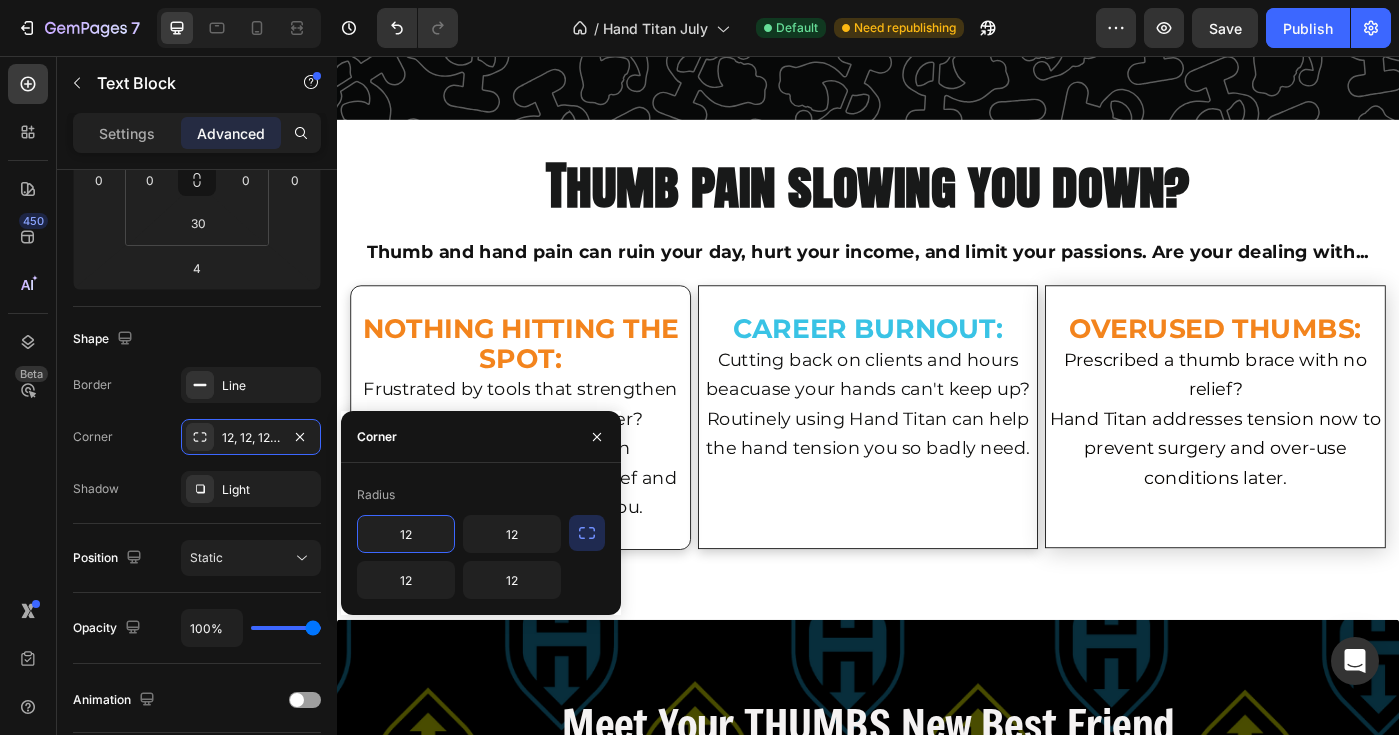 click on "12" at bounding box center (406, 534) 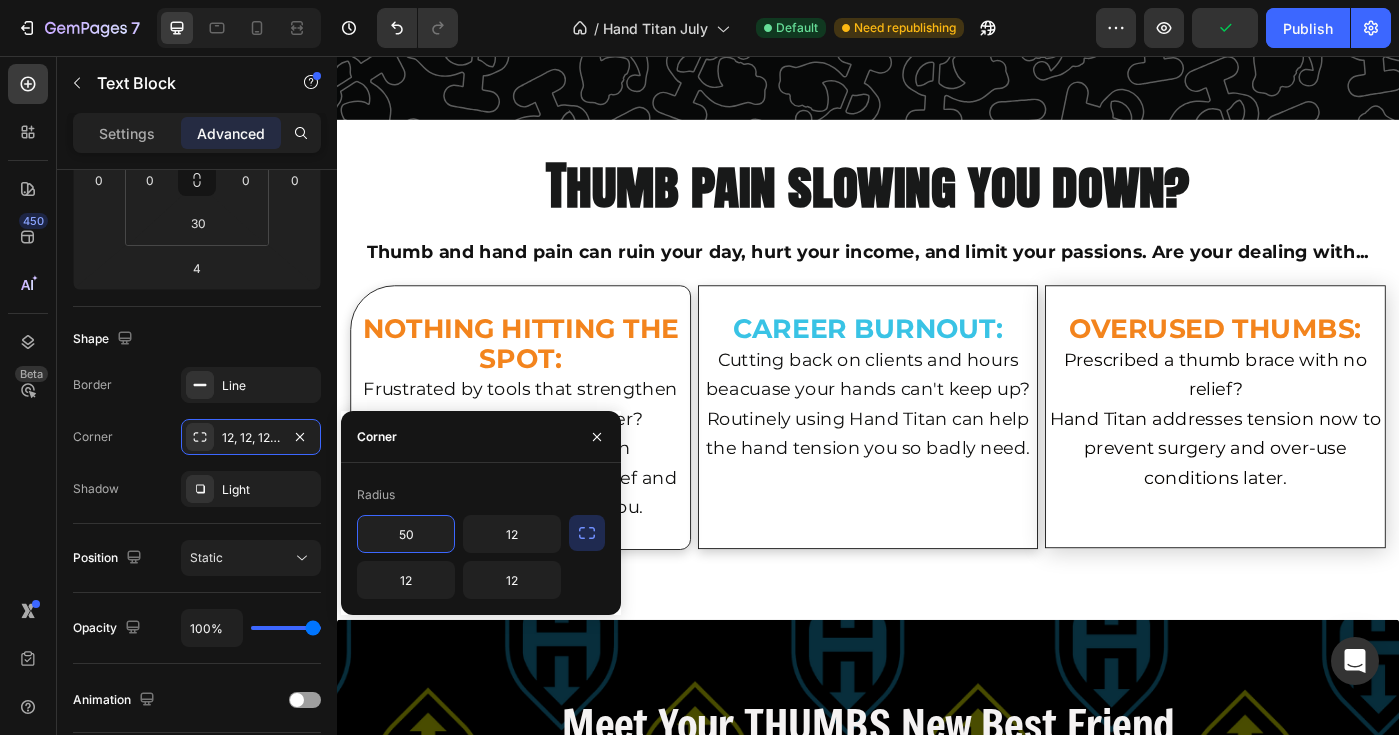 type on "5" 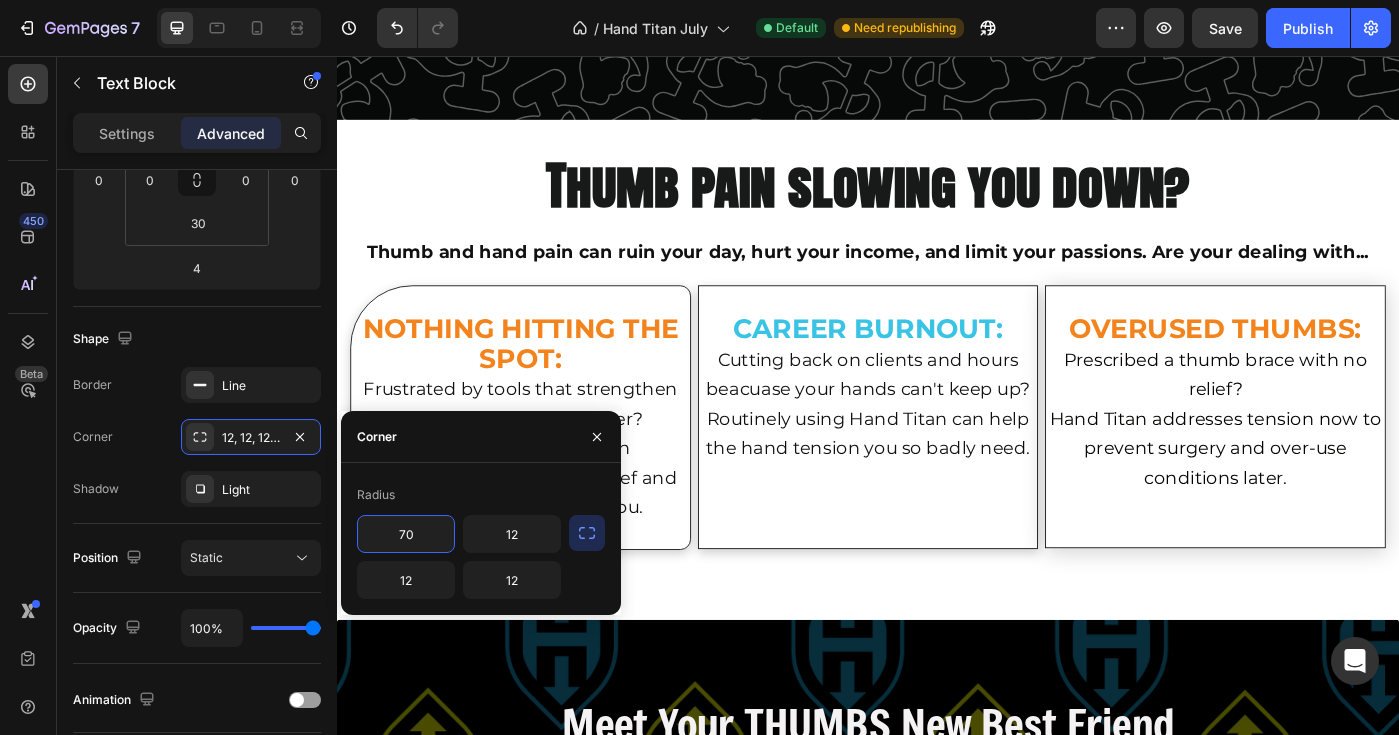 type on "70" 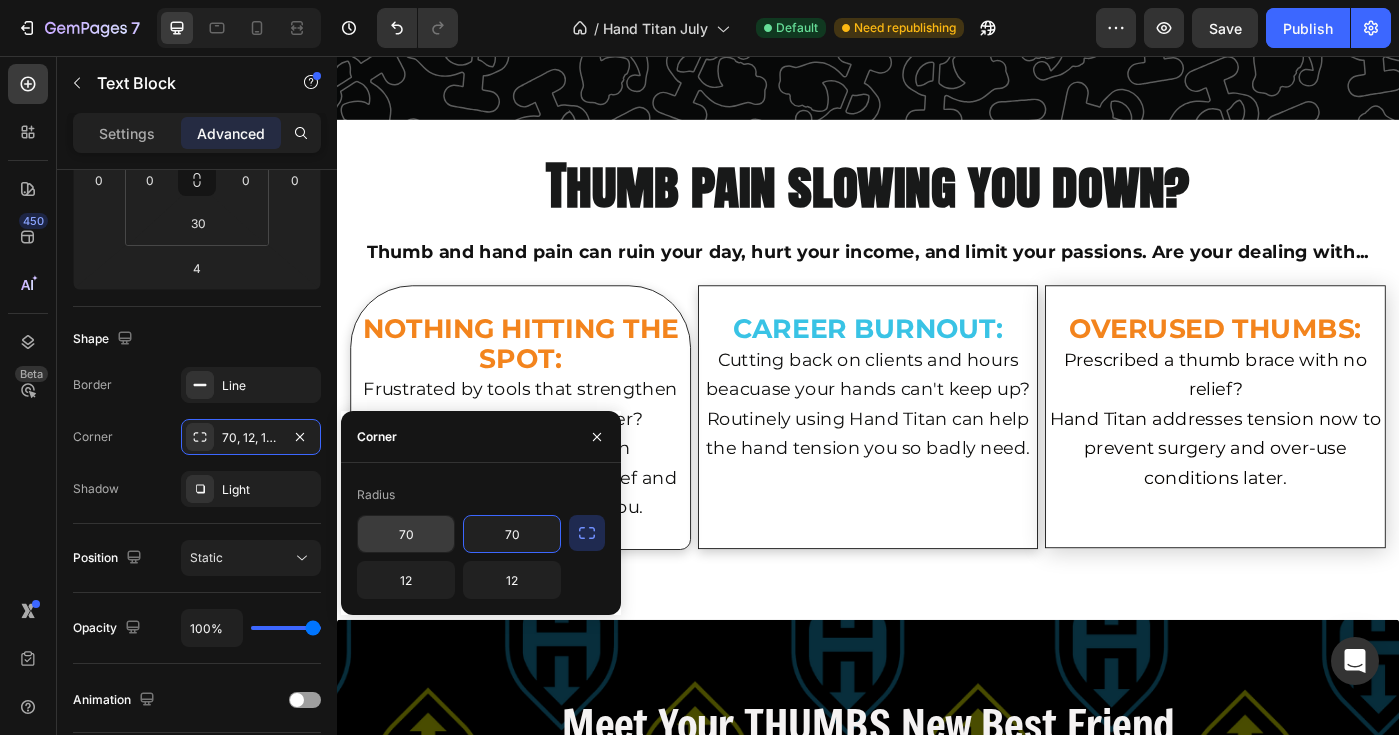 type on "70" 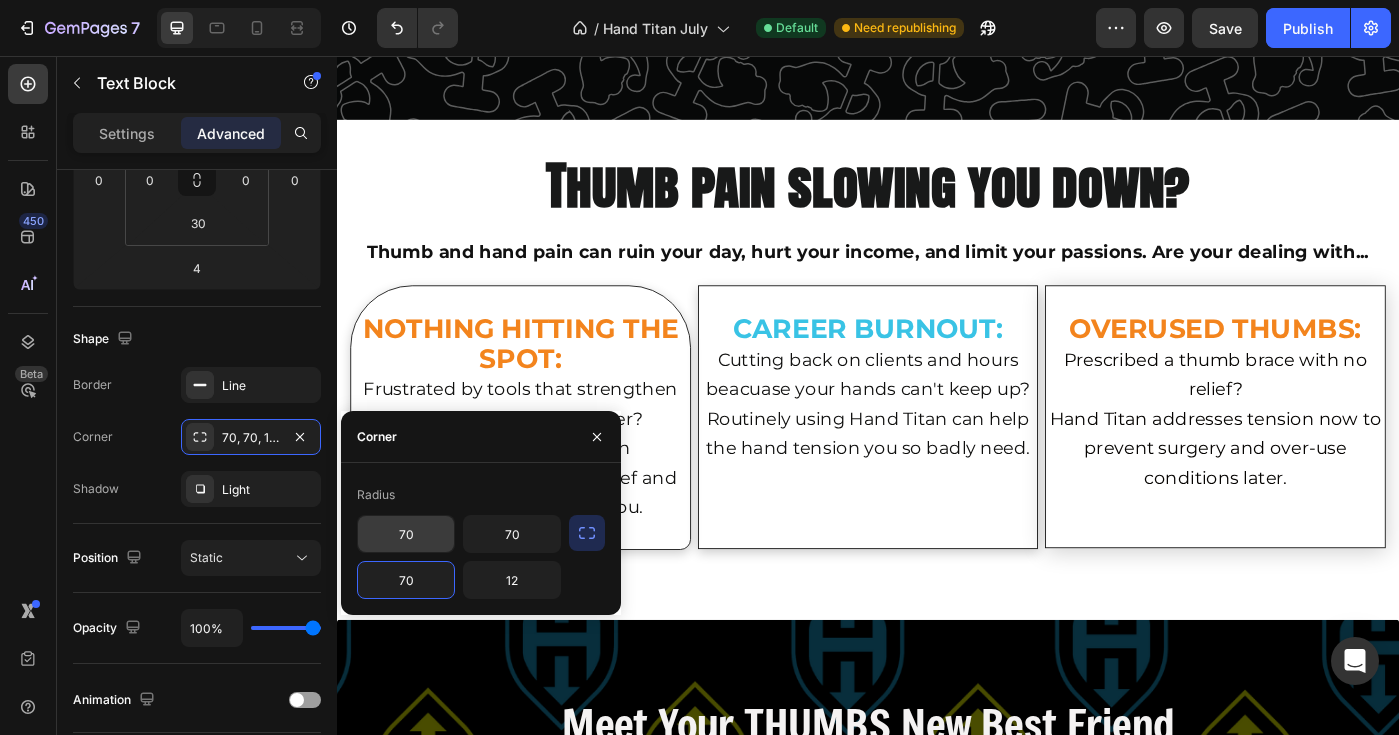 type on "70" 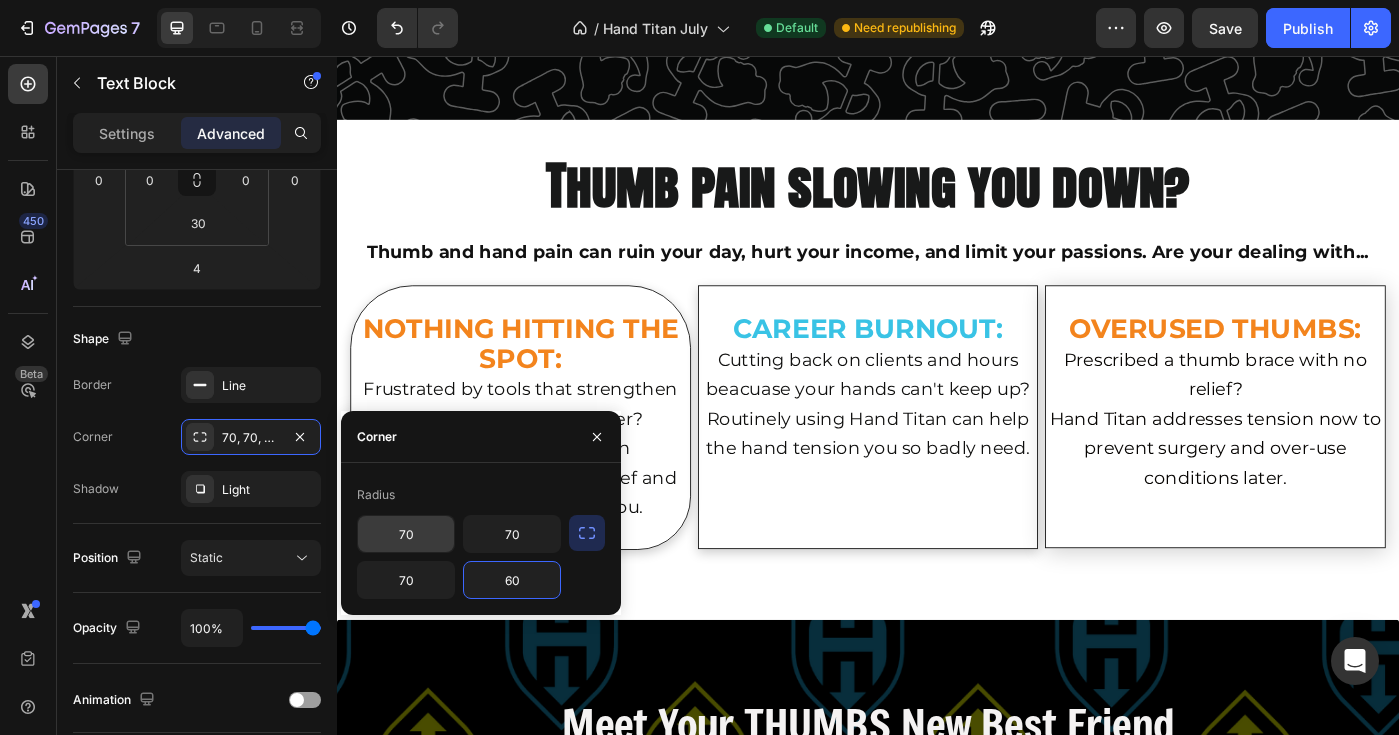 type on "6" 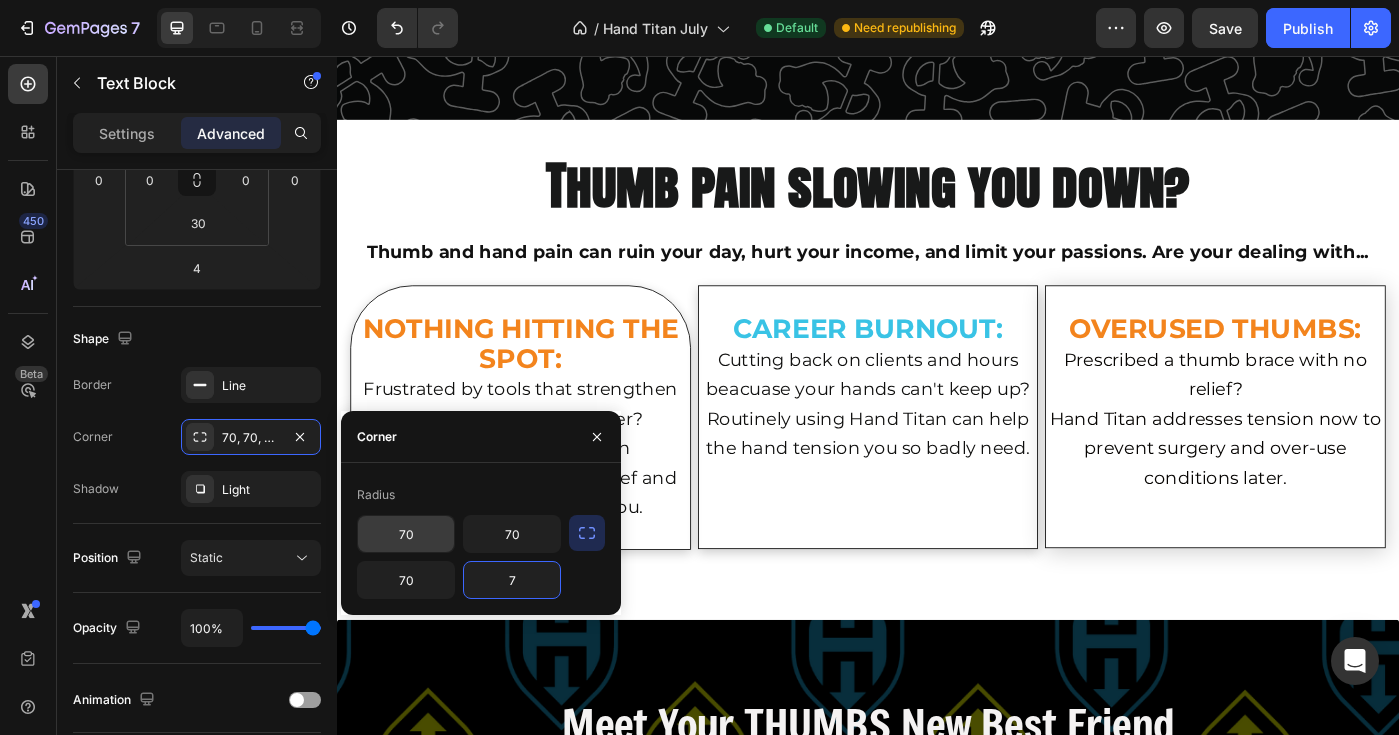 type on "70" 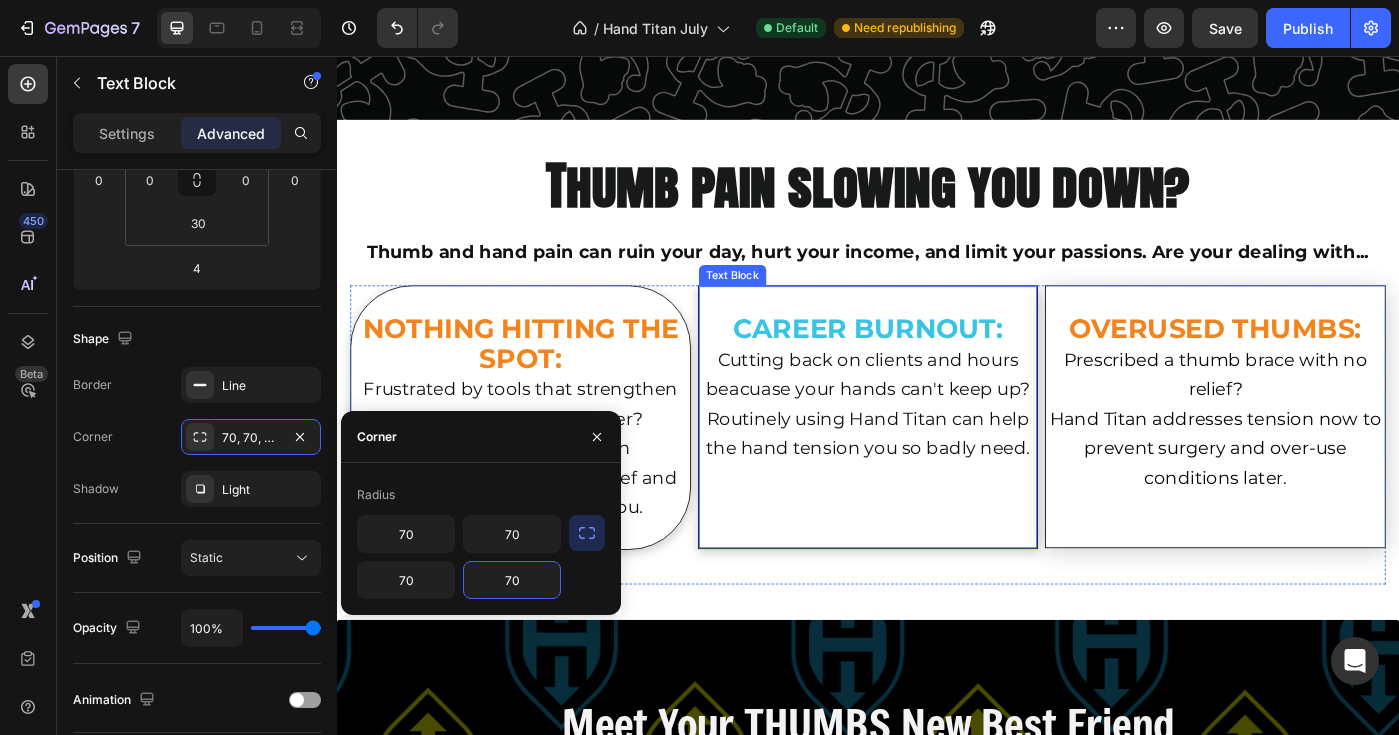 click on "CAREER BURNOUT: Cutting back on clients and hours beacuase your hands can't keep up?  Routinely using Hand Titan can help the hand tension you so badly need. Text Block" at bounding box center (937, 464) 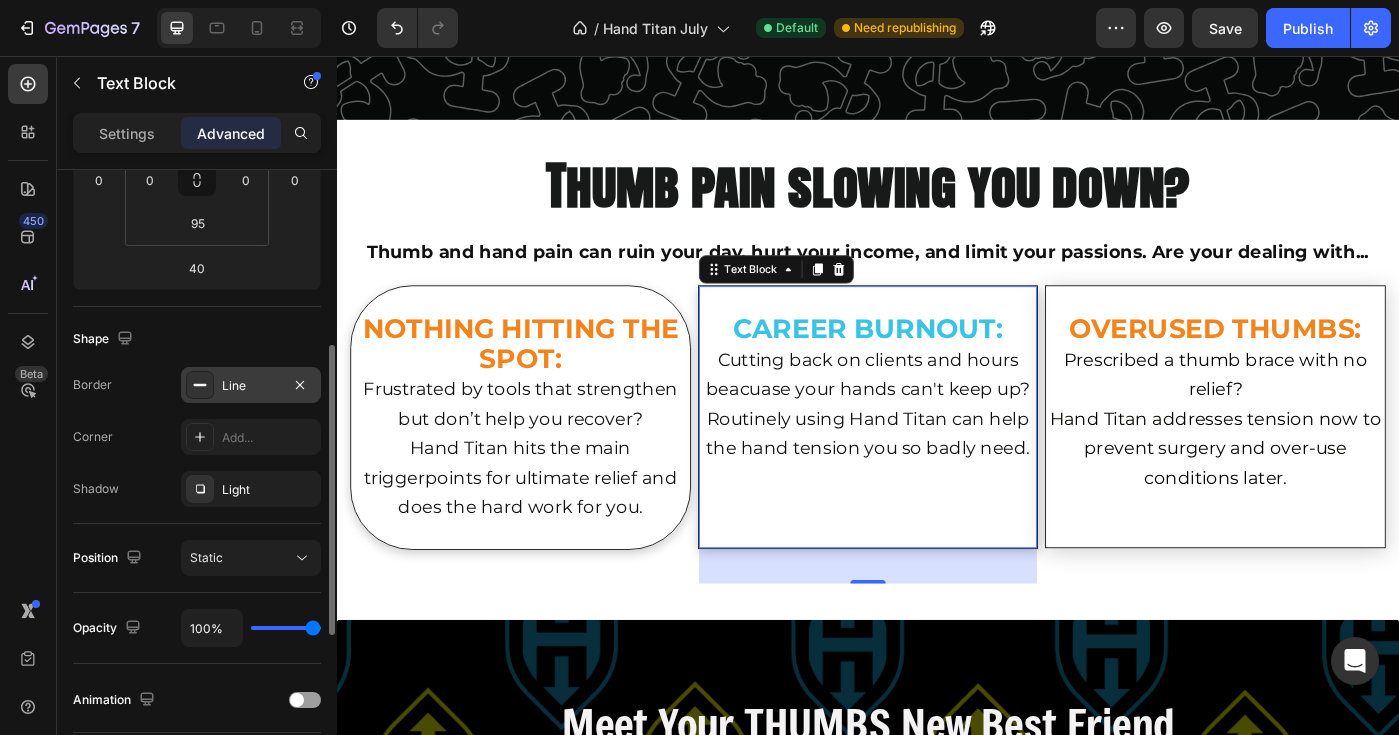 click on "Line" at bounding box center [251, 386] 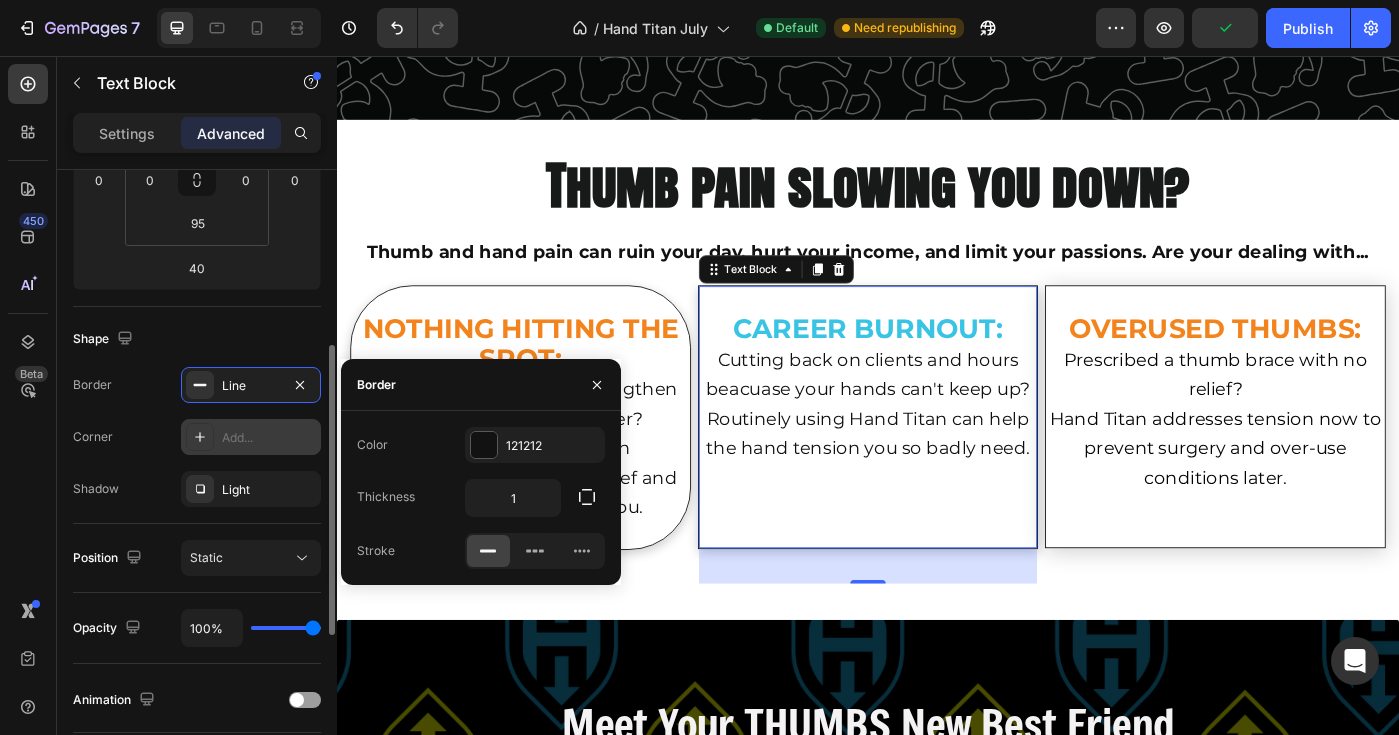 click on "Add..." at bounding box center [269, 438] 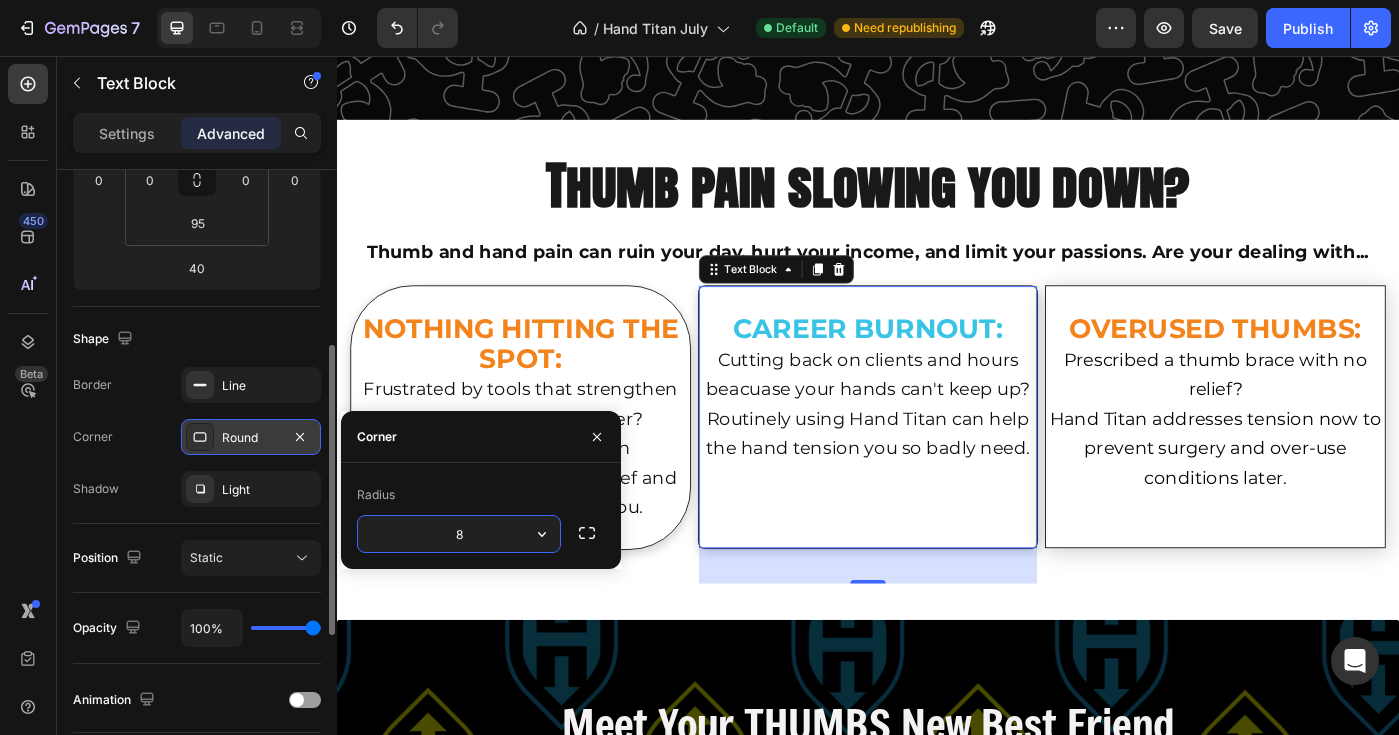 click on "8" at bounding box center (459, 534) 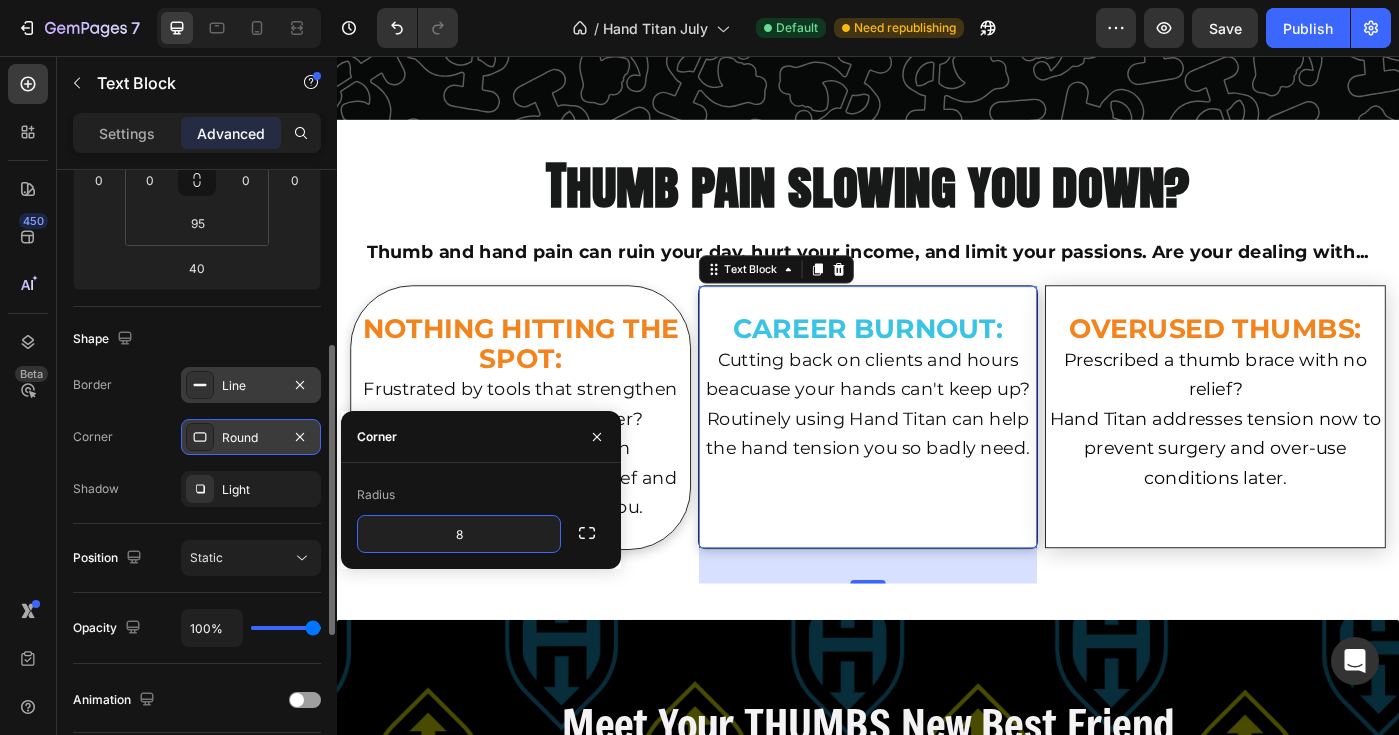 click on "Line" at bounding box center [251, 386] 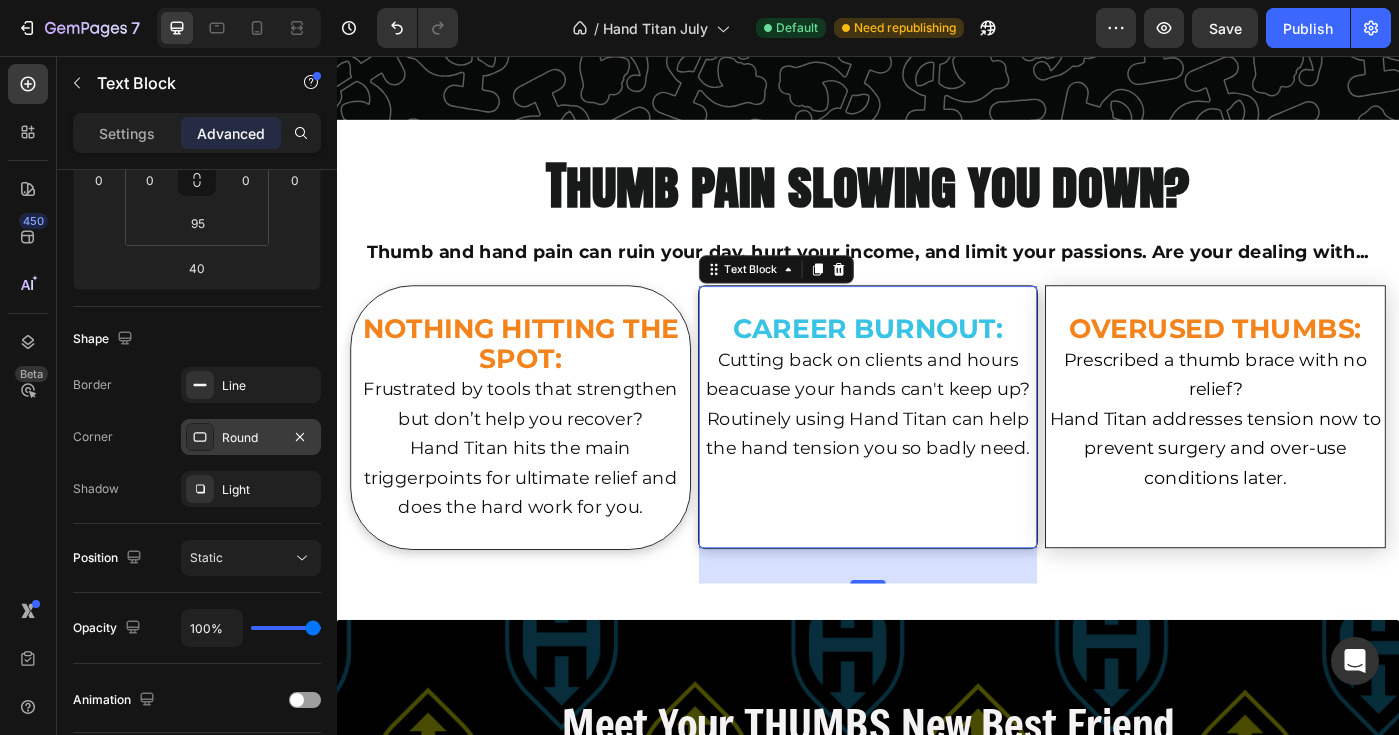 click on "Round" at bounding box center (251, 437) 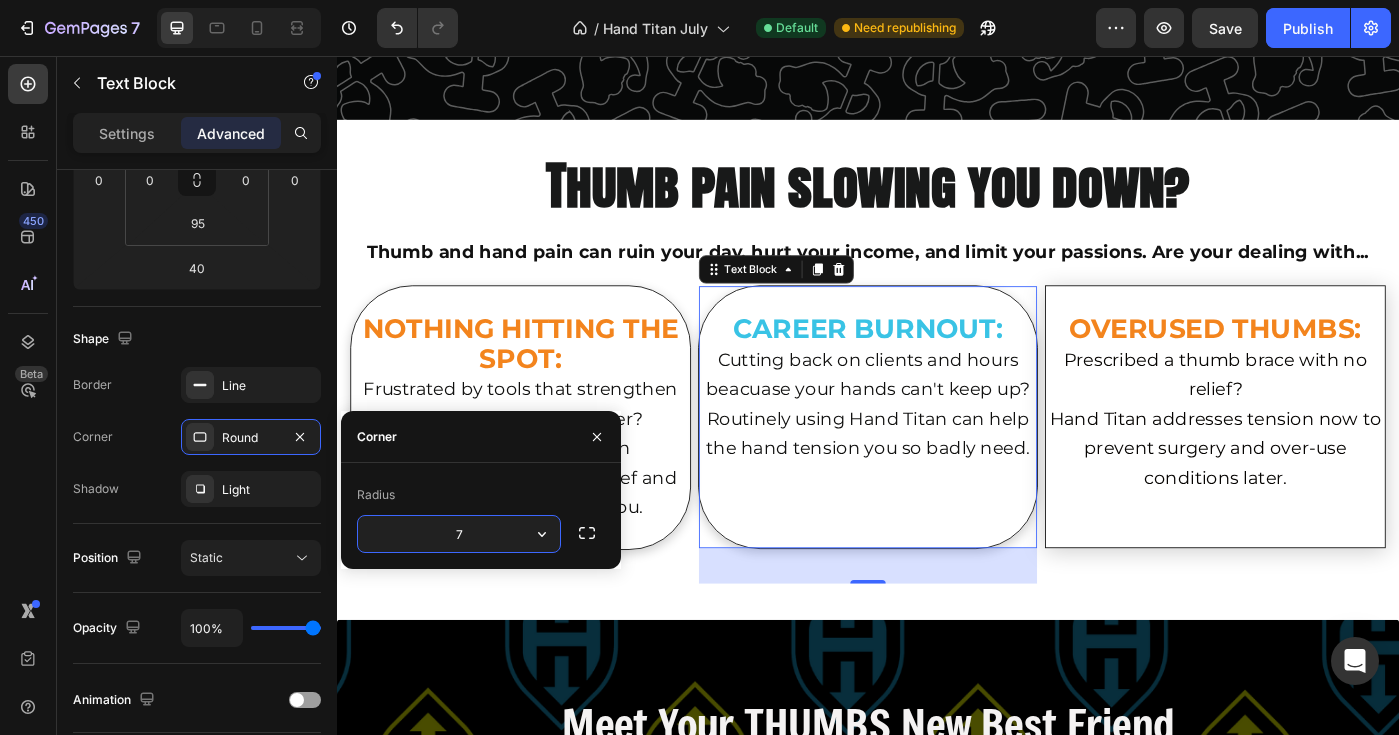 type on "70" 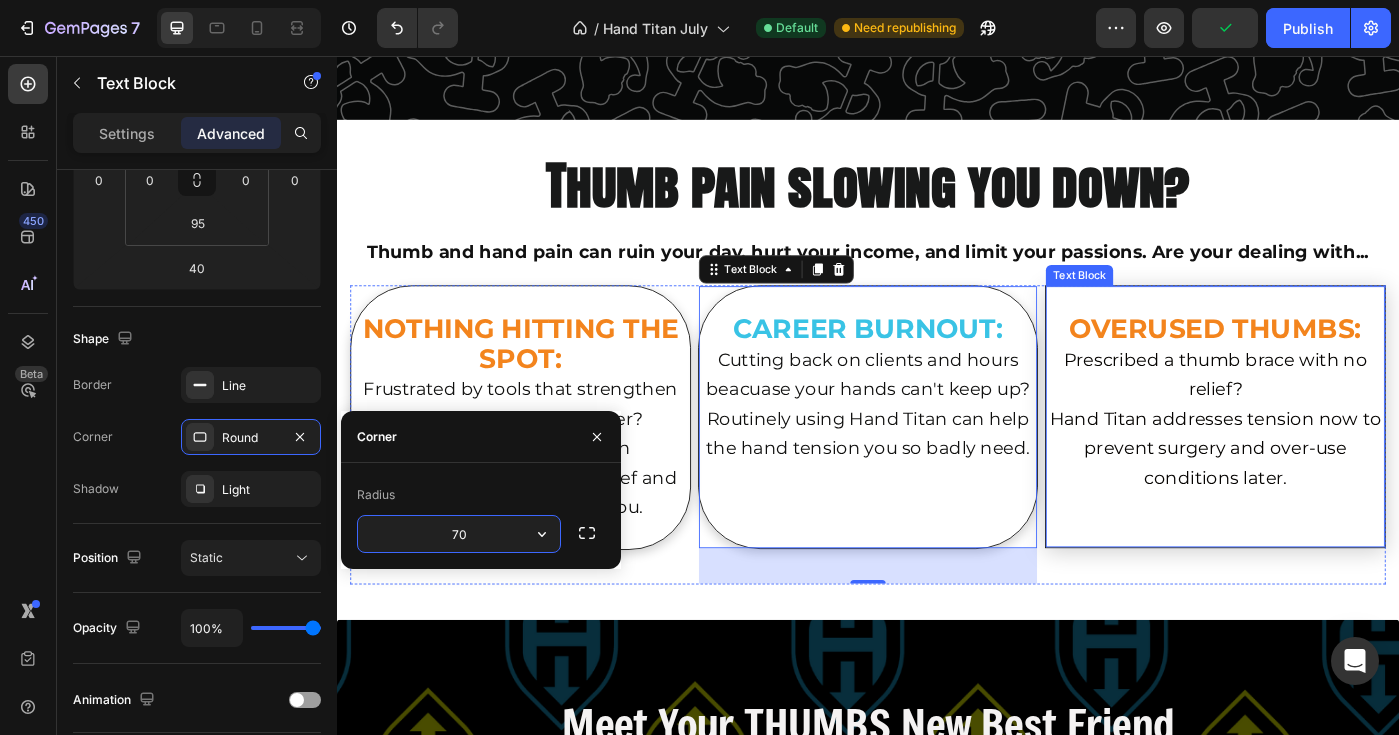 click on "OVERUSED THUMBS: Prescribed a thumb brace with no relief? [FIRST] [LAST] addresses tension now to prevent surgery and over-use conditions later. Text Block" at bounding box center (1329, 463) 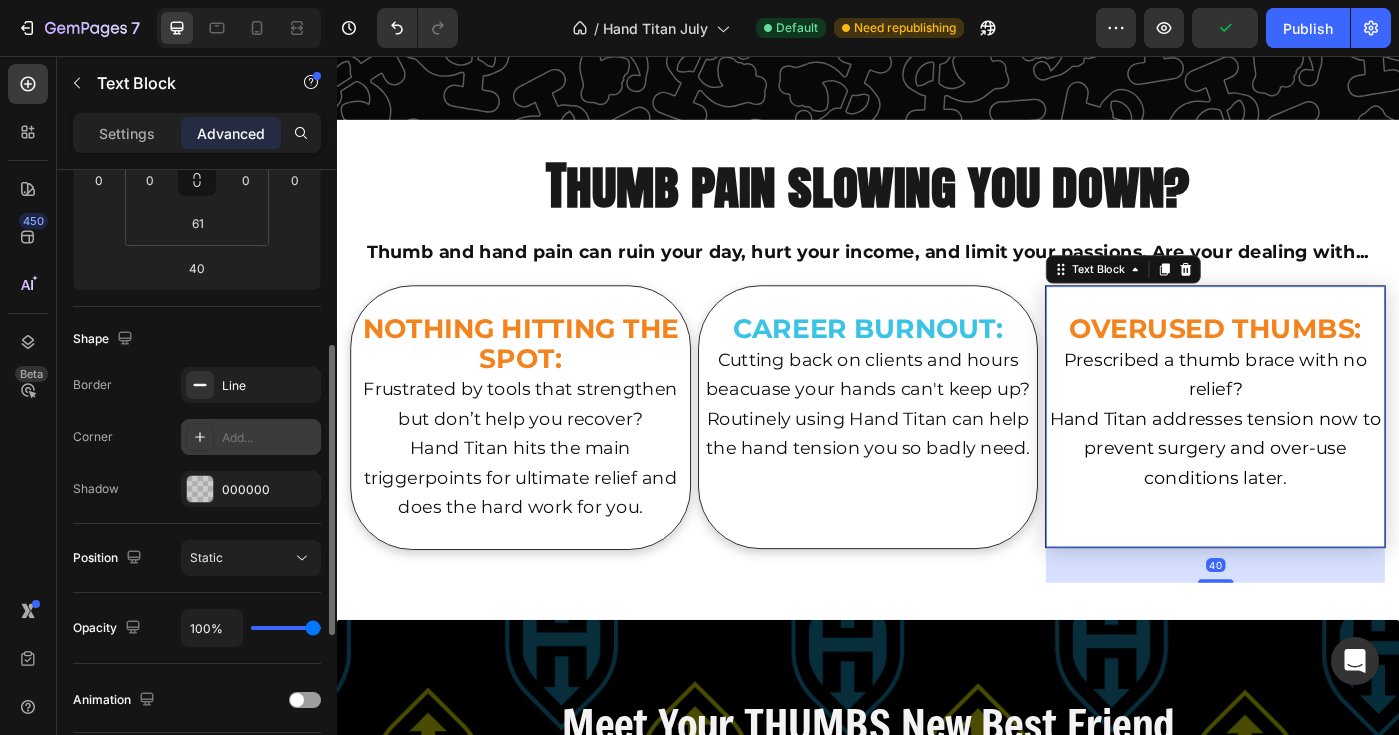 click at bounding box center (200, 437) 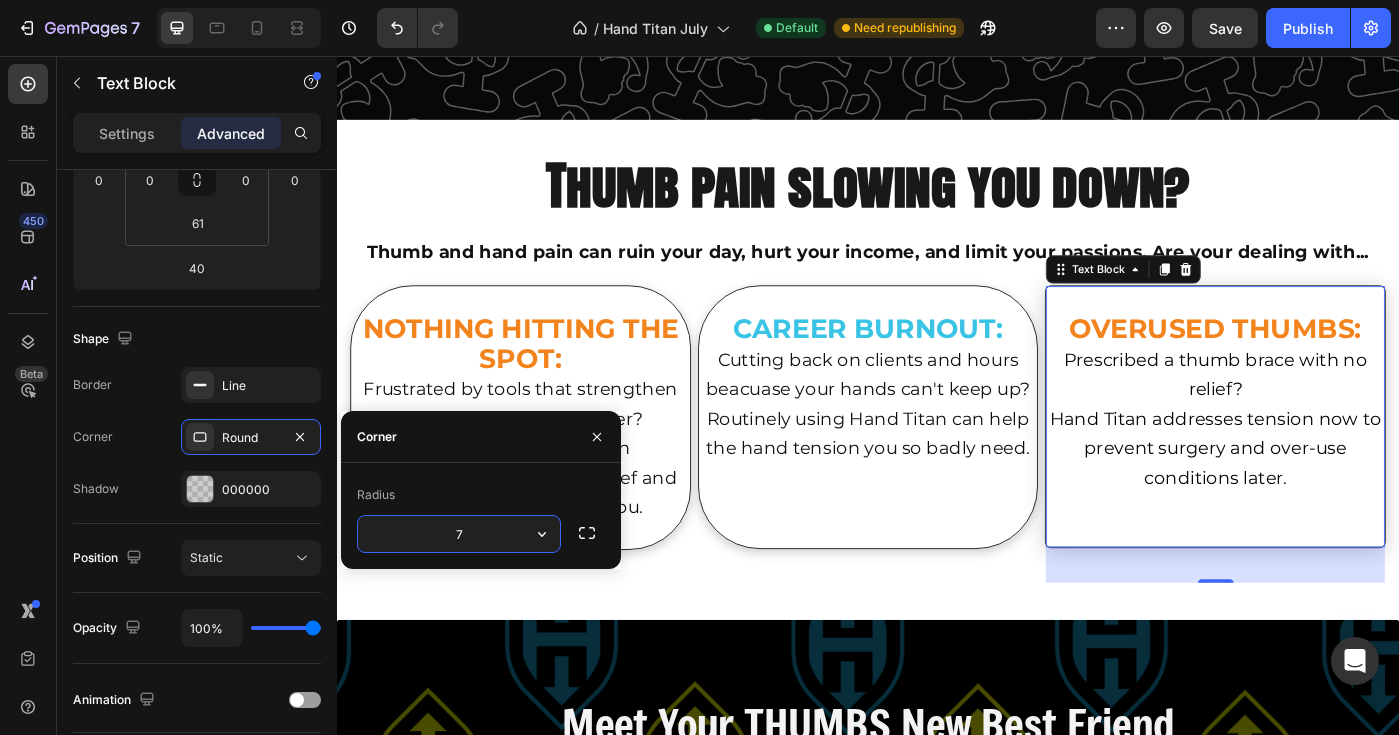 type on "70" 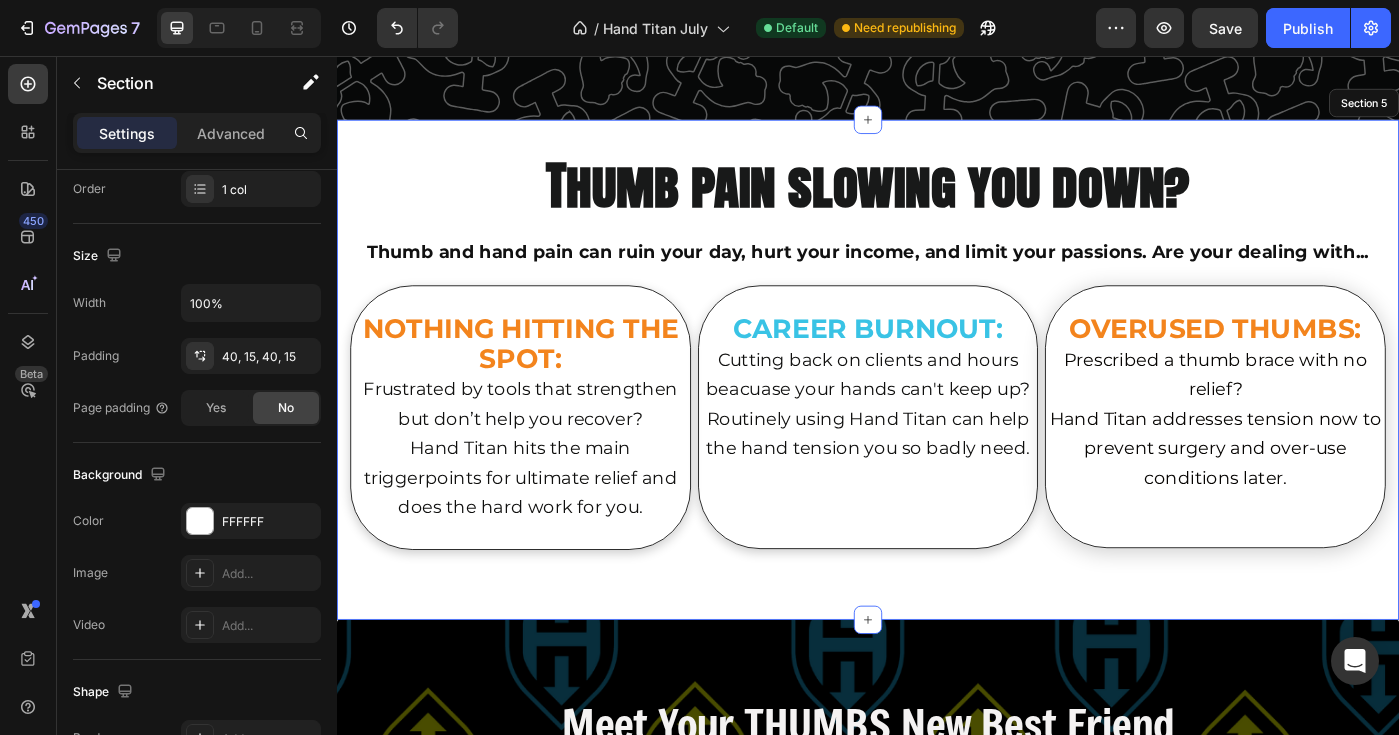 click on "Thumb pain slowing you down? Heading Thumb and [PERSONAL] pain can ruin your day, hurt your income, and limit your passions. Are your dealing with... Text Block NOTHING HITTING THE SPOT: Frustrated by tools that strengthen but don’t help you recover? [BRAND] hits the main triggerpoints for ultimate relief and does the hard work for you. Text Block CAREER BURNOUT: Cutting back on clients and hours beacuase your [PERSONAL] can't keep up? Routinely using [BRAND] can help the [PERSONAL] tension you so badly need. Text Block OVERUSED THUMBS: Prescribed a thumb brace with no relief? [BRAND] addresses tension now to prevent surgery and over-use conditions later. Text Block 40 Row Section 5" at bounding box center [937, 410] 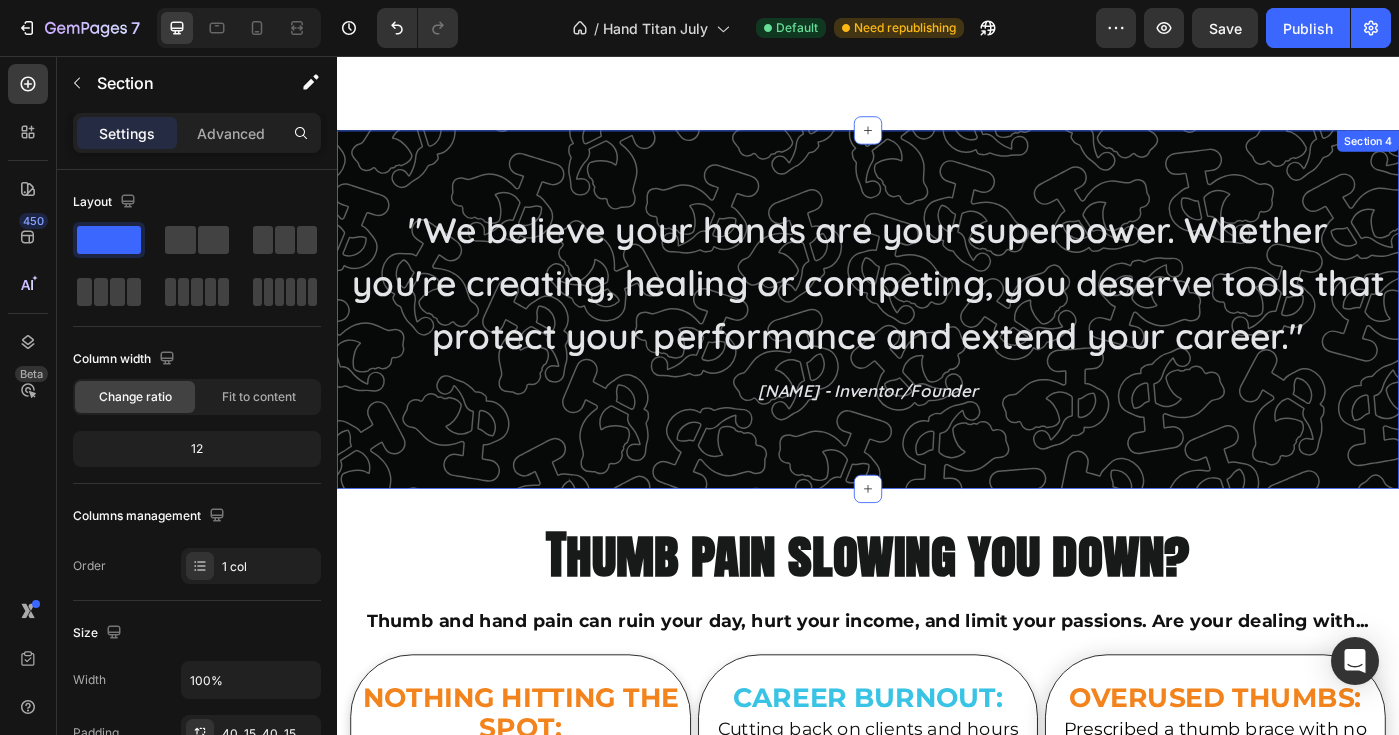 scroll, scrollTop: 1482, scrollLeft: 0, axis: vertical 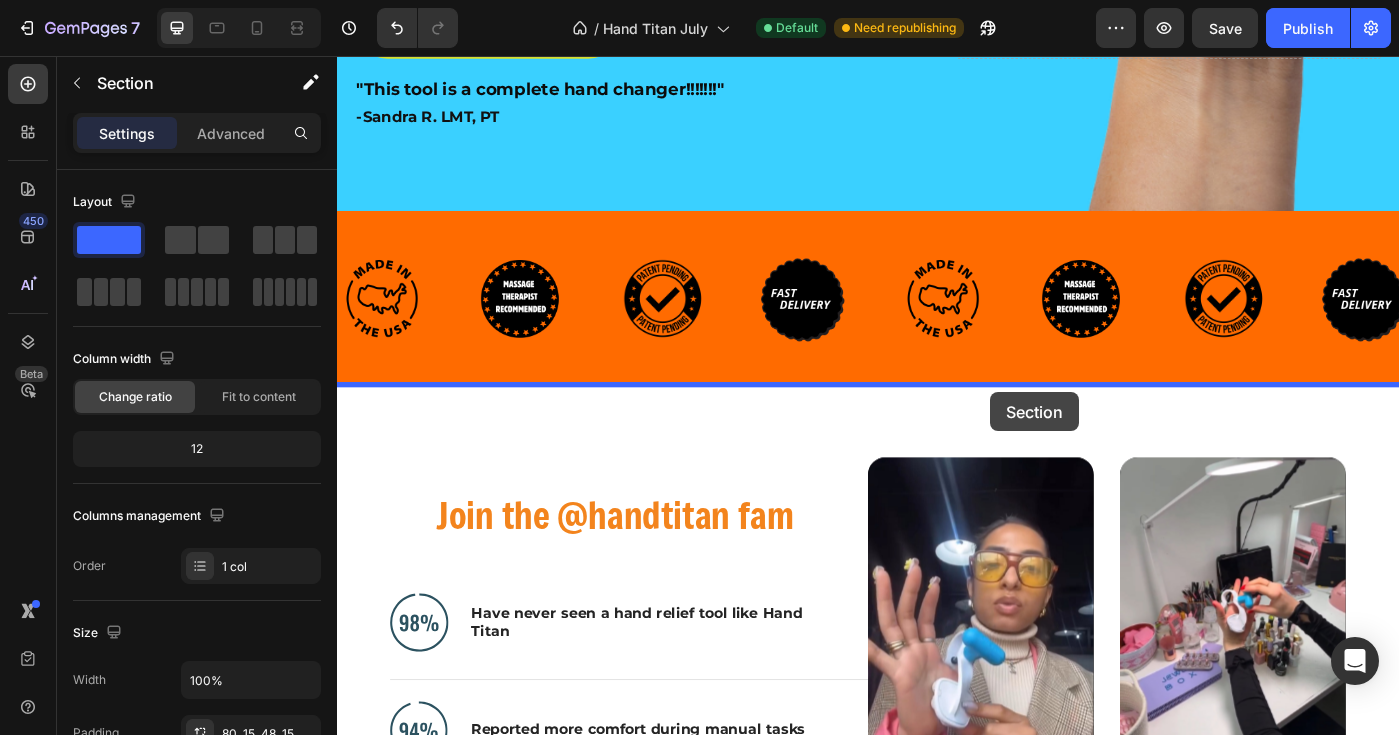 drag, startPoint x: 1500, startPoint y: 137, endPoint x: 1075, endPoint y: 436, distance: 519.64026 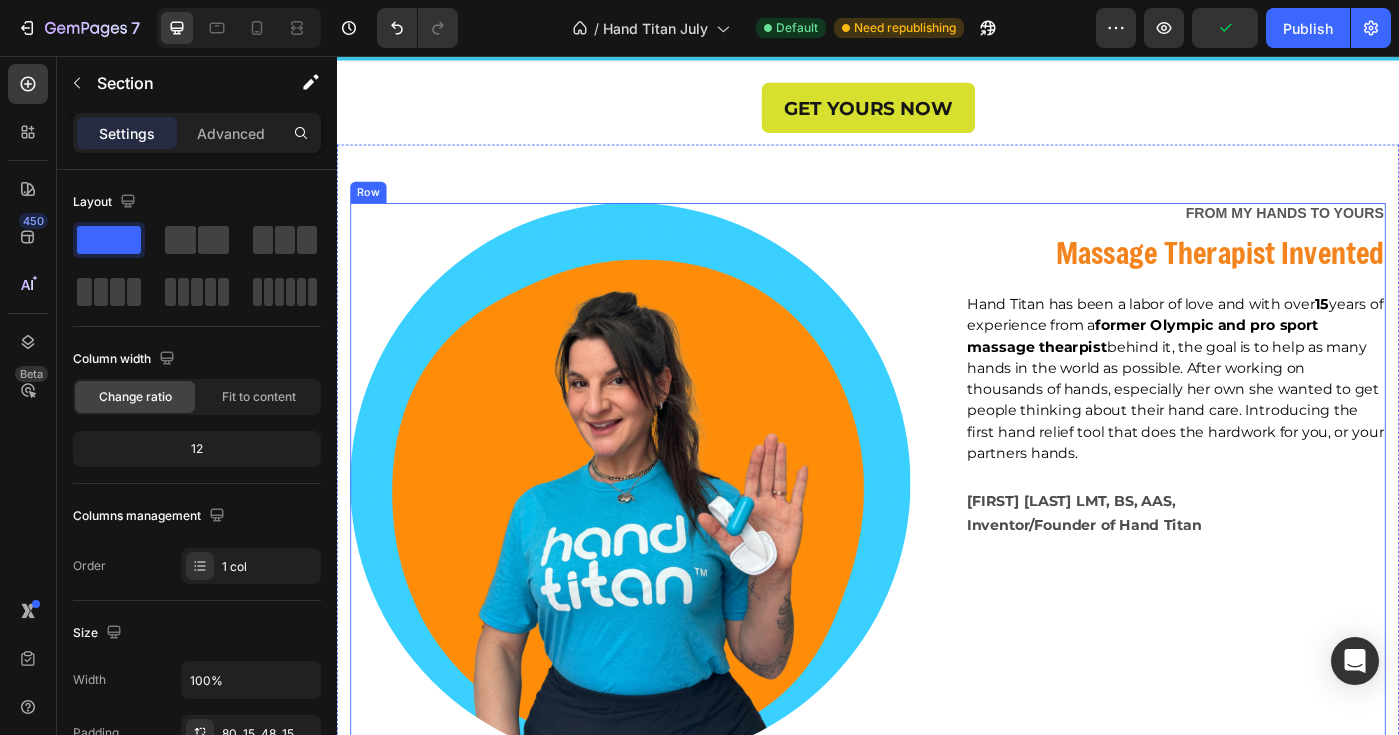 scroll, scrollTop: 6743, scrollLeft: 0, axis: vertical 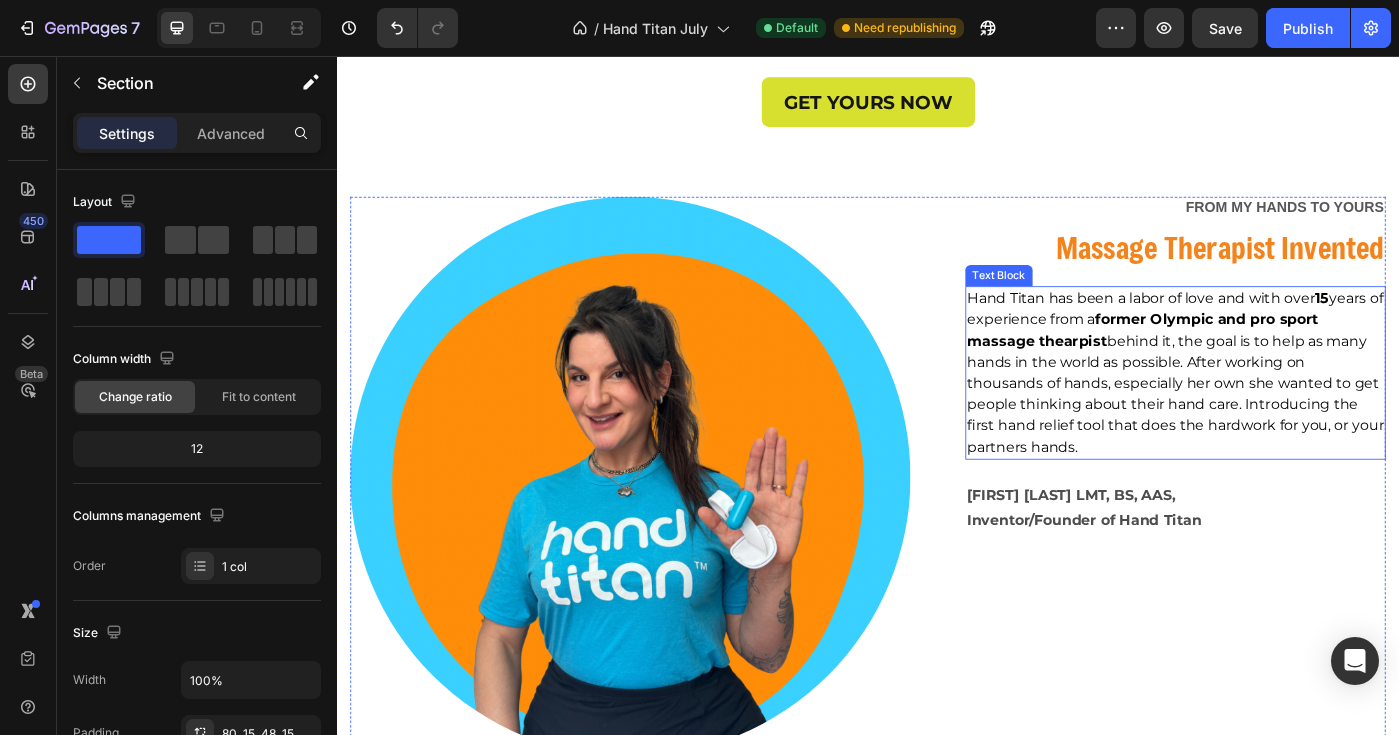 click on "Hand Titan has been a labor of love and with over 15 years of experience from a former Olympic and pro sport massage thearpist behind it, the goal is to help as many hands in the world as possible. After working on thousands of hands, especially her own she wanted to get people thinking about their hand care. Introducing the first hand relief tool that does the hardwork for you, or your partners hands." at bounding box center (1284, 413) 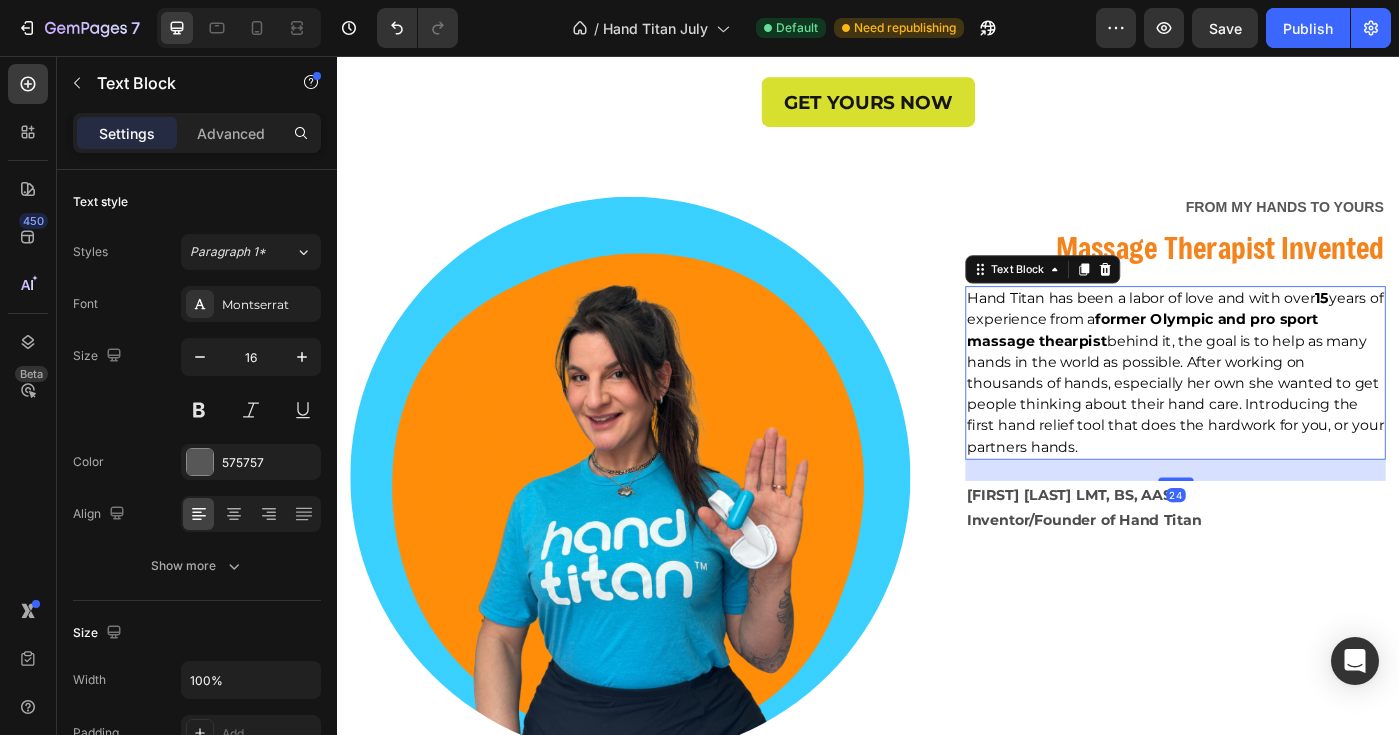 click on "Hand Titan has been a labor of love and with over 15 years of experience from a former Olympic and pro sport massage thearpist behind it, the goal is to help as many hands in the world as possible. After working on thousands of hands, especially her own she wanted to get people thinking about their hand care. Introducing the first hand relief tool that does the hardwork for you, or your partners hands." at bounding box center (1284, 413) 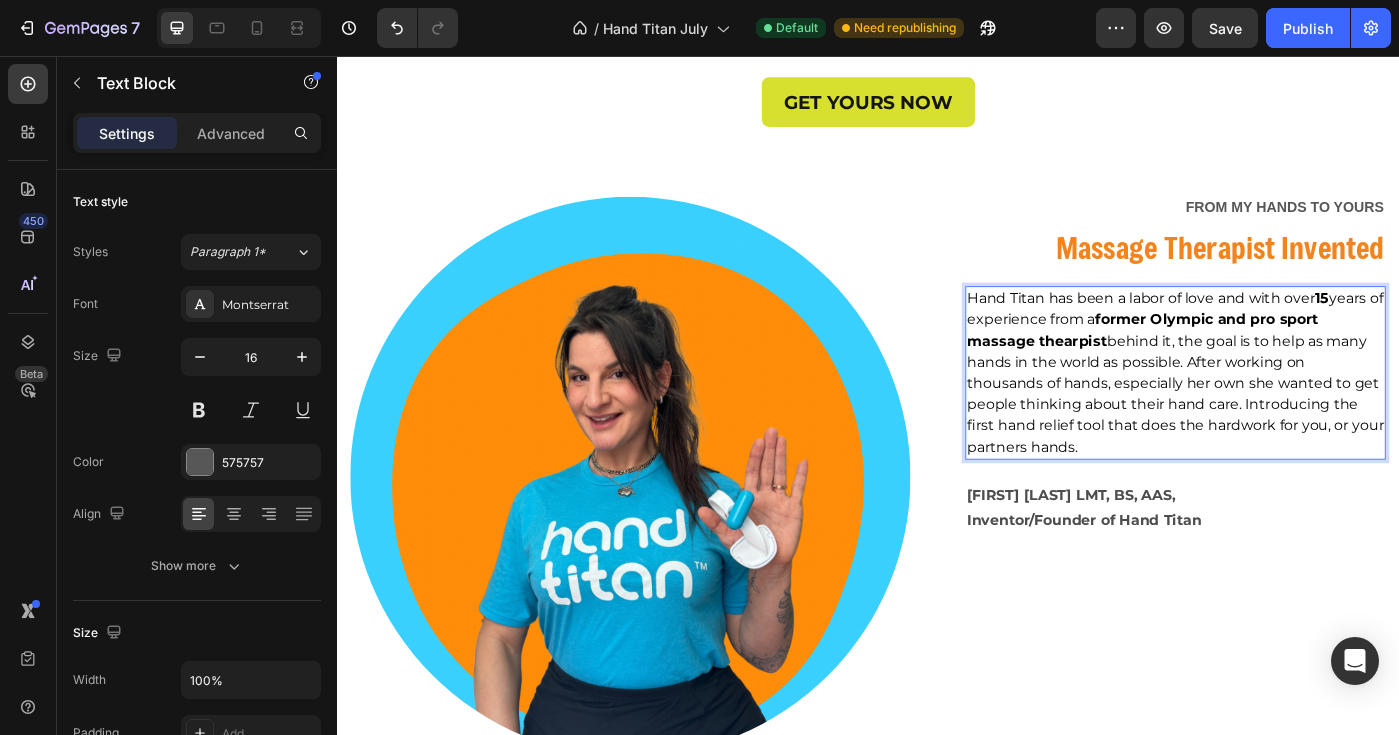 click on "former Olympic and pro sport massage thearpist" at bounding box center [1247, 365] 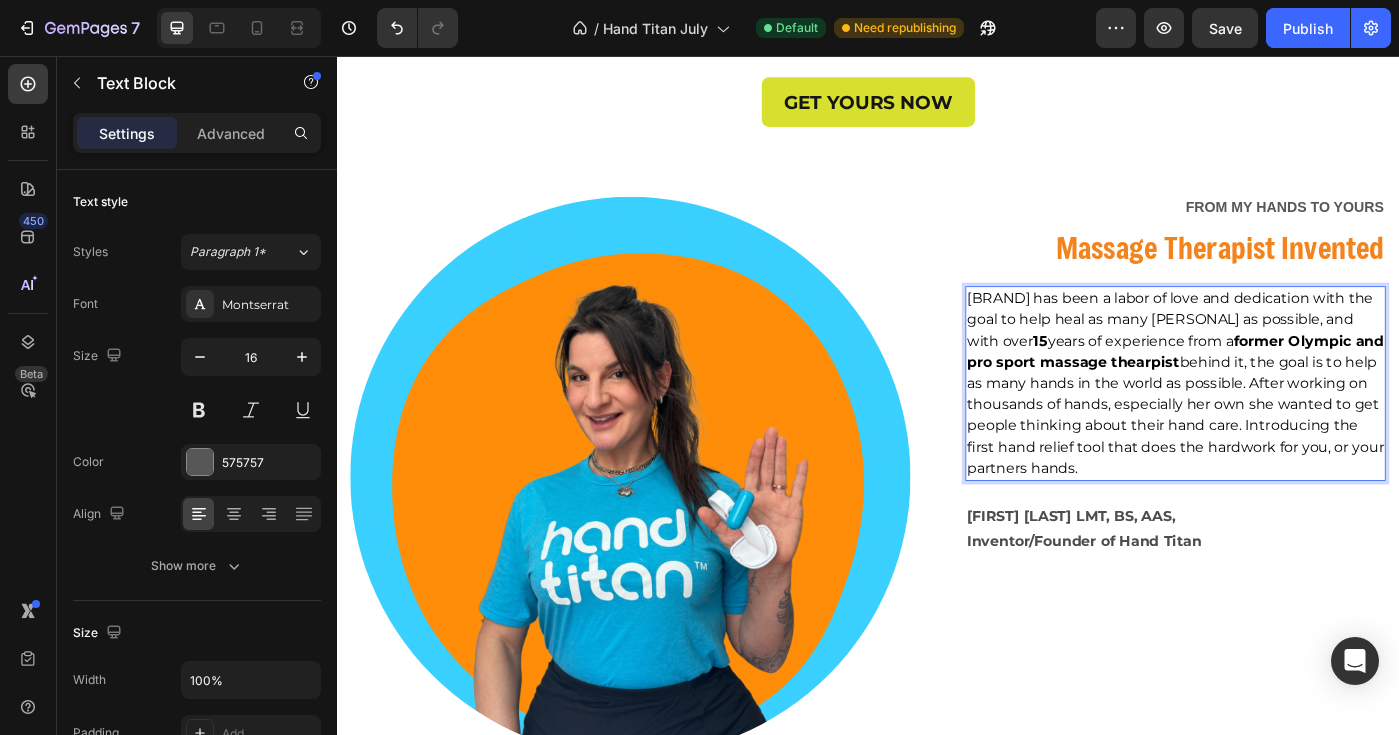 click on "Hand Titan has been a labor of love and dedication with the goal to help heal as many hands as possible, and with over  15  years of experience from a  former Olympic and pro sport massage thearpist  behind it, the goal is to help as many hands in the world as possible. After working on thousands of hands, especially her own she wanted to get people thinking about their hand care. Introducing the first hand relief tool that does the hardwork for you, or your partners hands." at bounding box center [1284, 425] 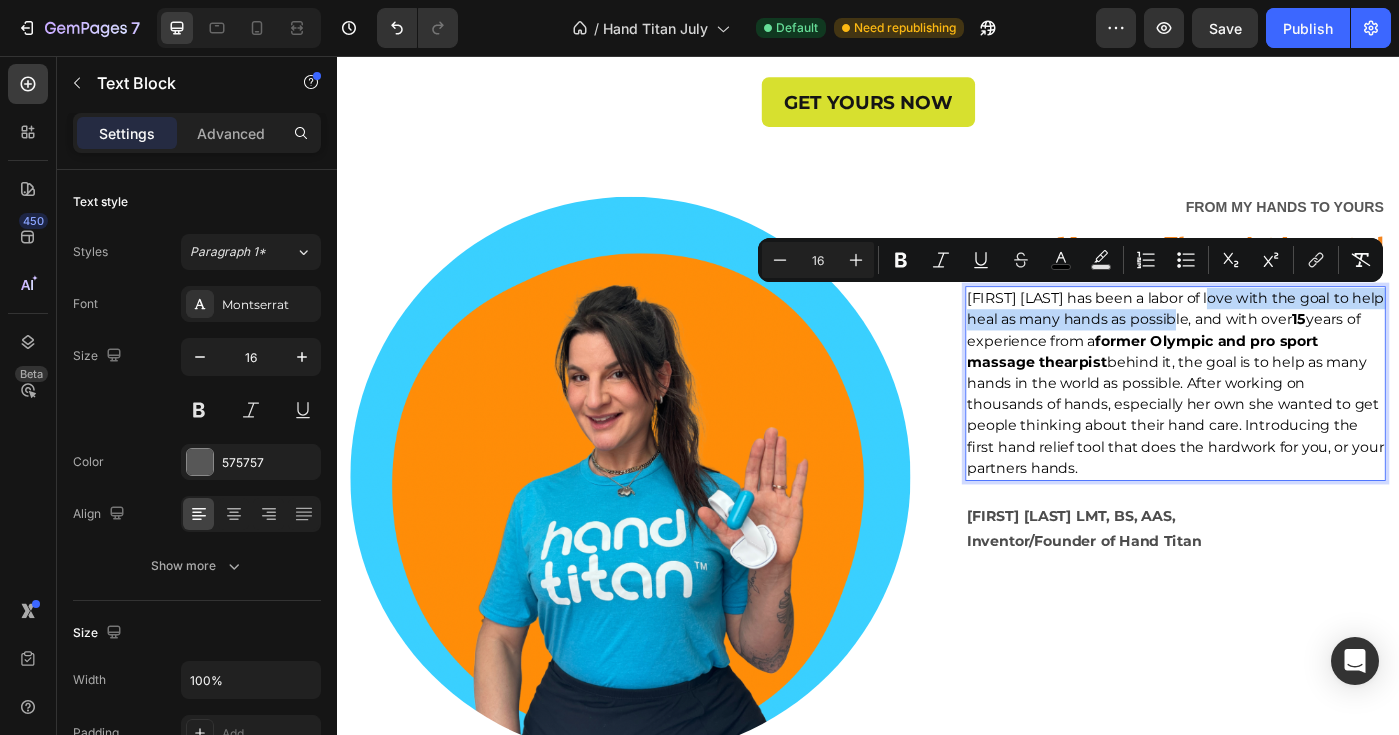 drag, startPoint x: 1309, startPoint y: 359, endPoint x: 1335, endPoint y: 329, distance: 39.698868 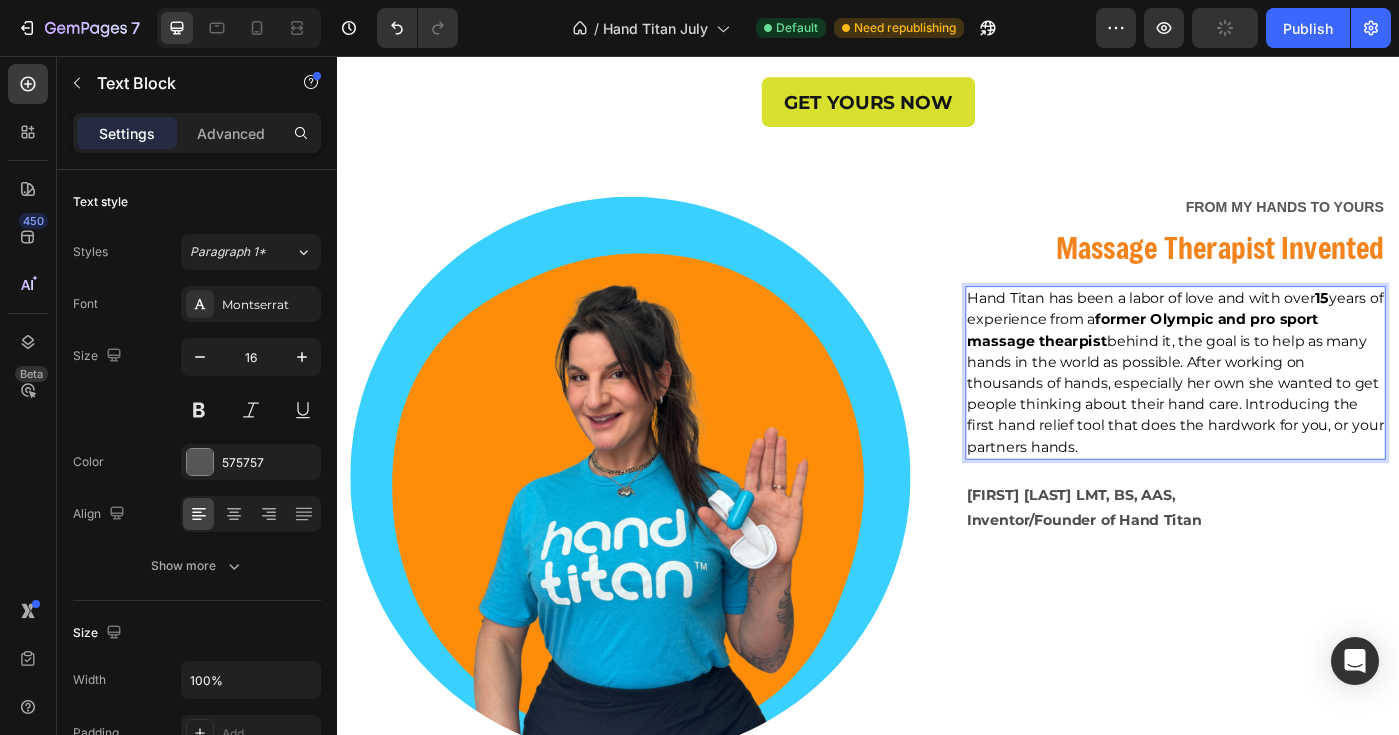 click on "Hand Titan has been a labor of love and with over 15 years of experience from a former Olympic and pro sport massage thearpist behind it, the goal is to help as many hands in the world as possible. After working on thousands of hands, especially her own she wanted to get people thinking about their hand care. Introducing the first hand relief tool that does the hardwork for you, or your partners hands." at bounding box center (1284, 413) 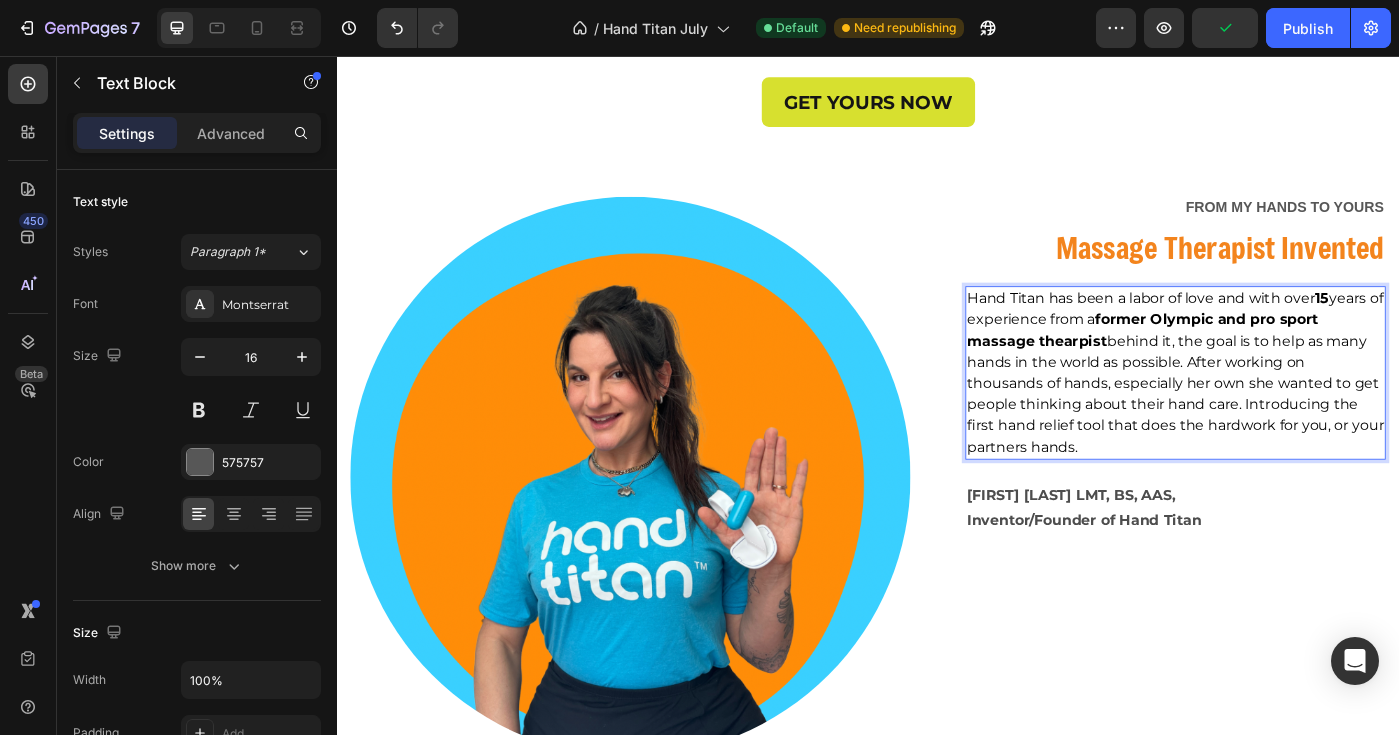 click on "Hand Titan has been a labor of love and with over 15 years of experience from a former Olympic and pro sport massage thearpist behind it, the goal is to help as many hands in the world as possible. After working on thousands of hands, especially her own she wanted to get people thinking about their hand care. Introducing the first hand relief tool that does the hardwork for you, or your partners hands." at bounding box center (1284, 413) 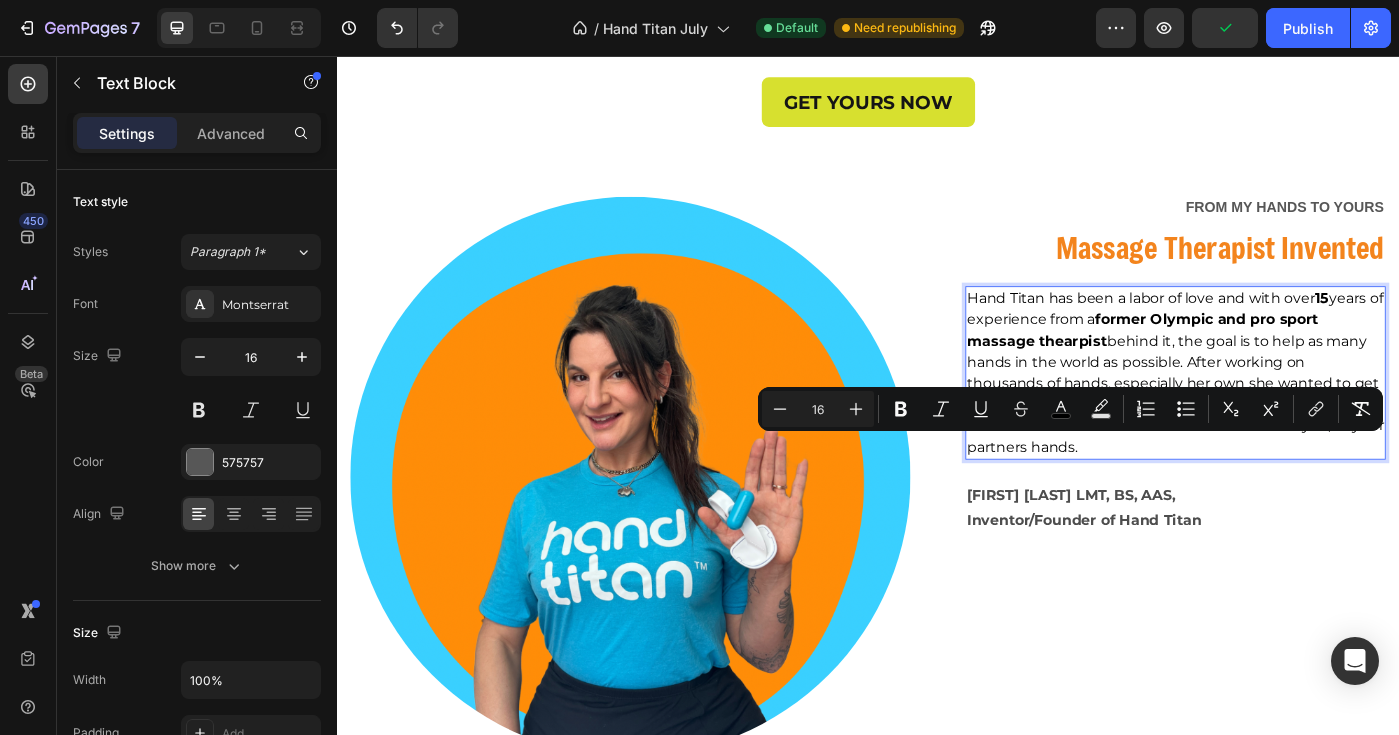 click on "Hand Titan has been a labor of love and with over 15 years of experience from a former Olympic and pro sport massage thearpist behind it, the goal is to help as many hands in the world as possible. After working on thousands of hands, especially her own she wanted to get people thinking about their hand care. Introducing the first hand relief tool that does the hardwork for you, or your partners hands." at bounding box center [1284, 413] 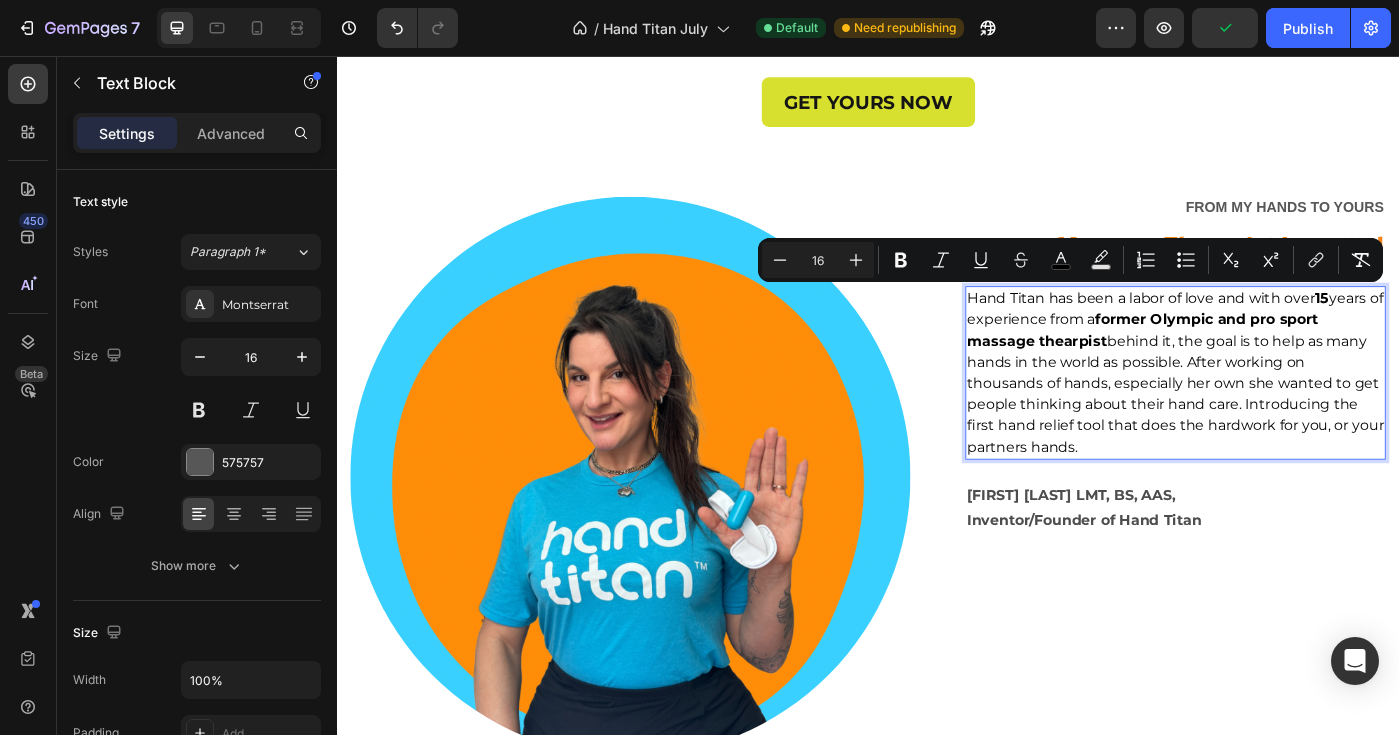 click on "Hand Titan has been a labor of love and with over 15 years of experience from a former Olympic and pro sport massage thearpist behind it, the goal is to help as many hands in the world as possible. After working on thousands of hands, especially her own she wanted to get people thinking about their hand care. Introducing the first hand relief tool that does the hardwork for you, or your partners hands." at bounding box center (1284, 413) 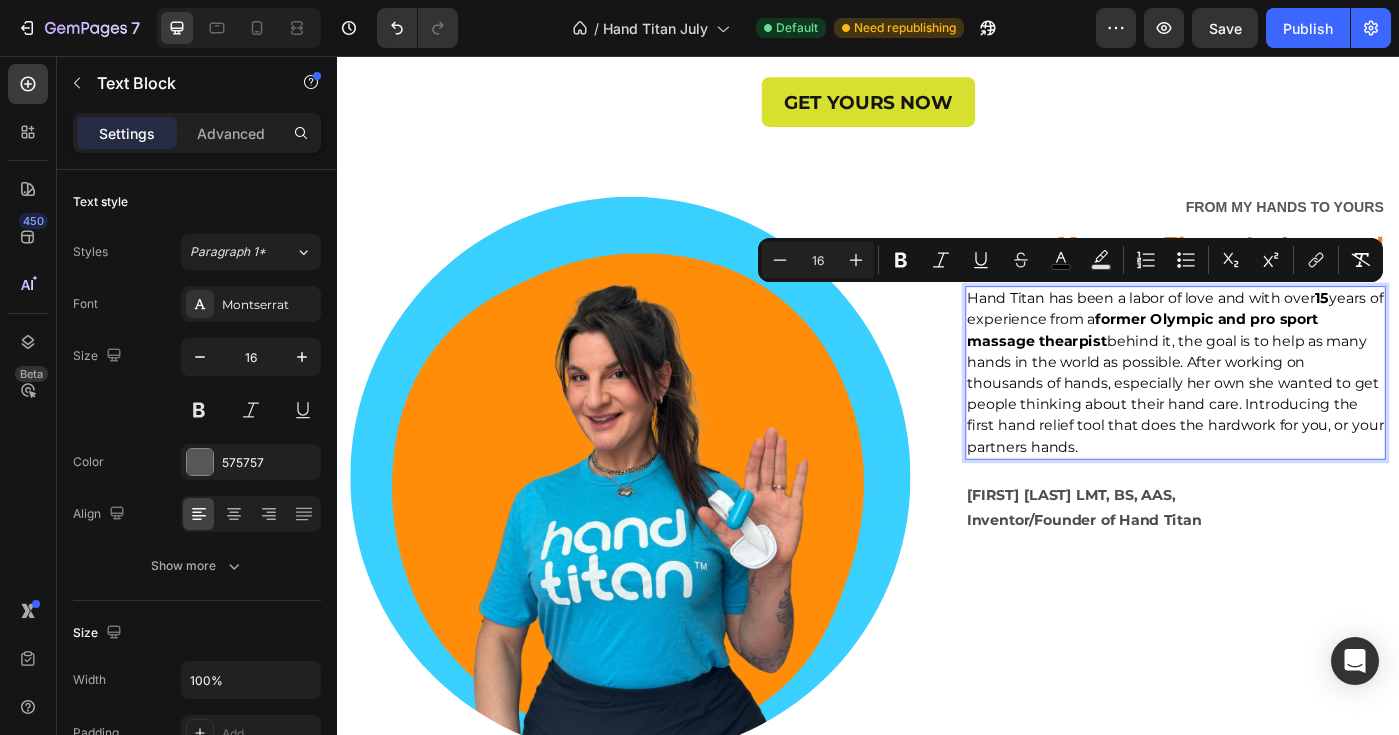 click on "Hand Titan has been a labor of love and with over 15 years of experience from a former Olympic and pro sport massage thearpist behind it, the goal is to help as many hands in the world as possible. After working on thousands of hands, especially her own she wanted to get people thinking about their hand care. Introducing the first hand relief tool that does the hardwork for you, or your partners hands." at bounding box center (1284, 413) 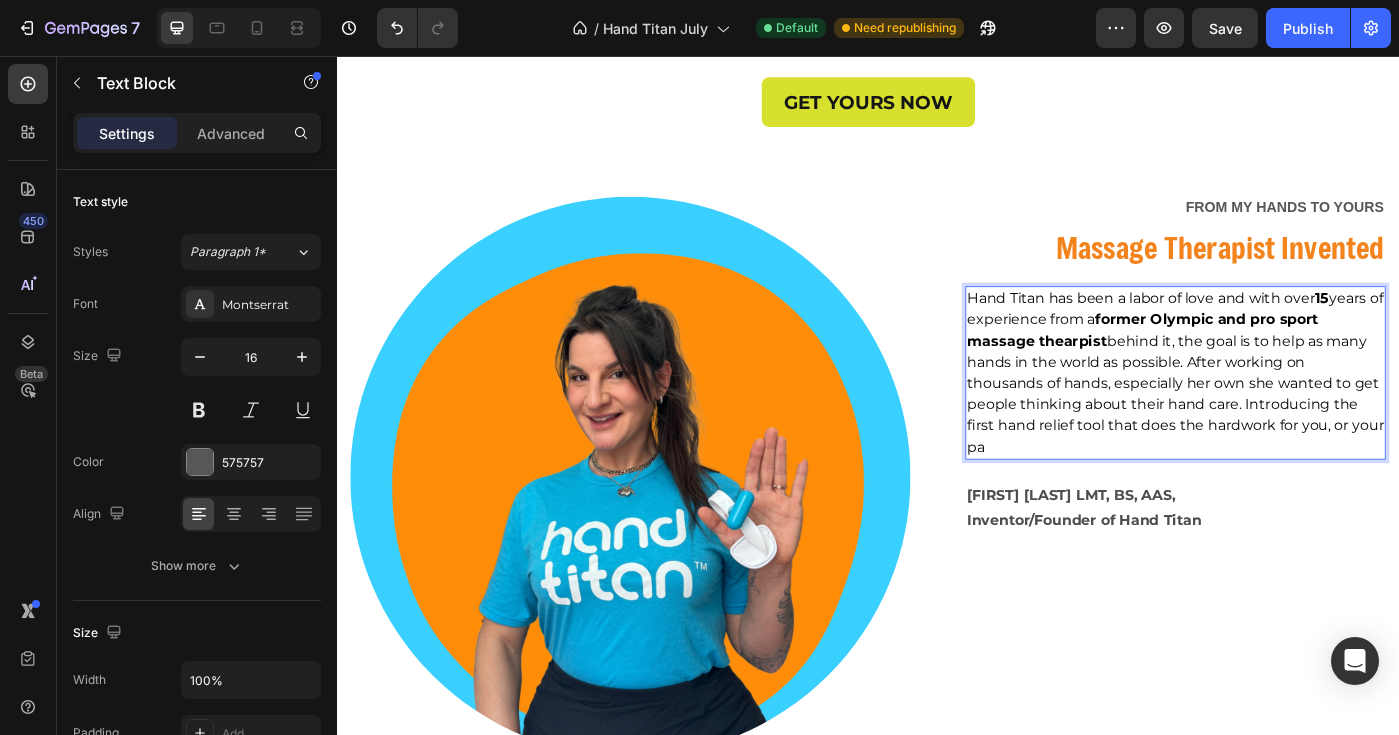 scroll, scrollTop: 0, scrollLeft: 21, axis: horizontal 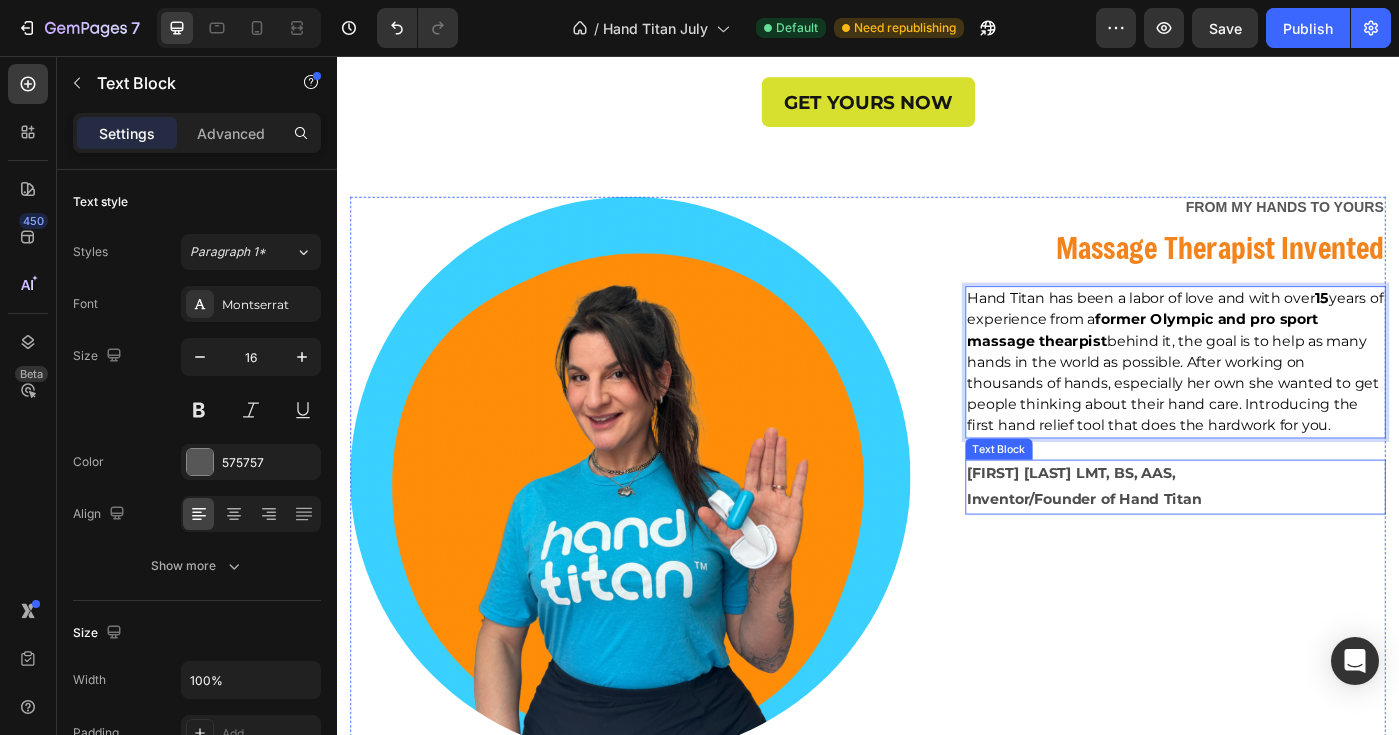 click on "Madeline Arcio LMT, BS, AAS, Inventor/Founder of Hand Titan" at bounding box center [1284, 543] 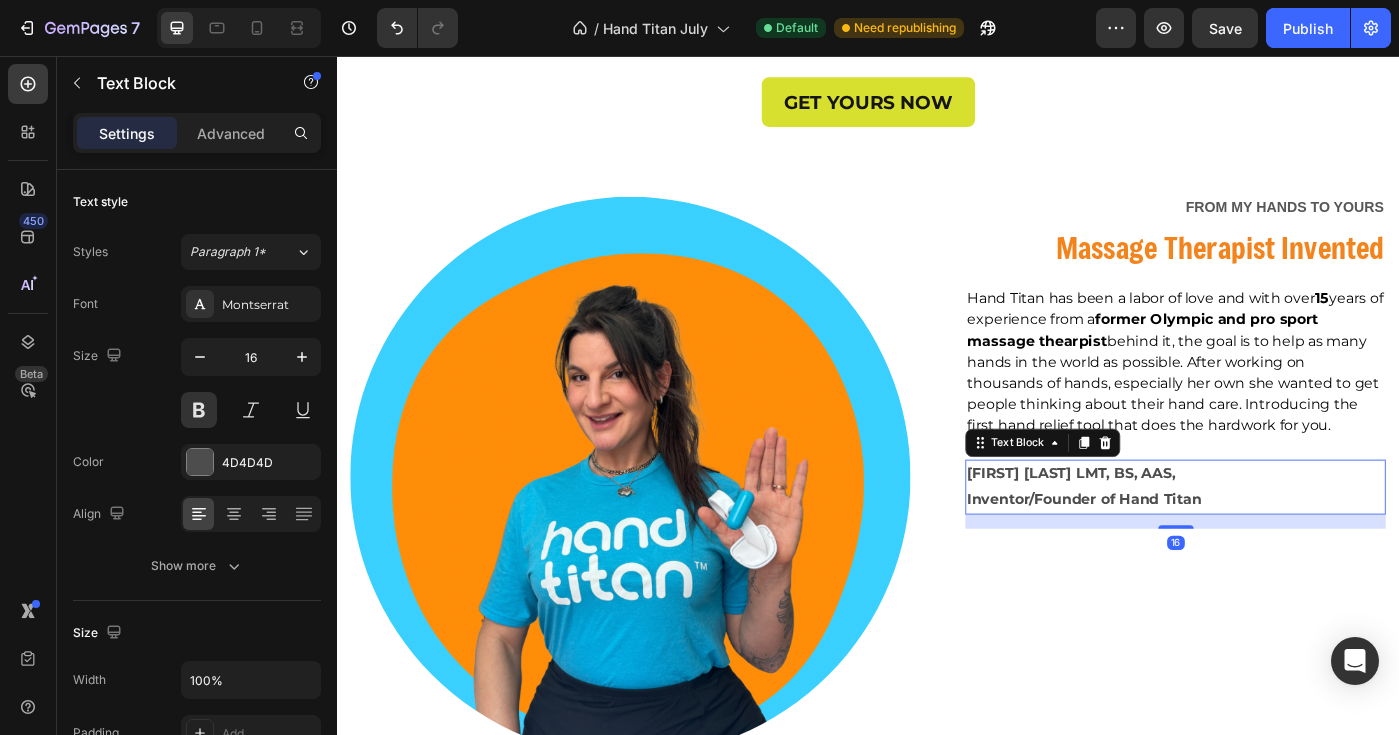click on "[FIRST] [LAST] LMT, BS, AAS," at bounding box center [1284, 528] 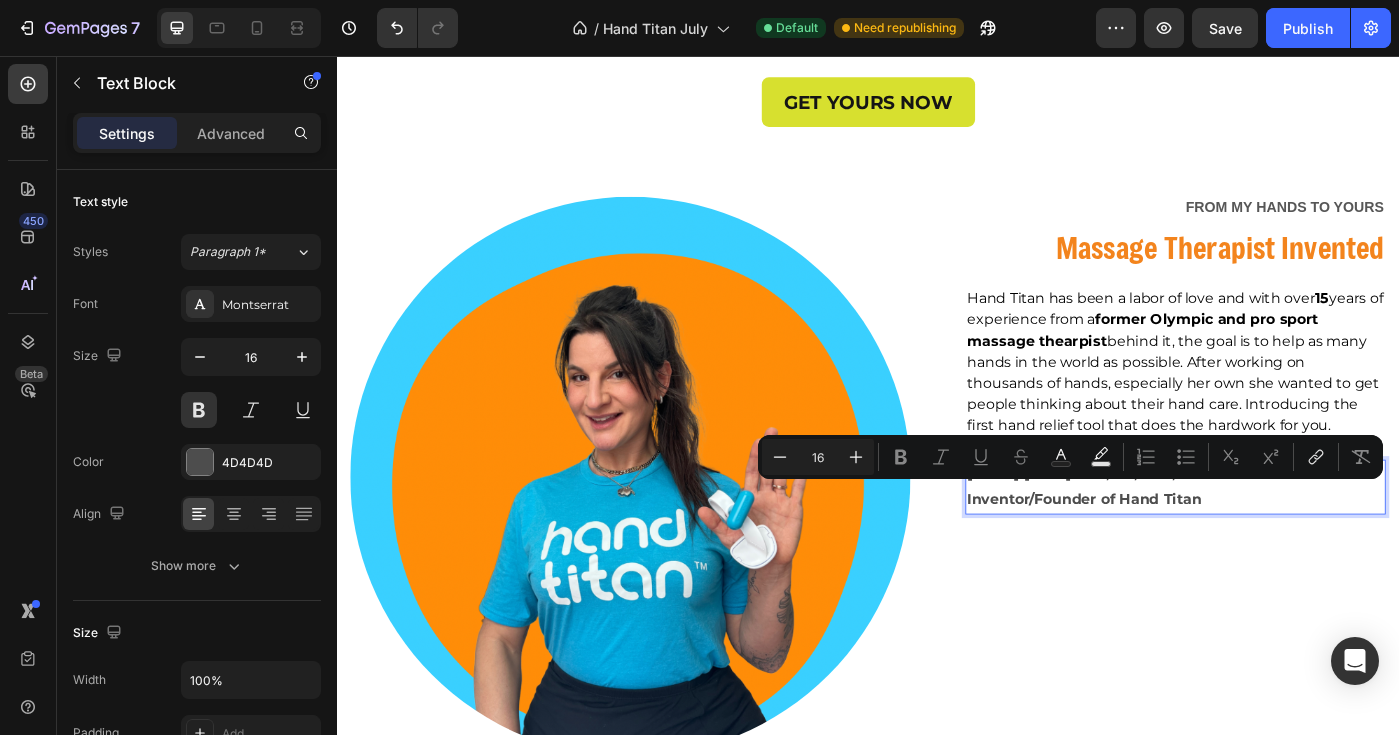 click on "Inventor/Founder of Hand Titan" at bounding box center [1284, 557] 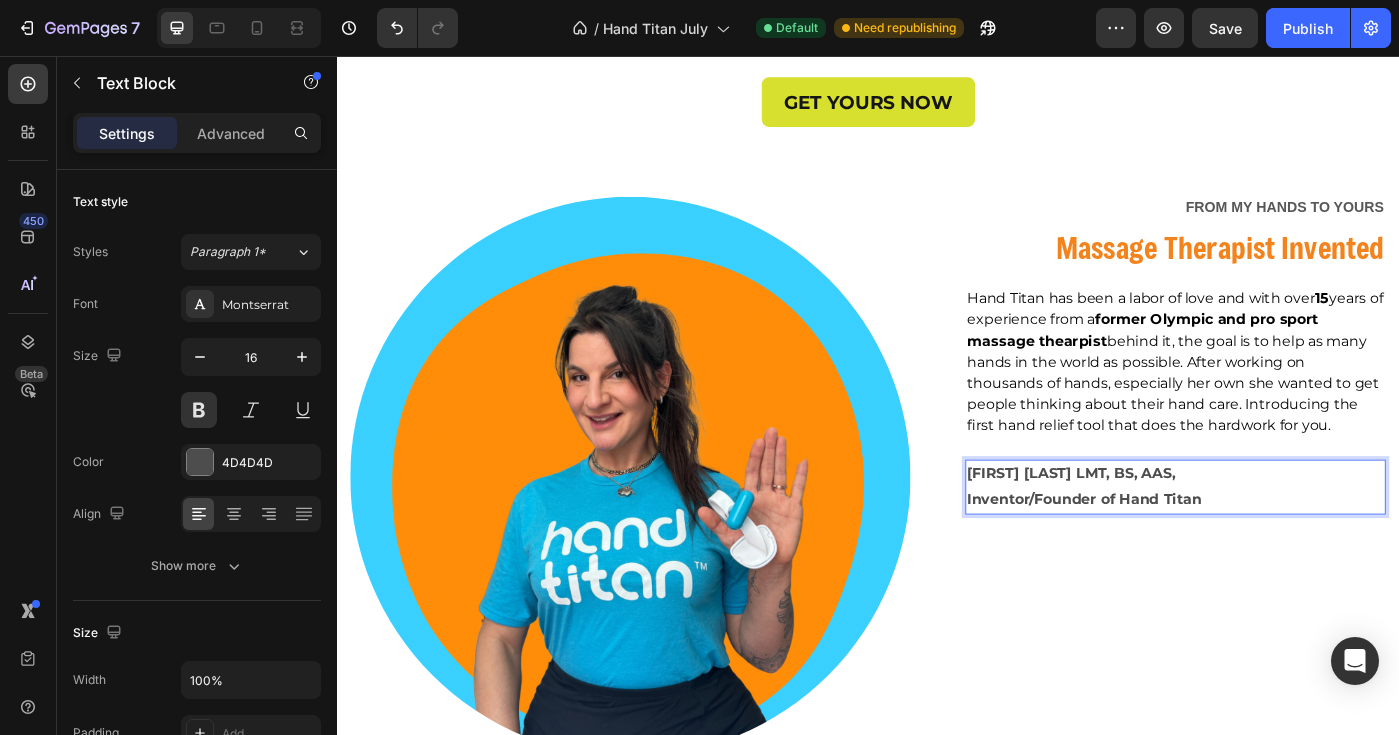 click on "Inventor/Founder of Hand Titan" at bounding box center [1284, 557] 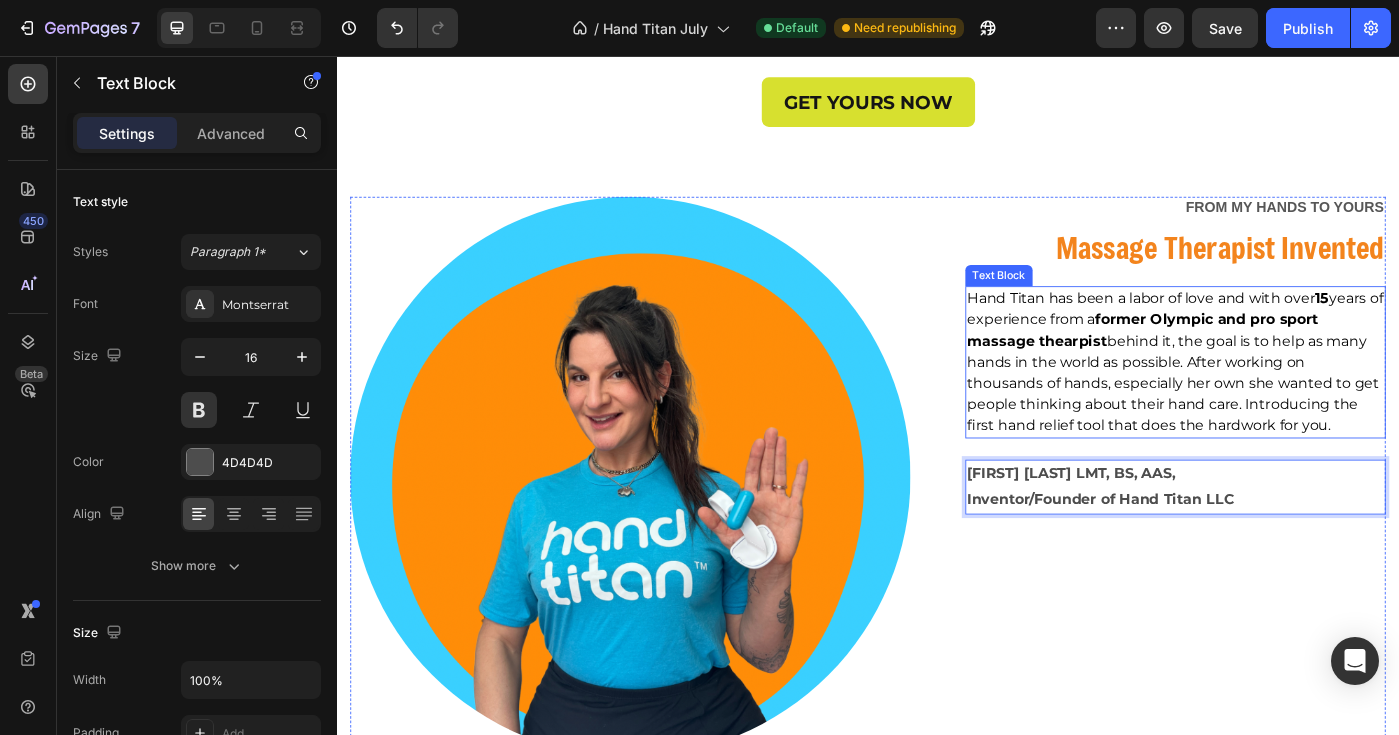 click on "[FIRST] [LAST] has been a labor of love and with over 15 years of experience from a former Olympic and pro sport massage thearpist behind it, the goal is to help as many hands in the world as possible. After working on thousands of hands, especially [GENDERED_POSSESSIVE] own she wanted to get people thinking about their hand care. Introducing the first hand relief tool that does the hardwork for you." at bounding box center [1284, 401] 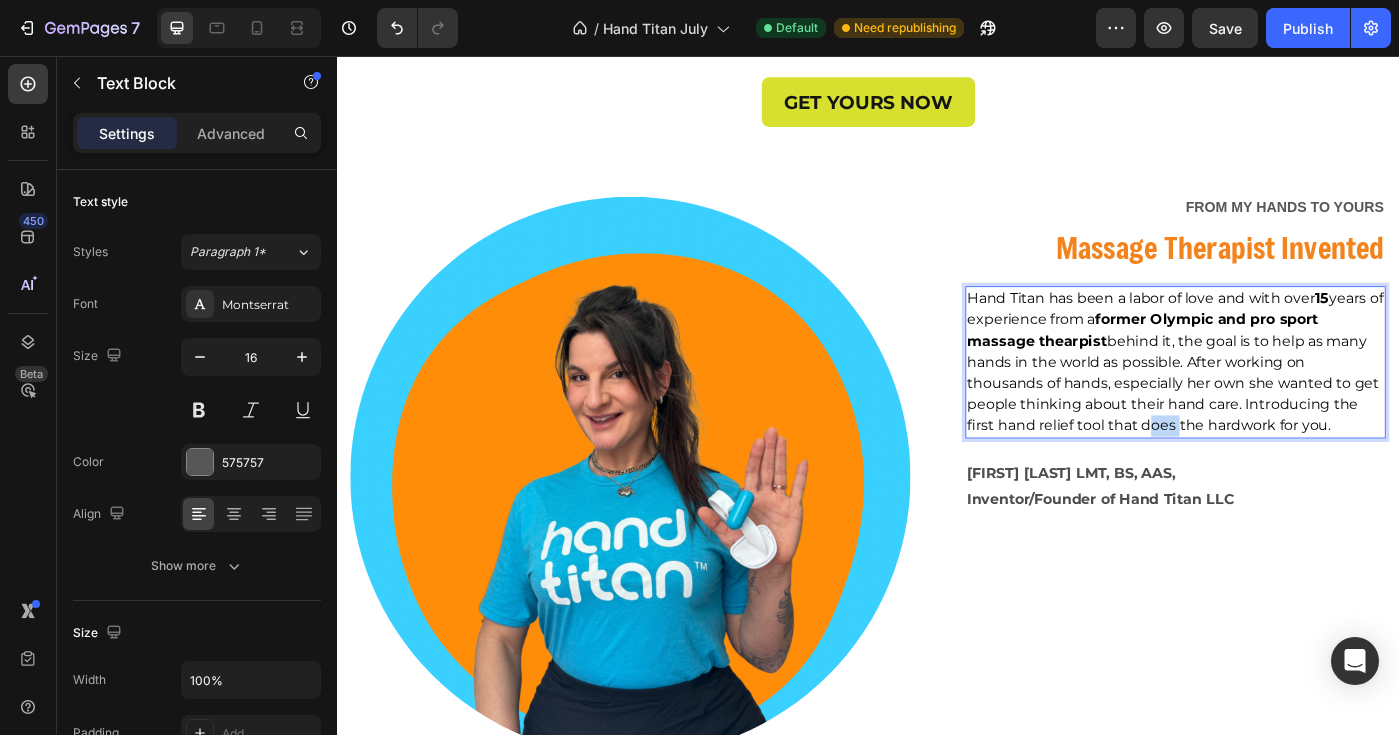 click on "[FIRST] [LAST] has been a labor of love and with over 15 years of experience from a former Olympic and pro sport massage thearpist behind it, the goal is to help as many hands in the world as possible. After working on thousands of hands, especially [GENDERED_POSSESSIVE] own she wanted to get people thinking about their hand care. Introducing the first hand relief tool that does the hardwork for you." at bounding box center (1284, 401) 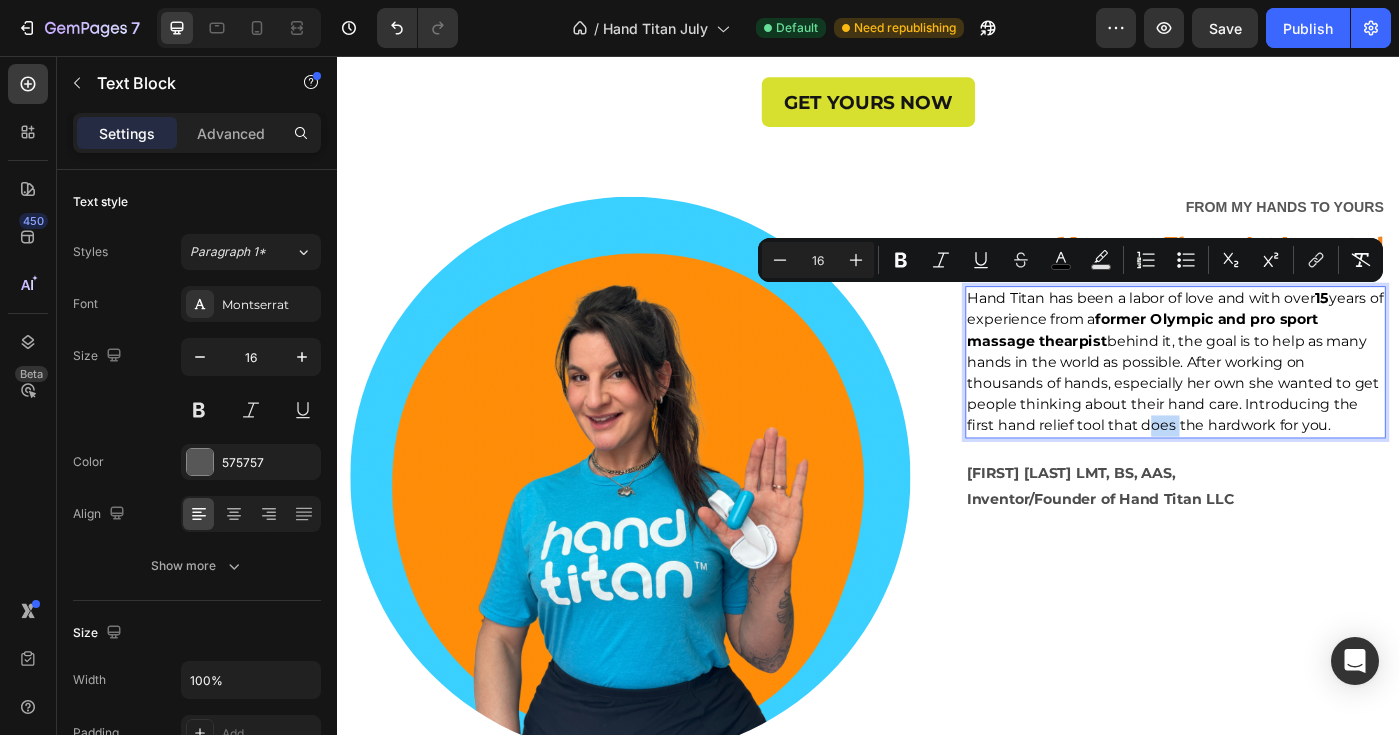 click on "[FIRST] [LAST] has been a labor of love and with over 15 years of experience from a former Olympic and pro sport massage thearpist behind it, the goal is to help as many hands in the world as possible. After working on thousands of hands, especially [GENDERED_POSSESSIVE] own she wanted to get people thinking about their hand care. Introducing the first hand relief tool that does the hardwork for you." at bounding box center [1284, 401] 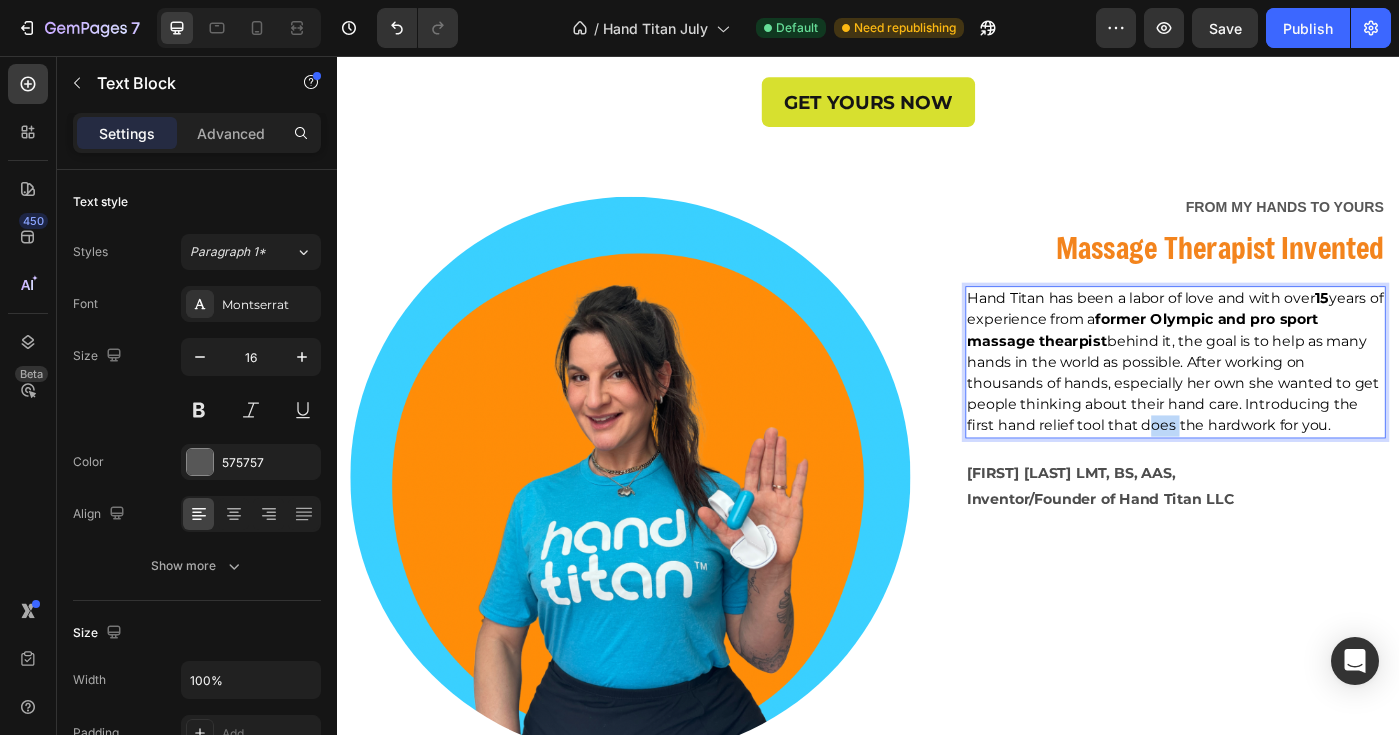 click on "[FIRST] [LAST] has been a labor of love and with over 15 years of experience from a former Olympic and pro sport massage thearpist behind it, the goal is to help as many hands in the world as possible. After working on thousands of hands, especially [GENDERED_POSSESSIVE] own she wanted to get people thinking about their hand care. Introducing the first hand relief tool that does the hardwork for you." at bounding box center [1284, 401] 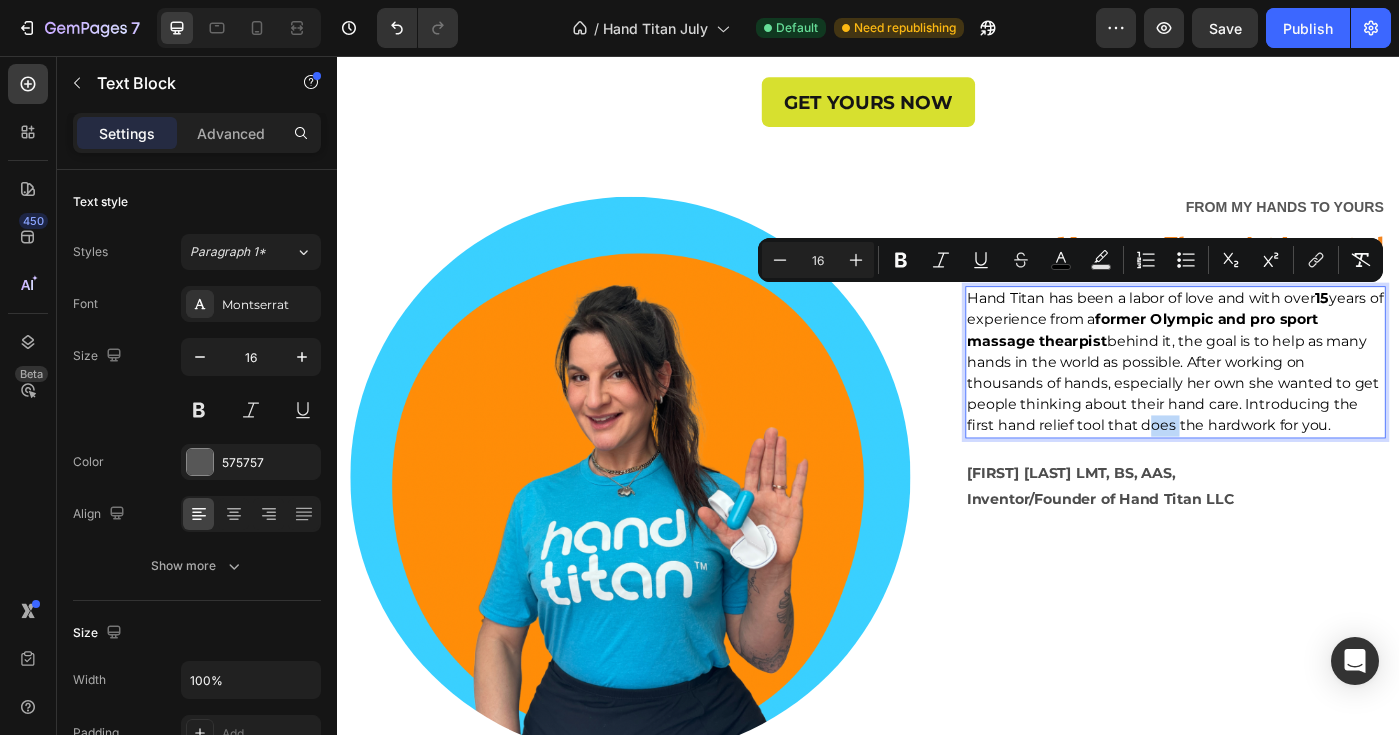click on "[FIRST] [LAST] has been a labor of love and with over 15 years of experience from a former Olympic and pro sport massage thearpist behind it, the goal is to help as many hands in the world as possible. After working on thousands of hands, especially [GENDERED_POSSESSIVE] own she wanted to get people thinking about their hand care. Introducing the first hand relief tool that does the hardwork for you." at bounding box center [1284, 401] 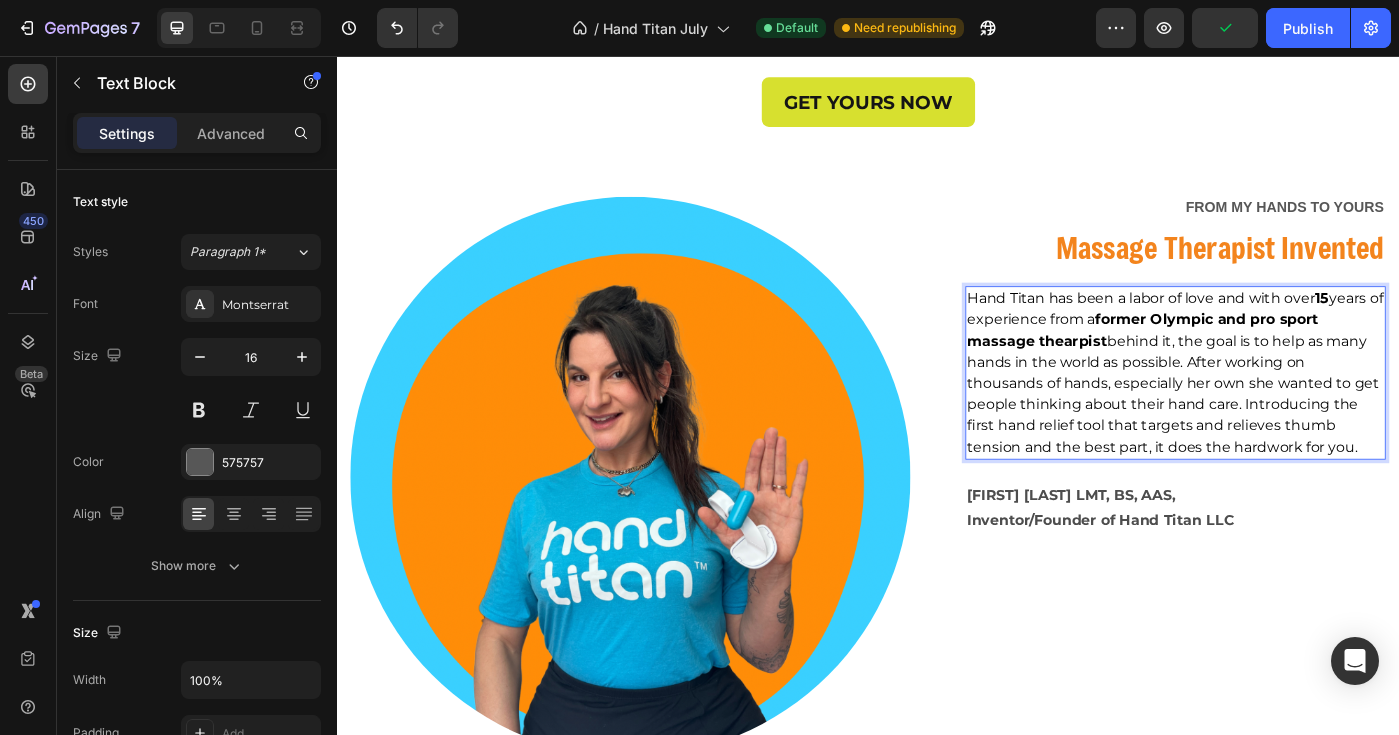 click on "[FIRST] [LAST] has been a labor of love and with over 15 years of experience from a former Olympic and pro sport massage thearpist behind it, the goal is to help as many hands in the world as possible. After working on thousands of hands, especially [GENDERED_POSSESSIVE] own she wanted to get people thinking about their hand care. Introducing the first hand relief tool that targets and relieves thumb tension and the best part, it does the hardwork for you." at bounding box center [1284, 413] 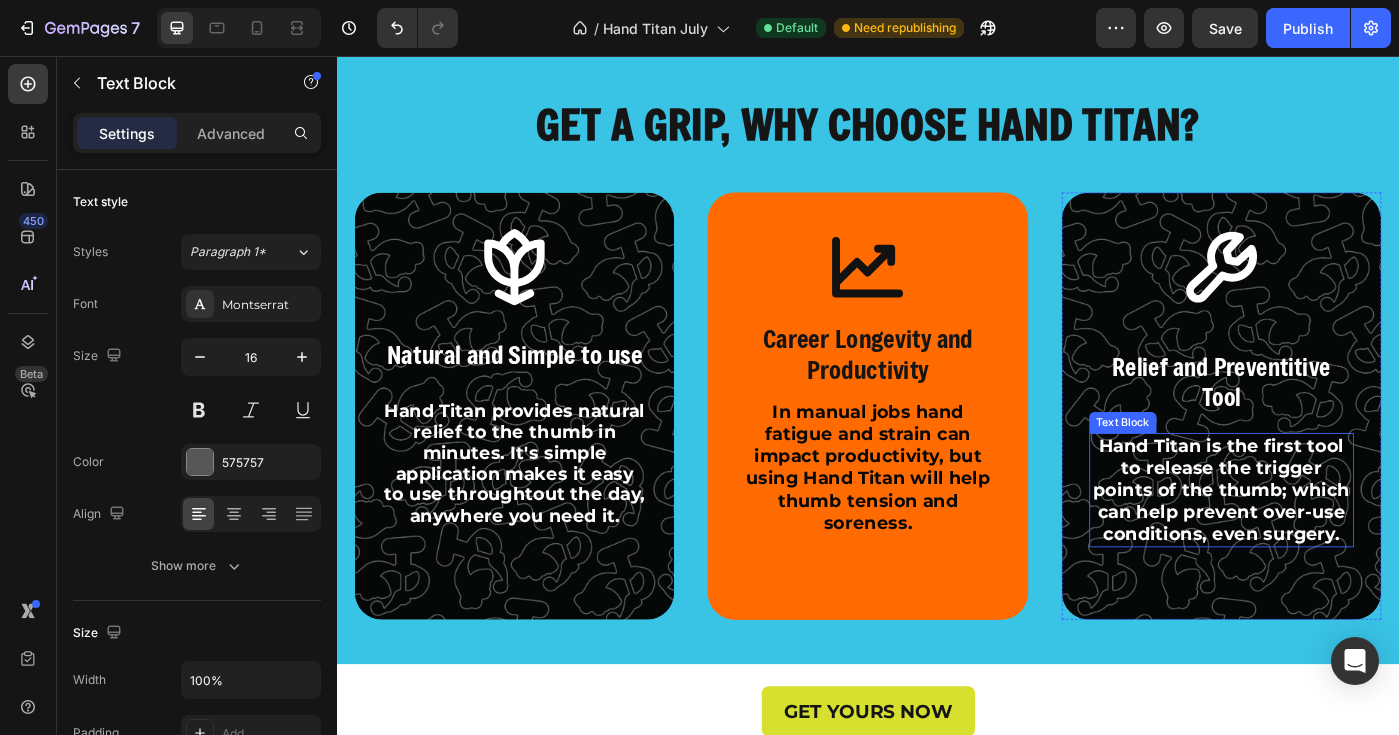 scroll, scrollTop: 6084, scrollLeft: 0, axis: vertical 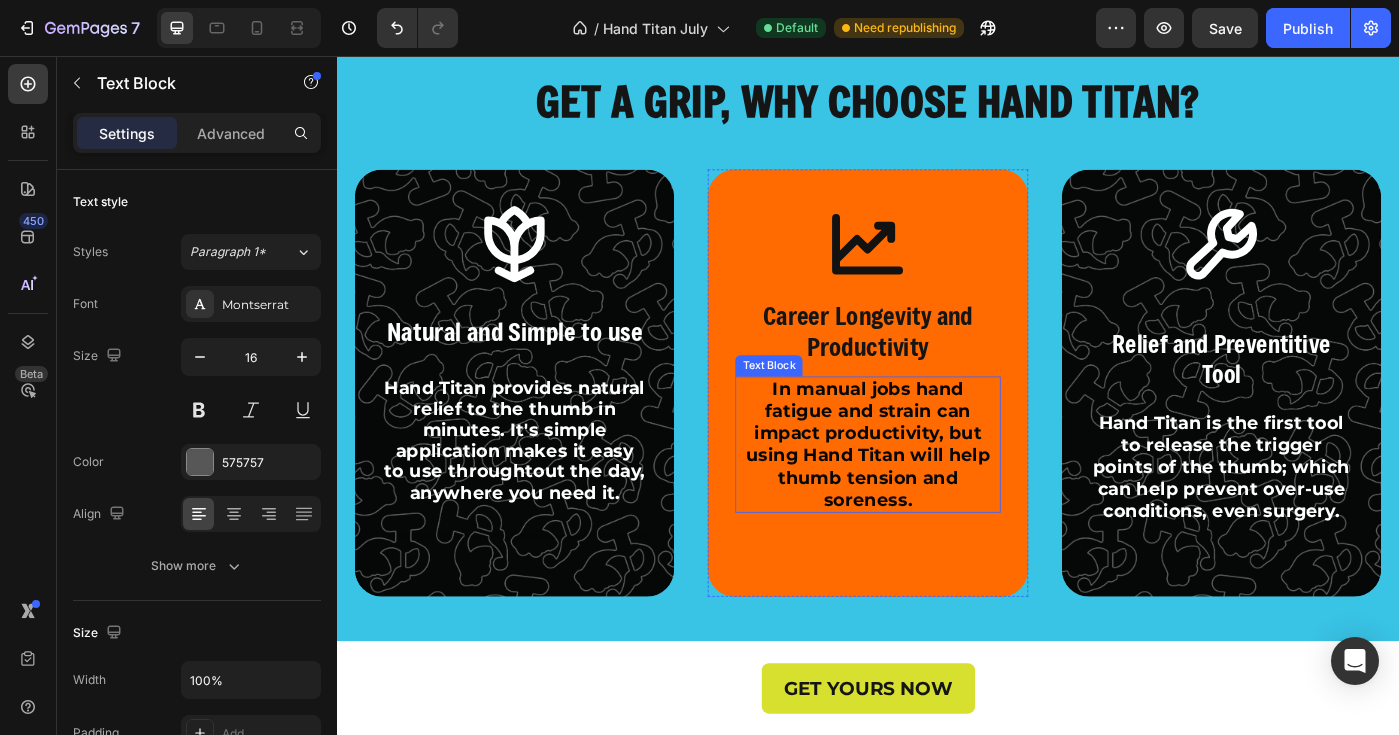 click on "In manual jobs hand fatigue and strain can impact productivity, but using Hand Titan will help thumb tension and soreness." at bounding box center [937, 494] 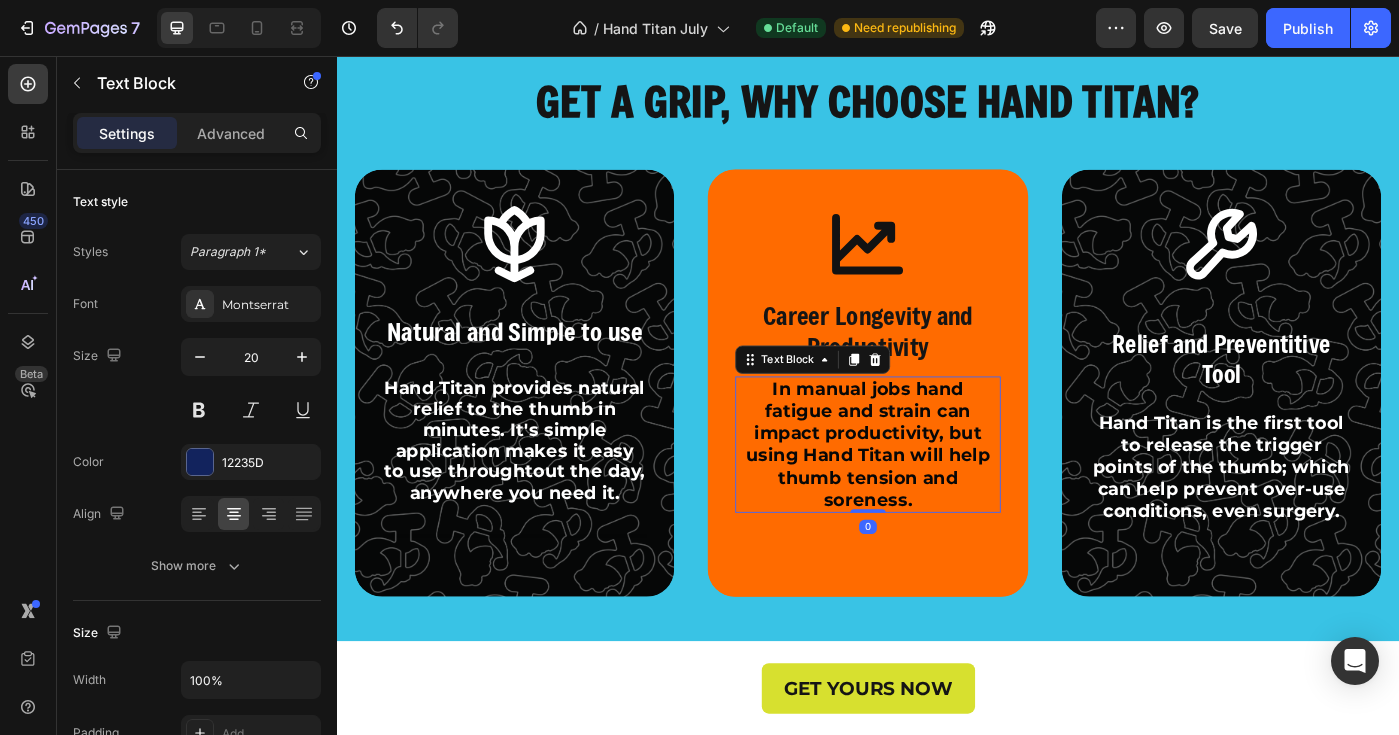 click on "In manual jobs hand fatigue and strain can impact productivity, but using Hand Titan will help thumb tension and soreness." at bounding box center [937, 494] 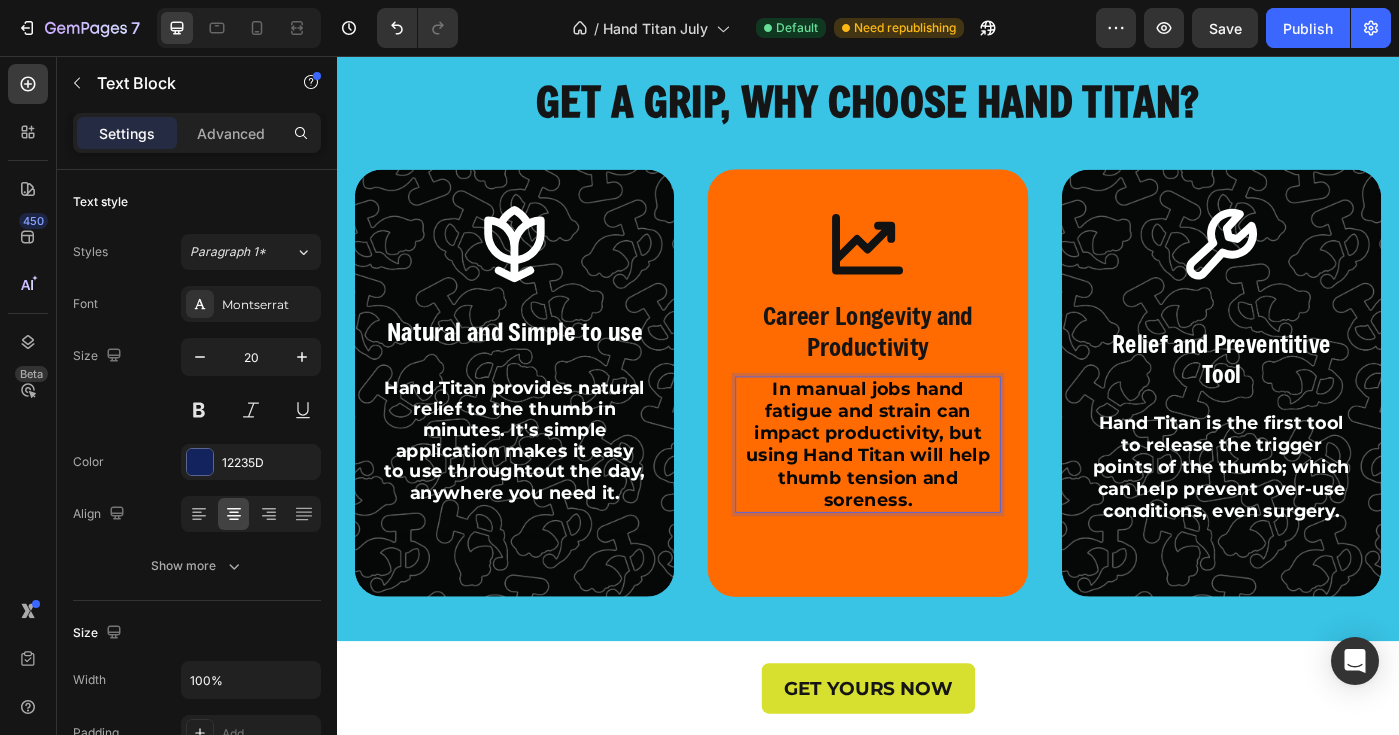 click on "In manual jobs hand fatigue and strain can impact productivity, but using Hand Titan will help thumb tension and soreness." at bounding box center [937, 494] 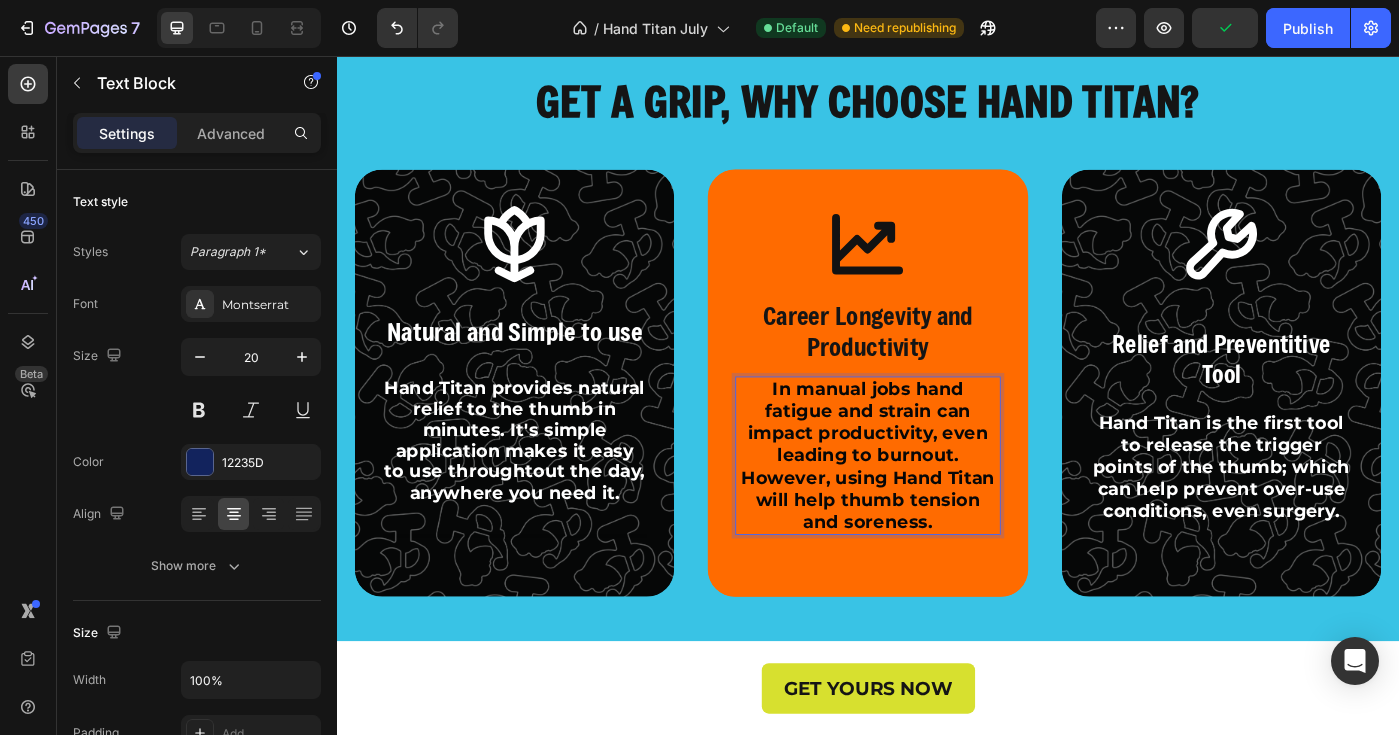 click on "In manual jobs hand fatigue and strain can impact productivity, even leading to burnout. However, using Hand Titan will help thumb tension and soreness." at bounding box center [937, 507] 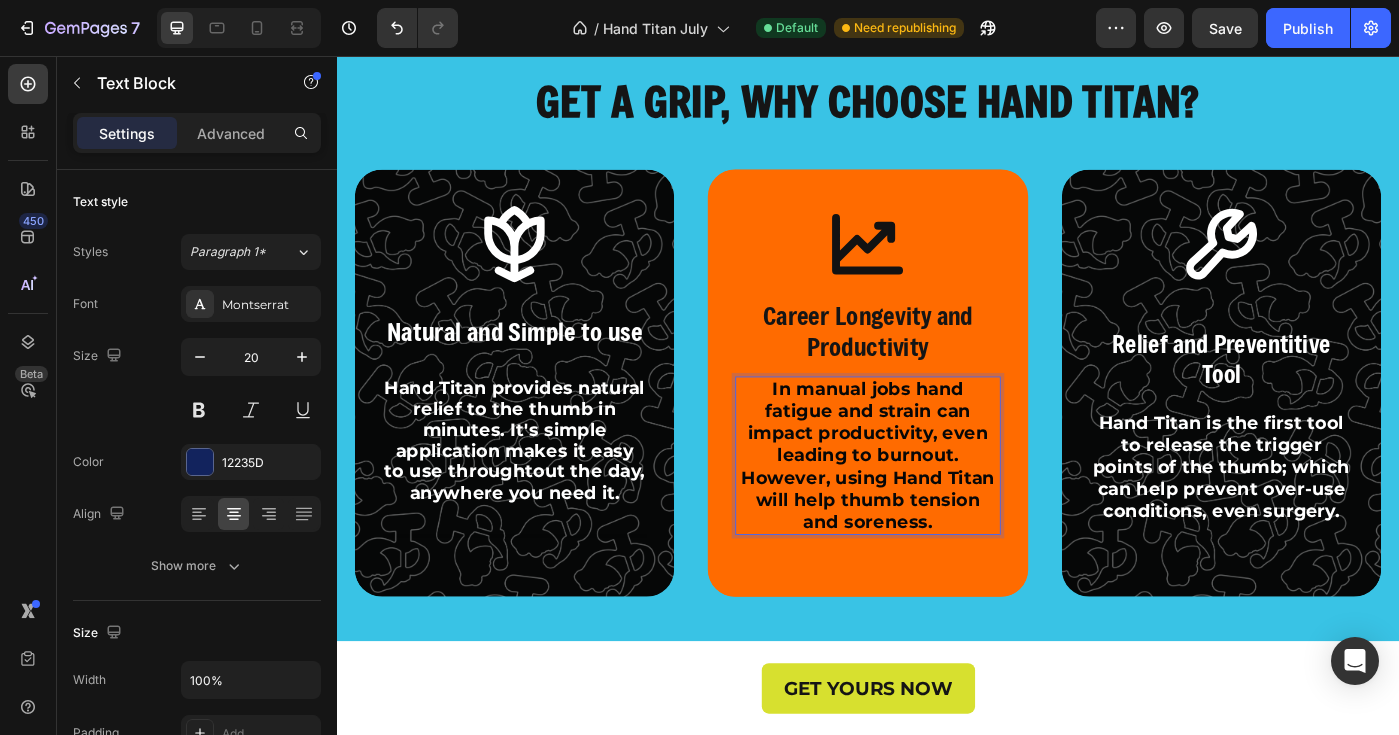 click on "In manual jobs hand fatigue and strain can impact productivity, even leading to burnout. However, using Hand Titan will help thumb tension and soreness." at bounding box center [937, 507] 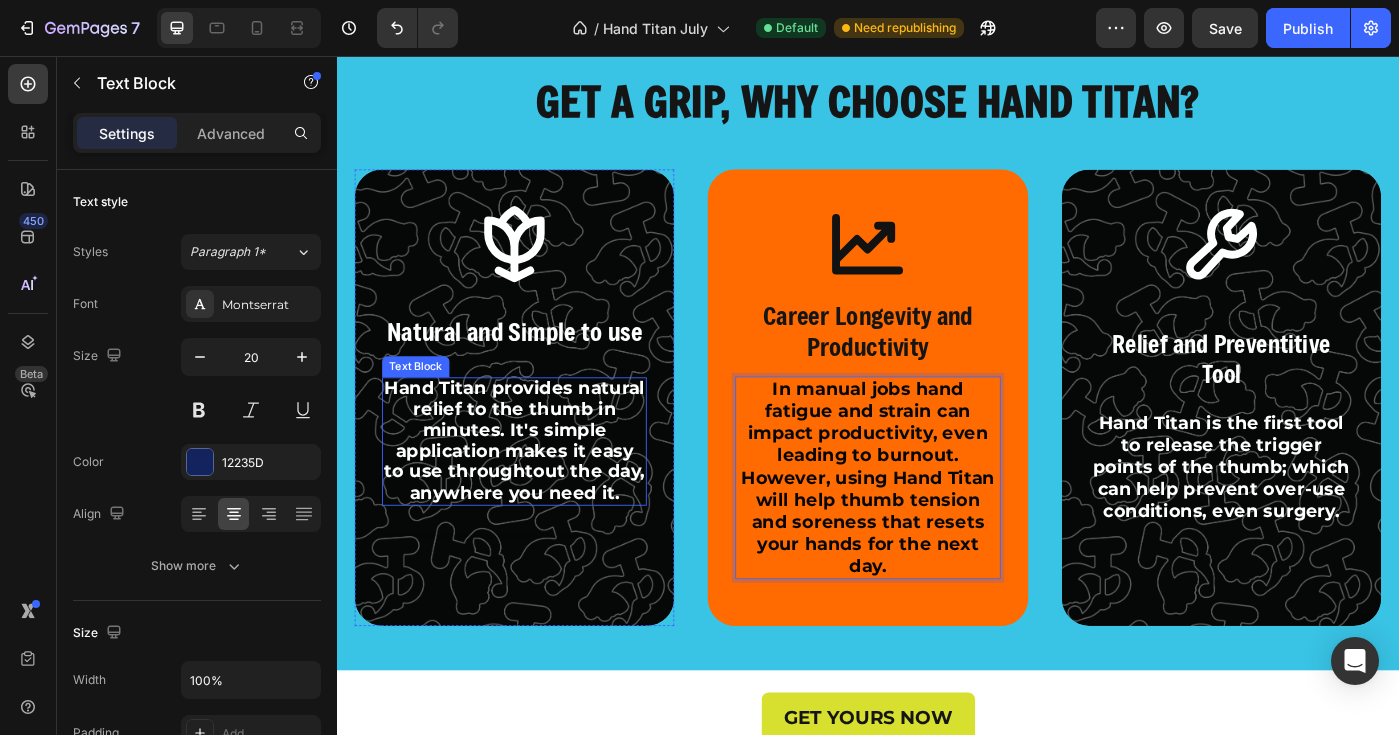click on "Hand Titan provides natural relief to the thumb in minutes. It's simple application makes it easy to use throughtout the day, anywhere you need it." at bounding box center [538, 490] 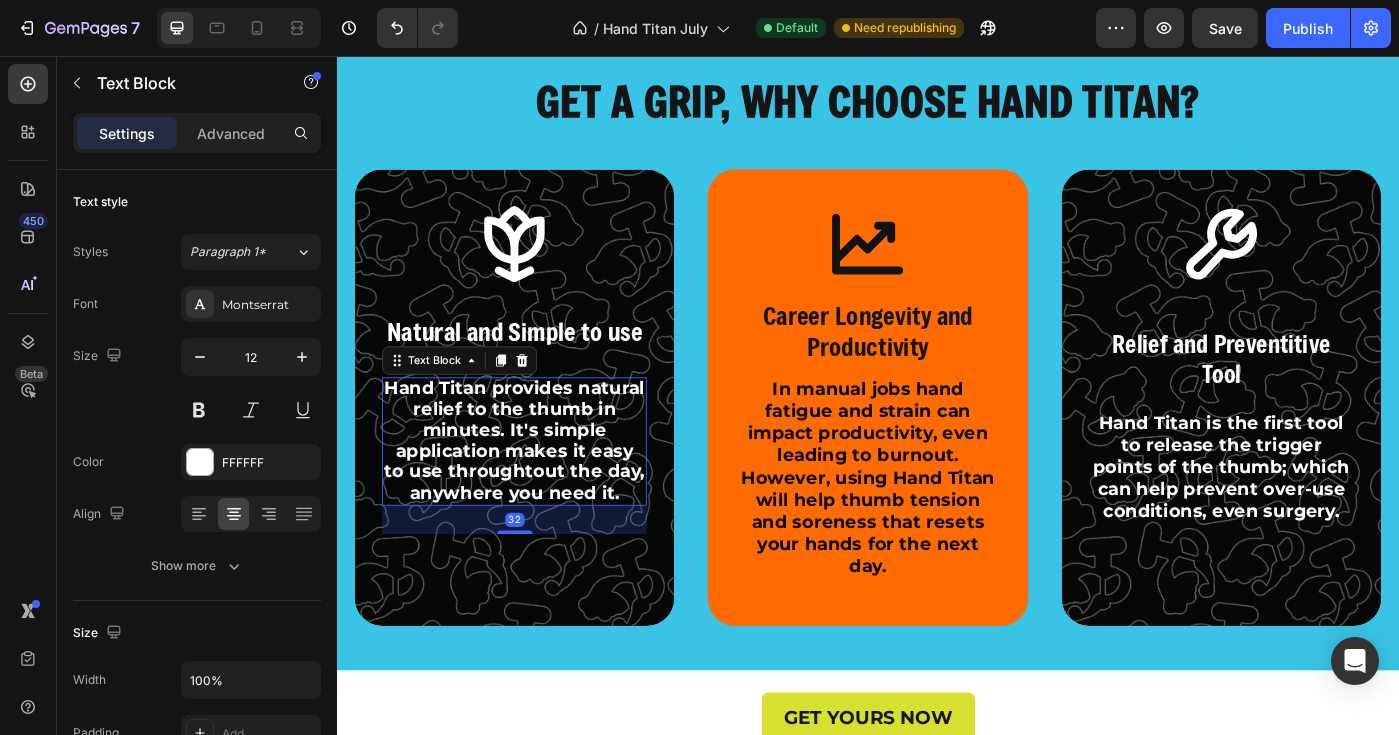 click on "Hand Titan provides natural relief to the thumb in minutes. It's simple application makes it easy to use throughtout the day, anywhere you need it." at bounding box center (538, 490) 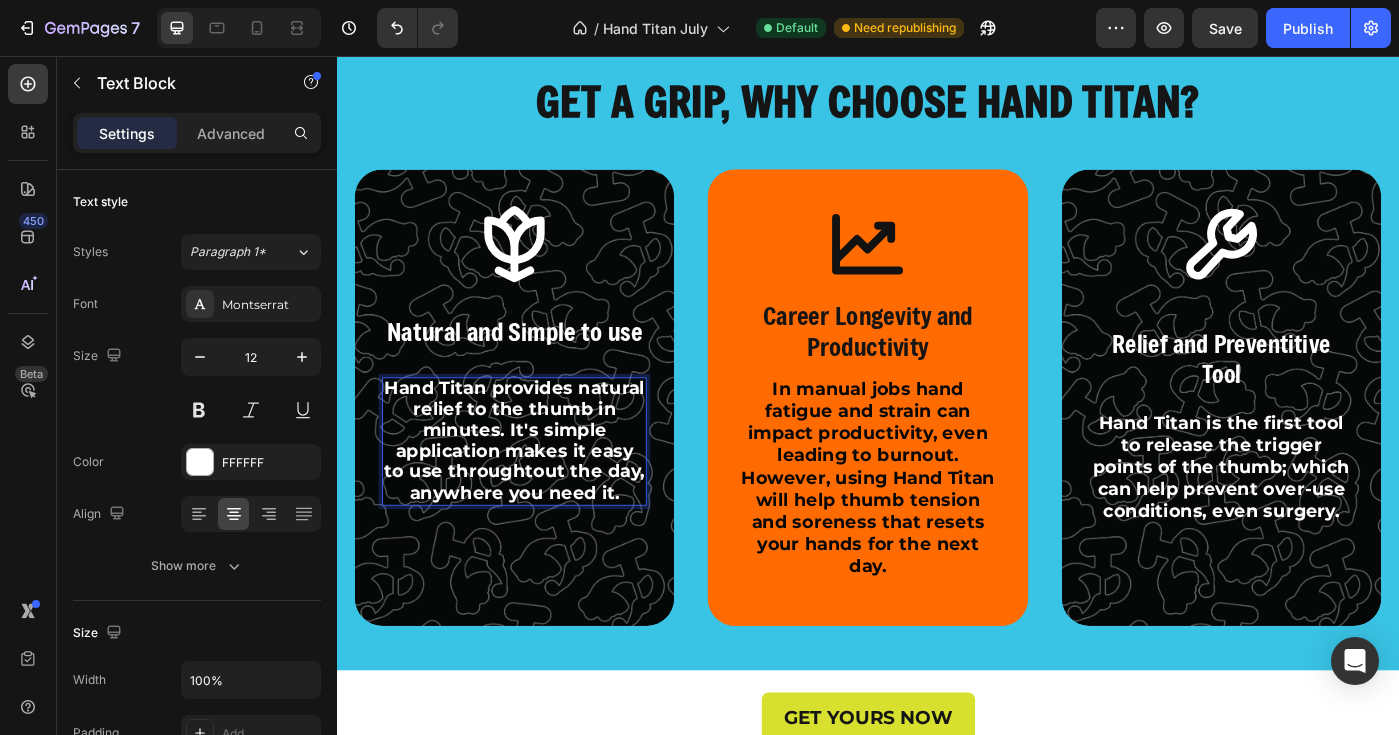 click on "Hand Titan provides natural relief to the thumb in minutes. It's simple application makes it easy to use throughtout the day, anywhere you need it." at bounding box center [538, 490] 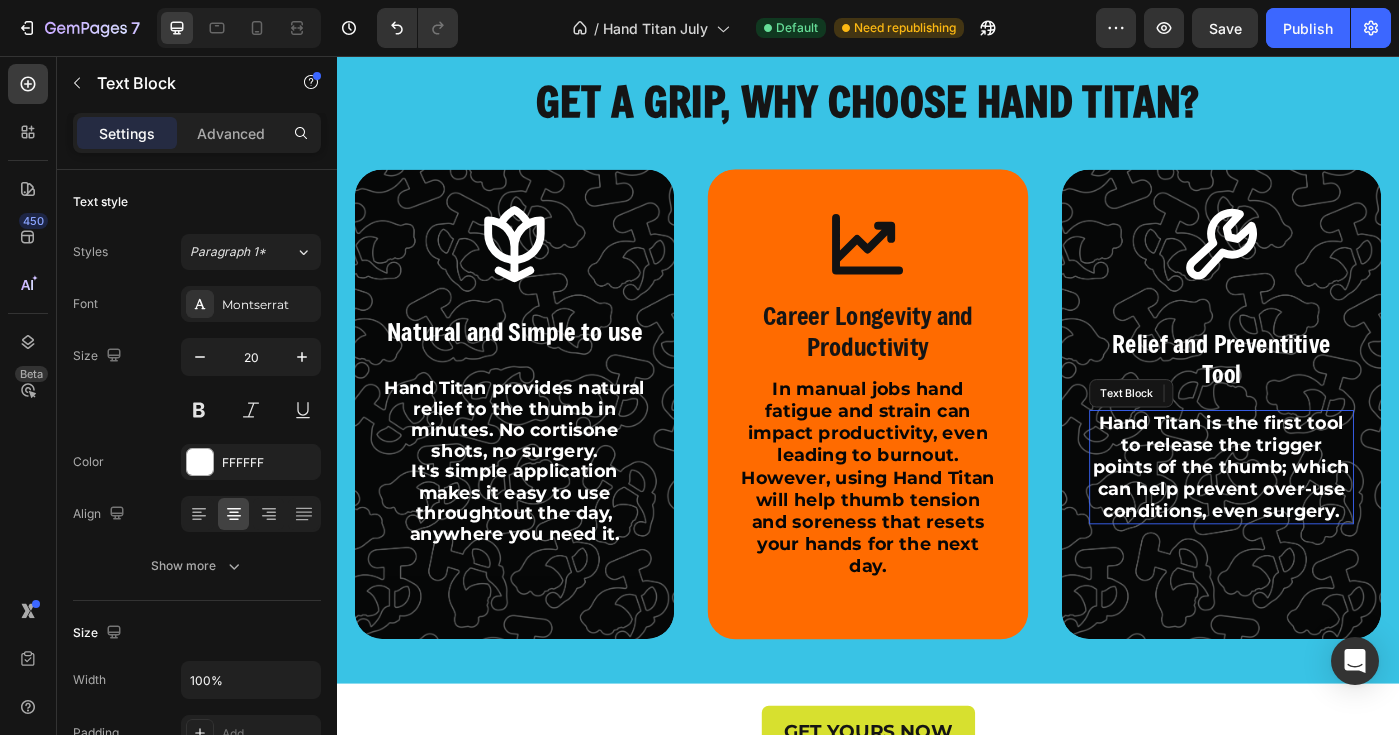 click on "Hand Titan is the first tool to release the trigger points of the thumb; which can help prevent over-use conditions, even surgery." at bounding box center [1336, 520] 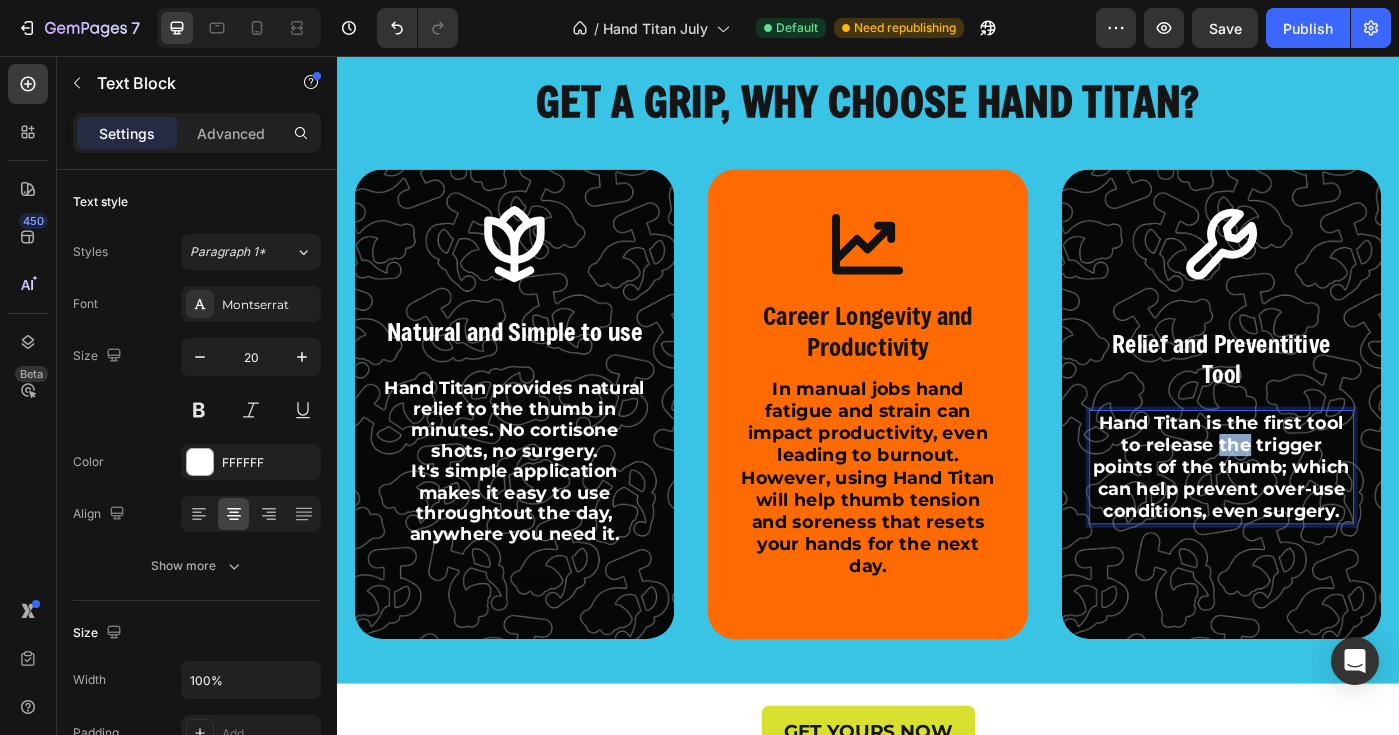 click on "Hand Titan is the first tool to release the trigger points of the thumb; which can help prevent over-use conditions, even surgery." at bounding box center (1336, 520) 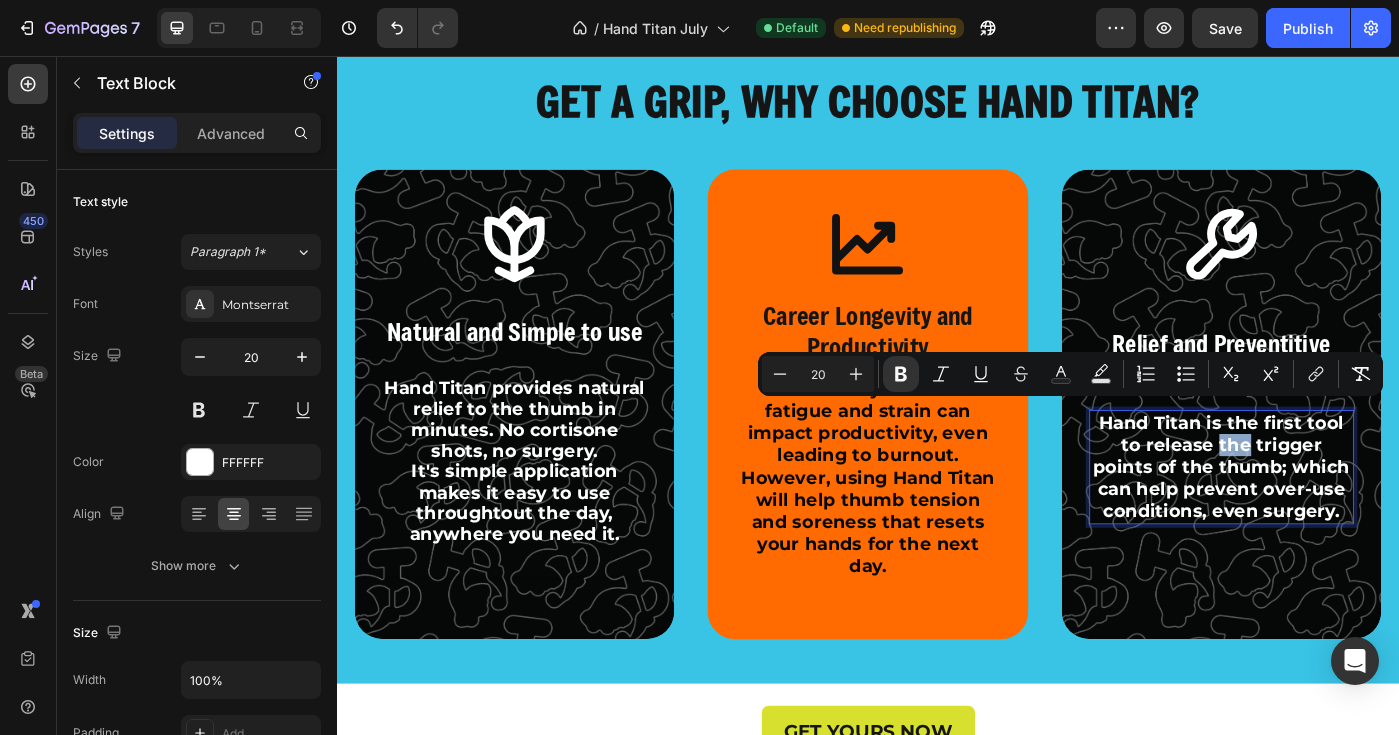 click on "Hand Titan is the first tool to release the trigger points of the thumb; which can help prevent over-use conditions, even surgery." at bounding box center (1336, 520) 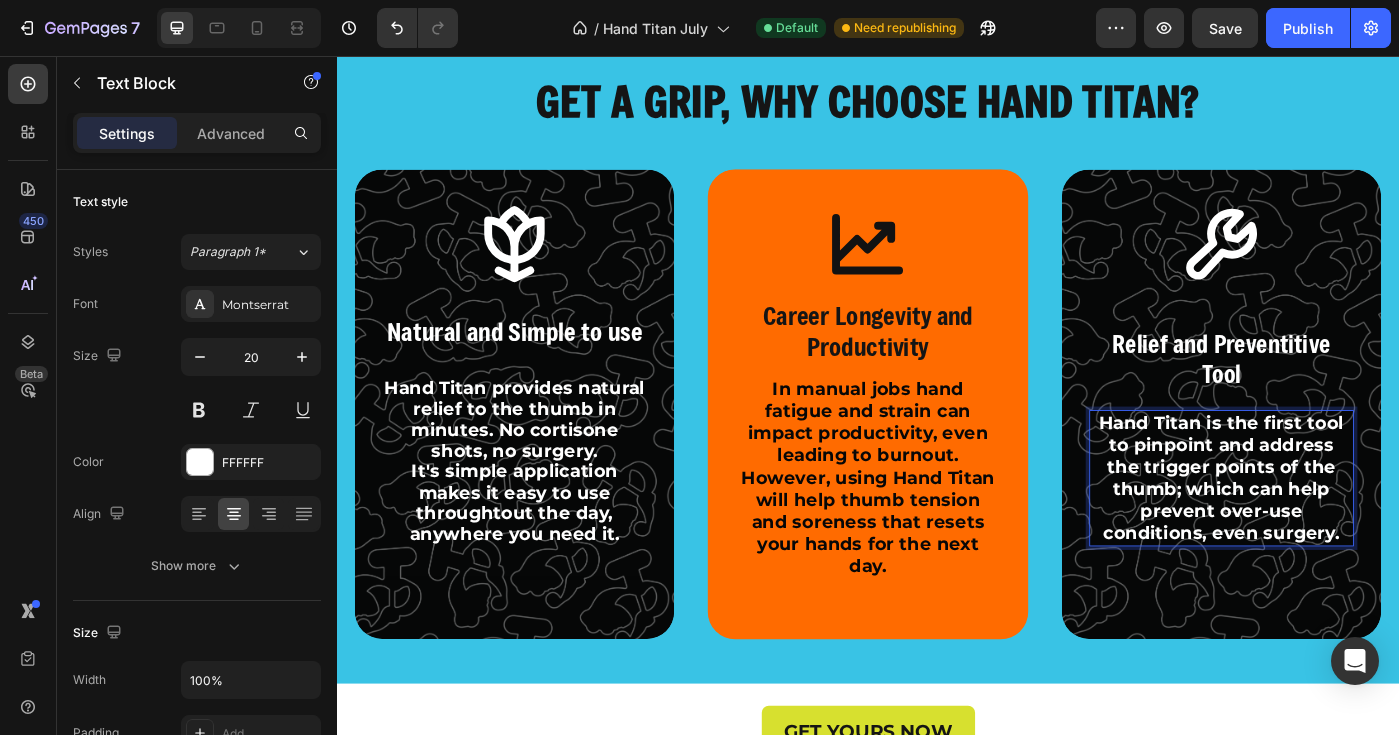 click on "the trigger points of the thumb; which can help prevent over-use conditions, even surgery." at bounding box center (1336, 557) 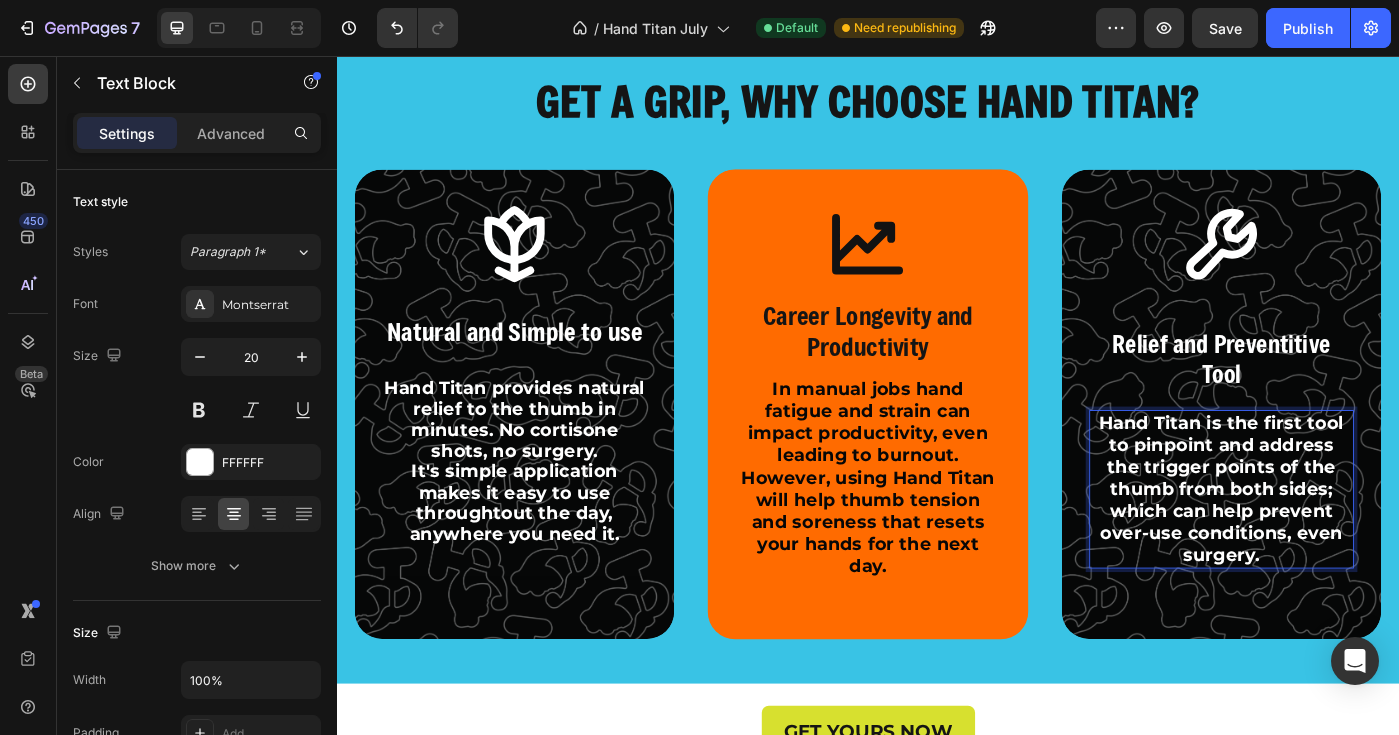 click on "the trigger points of the thumb from both sides; which can help prevent over-use conditions, even surgery." at bounding box center [1336, 570] 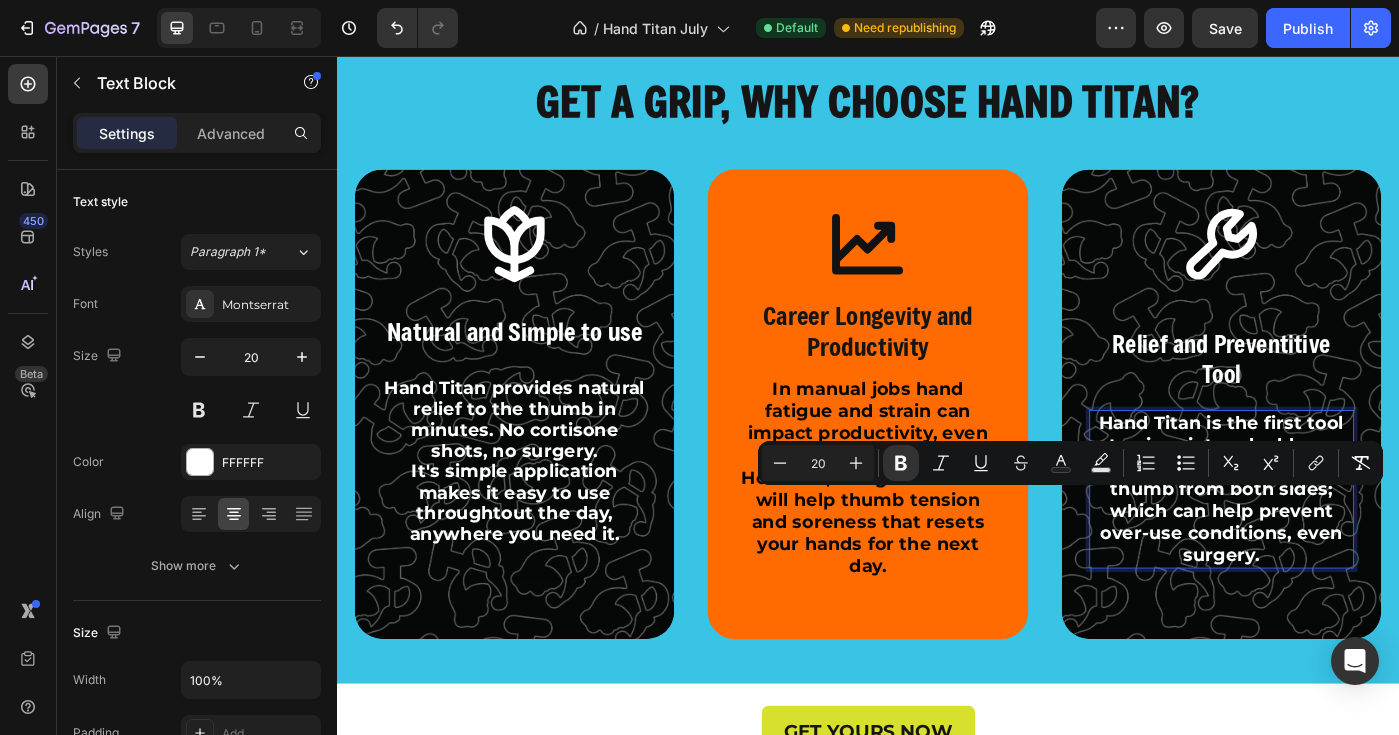 drag, startPoint x: 1410, startPoint y: 583, endPoint x: 1409, endPoint y: 567, distance: 16.03122 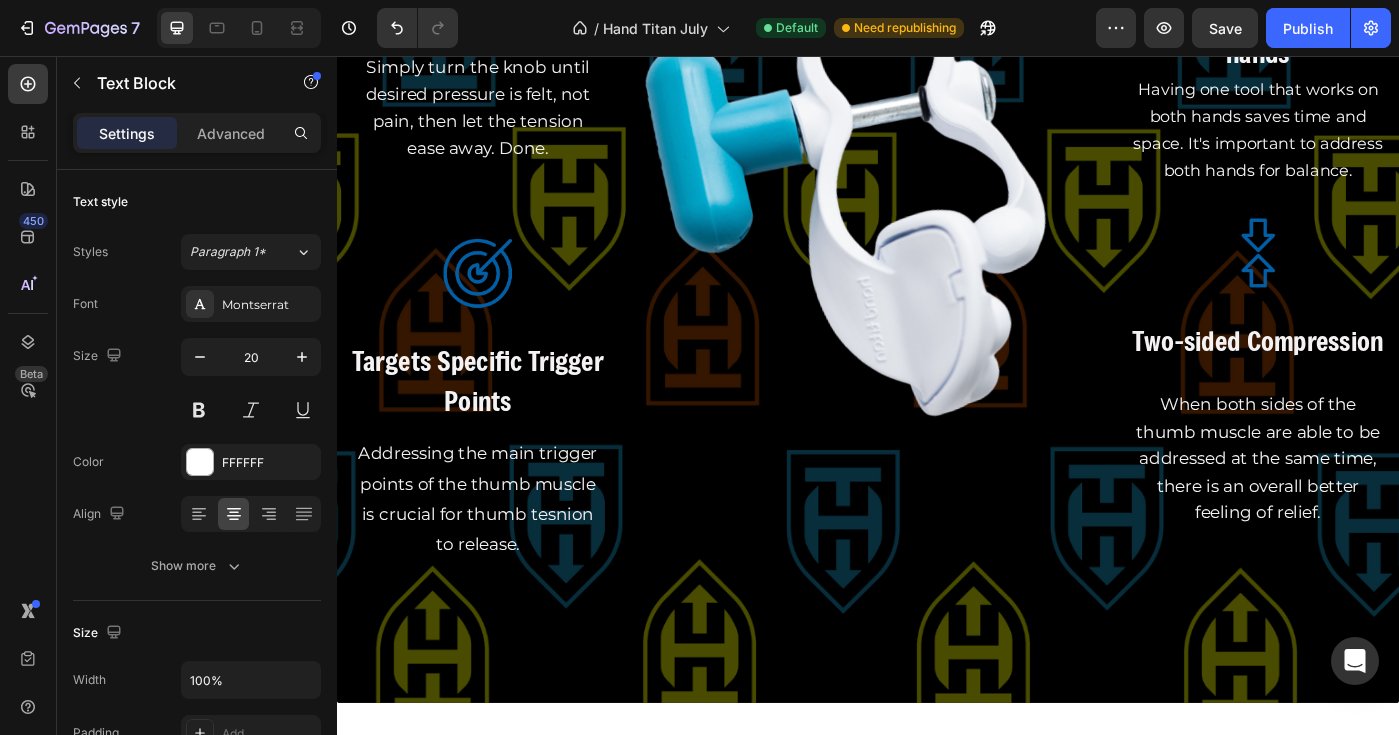 scroll, scrollTop: 3417, scrollLeft: 0, axis: vertical 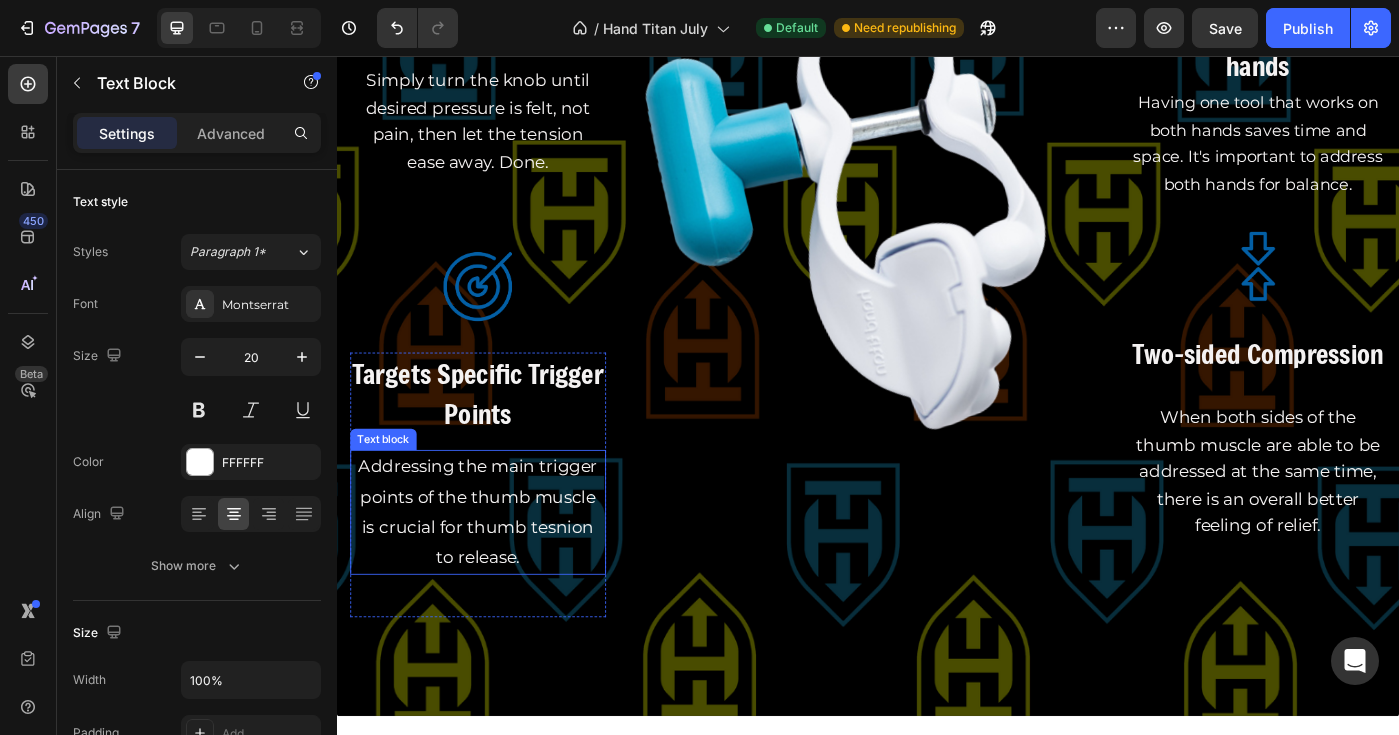 click on "Addressing the main trigger points of the thumb muscle is crucial for thumb tesnion to release." at bounding box center [496, 571] 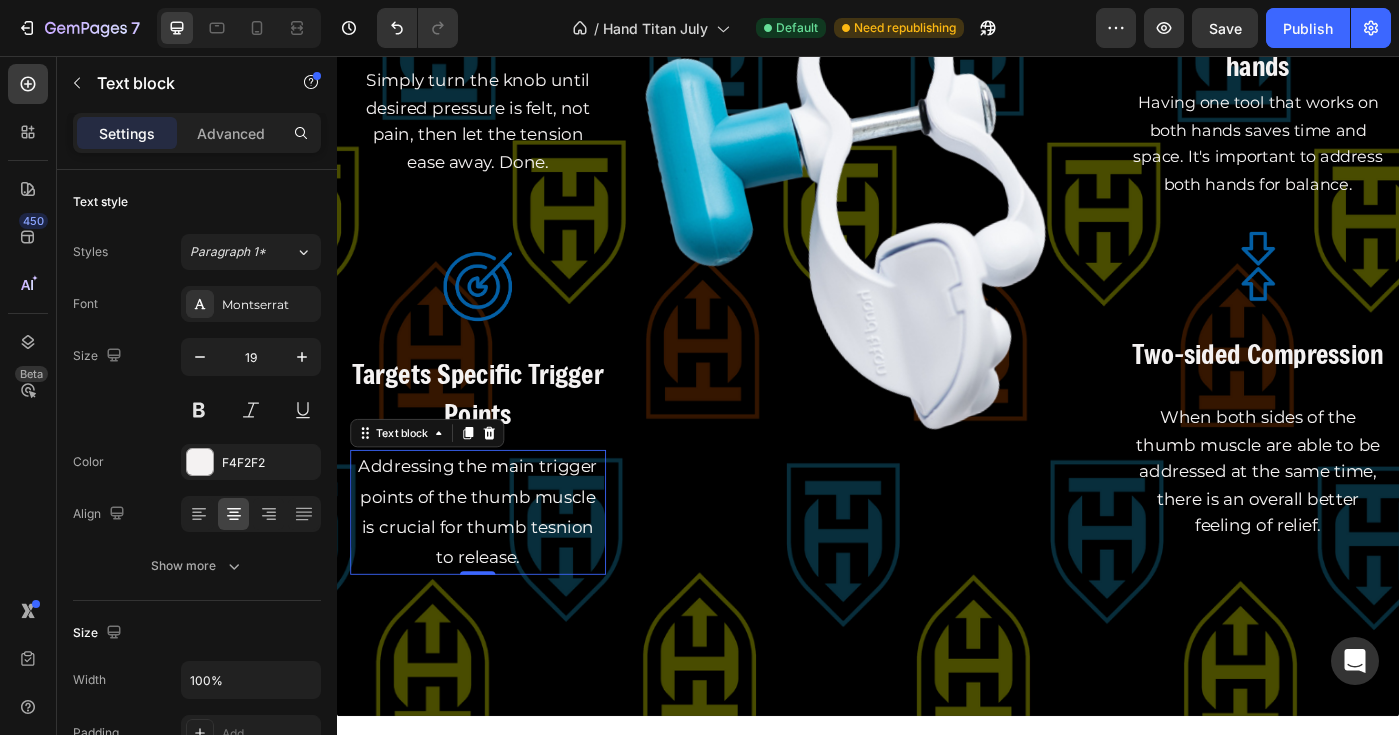 click on "Addressing the main trigger points of the thumb muscle is crucial for thumb tesnion to release." at bounding box center (496, 571) 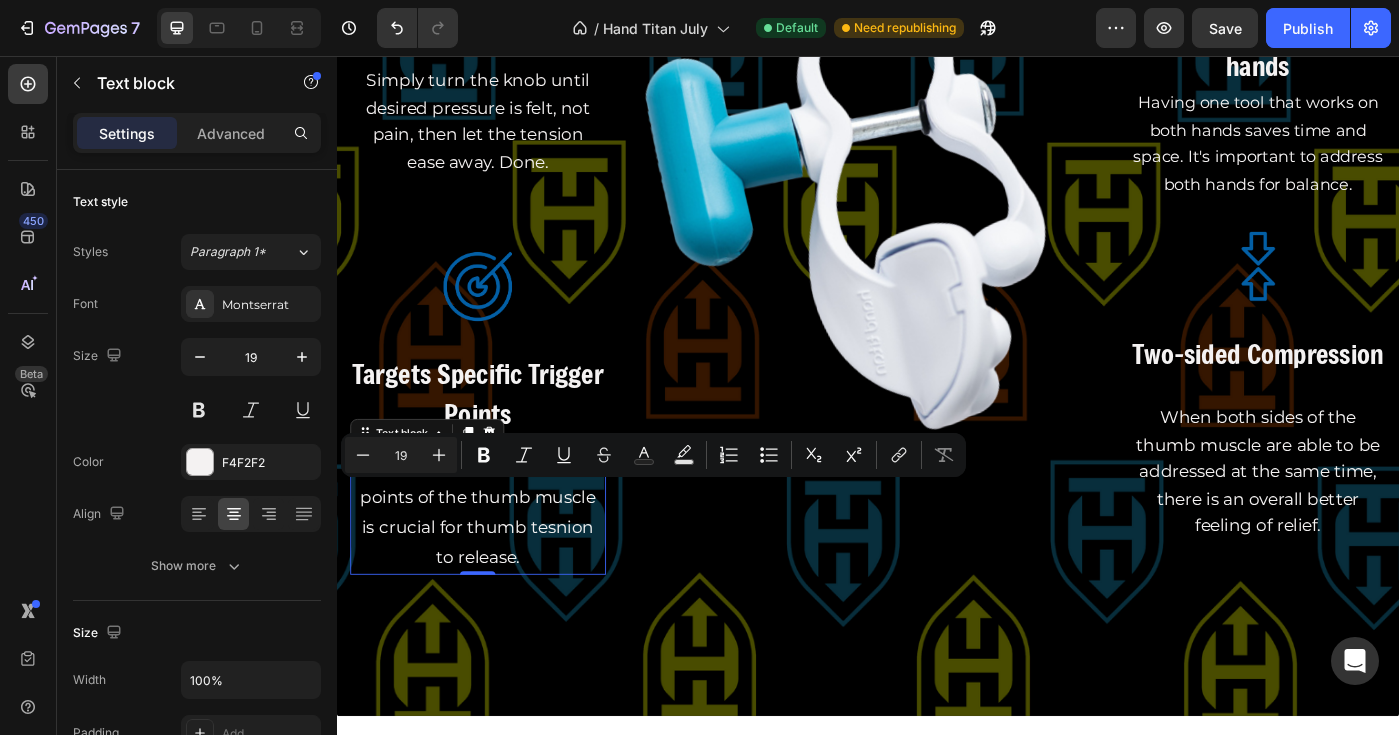 click on "Addressing the main trigger points of the thumb muscle is crucial for thumb tesnion to release." at bounding box center (496, 571) 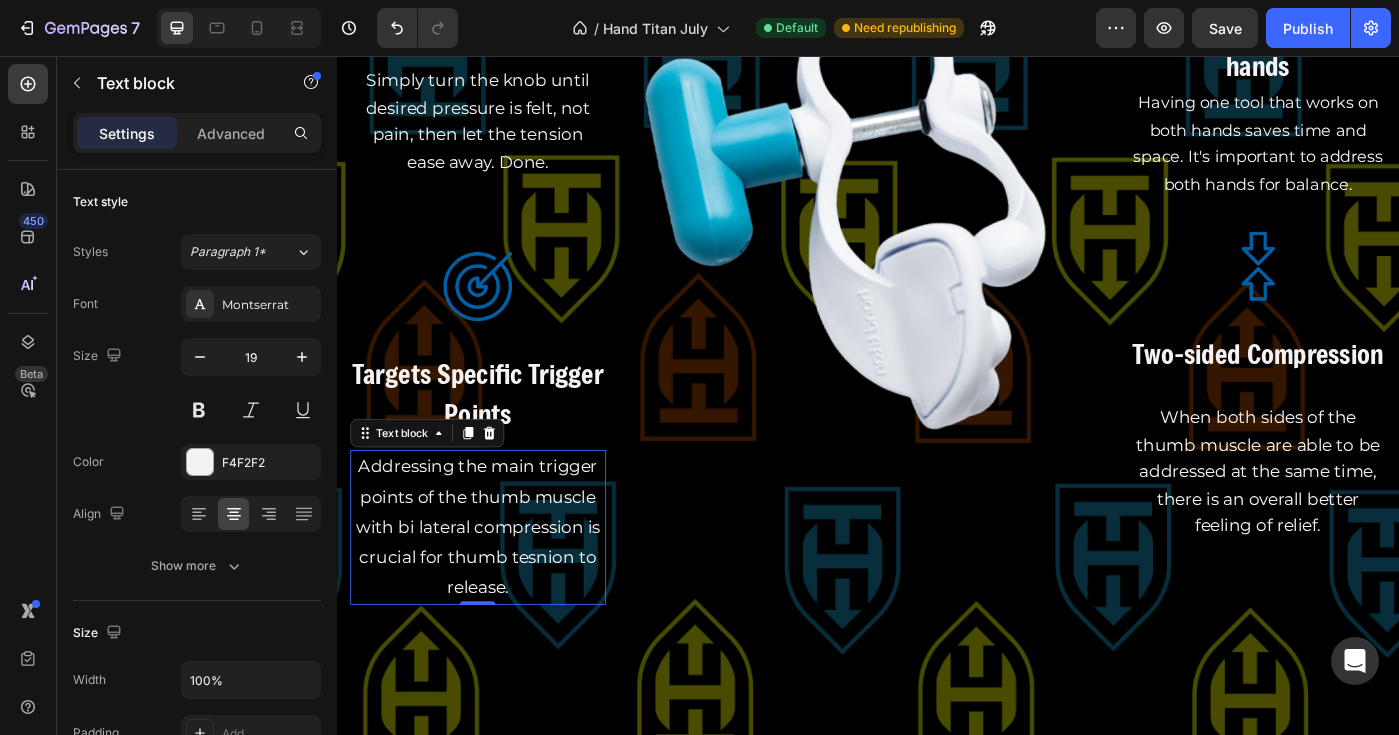 click on "Addressing the main trigger points of the thumb muscle with bi lateral compression is crucial for thumb tesnion to release." at bounding box center [496, 588] 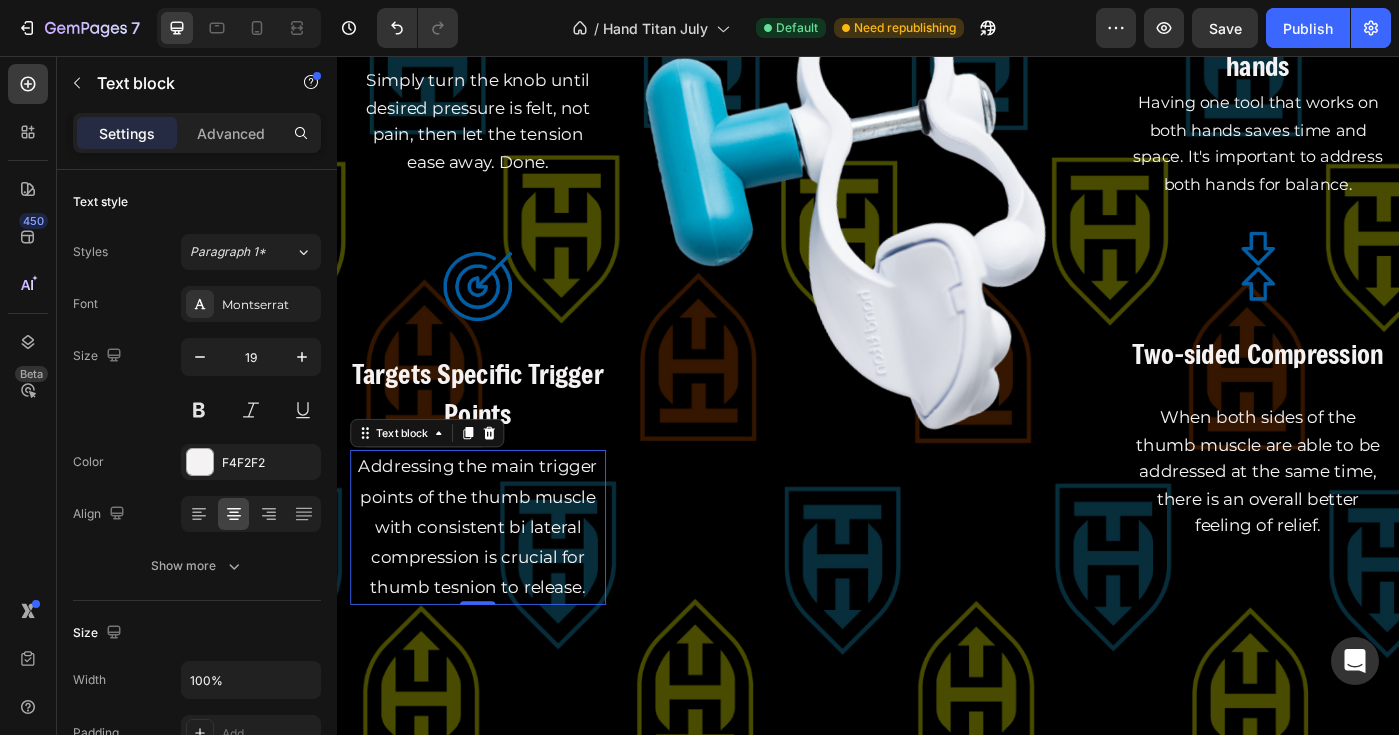 click on "Addressing the main trigger points of the thumb muscle with consistent bi lateral compression is crucial for thumb tesnion to release." at bounding box center [496, 588] 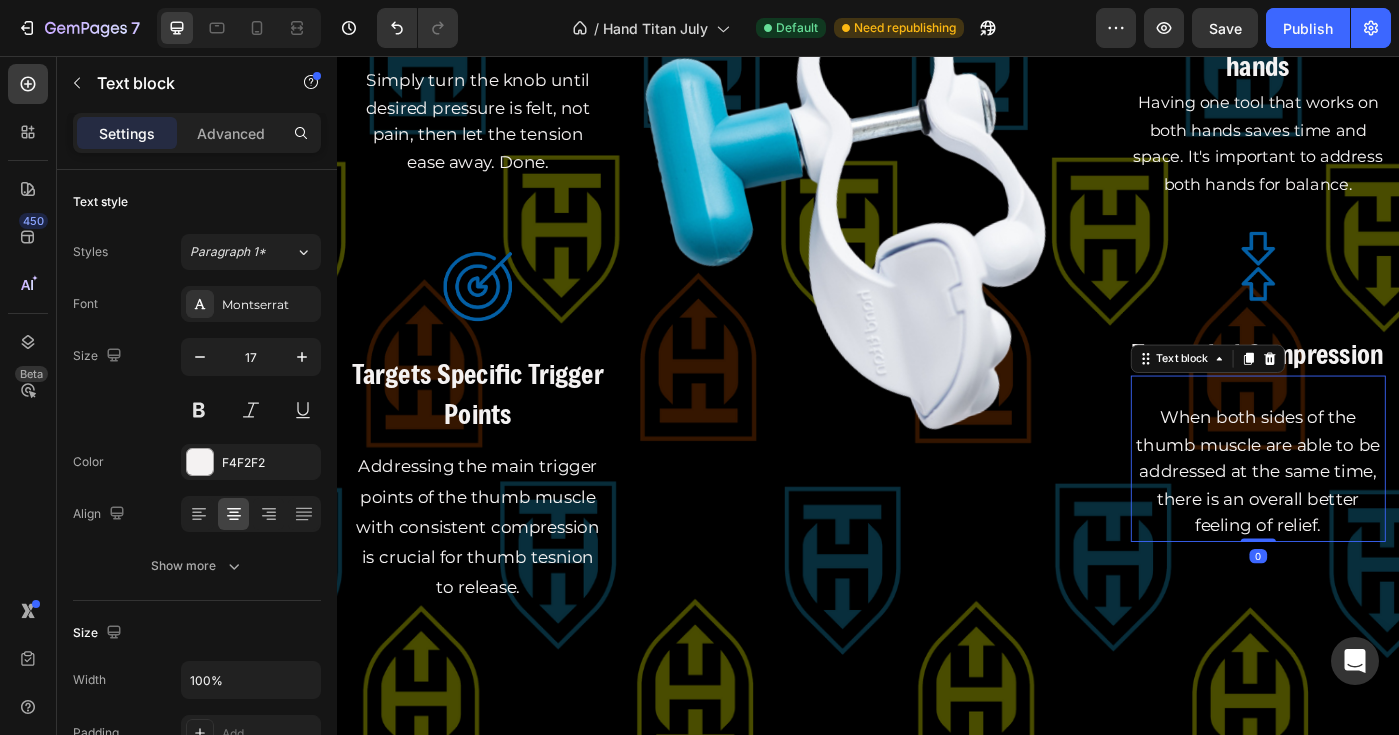 click on "When both sides of the thumb muscle are able to be addressed at the same time, there is an overall better feeling of relief." at bounding box center (1378, 526) 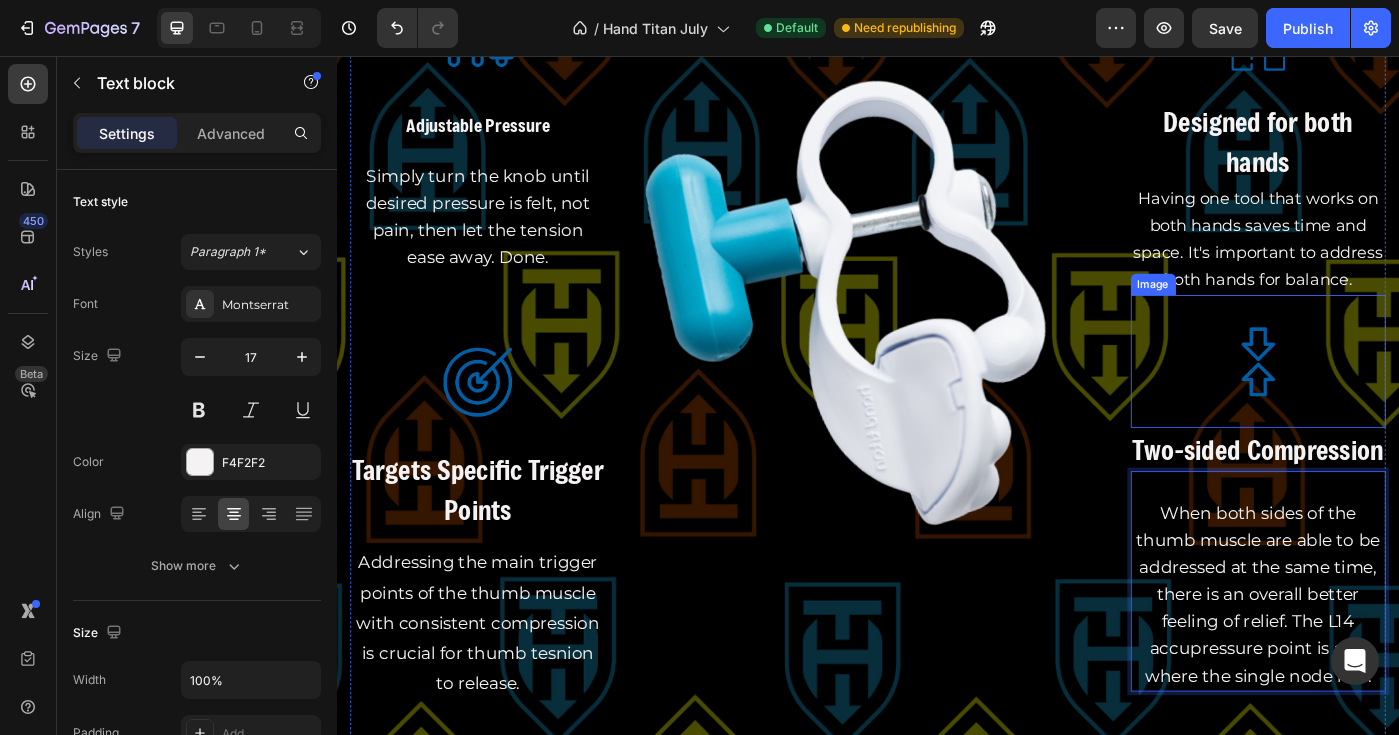 scroll, scrollTop: 3313, scrollLeft: 0, axis: vertical 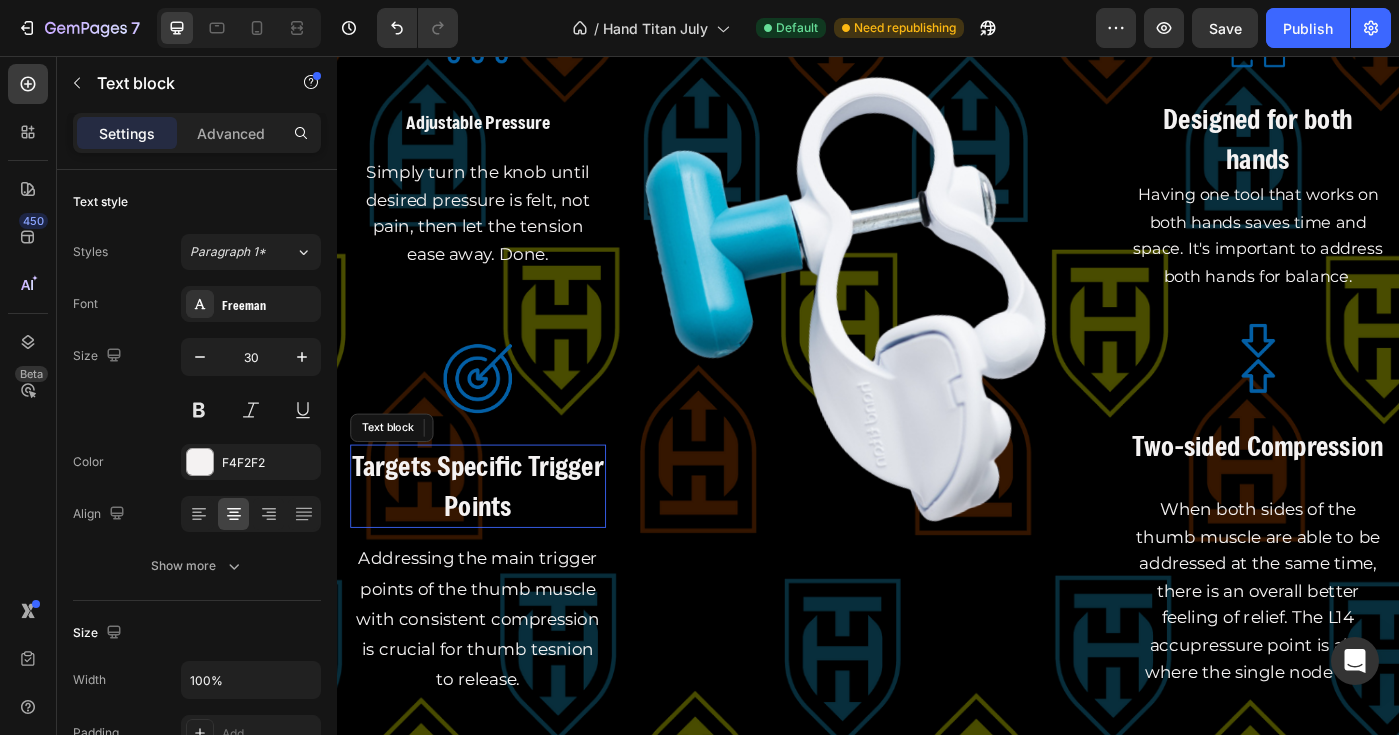 click on "Targets Specific Trigger Points" at bounding box center [496, 542] 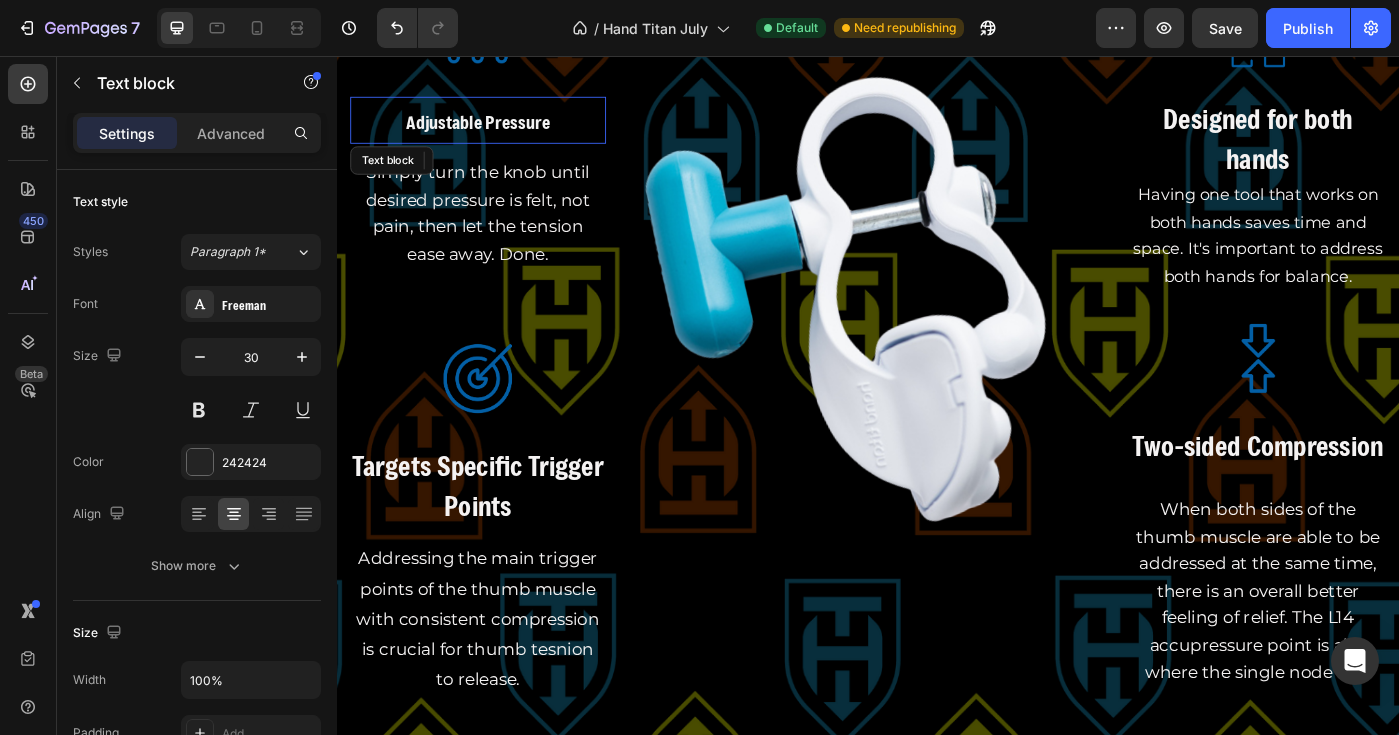 click on "Adjustable Pressure" at bounding box center (496, 130) 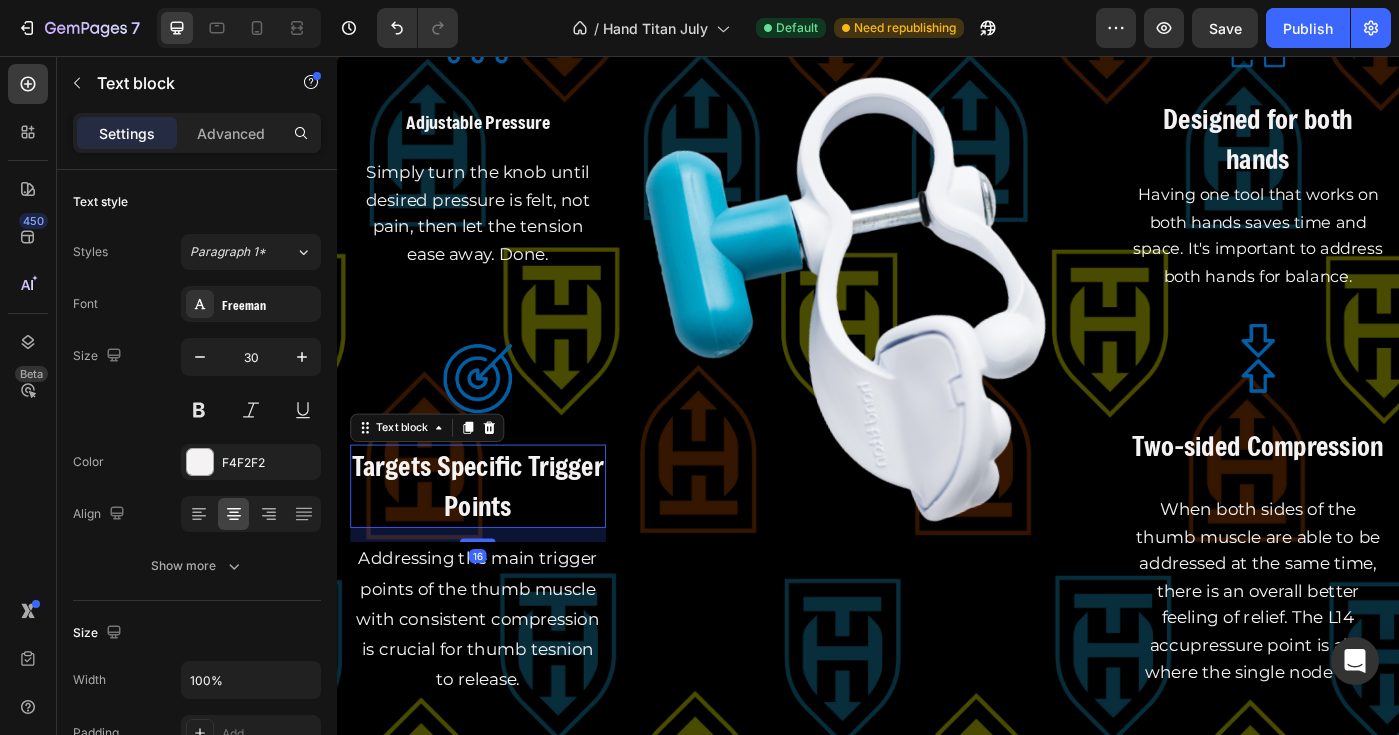 click on "Targets Specific Trigger Points" at bounding box center [496, 542] 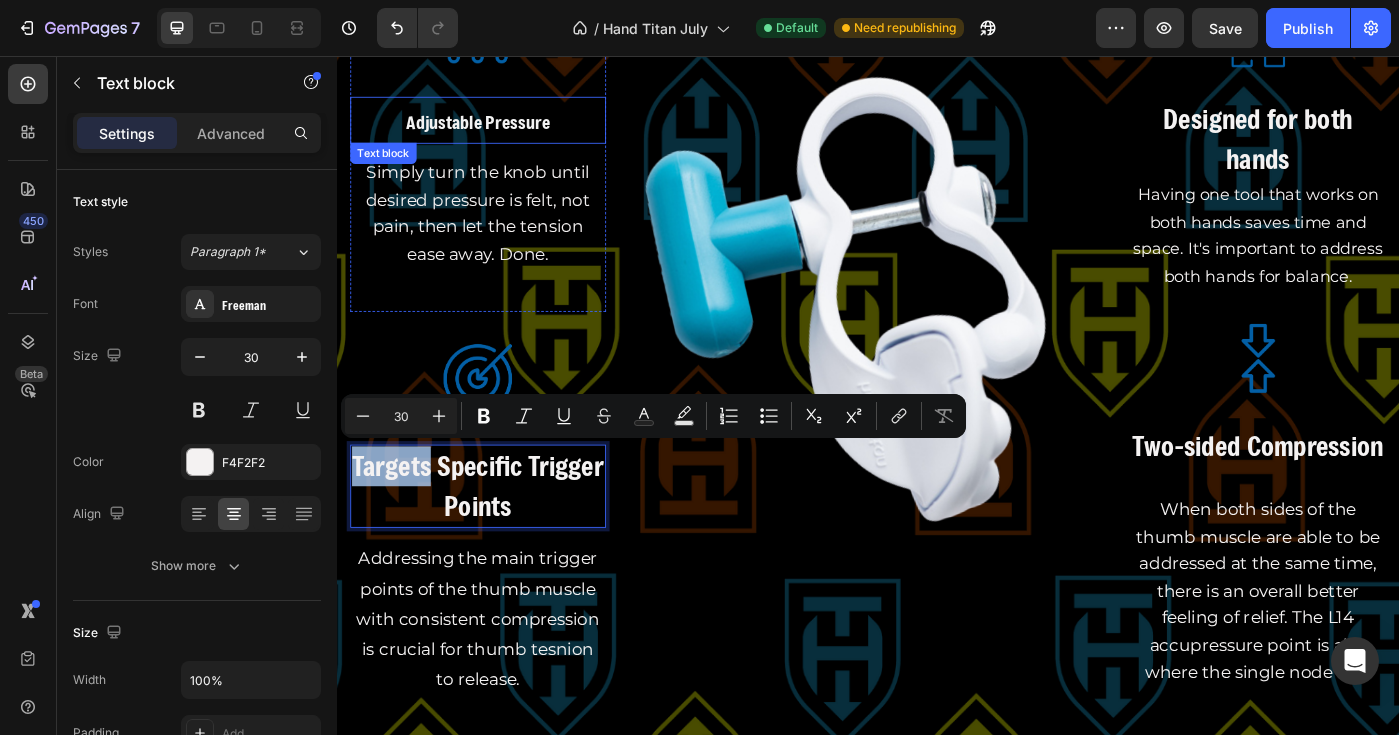 click on "Adjustable Pressure" at bounding box center (496, 130) 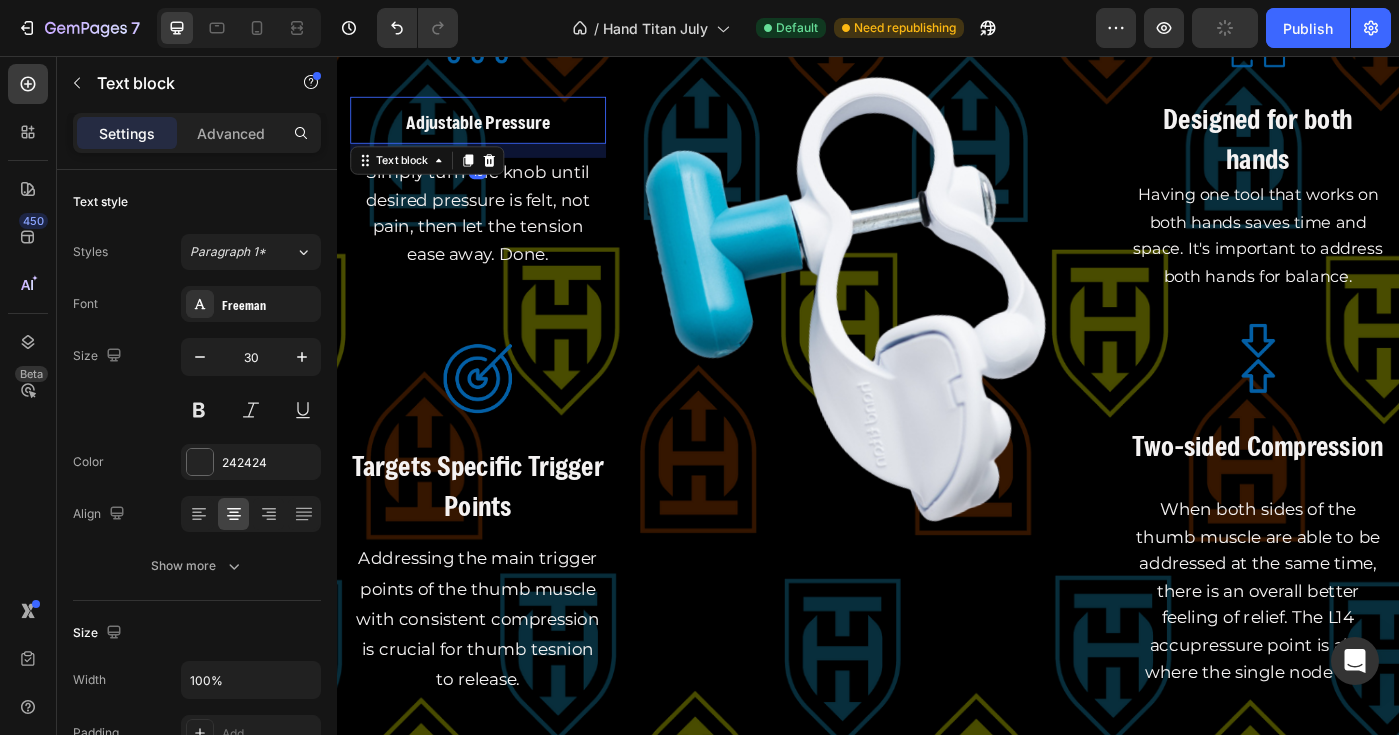 click on "Adjustable Pressure" at bounding box center [496, 130] 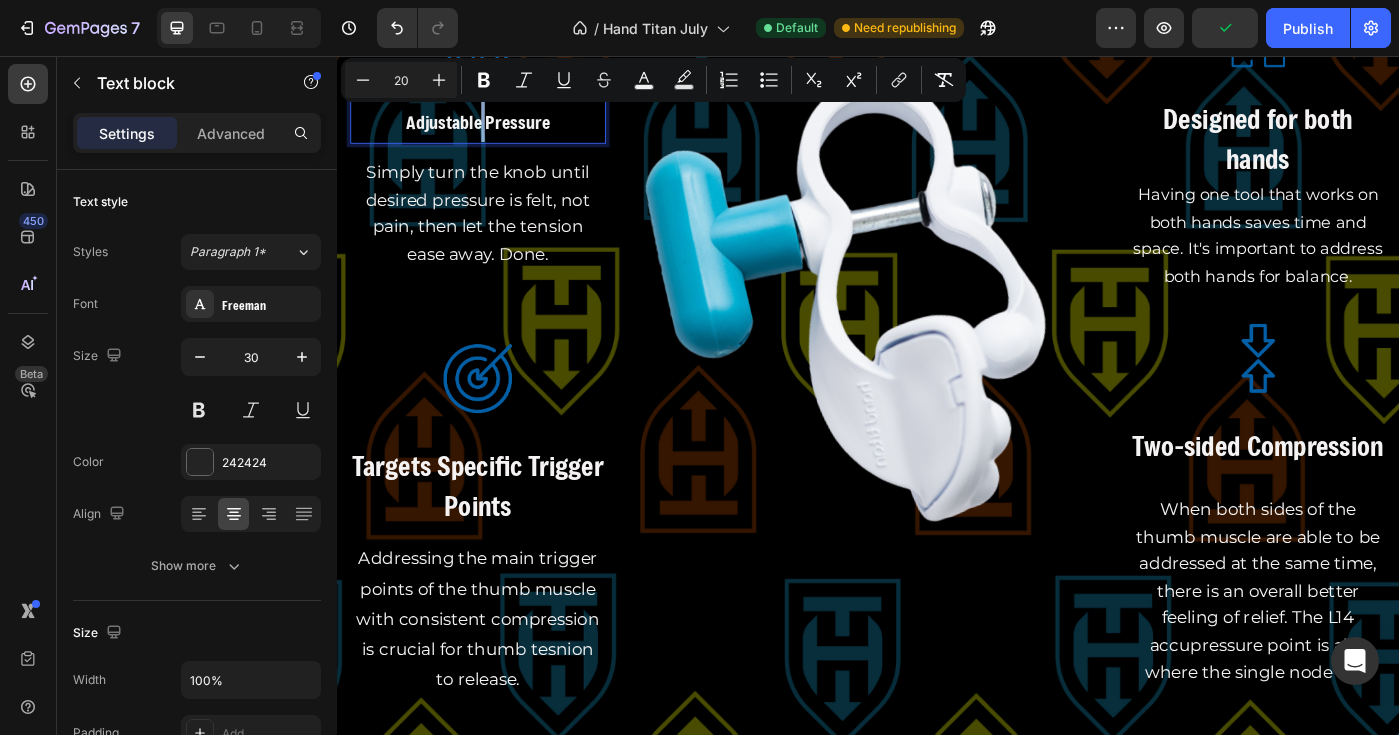 click on "Adjustable Pressure" at bounding box center (496, 130) 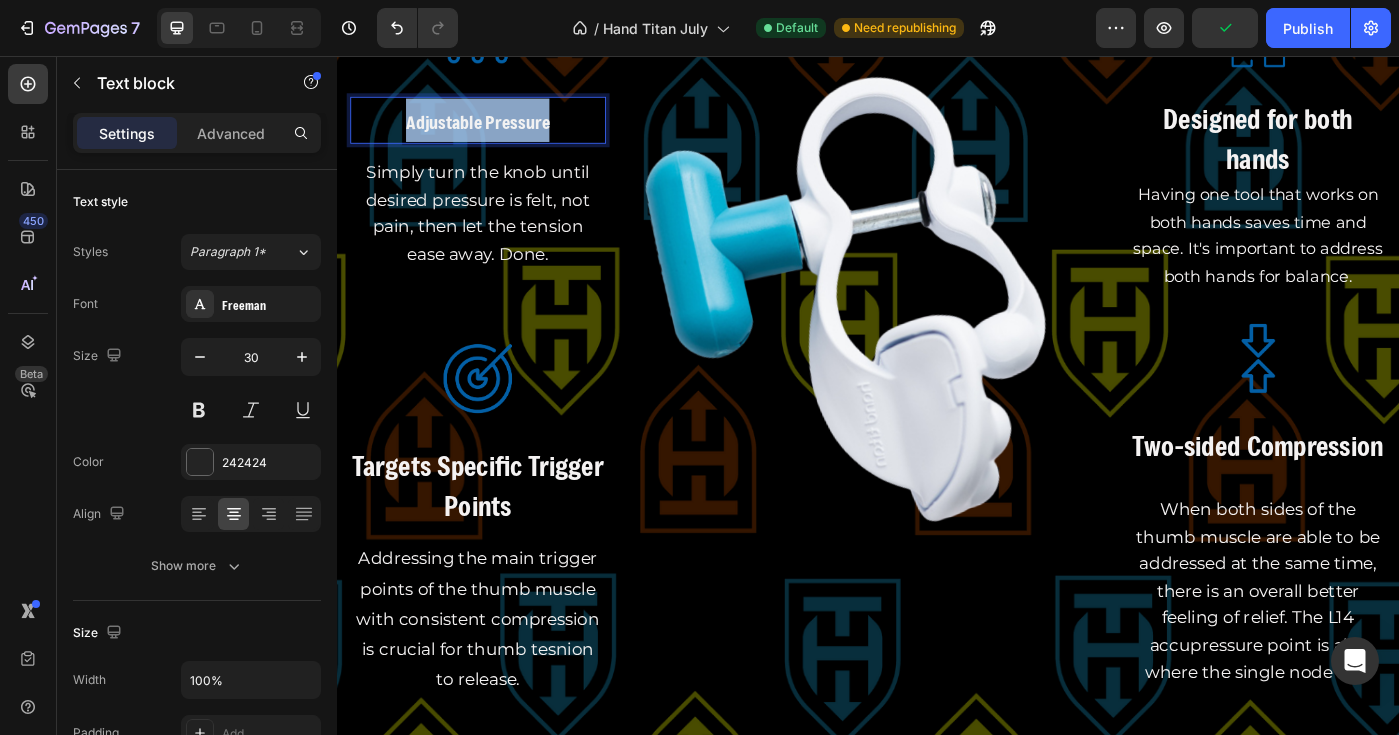 click on "Adjustable Pressure" at bounding box center (496, 130) 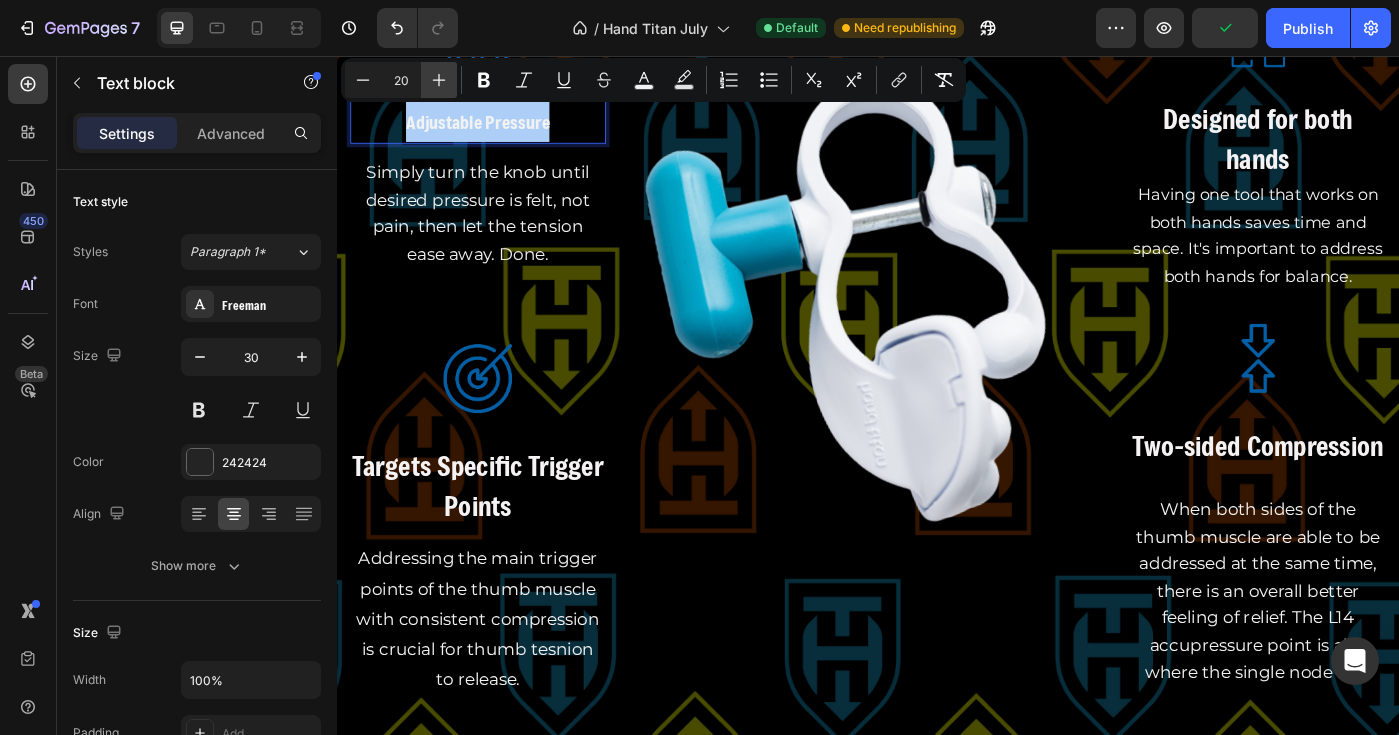 click on "Plus" at bounding box center (439, 80) 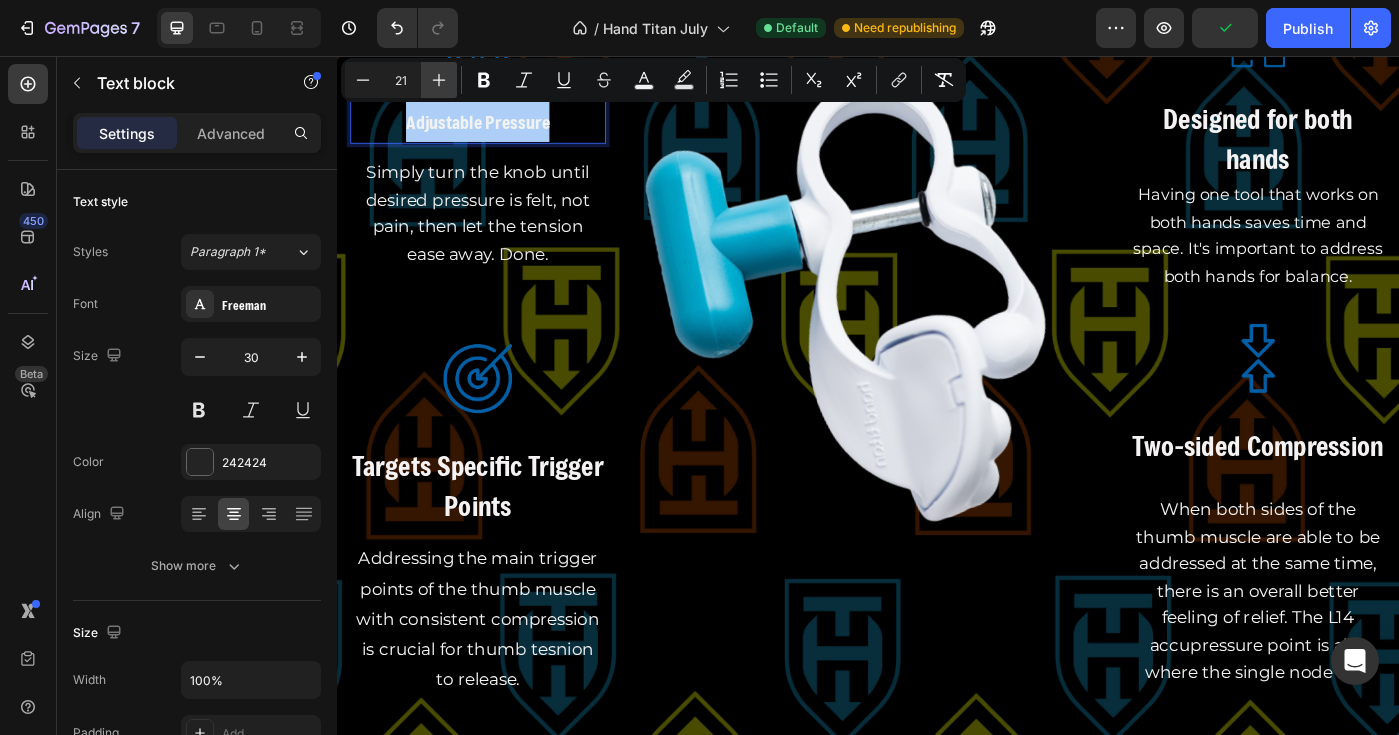 click on "Plus" at bounding box center [439, 80] 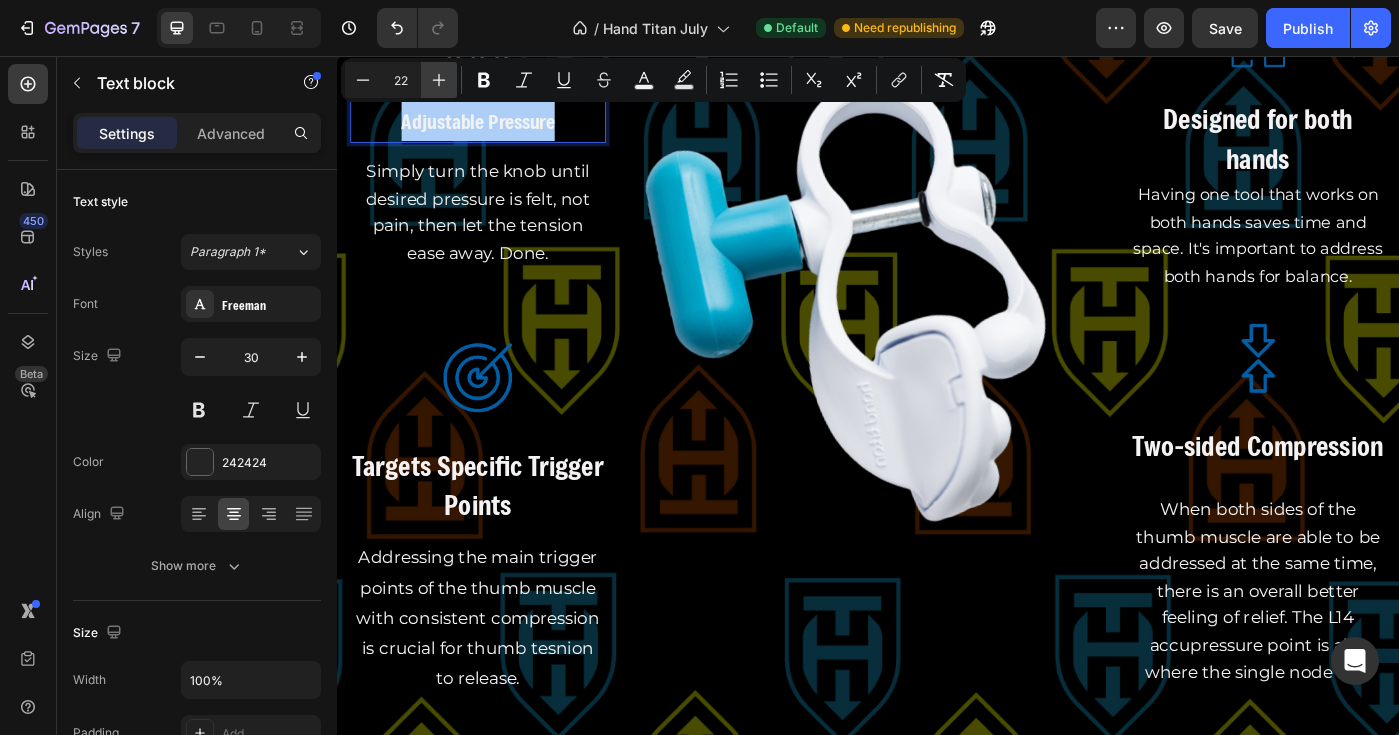 click on "Plus" at bounding box center (439, 80) 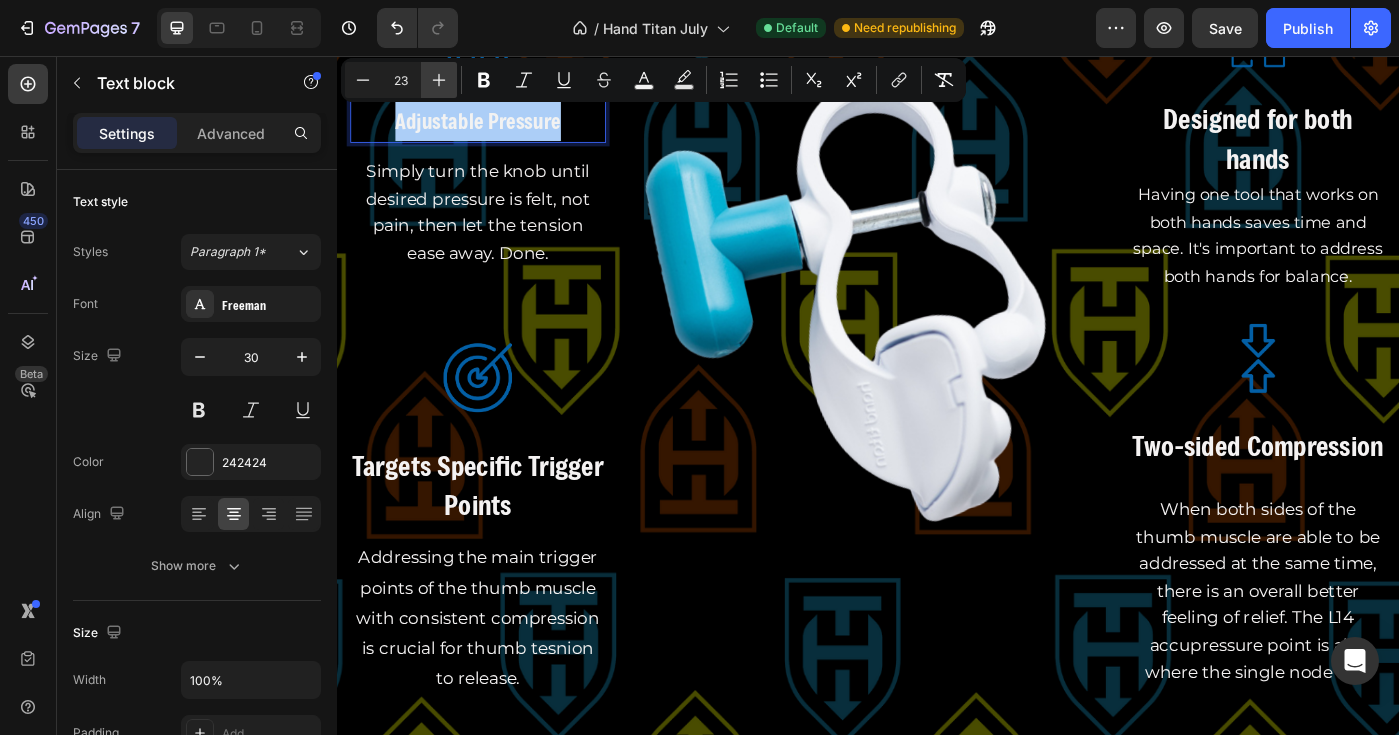 click on "Plus" at bounding box center (439, 80) 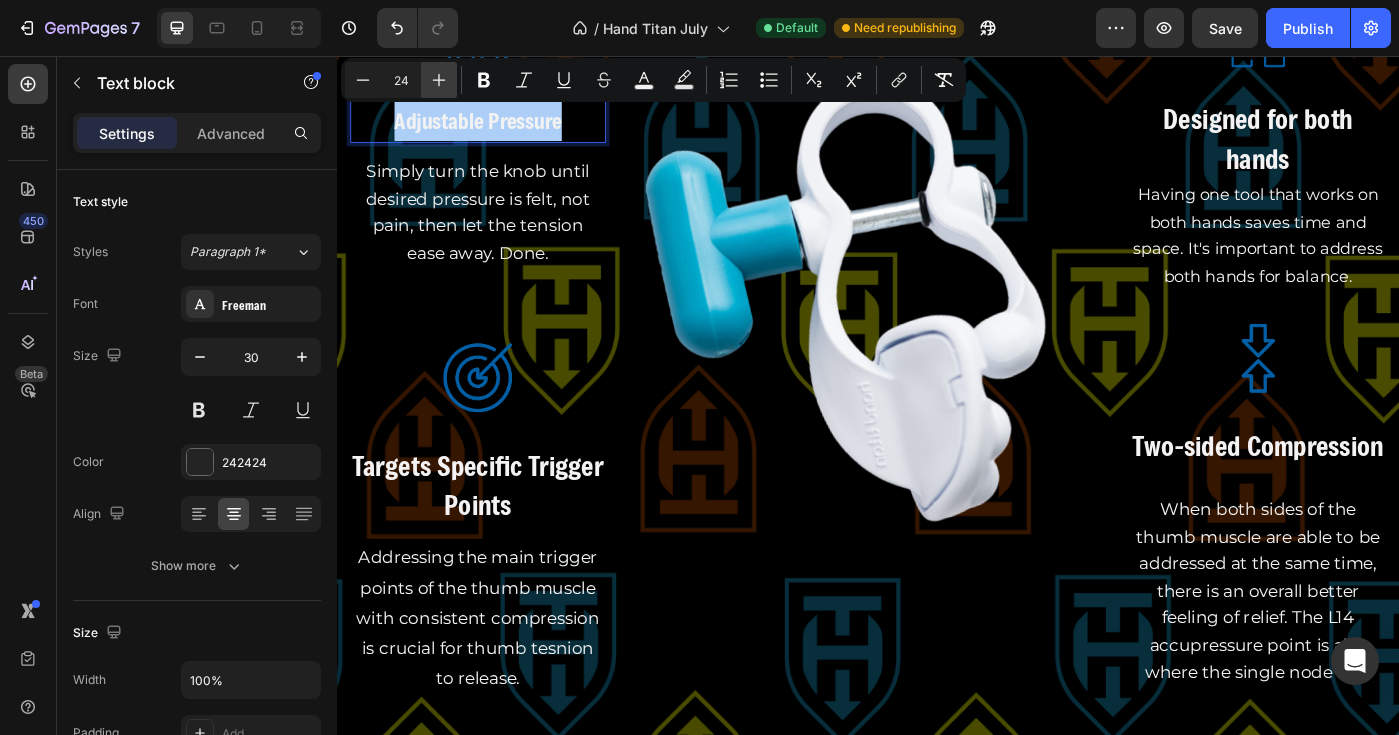click on "Plus" at bounding box center [439, 80] 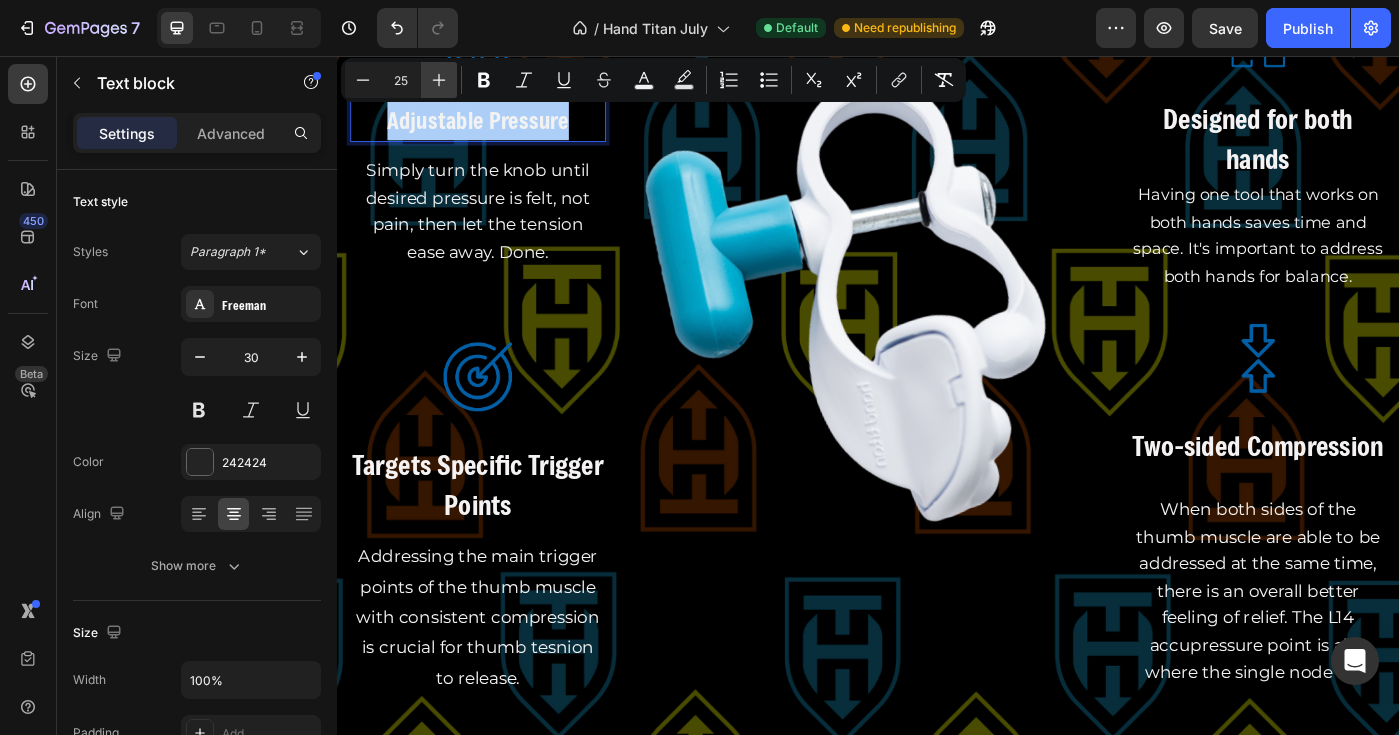 click on "Plus" at bounding box center [439, 80] 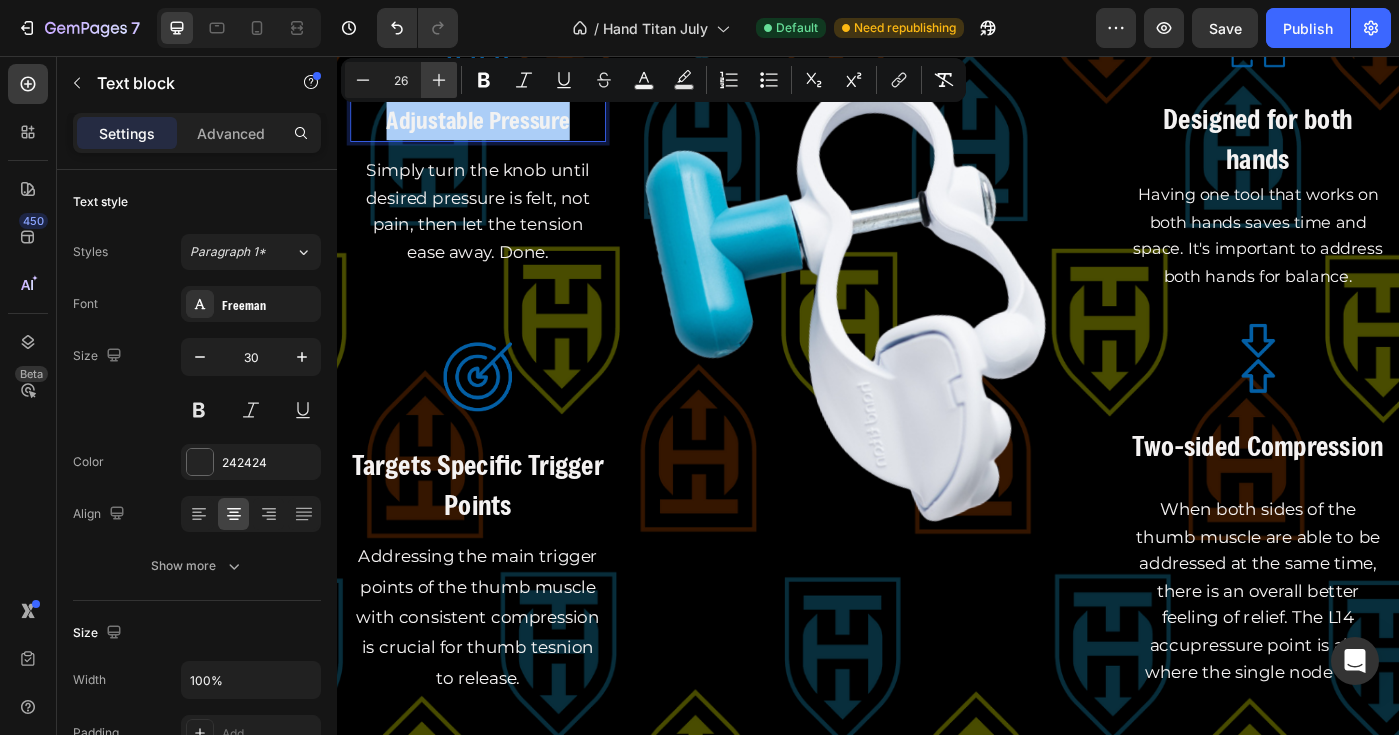 click on "Plus" at bounding box center (439, 80) 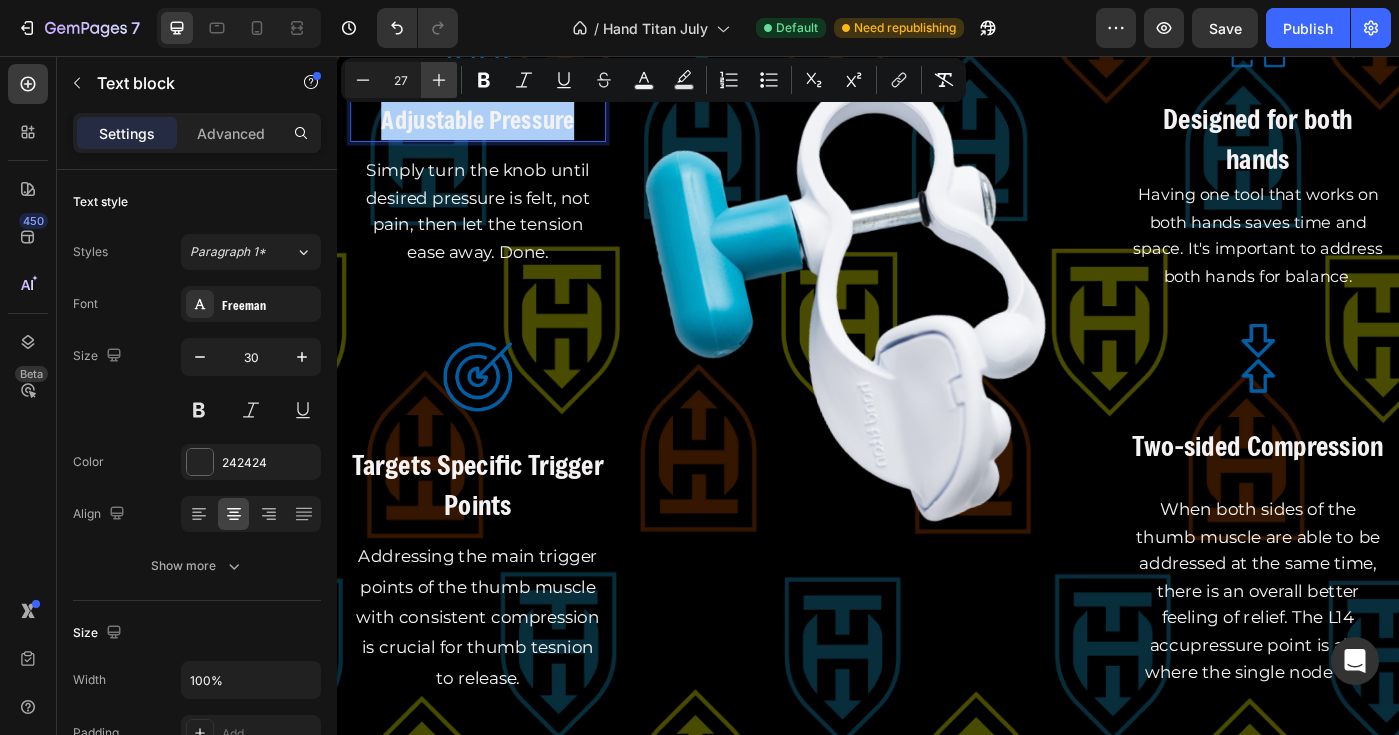click on "Plus" at bounding box center (439, 80) 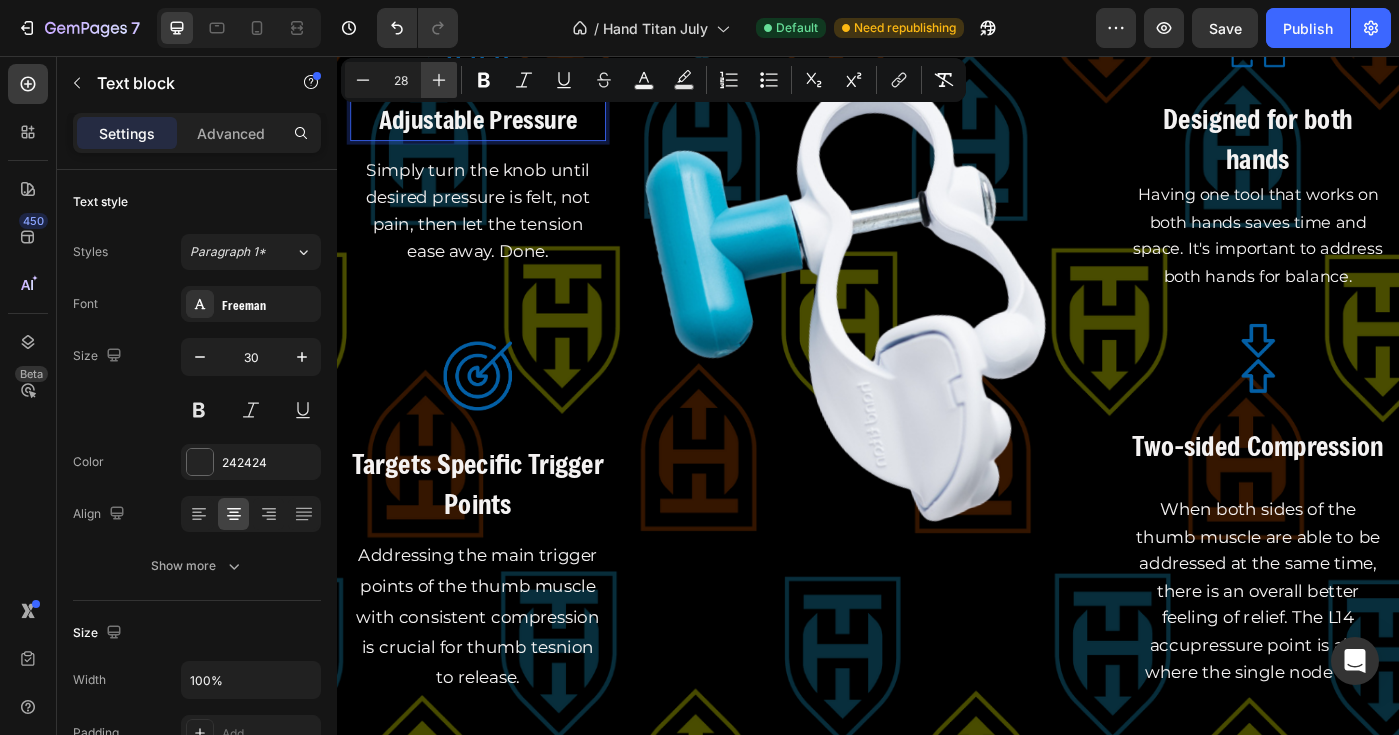 click on "Plus" at bounding box center [439, 80] 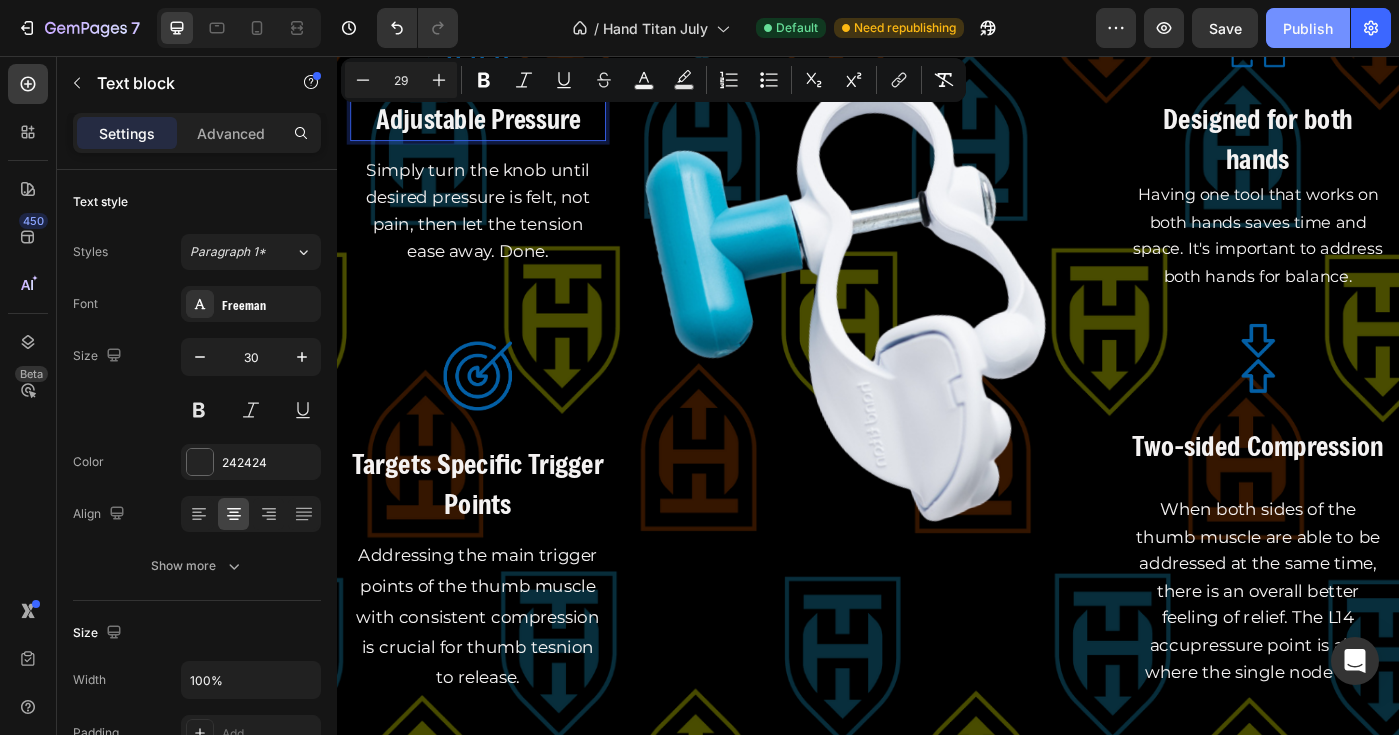 click on "Publish" 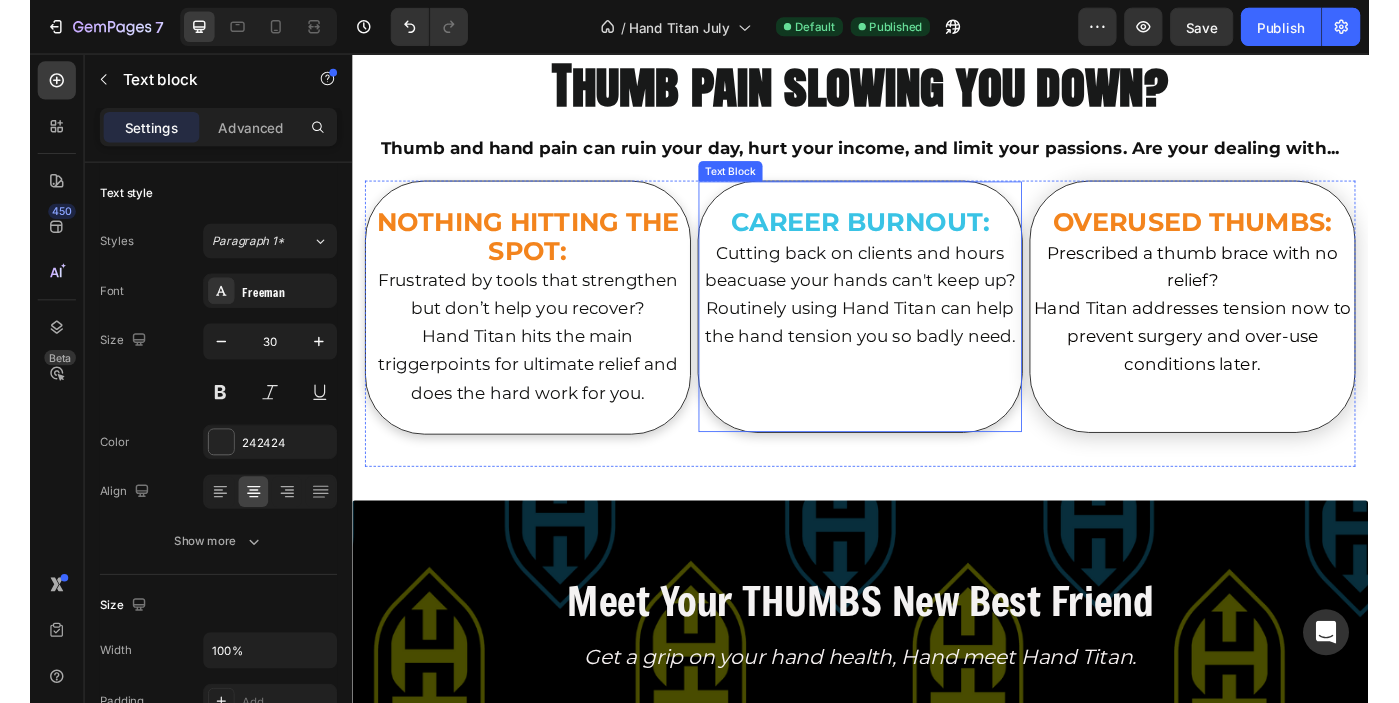 scroll, scrollTop: 2337, scrollLeft: 0, axis: vertical 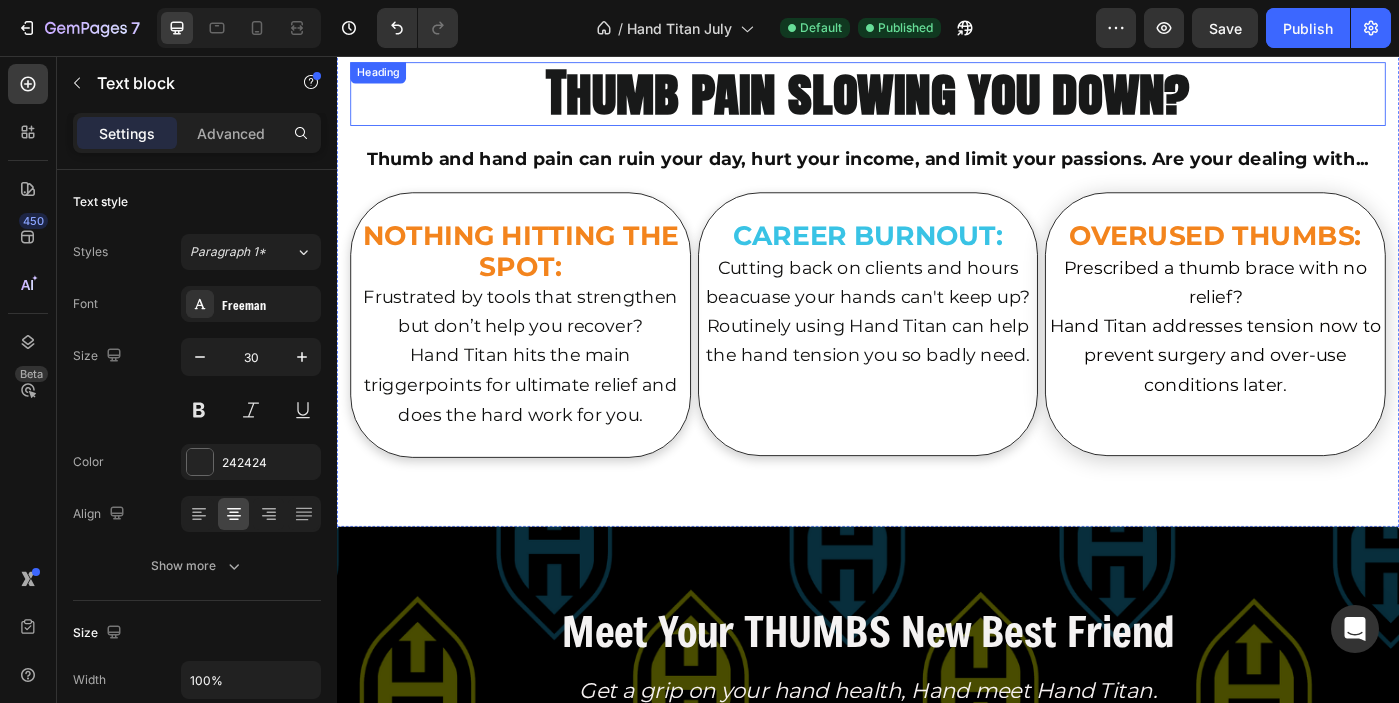 click on "Thumb pain slowing you down?" at bounding box center (937, 97) 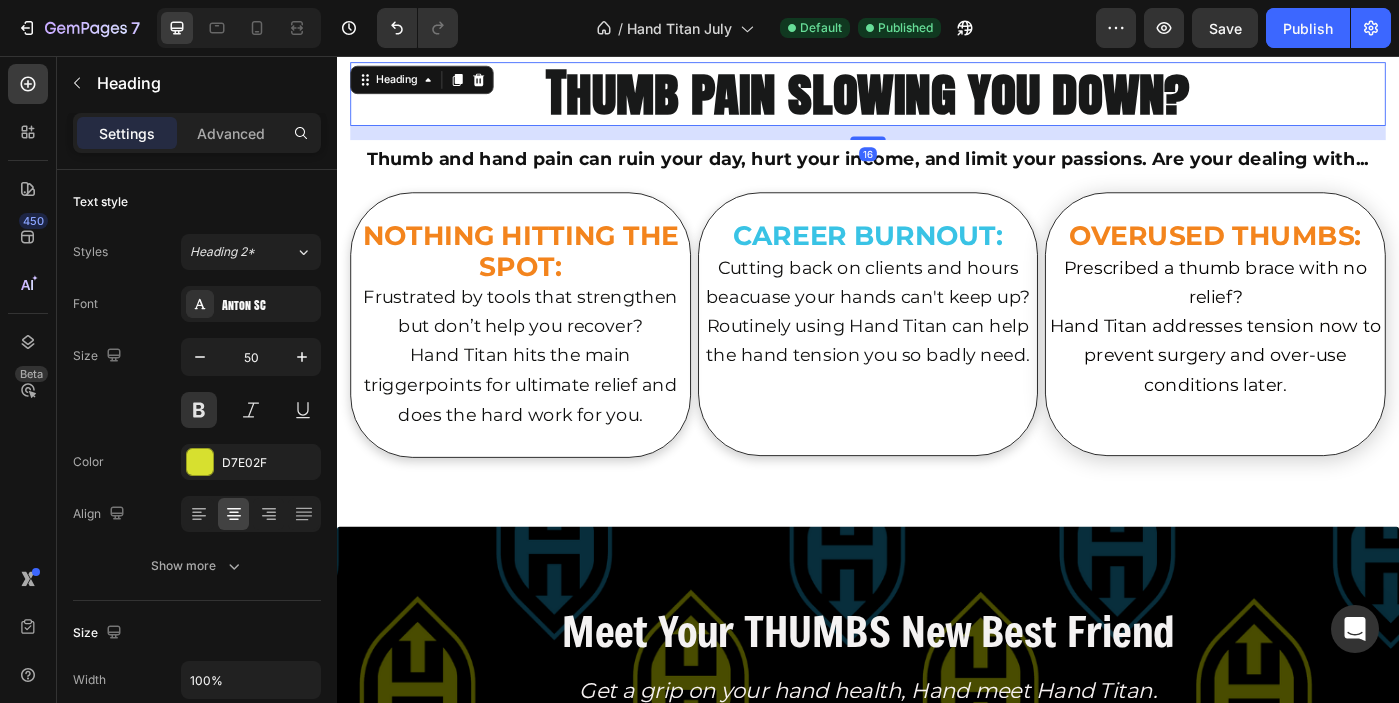 scroll, scrollTop: 2335, scrollLeft: 0, axis: vertical 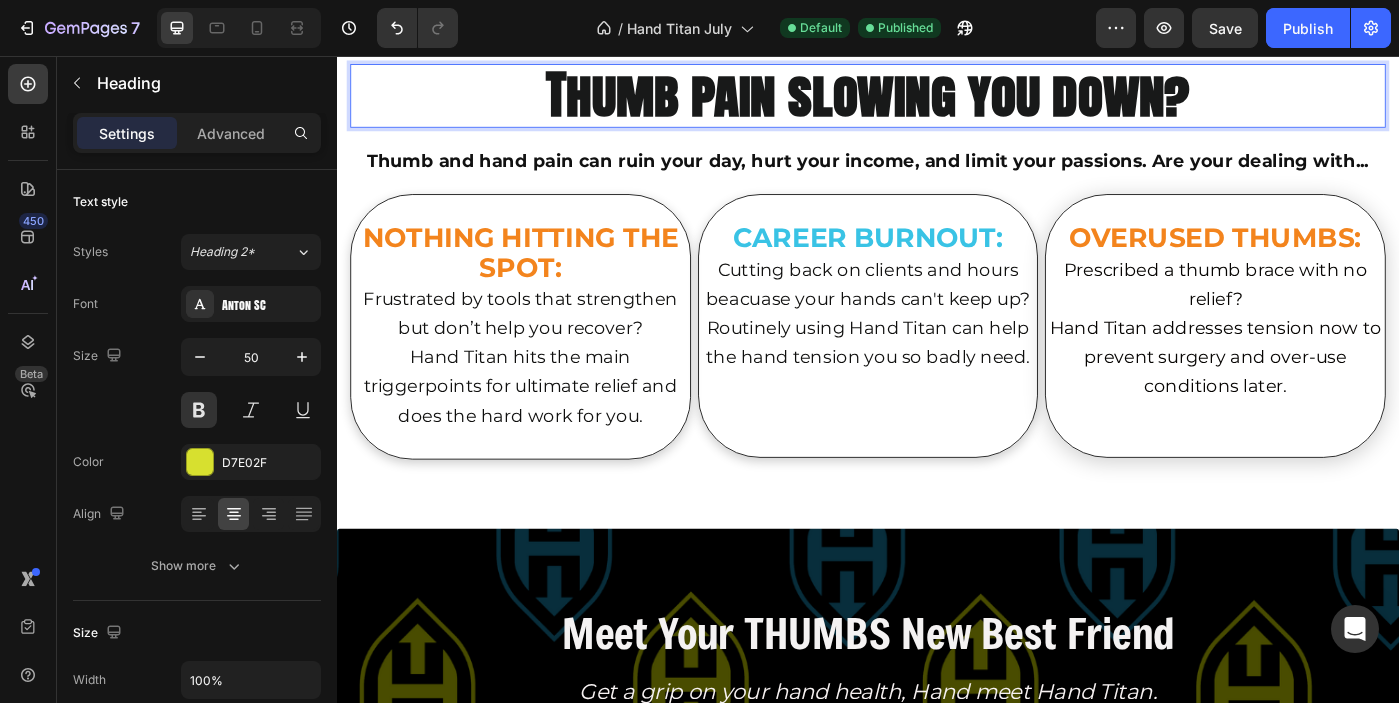 click on "Thumb pain slowing you down?" at bounding box center [937, 99] 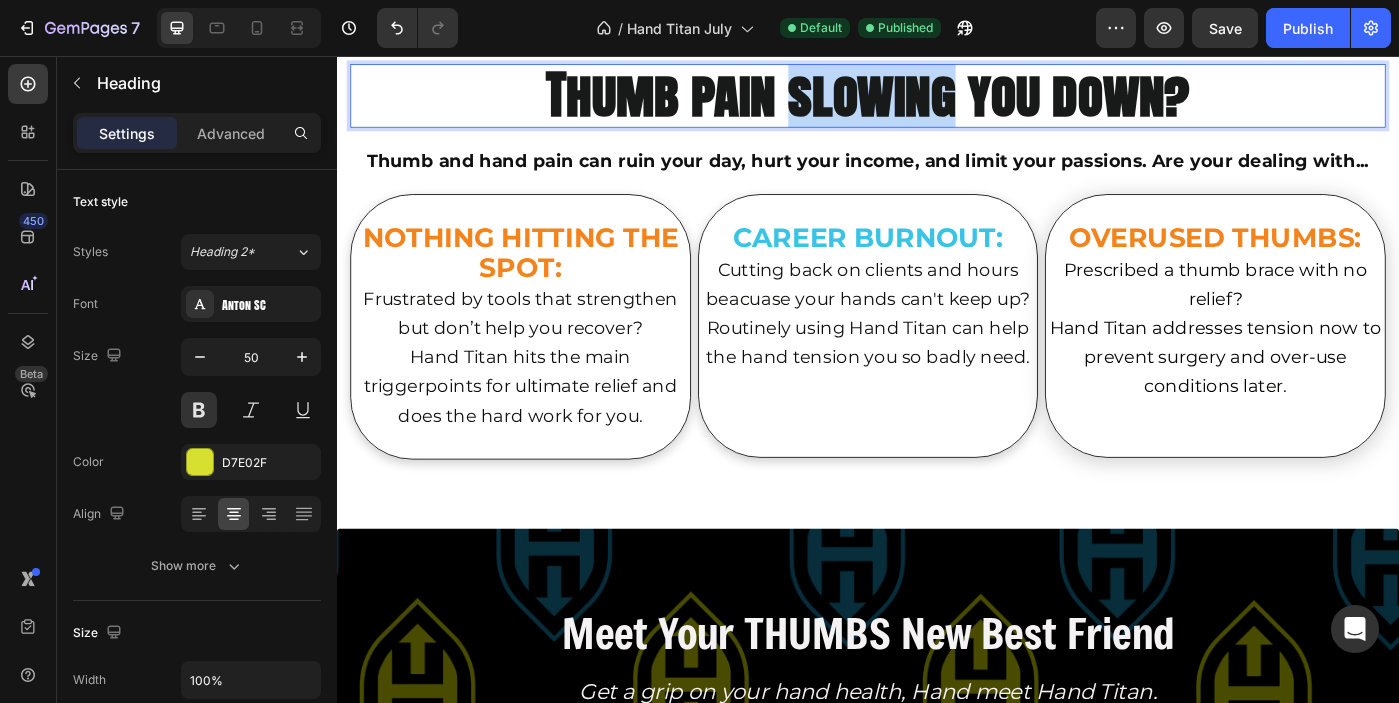 click on "Thumb pain slowing you down?" at bounding box center (937, 99) 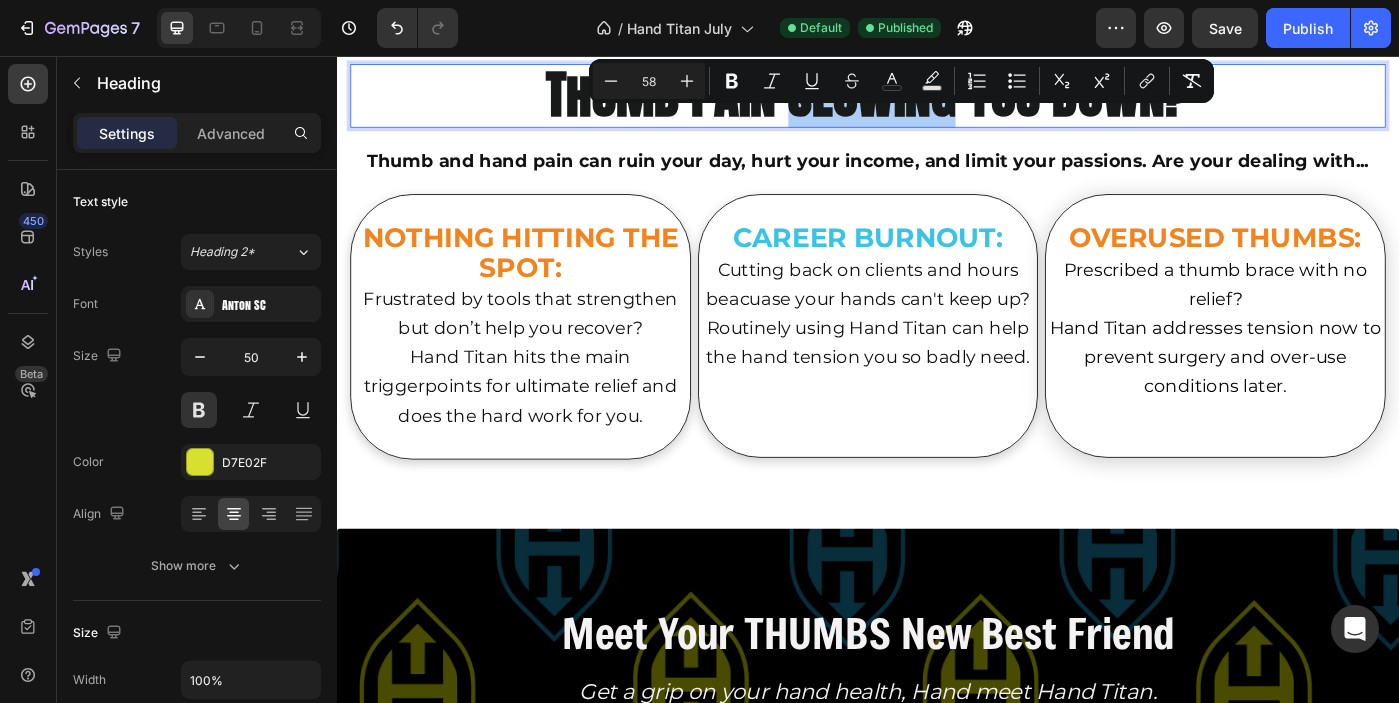 click on "Italic" at bounding box center (772, 81) 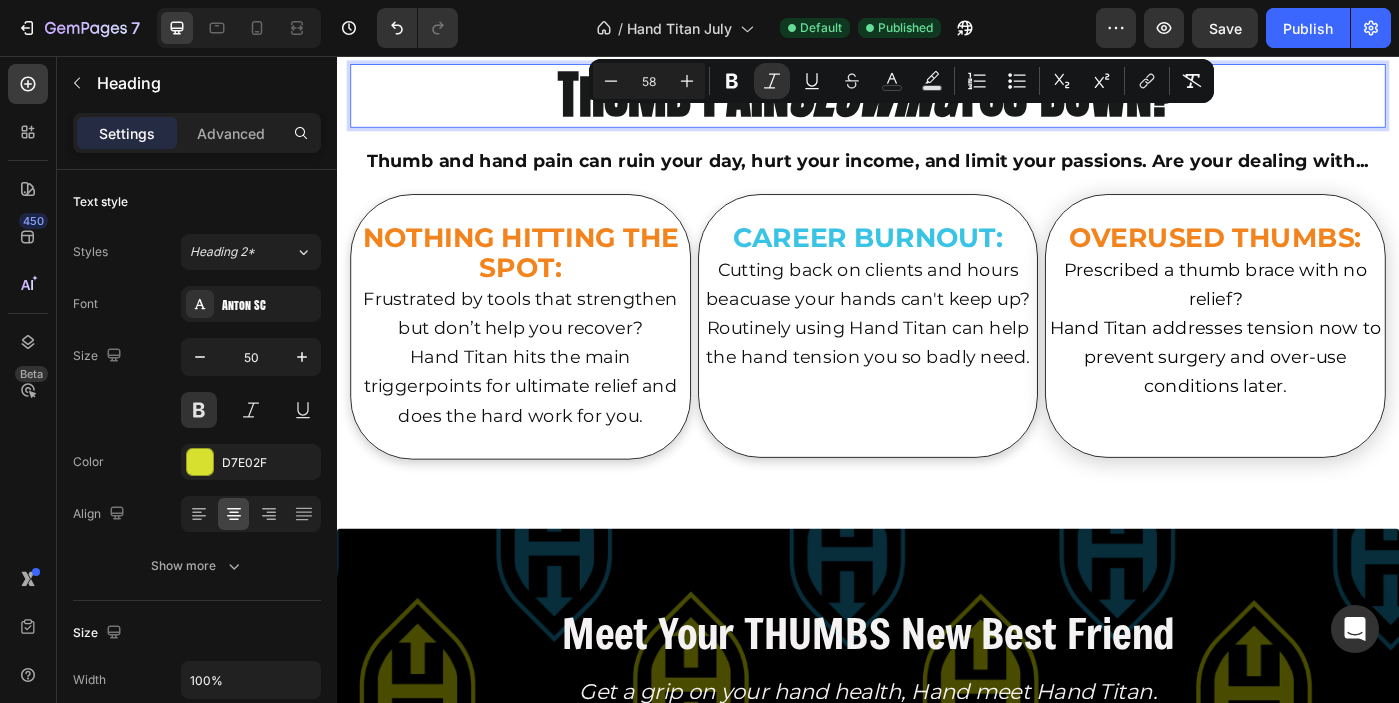 click on "slowing" at bounding box center (941, 99) 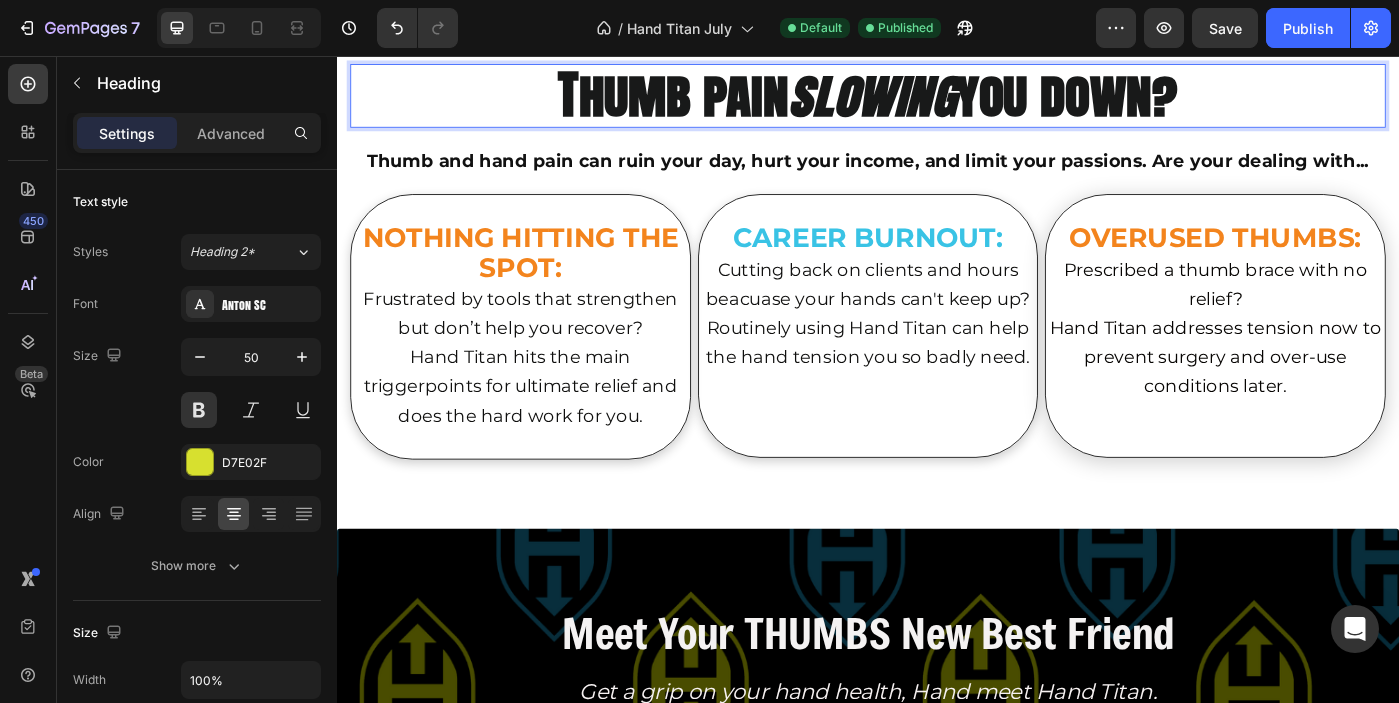 click on "slowing" at bounding box center (941, 99) 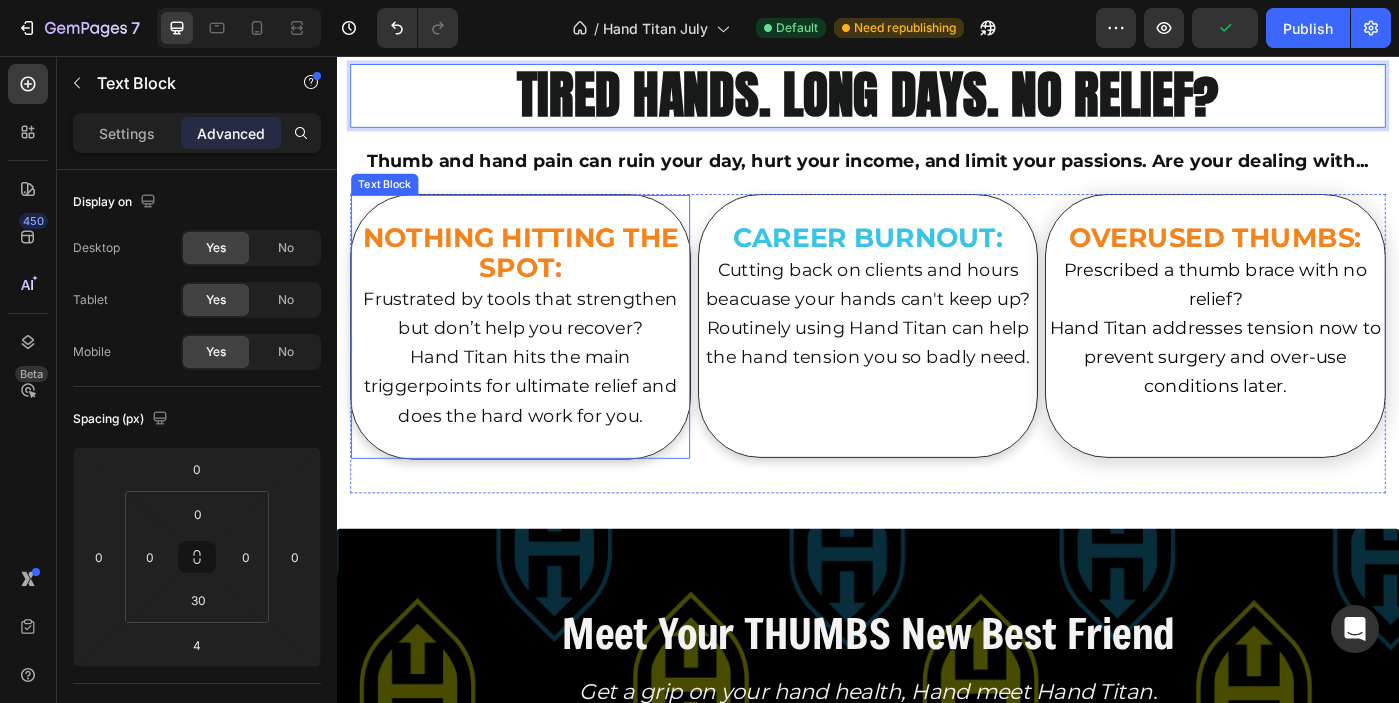 click on "NOTHING HITTING THE SPOT:" at bounding box center [544, 278] 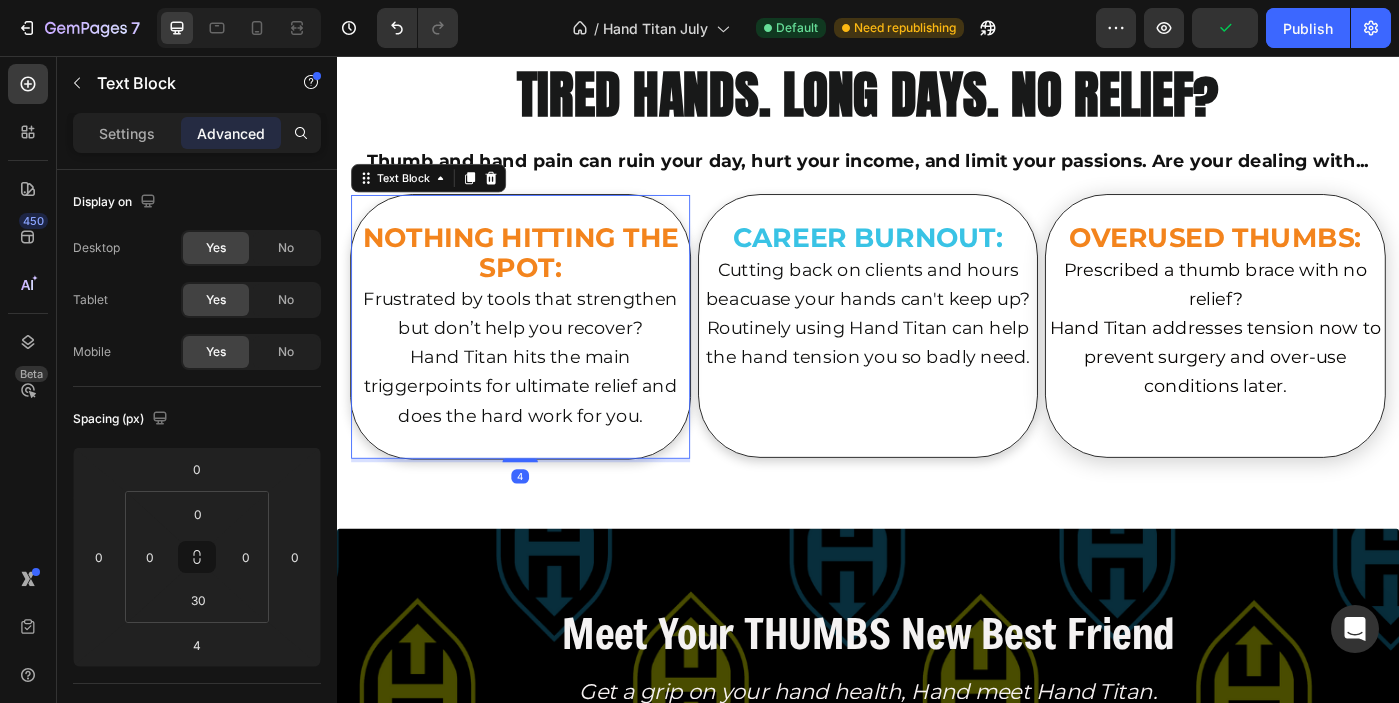 click on "NOTHING HITTING THE SPOT:" at bounding box center (544, 278) 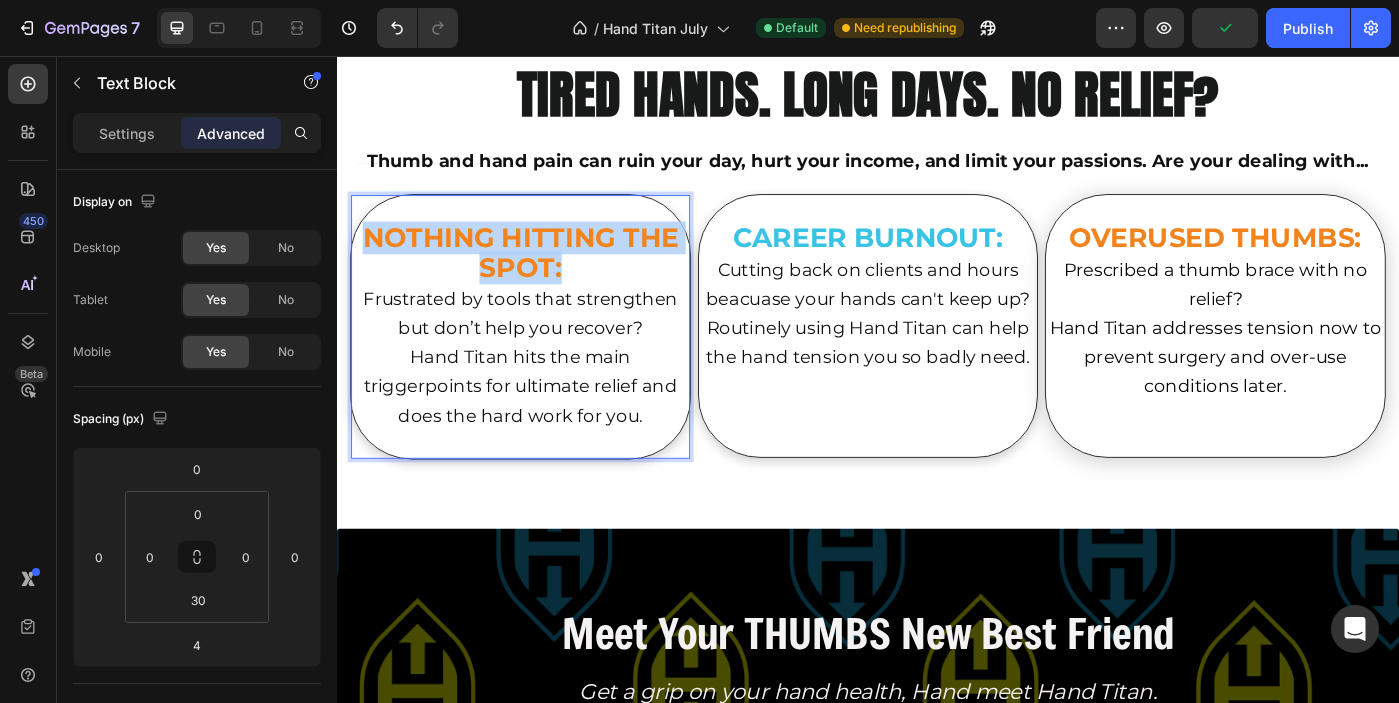 click on "NOTHING HITTING THE SPOT:" at bounding box center [544, 278] 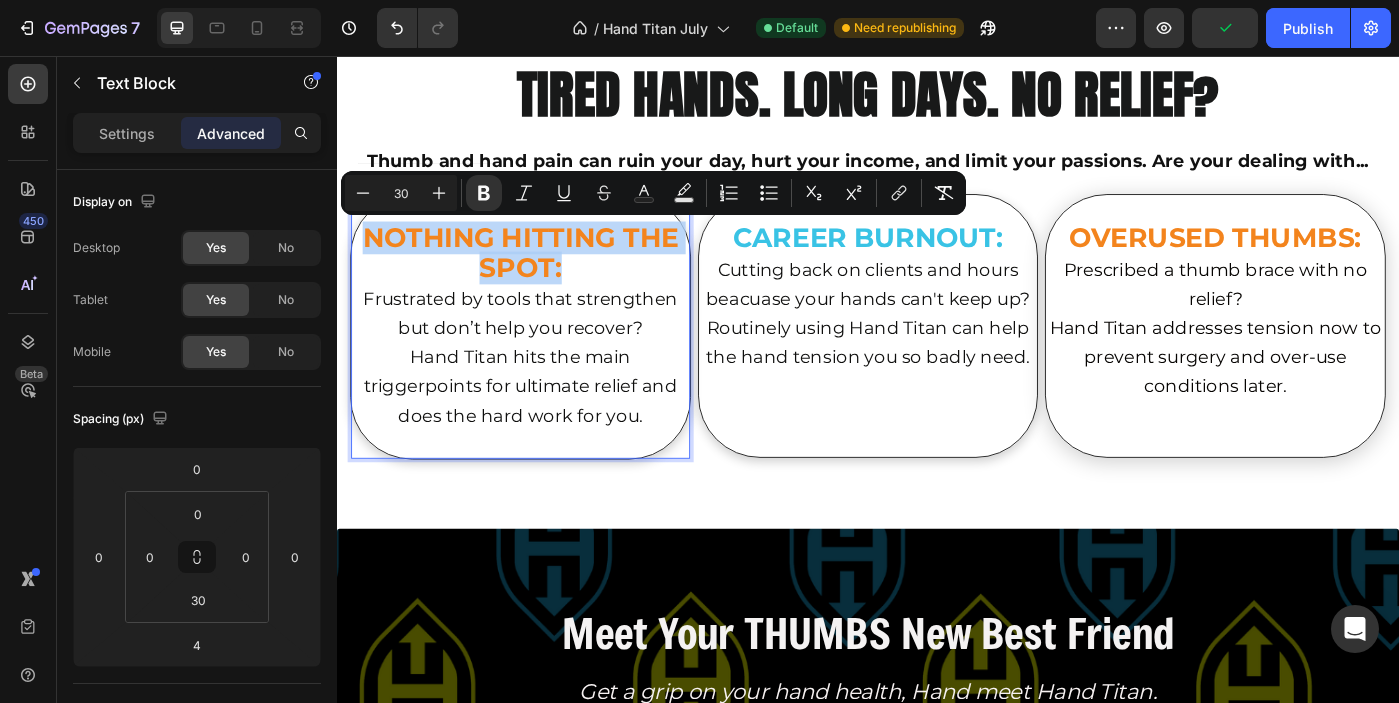 click on "NOTHING HITTING THE SPOT:" at bounding box center (544, 278) 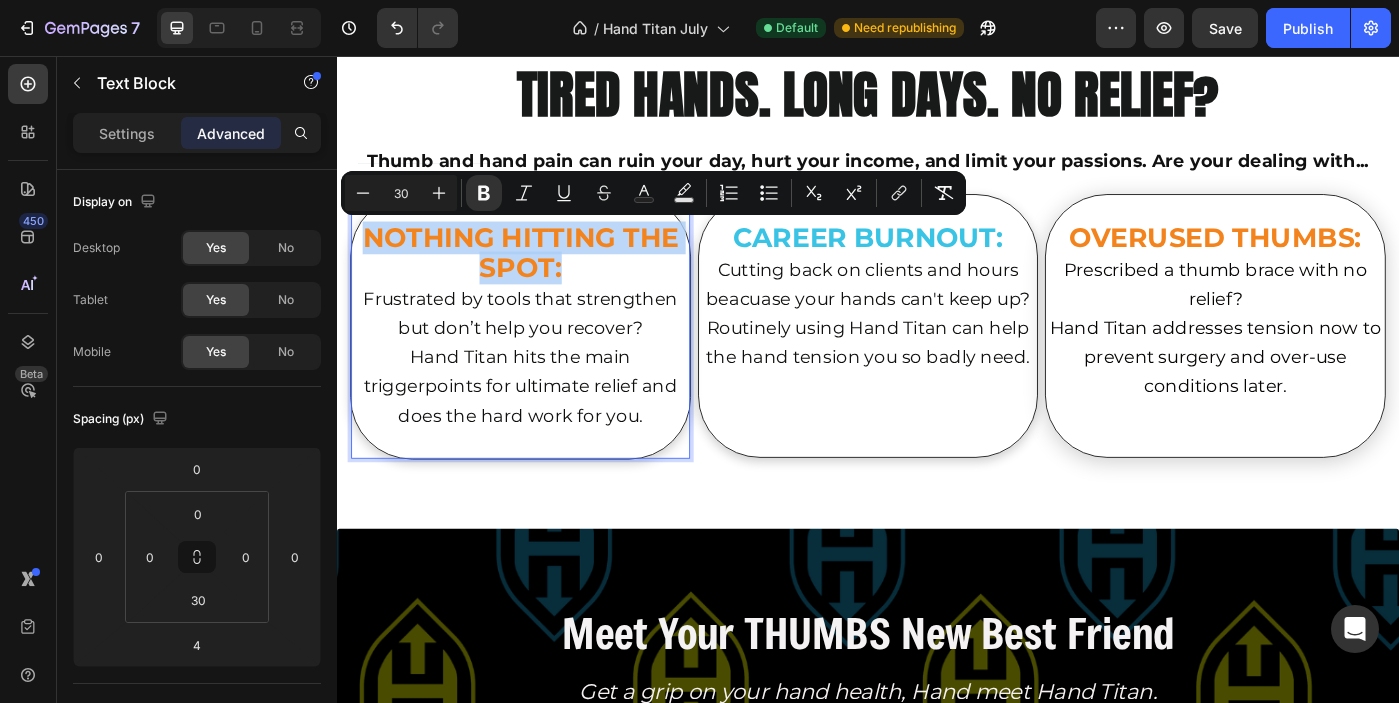 click on "NOTHING HITTING THE SPOT:" at bounding box center (544, 278) 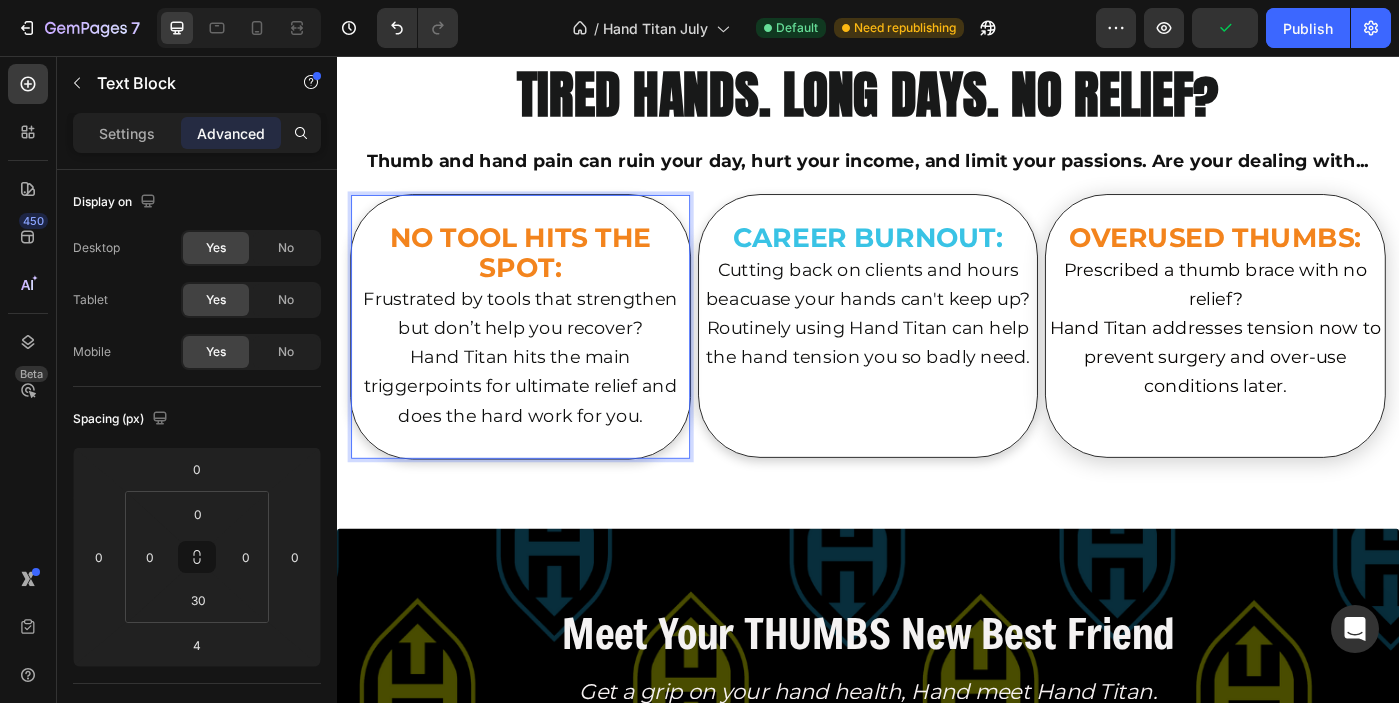click on "NO TOOL HITS THE SPOT:" at bounding box center [544, 279] 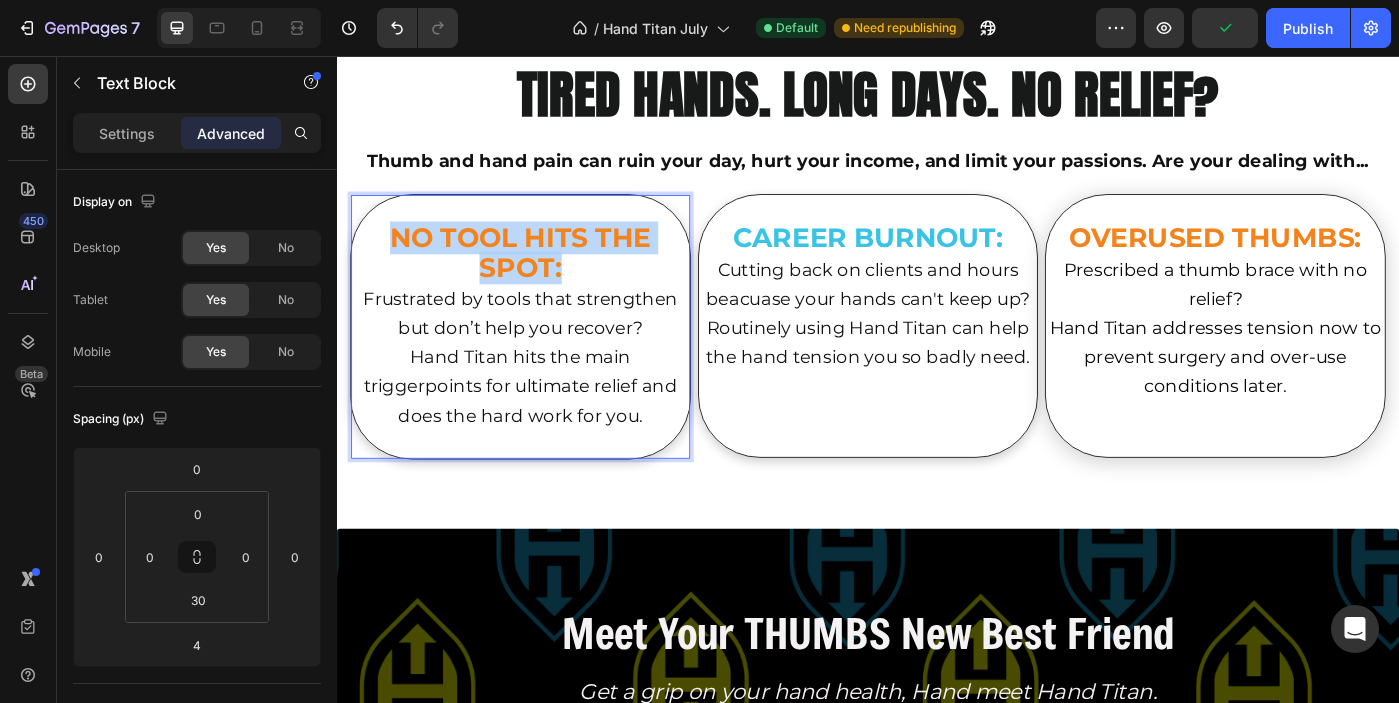 click on "NO TOOL HITS THE SPOT:" at bounding box center [544, 279] 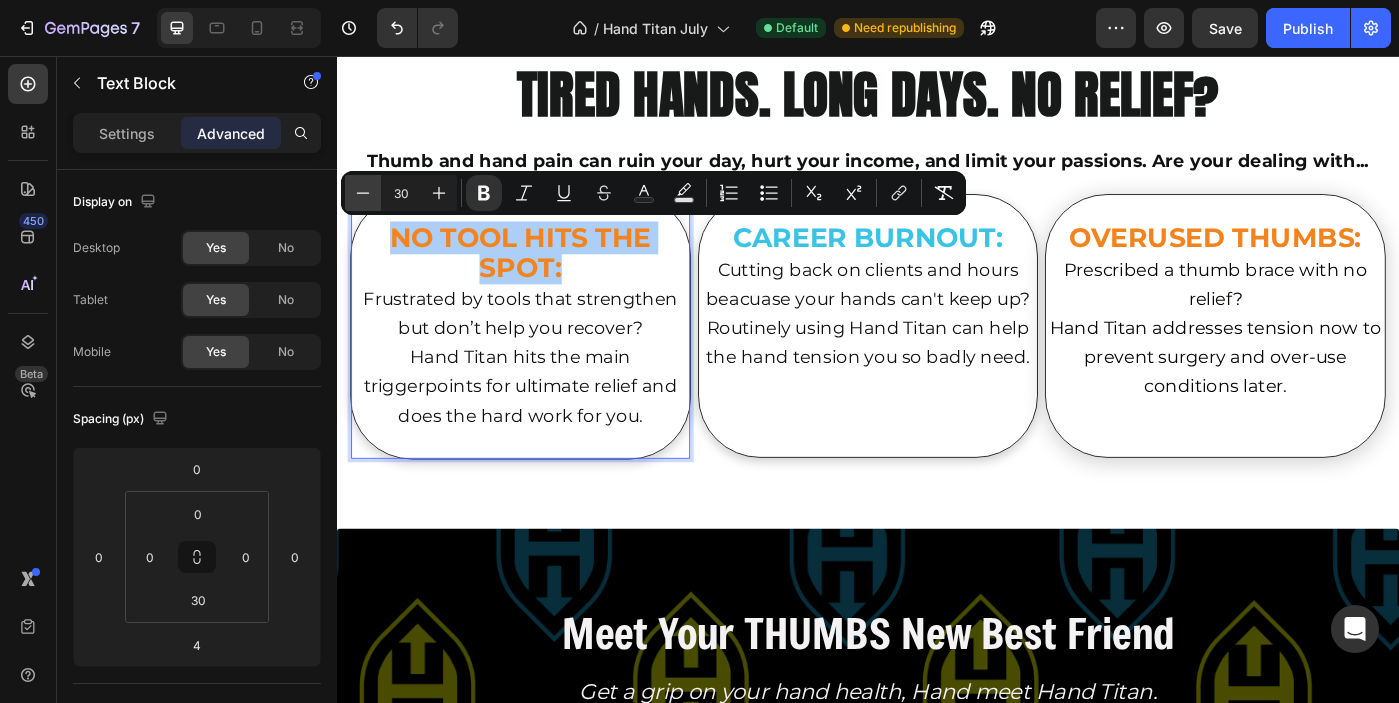 click 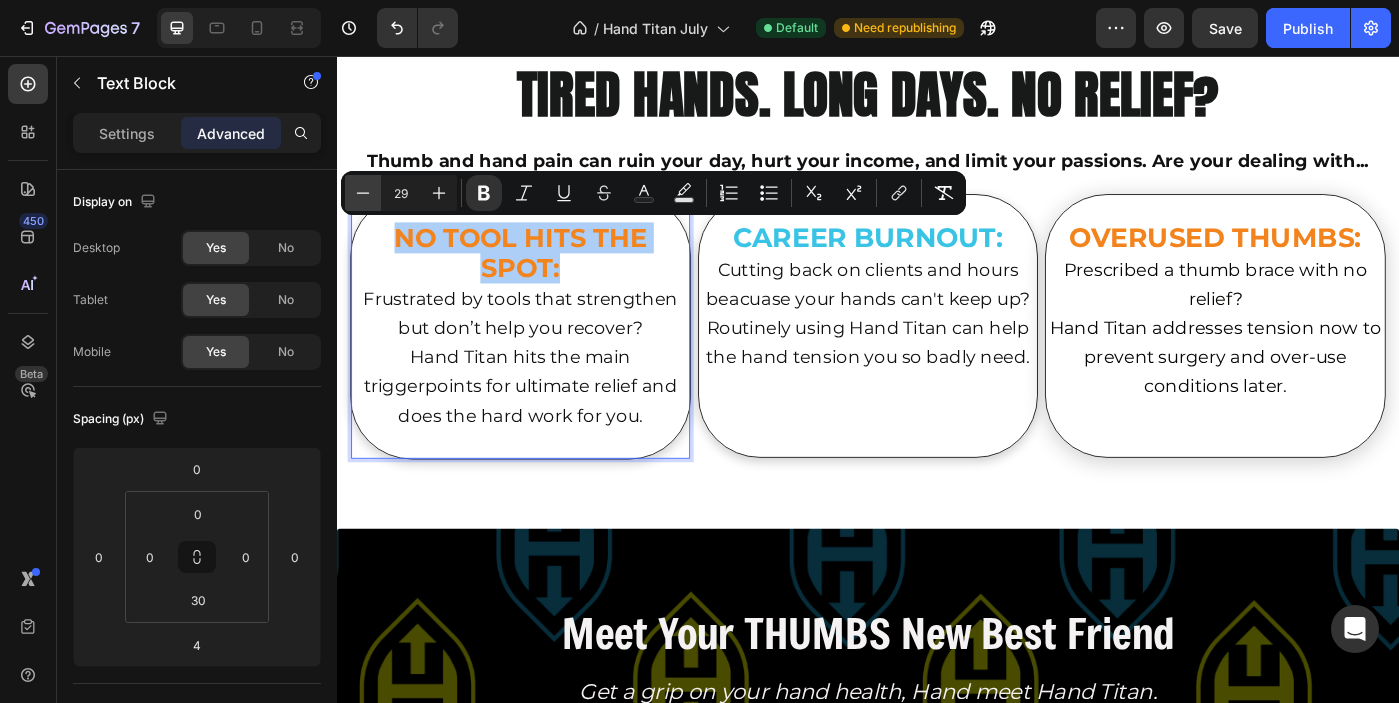 click 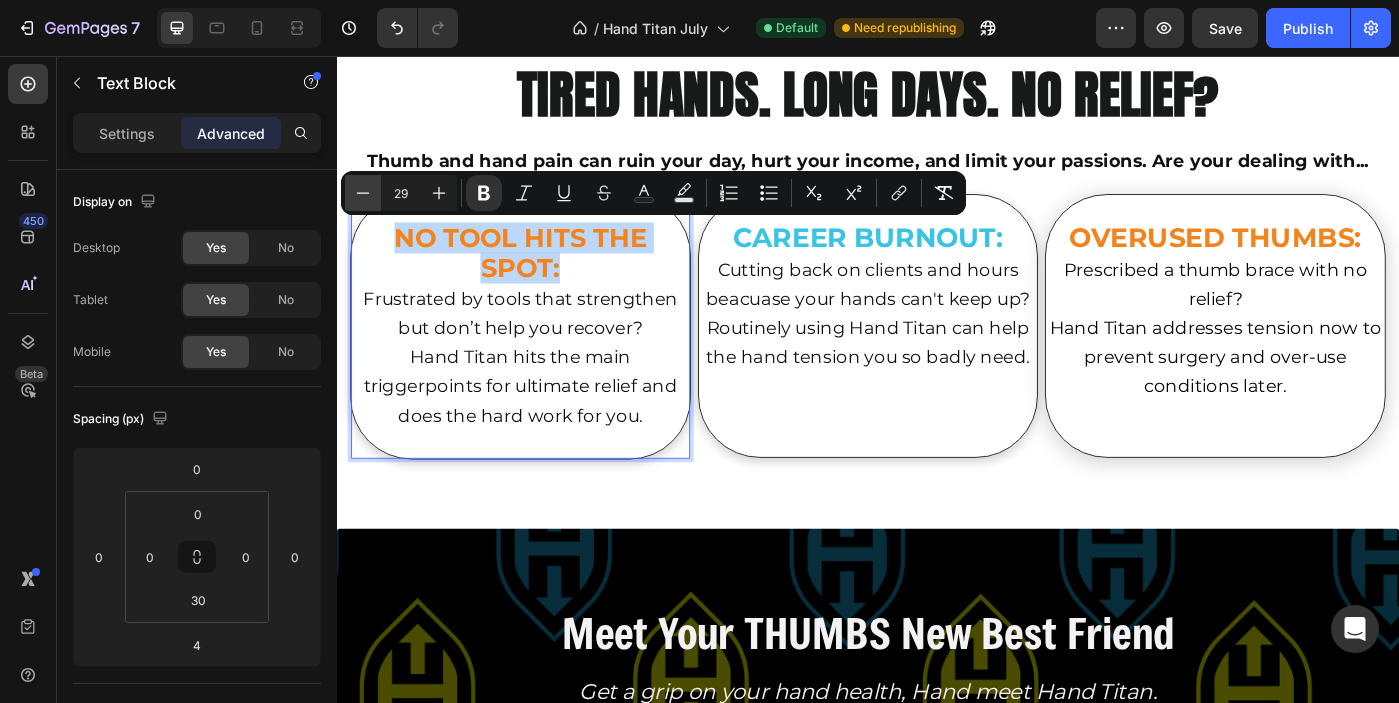 type on "28" 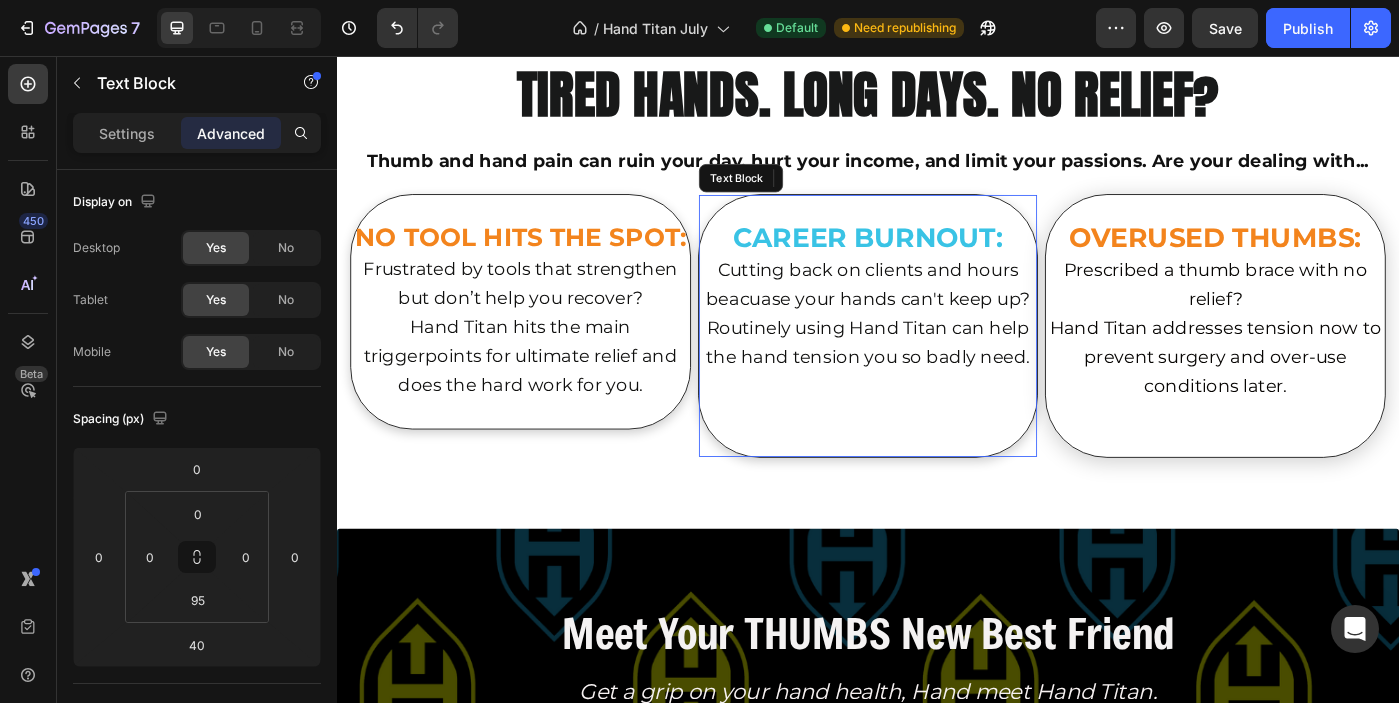 click on "CAREER BURNOUT:" at bounding box center [937, 261] 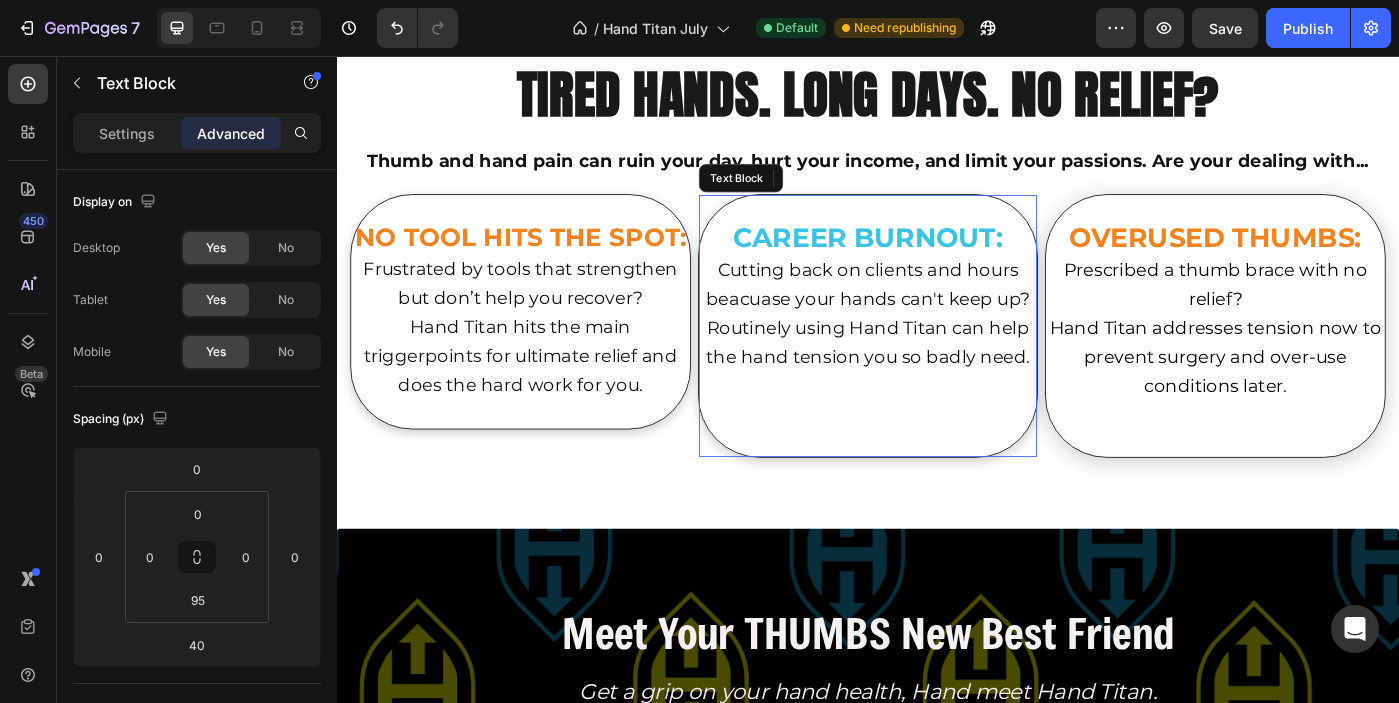 click on "CAREER BURNOUT:" at bounding box center (937, 261) 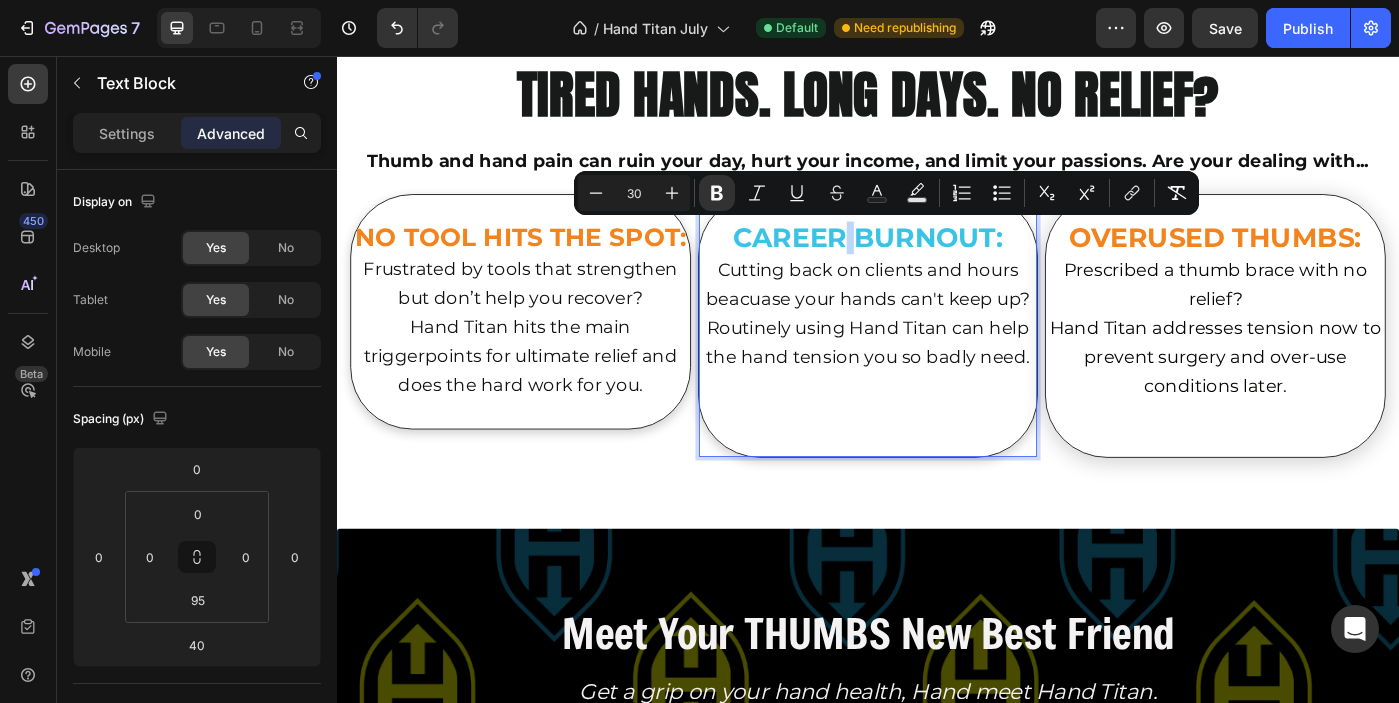 click on "CAREER BURNOUT:" at bounding box center [937, 261] 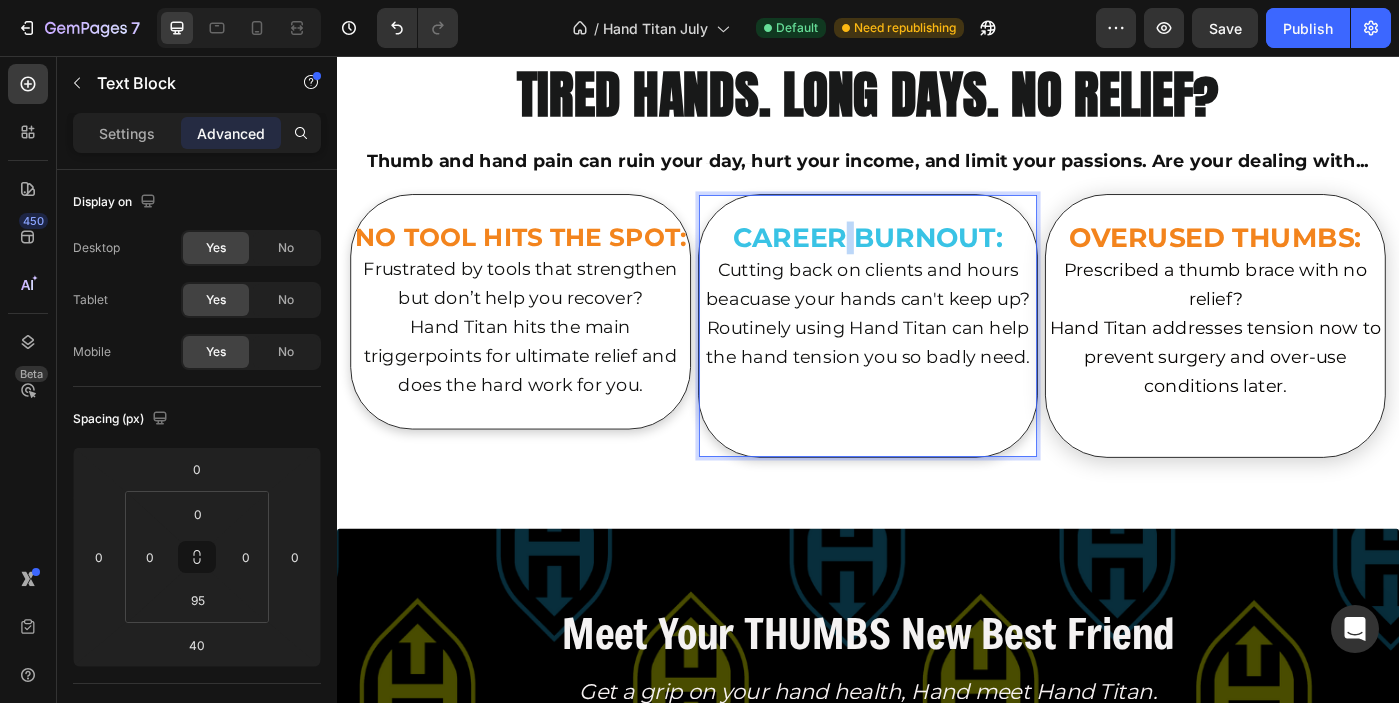 click on "CAREER BURNOUT:" at bounding box center (937, 261) 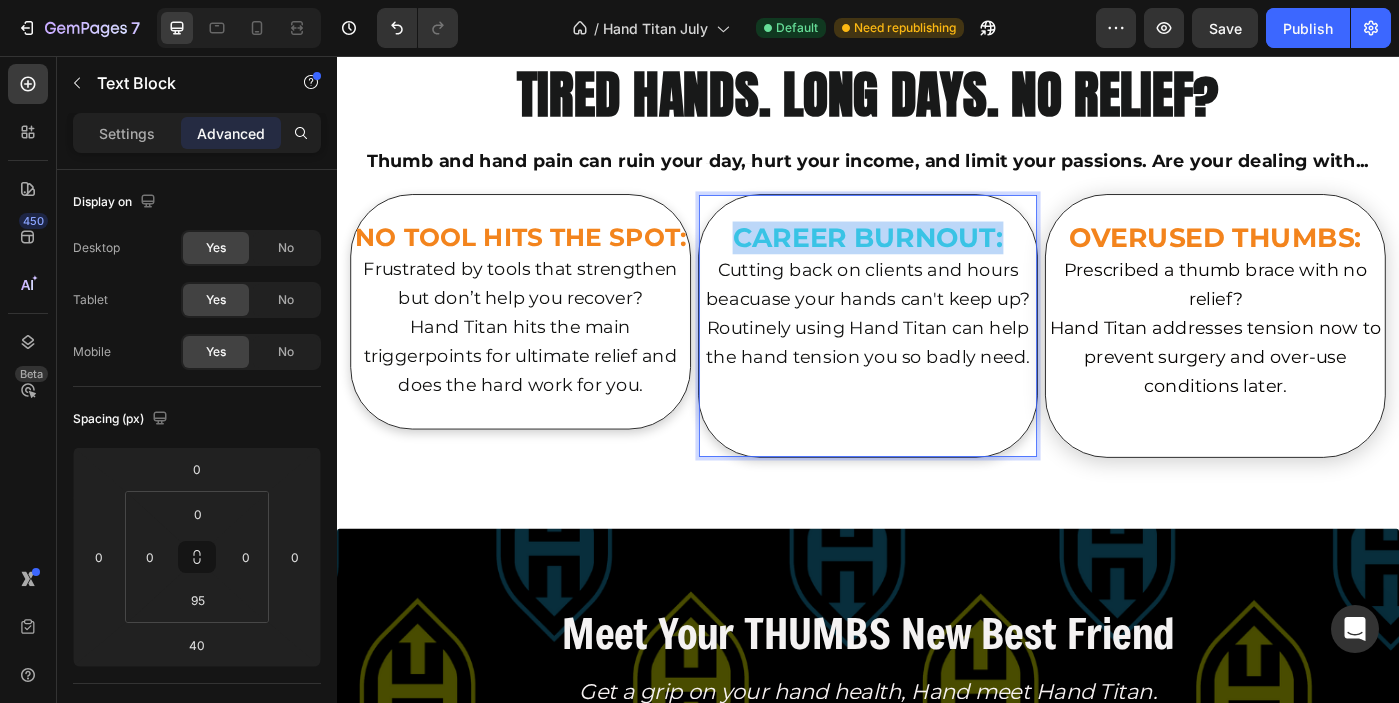 click on "CAREER BURNOUT:" at bounding box center [937, 261] 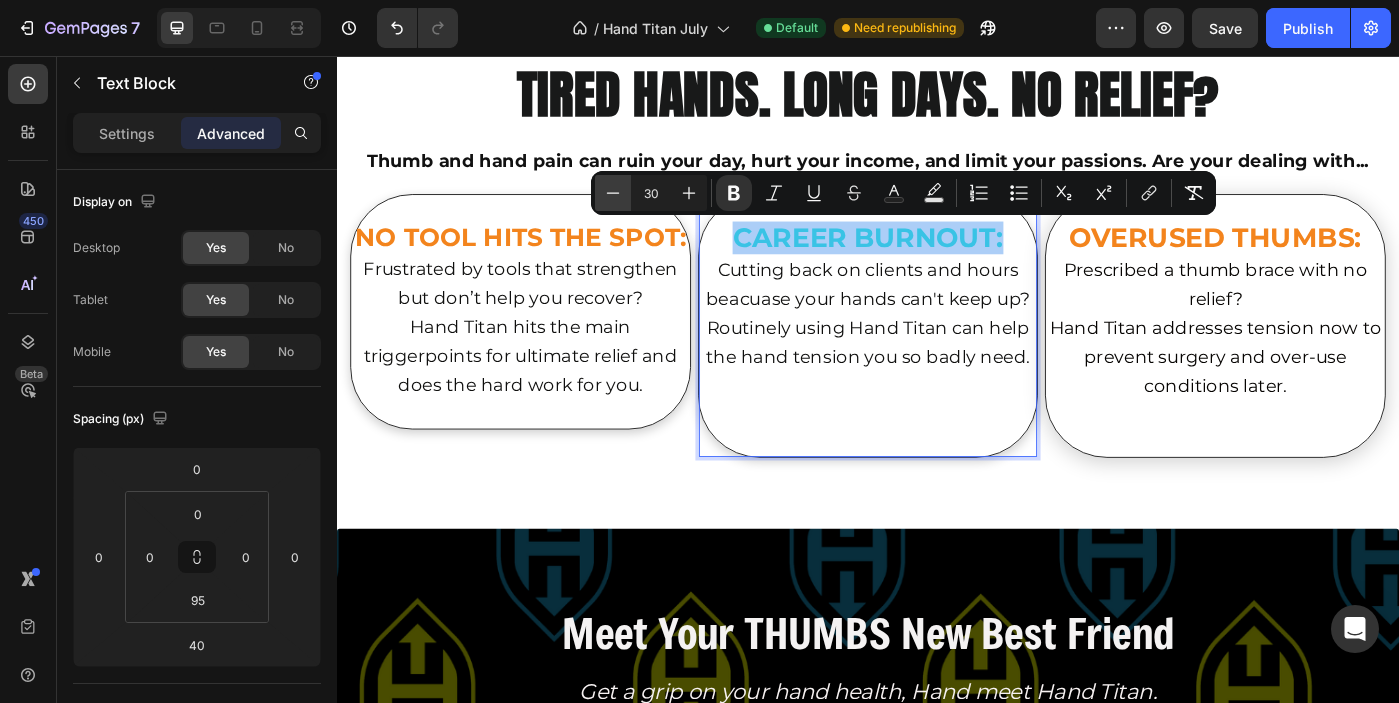 click 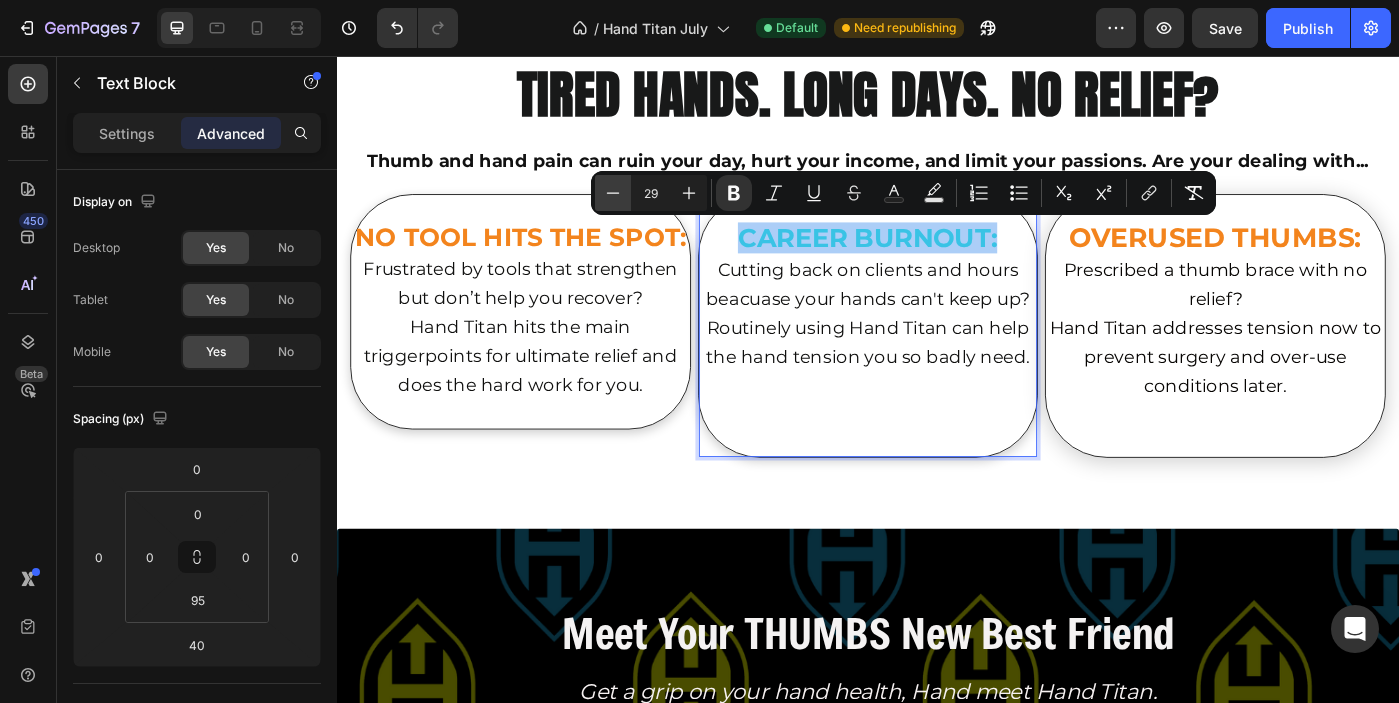 click 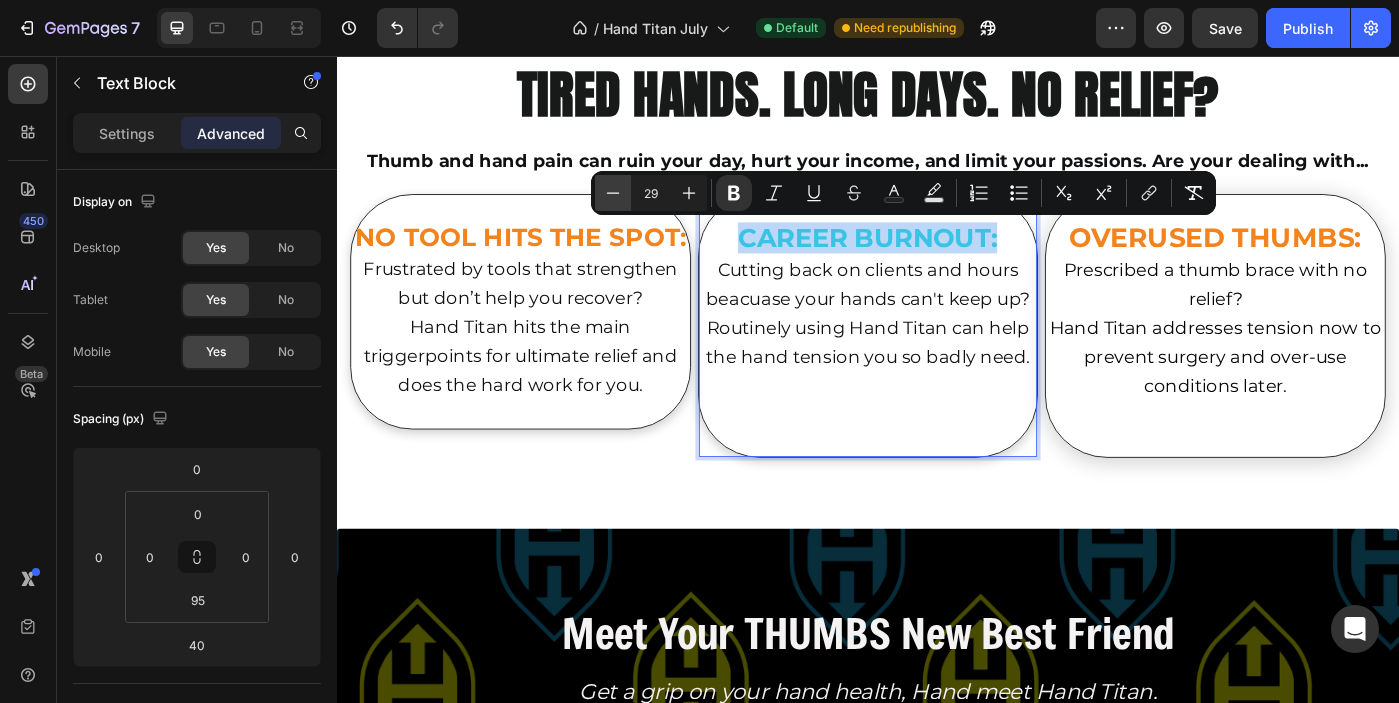 type on "28" 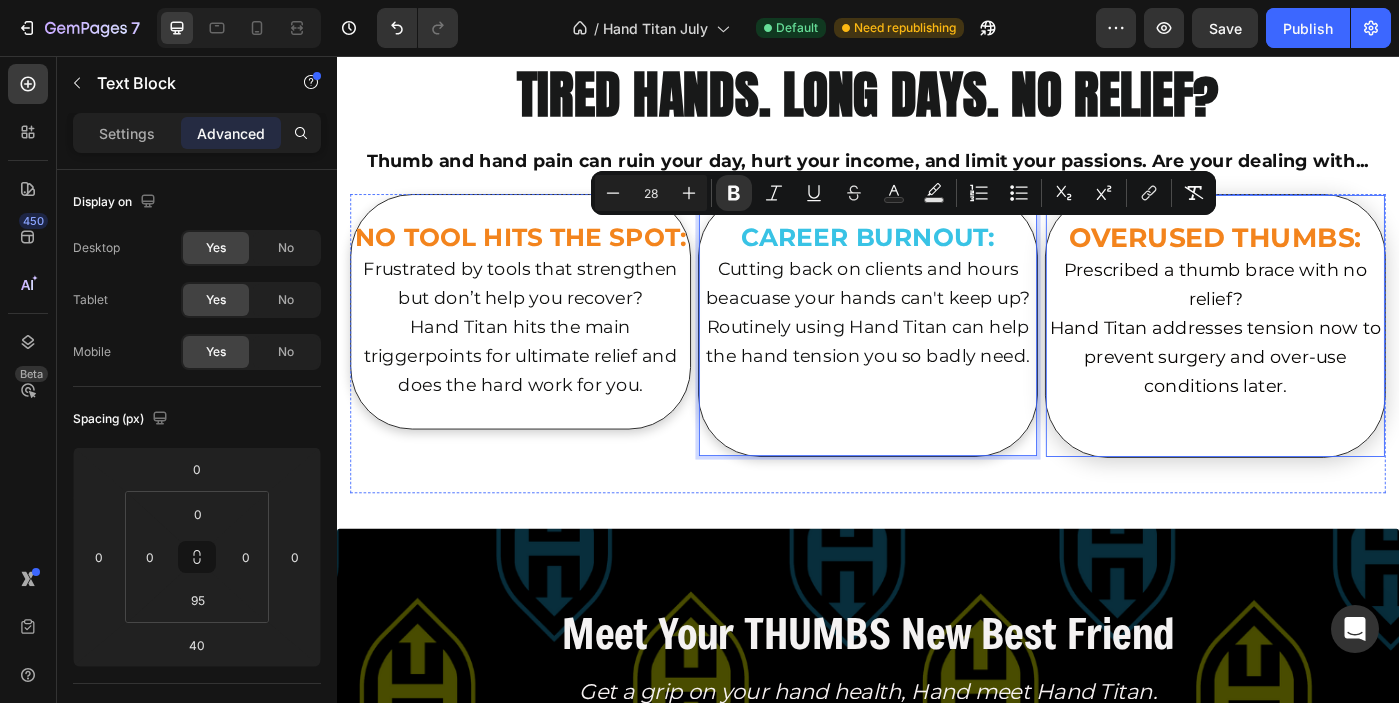 click on "OVERUSED THUMBS:" at bounding box center [1330, 261] 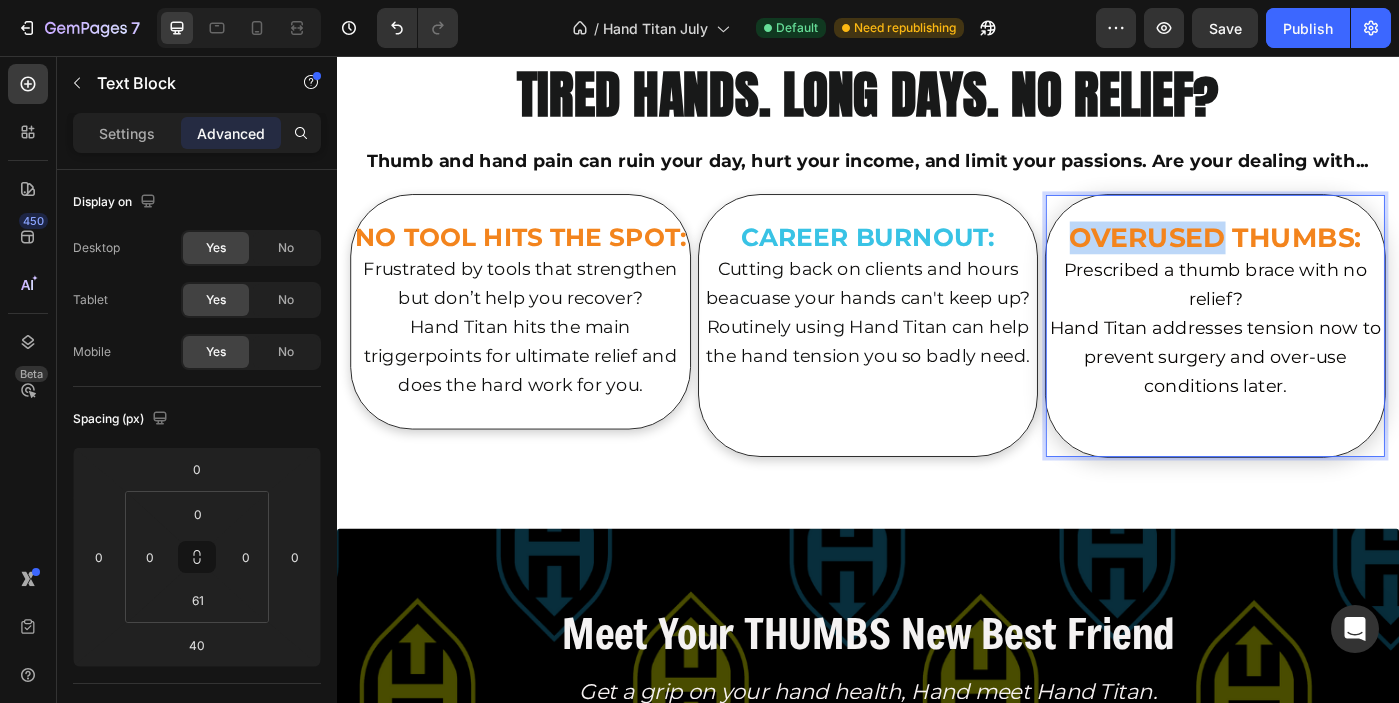 click on "OVERUSED THUMBS:" at bounding box center [1330, 261] 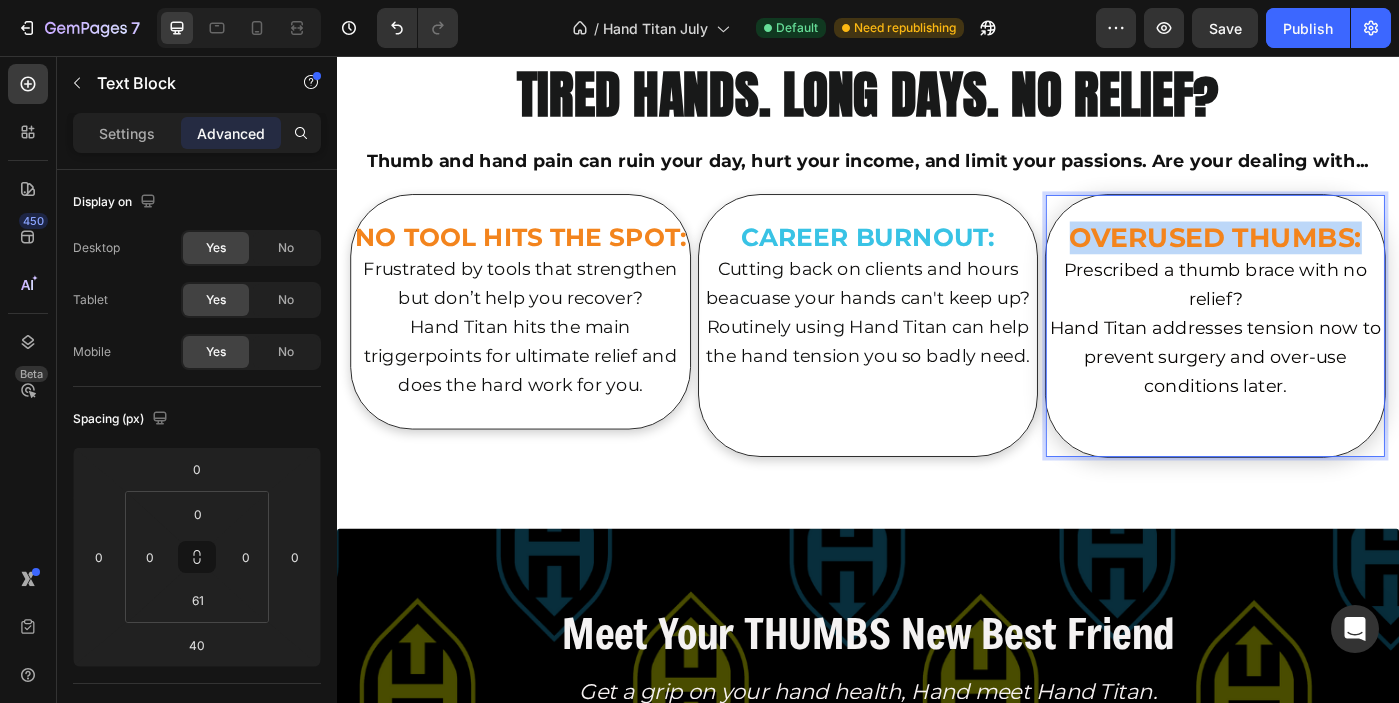click on "OVERUSED THUMBS:" at bounding box center [1330, 261] 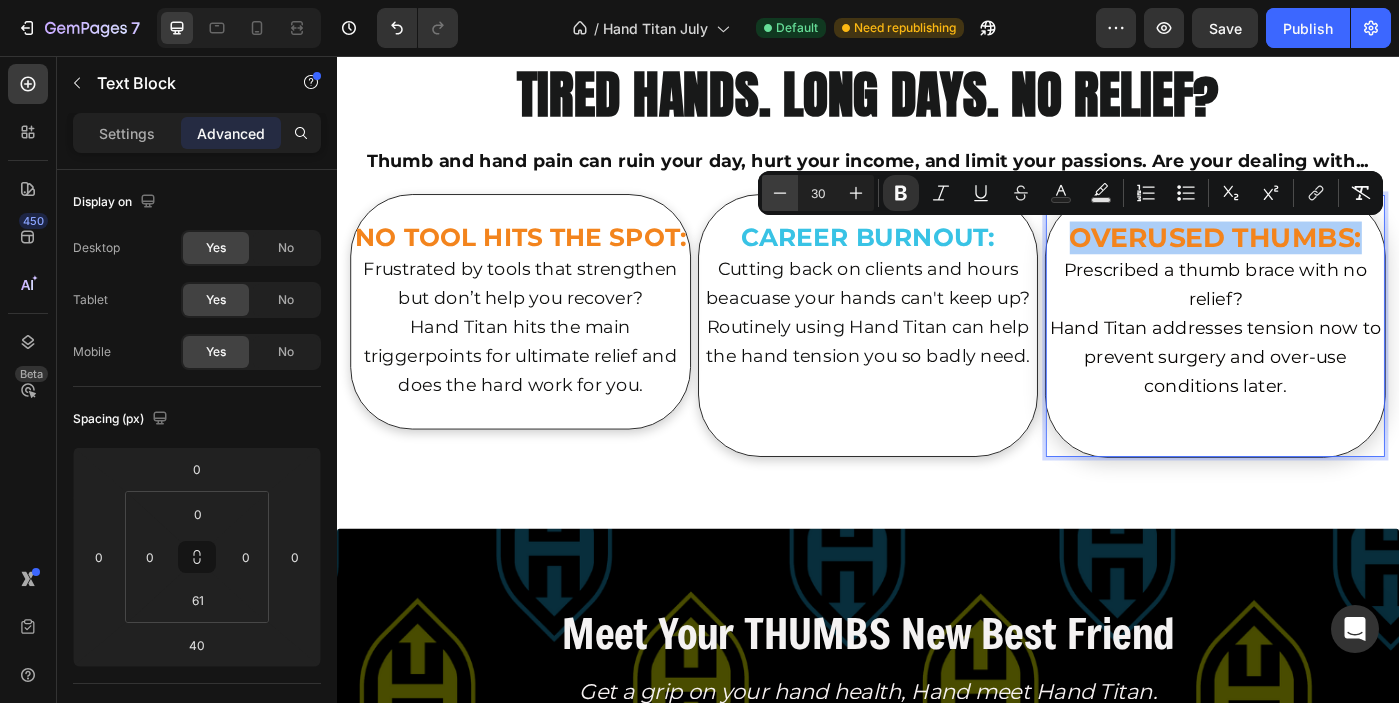 click 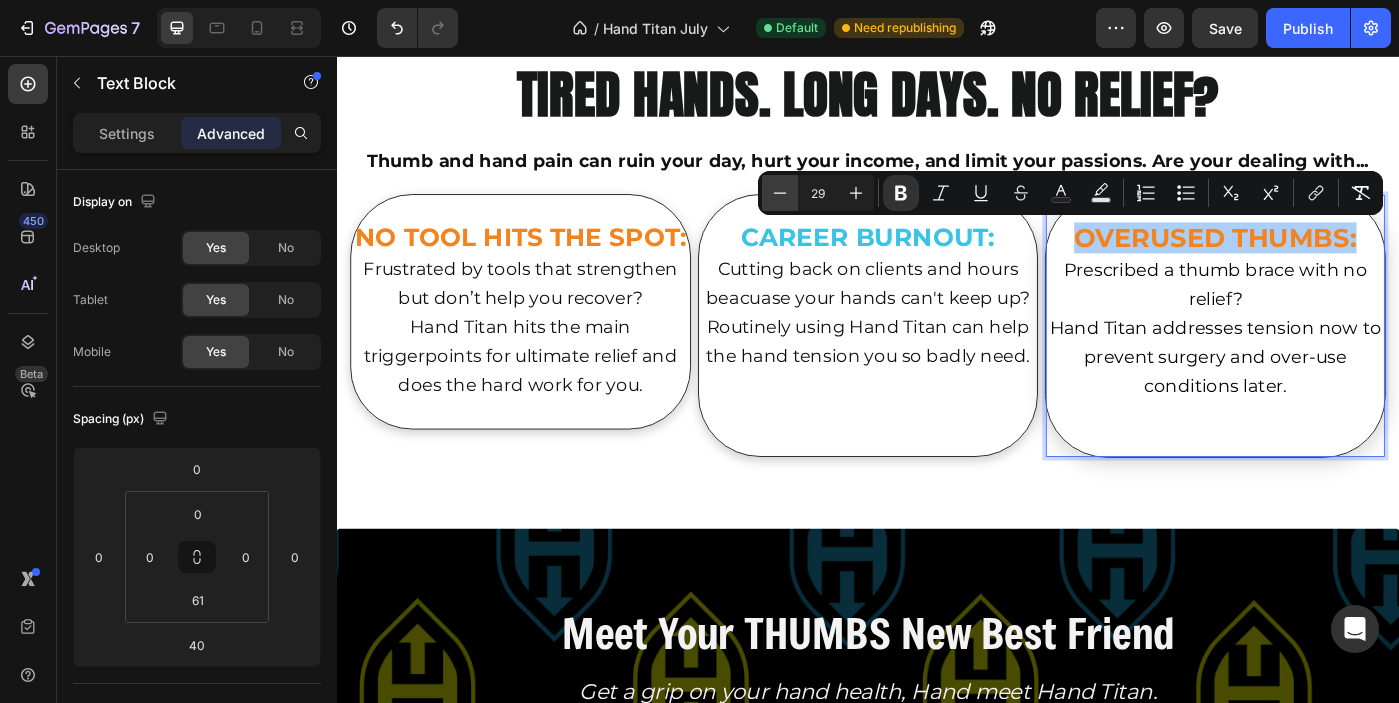 click 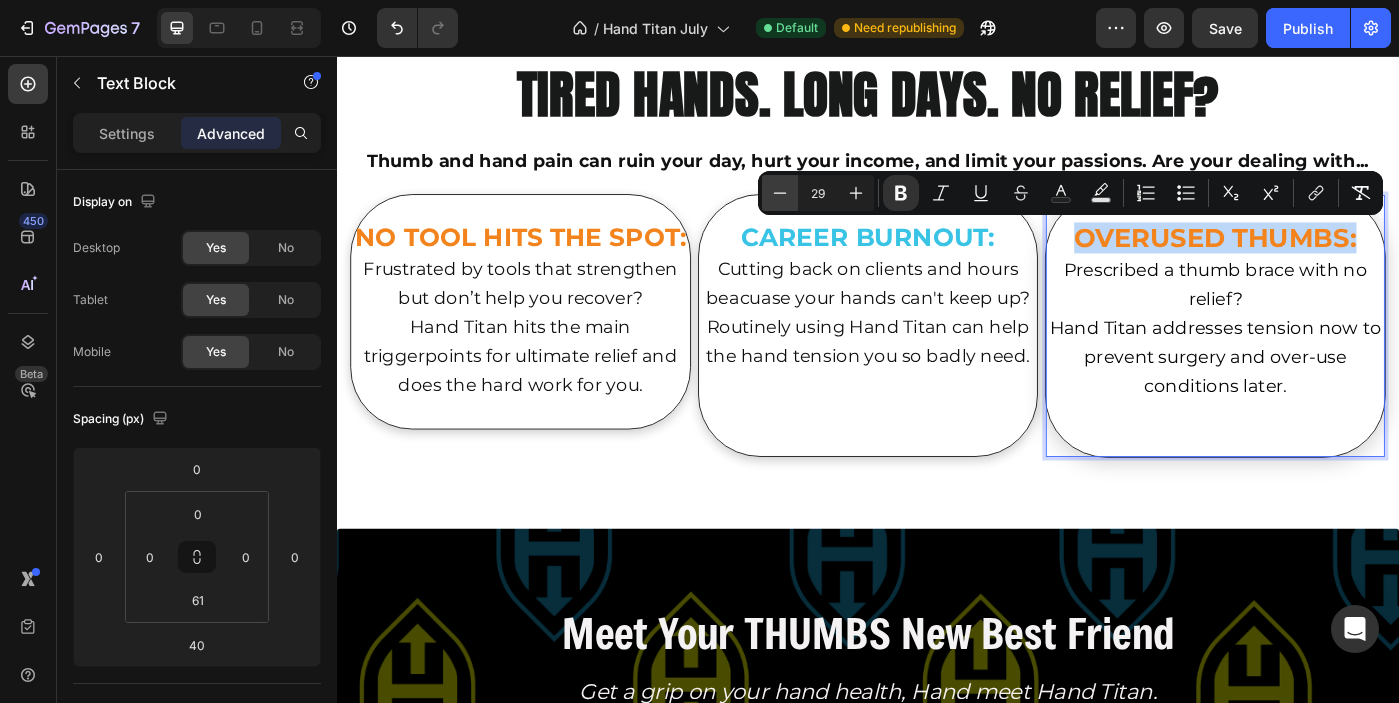 type on "28" 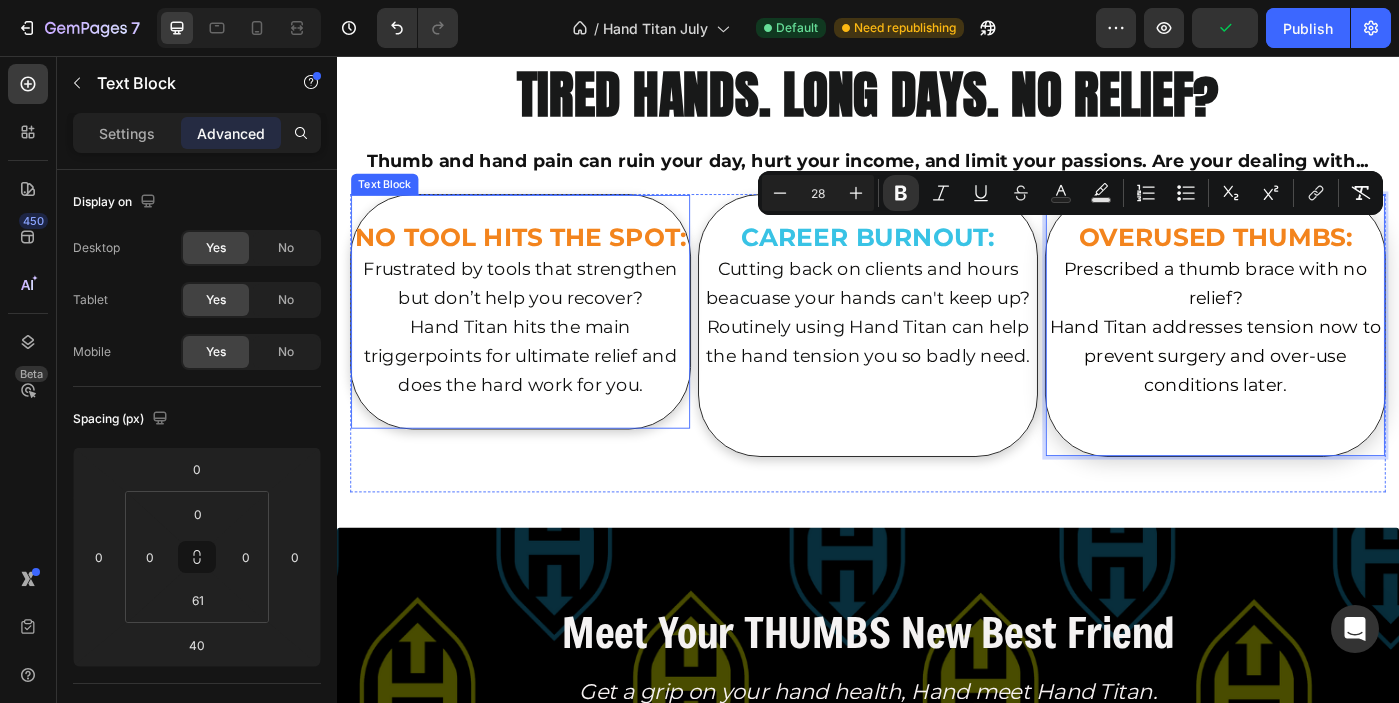 click on "NO TOOL HITS THE SPOT: Frustrated by tools that strengthen but don’t help you recover? Hand Titan hits the main triggerpoints for ultimate relief and does the hard work for you. Text Block" at bounding box center (544, 344) 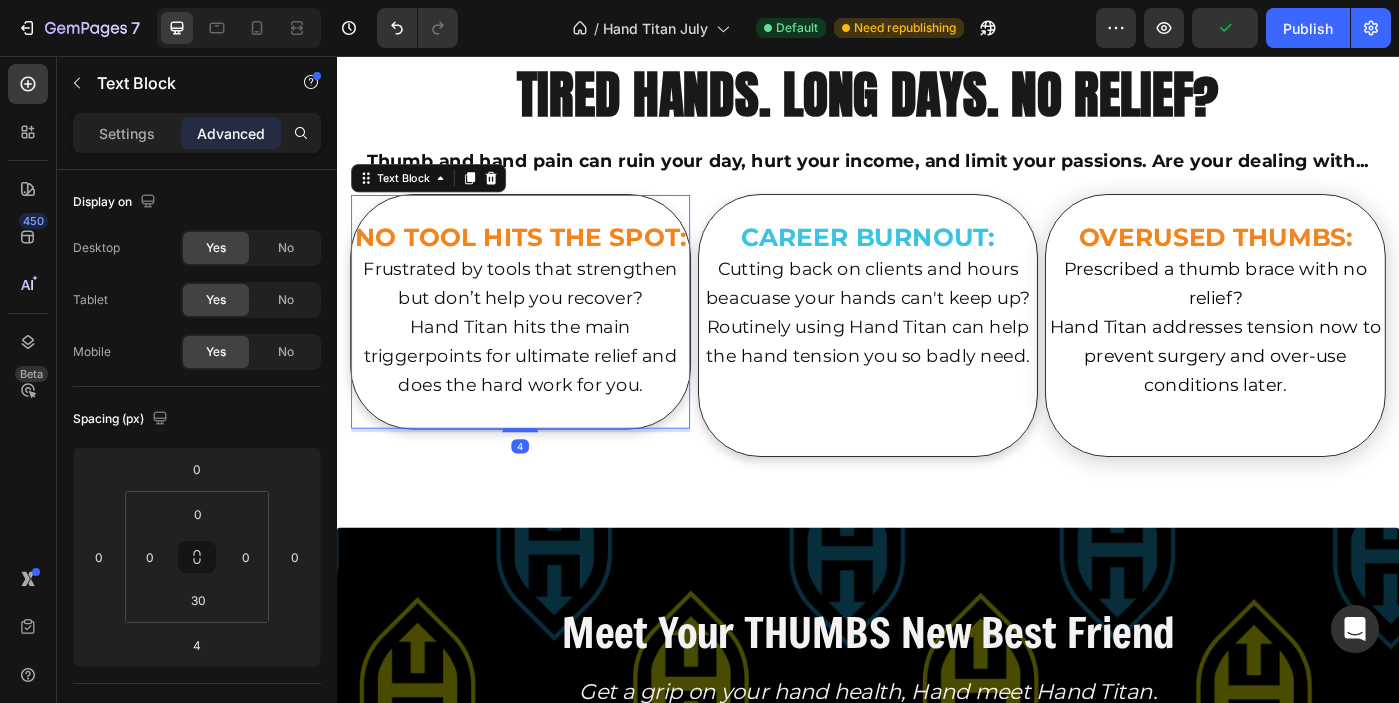 click on "NO TOOL HITS THE SPOT: Frustrated by tools that strengthen but don’t help you recover?  Hand Titan hits the main triggerpoints for ultimate relief and does the hard work for you. Text Block   4" at bounding box center [544, 344] 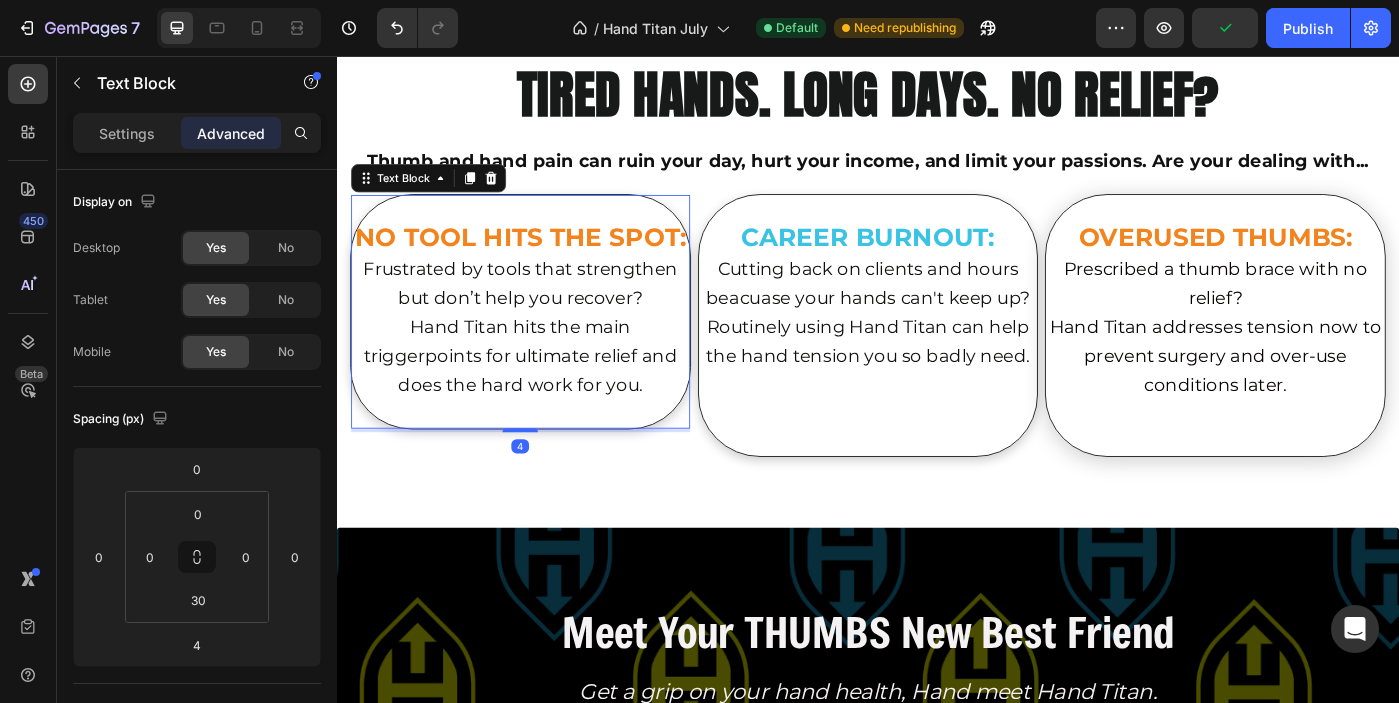 click on "NO TOOL HITS THE SPOT: Frustrated by tools that strengthen but don’t help you recover?  Hand Titan hits the main triggerpoints for ultimate relief and does the hard work for you. Text Block   4" at bounding box center [544, 344] 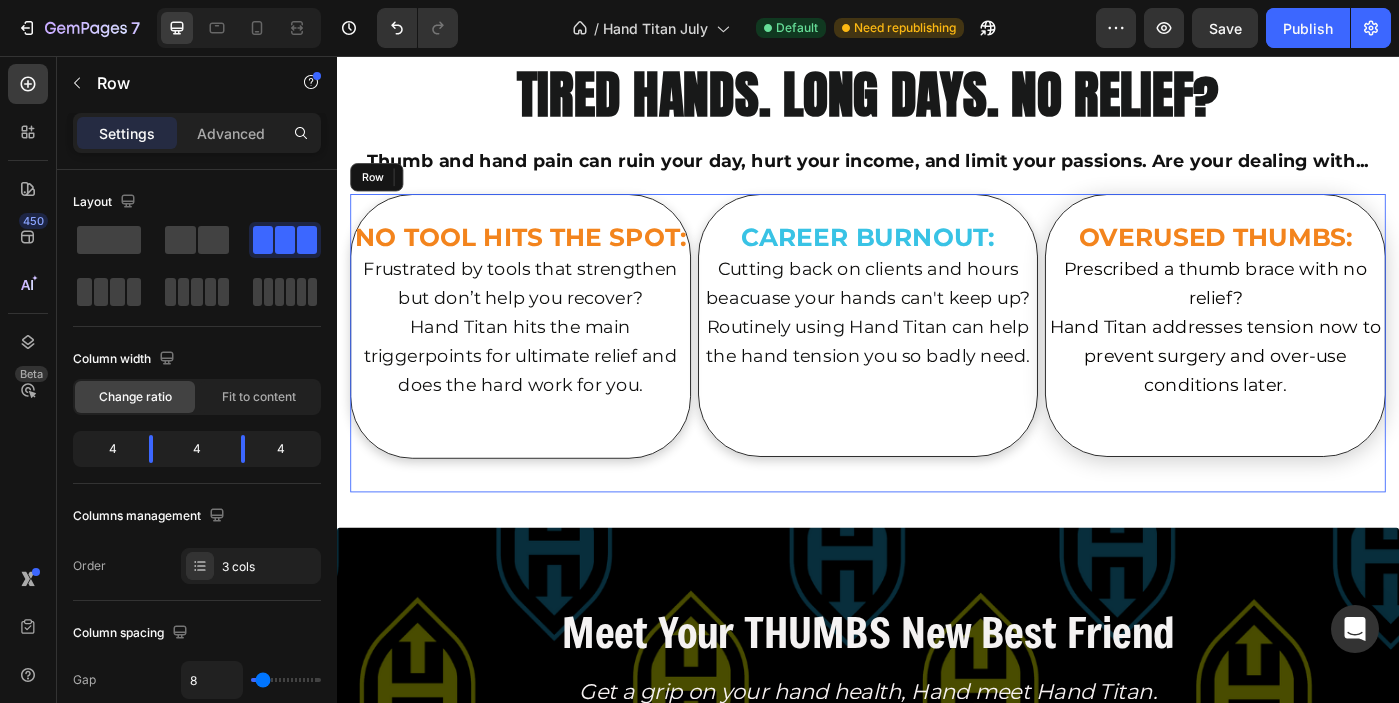 click on "CAREER BURNOUT: Cutting back on clients and hours beacuase your hands can't keep up?  Routinely using Hand Titan can help the hand tension you so badly need. Text Block" at bounding box center [937, 380] 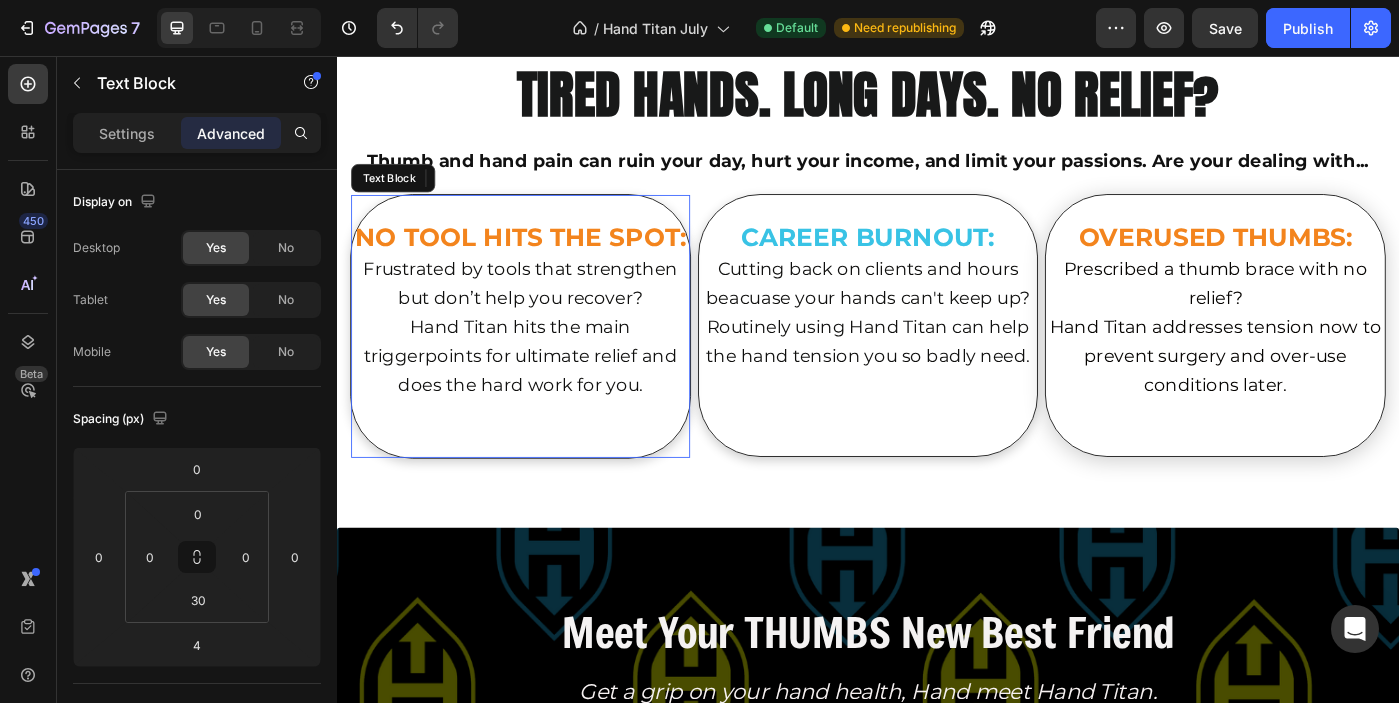 click on "Frustrated by tools that strengthen but don’t help you recover?" at bounding box center [544, 312] 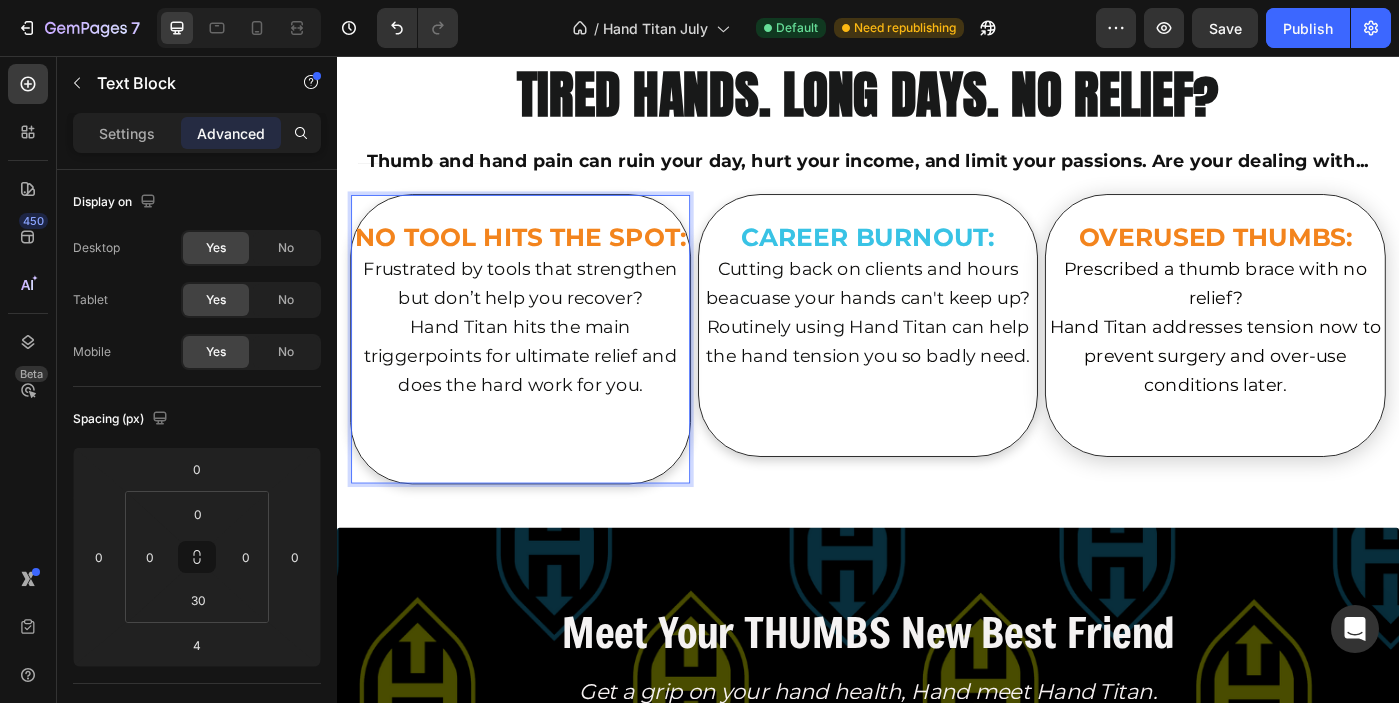 click on "NO TOOL HITS THE SPOT:" at bounding box center [544, 261] 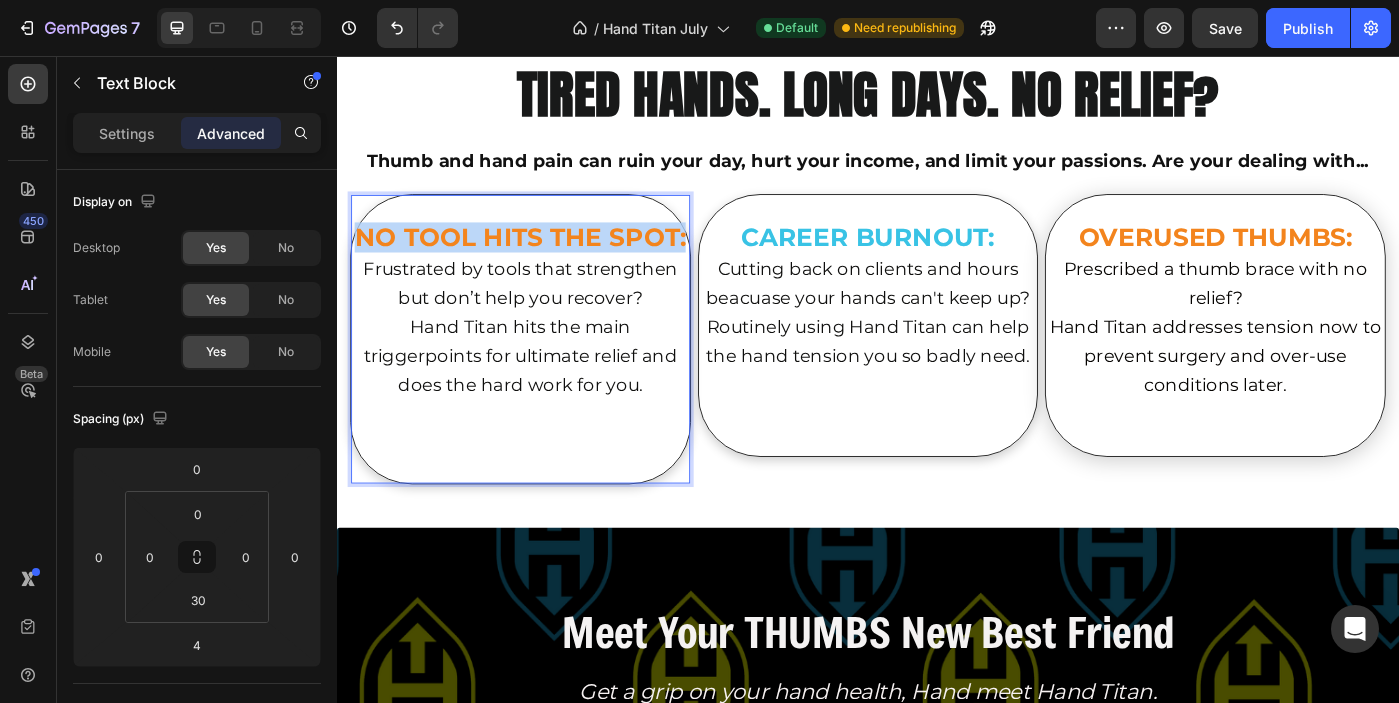 click on "NO TOOL HITS THE SPOT:" at bounding box center [544, 261] 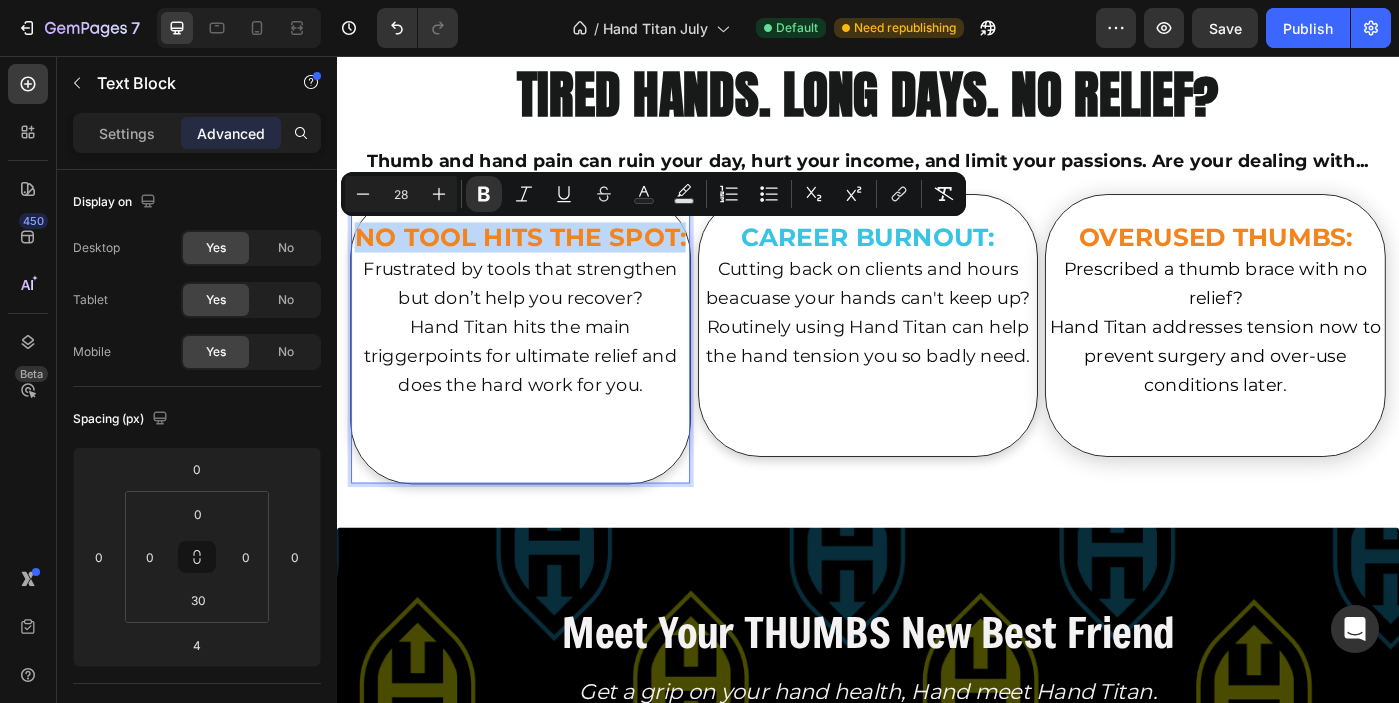 click on "NO TOOL HITS THE SPOT:" at bounding box center (544, 261) 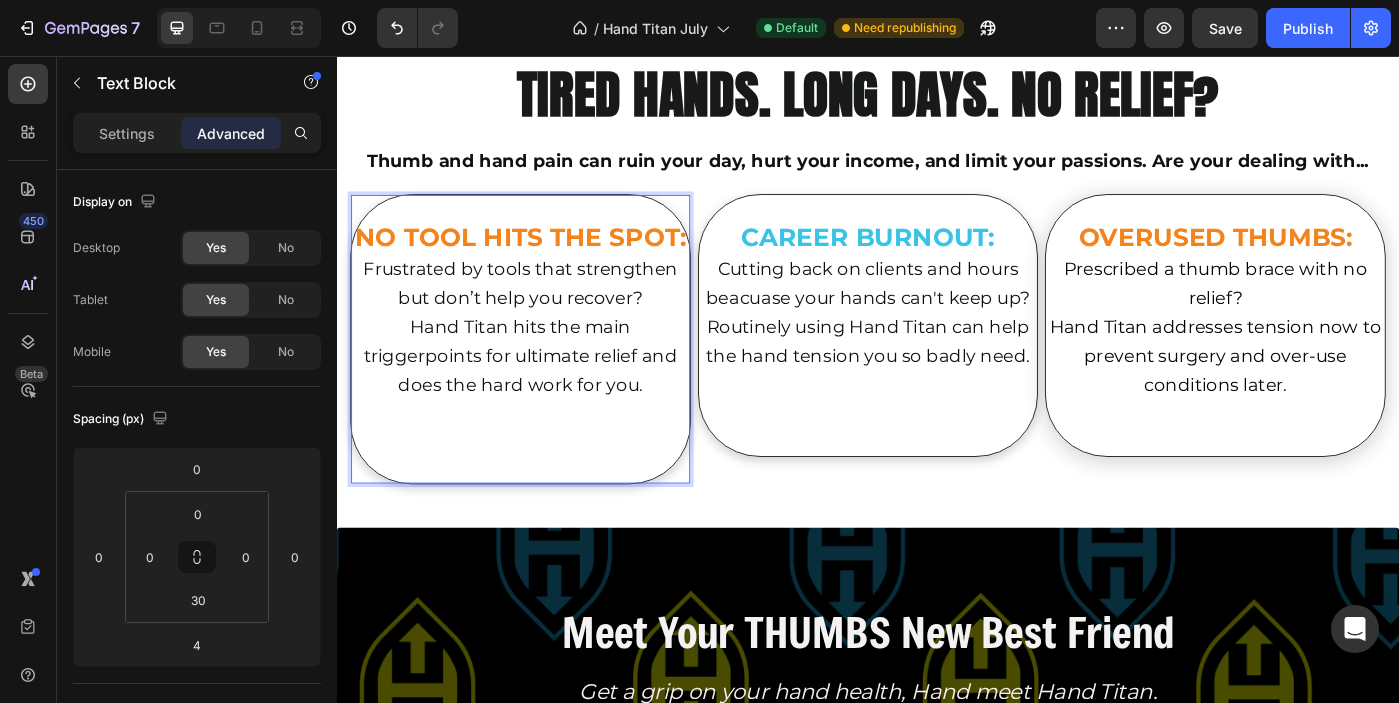 click at bounding box center (544, 476) 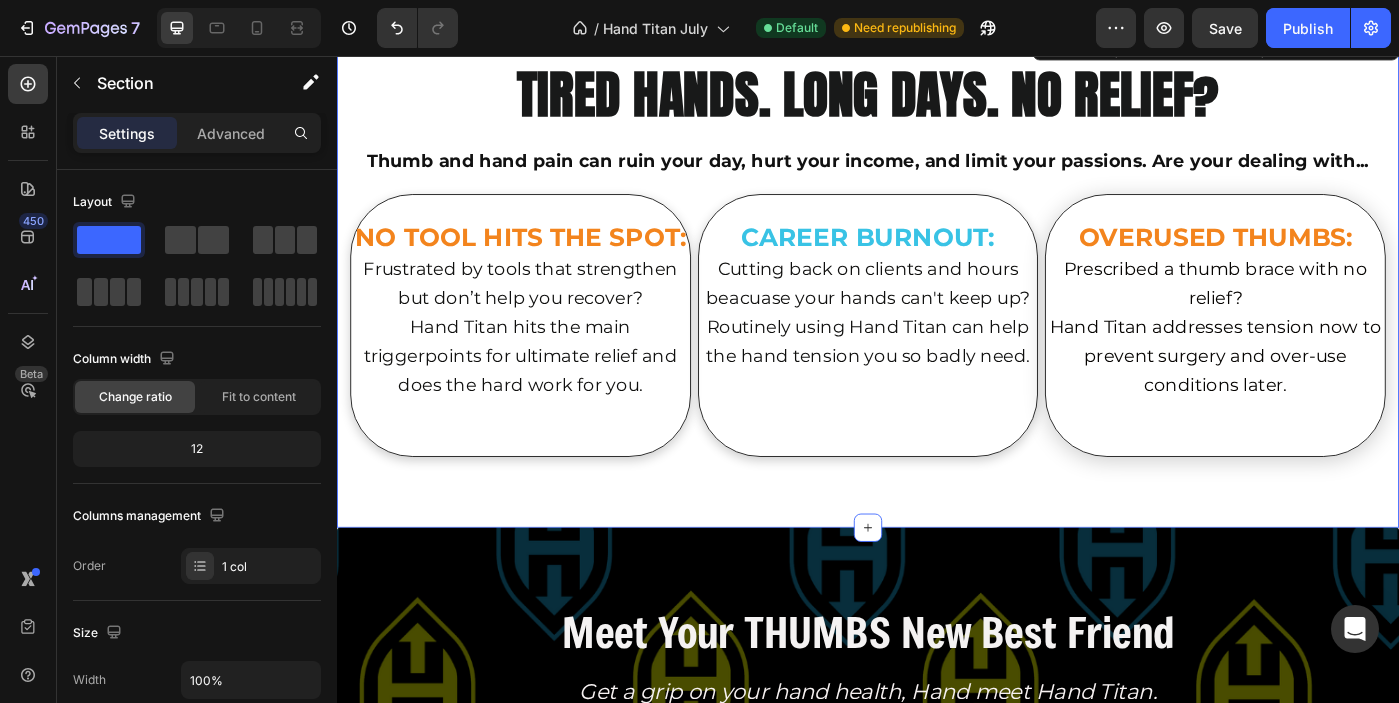 click on "⁠⁠⁠⁠⁠⁠⁠ TIRED HANDS. LONG DAYS. NO RELIEF? Heading Thumb and hand pain can ruin your day, hurt your income, and limit your passions. Are your dealing with... Text Block NO TOOL HITS THE SPOT: Frustrated by tools that strengthen but don’t help you recover?  Hand Titan hits the main triggerpoints for ultimate relief and does the hard work for you. Text Block CAREER BURNOUT: Cutting back on clients and hours beacuase your hands can't keep up?  Routinely using Hand Titan can help the hand tension you so badly need. Text Block OVERUSED THUMBS: Prescribed a thumb brace with no relief?  Hand Titan addresses tension now to prevent surgery and over-use conditions later. Text Block Row Section 5   Create Theme Section AI Content Write with GemAI What would you like to describe here? Tone and Voice Persuasive Product Hand Titan Show more Generate" at bounding box center [937, 307] 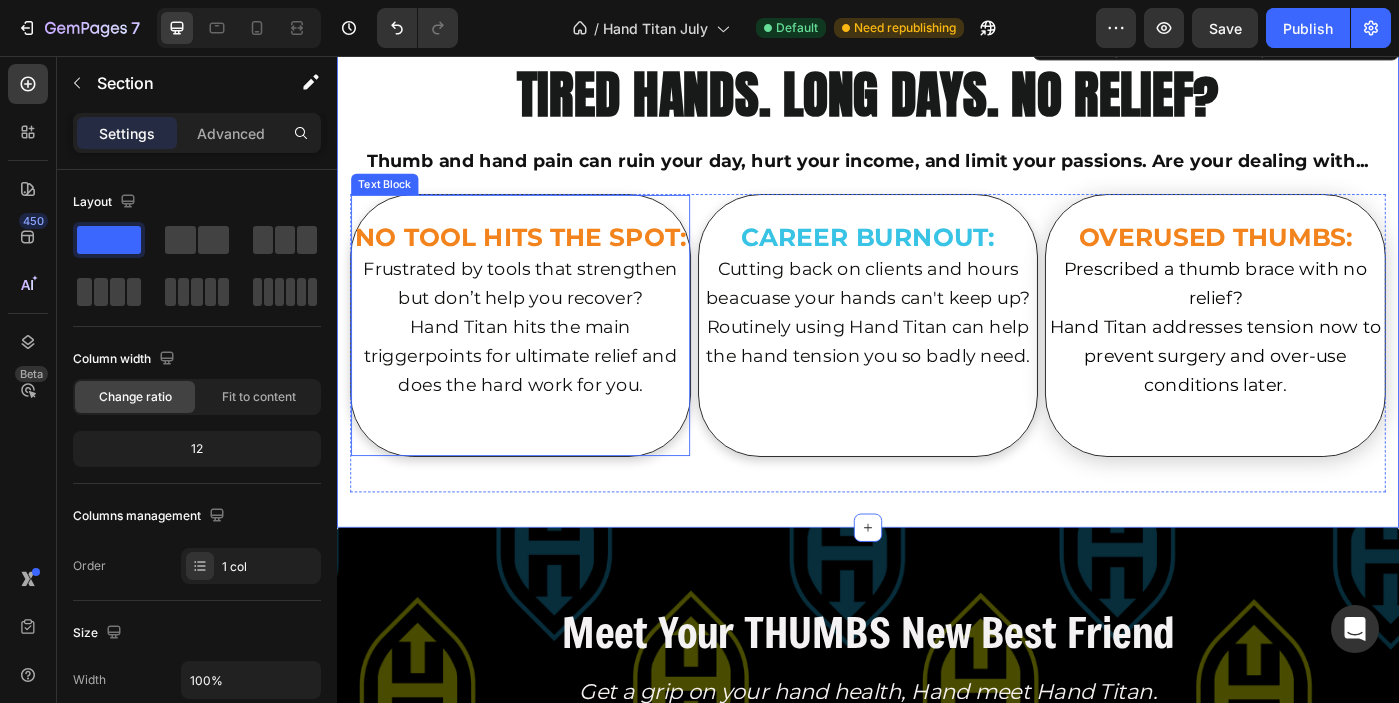 click on "NO TOOL HITS THE SPOT:" at bounding box center (544, 261) 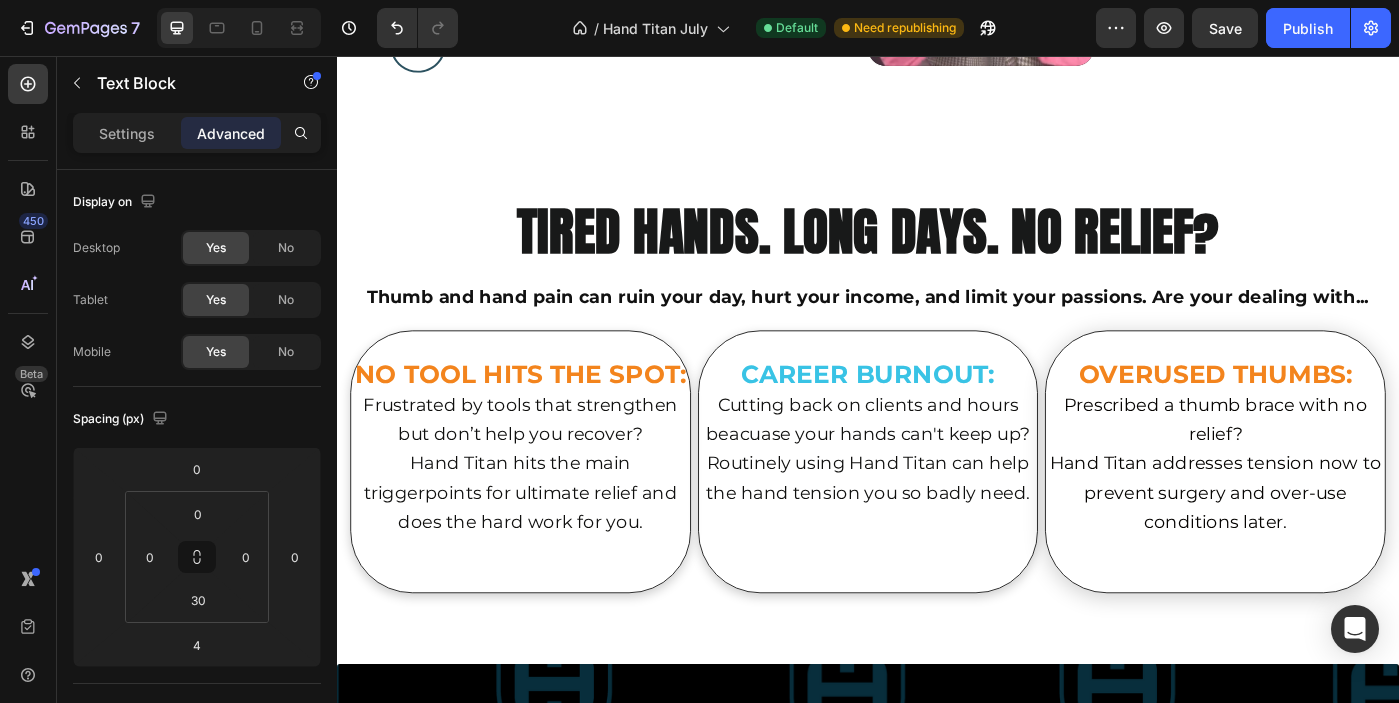 scroll, scrollTop: 2187, scrollLeft: 0, axis: vertical 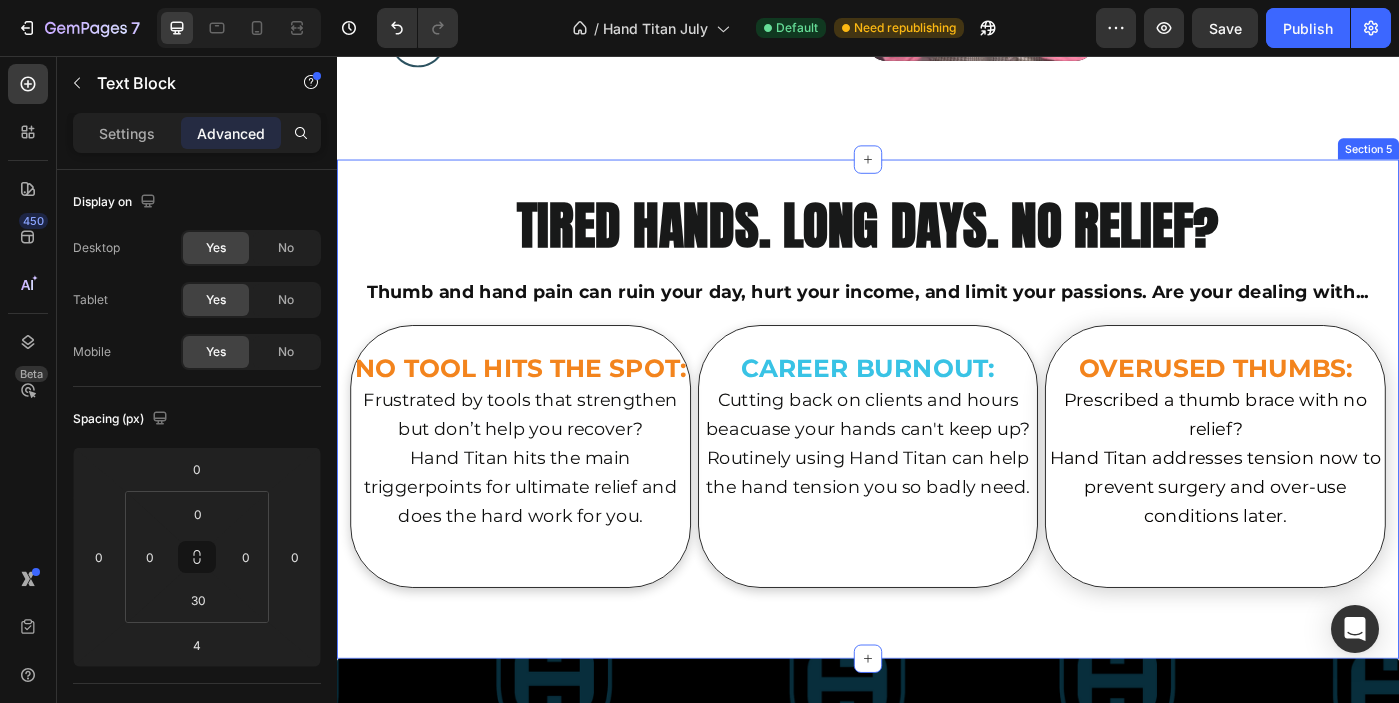 click on "TIRED HANDS. LONG DAYS. NO RELIEF? Heading Thumb and hand pain can ruin your day, hurt your income, and limit your passions. Are your dealing with... Text Block   NO TOOL HITS THE SPOT: Frustrated by tools that strengthen but don’t help you recover?  Hand Titan hits the main triggerpoints for ultimate relief and does the hard work for you.   Text Block   CAREER BURNOUT: Cutting back on clients and hours beacuase your hands can't keep up?  Routinely using Hand Titan can help the hand tension you so badly need. Text Block   OVERUSED THUMBS: Prescribed a thumb brace with no relief?  Hand Titan addresses tension now to prevent surgery and over-use conditions later. Text Block Row Section 5" at bounding box center [937, 455] 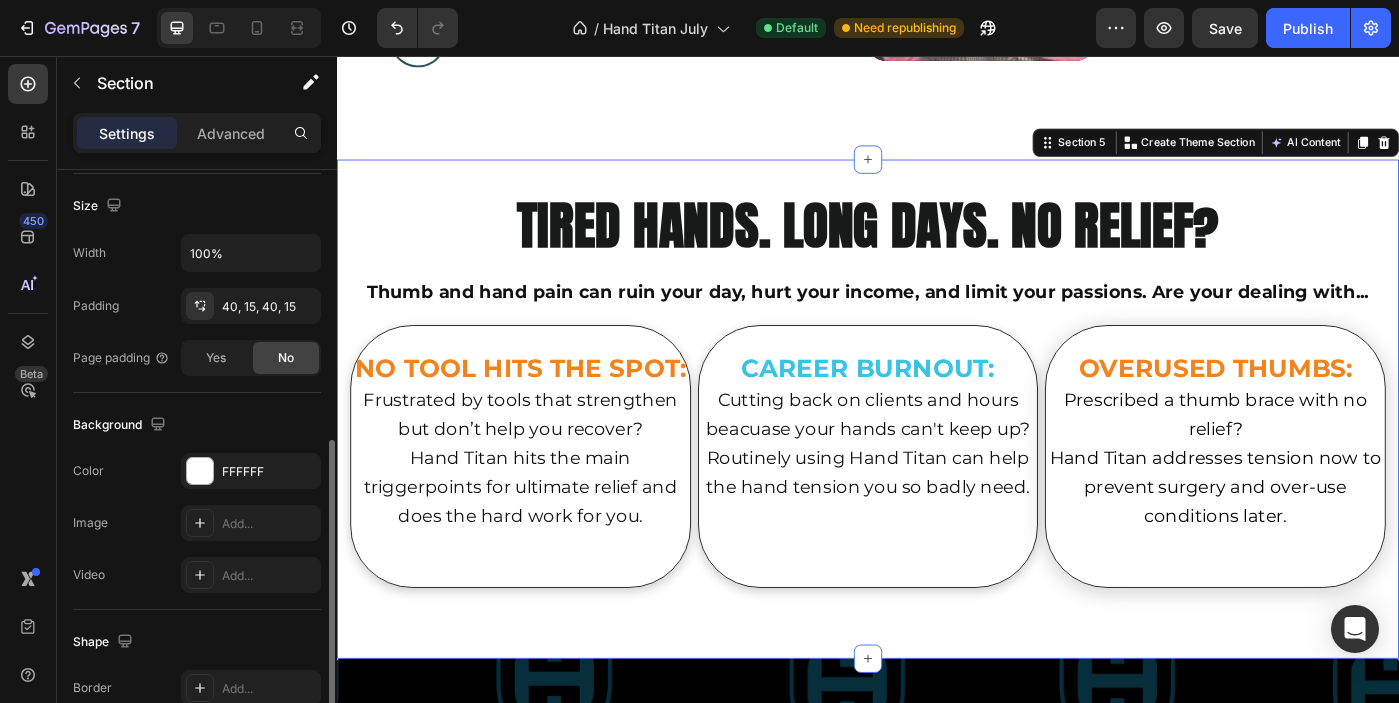 scroll, scrollTop: 630, scrollLeft: 0, axis: vertical 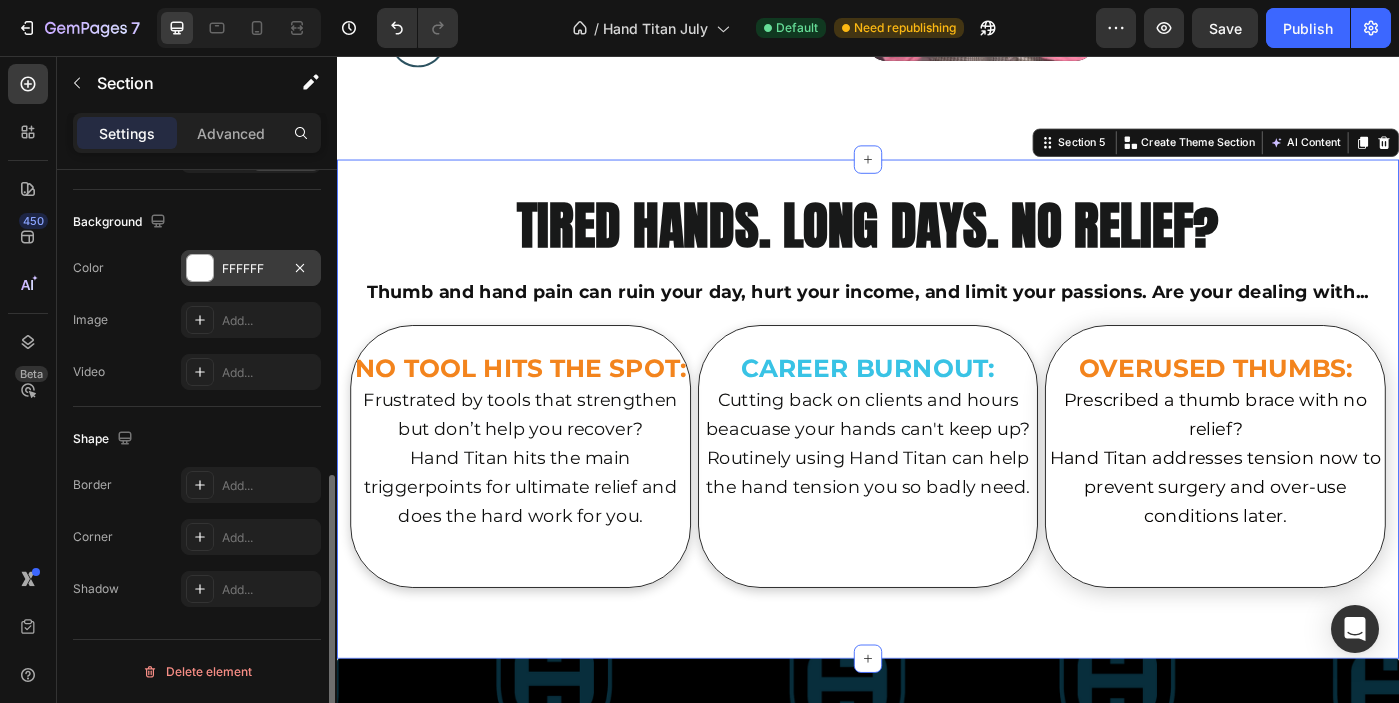 click at bounding box center [200, 268] 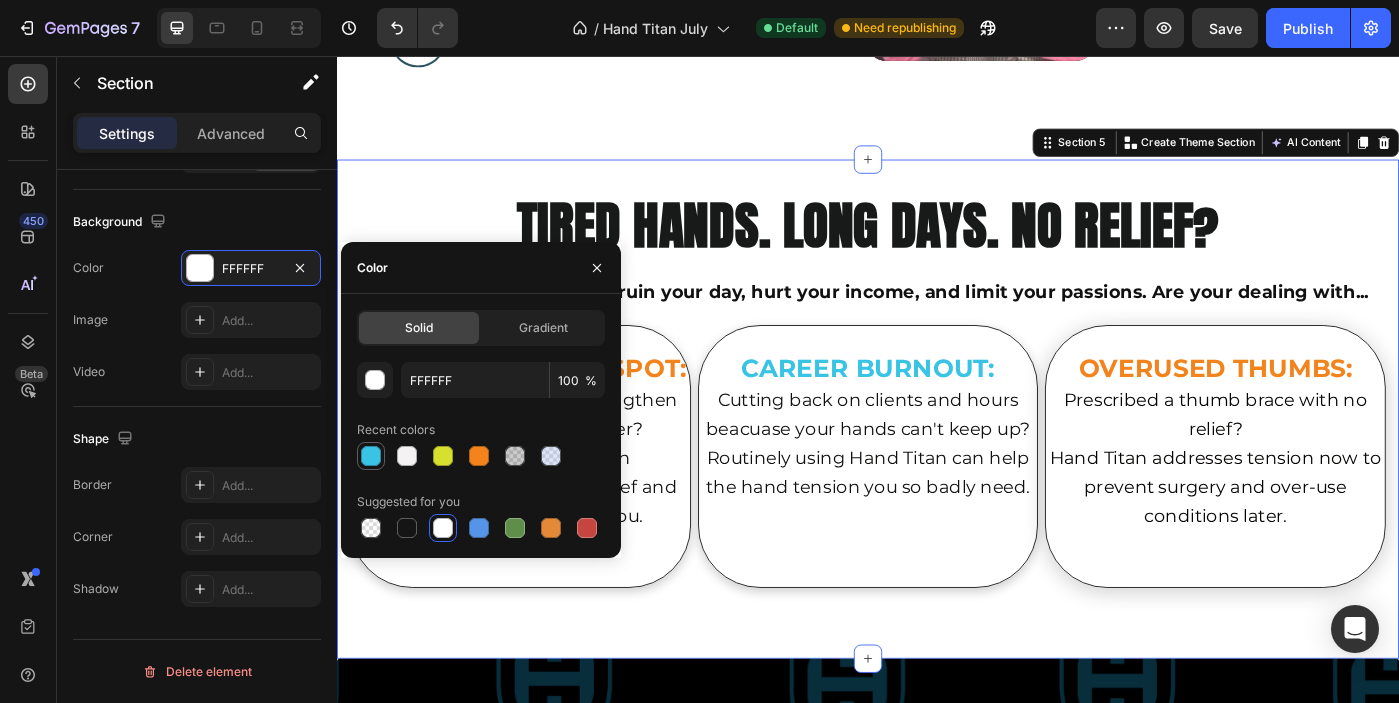 click at bounding box center [371, 456] 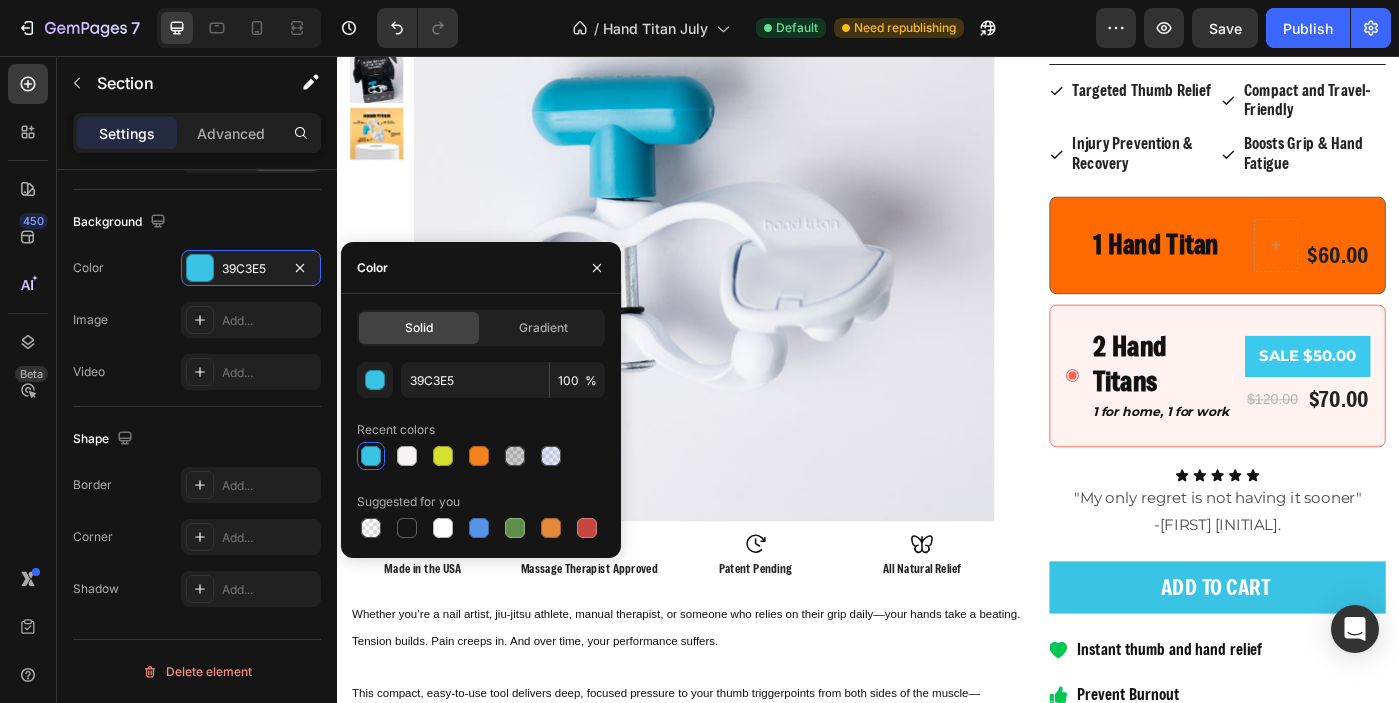 scroll, scrollTop: 4357, scrollLeft: 0, axis: vertical 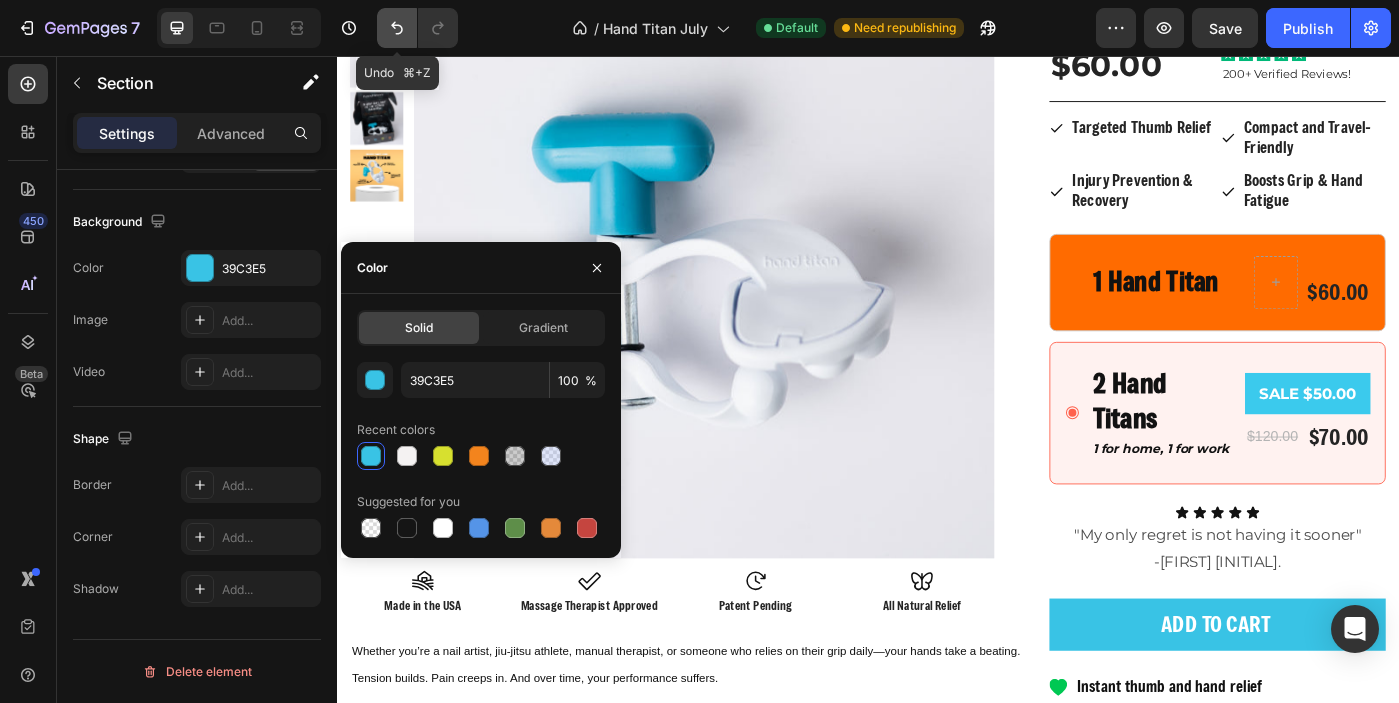 click 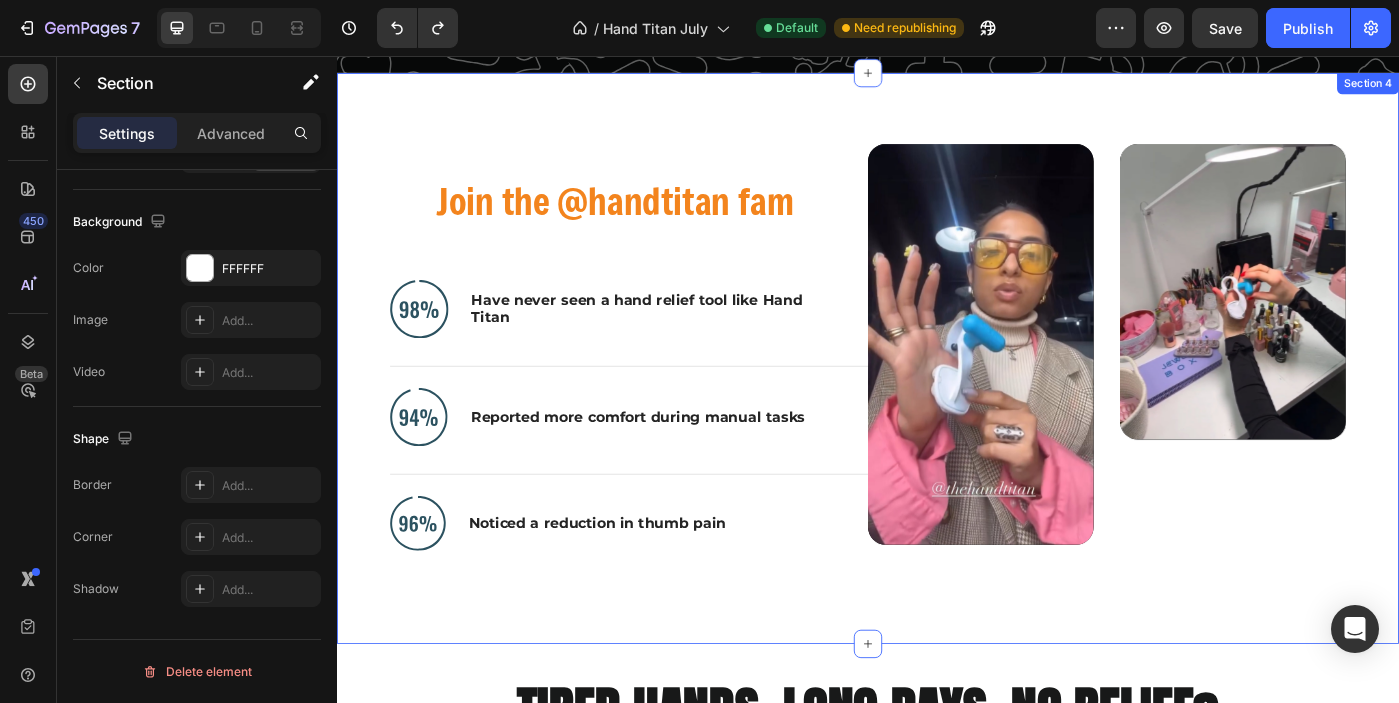 scroll, scrollTop: 1637, scrollLeft: 0, axis: vertical 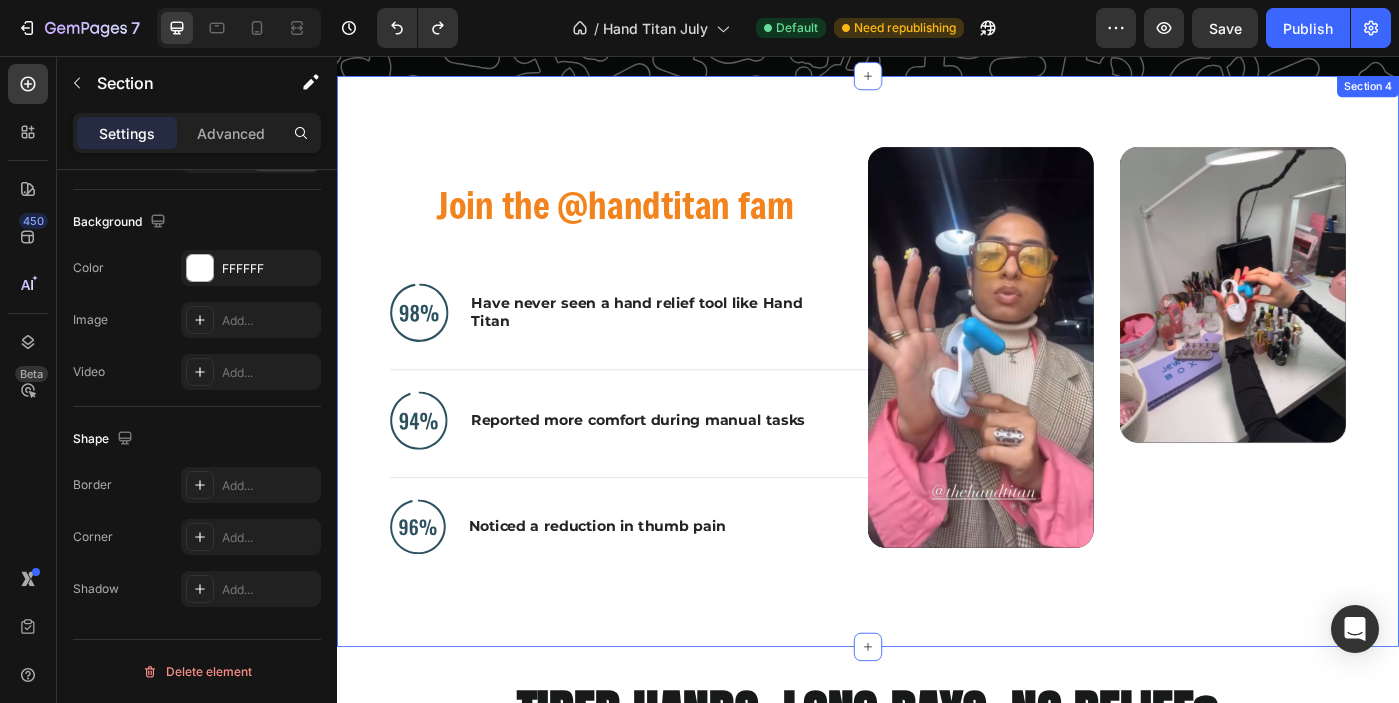 click on "Join the @handtitan fam Heading Image Have never seen a hand relief tool like Hand Titan  Text Block Advanced List Image Reported more comfort during manual tasks Text Block Advanced List Image Noticed a reduction in thumb pain Text Block Advanced List Row Video Video Carousel Row Section 4" at bounding box center (937, 401) 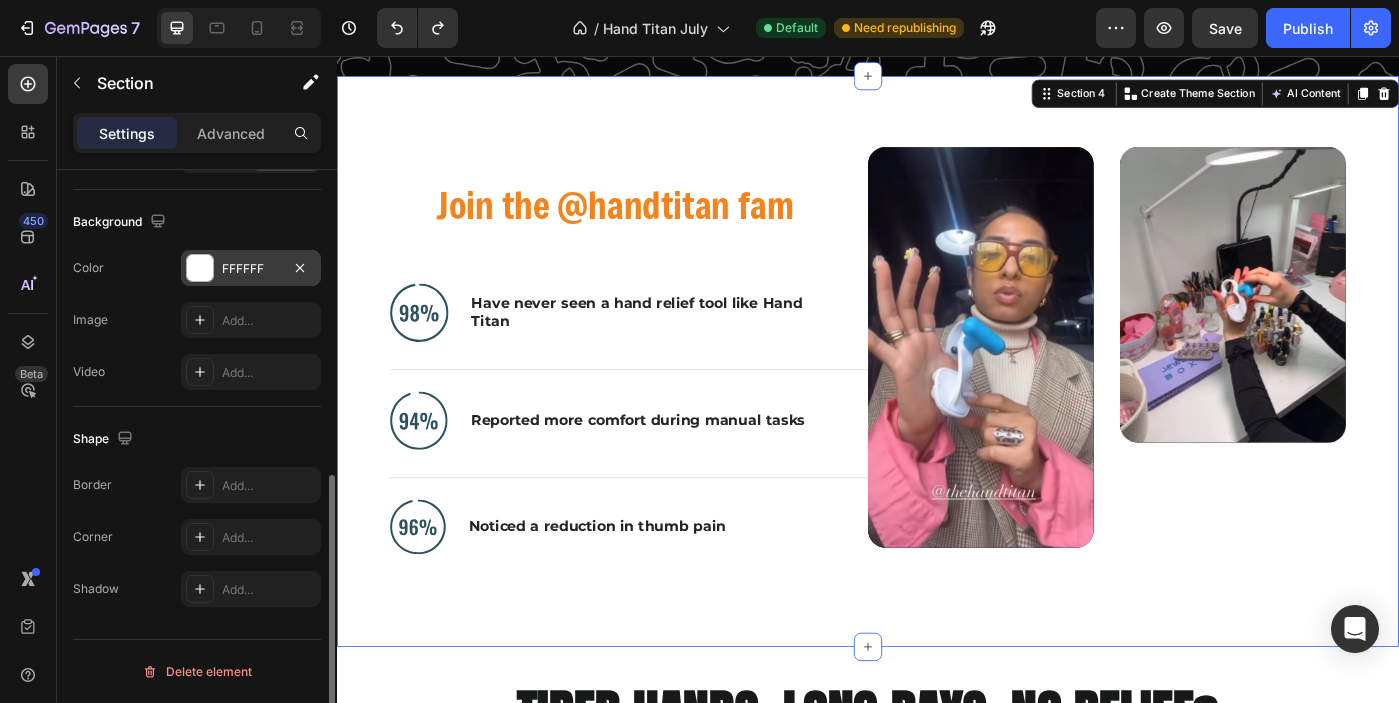 click on "FFFFFF" at bounding box center [251, 268] 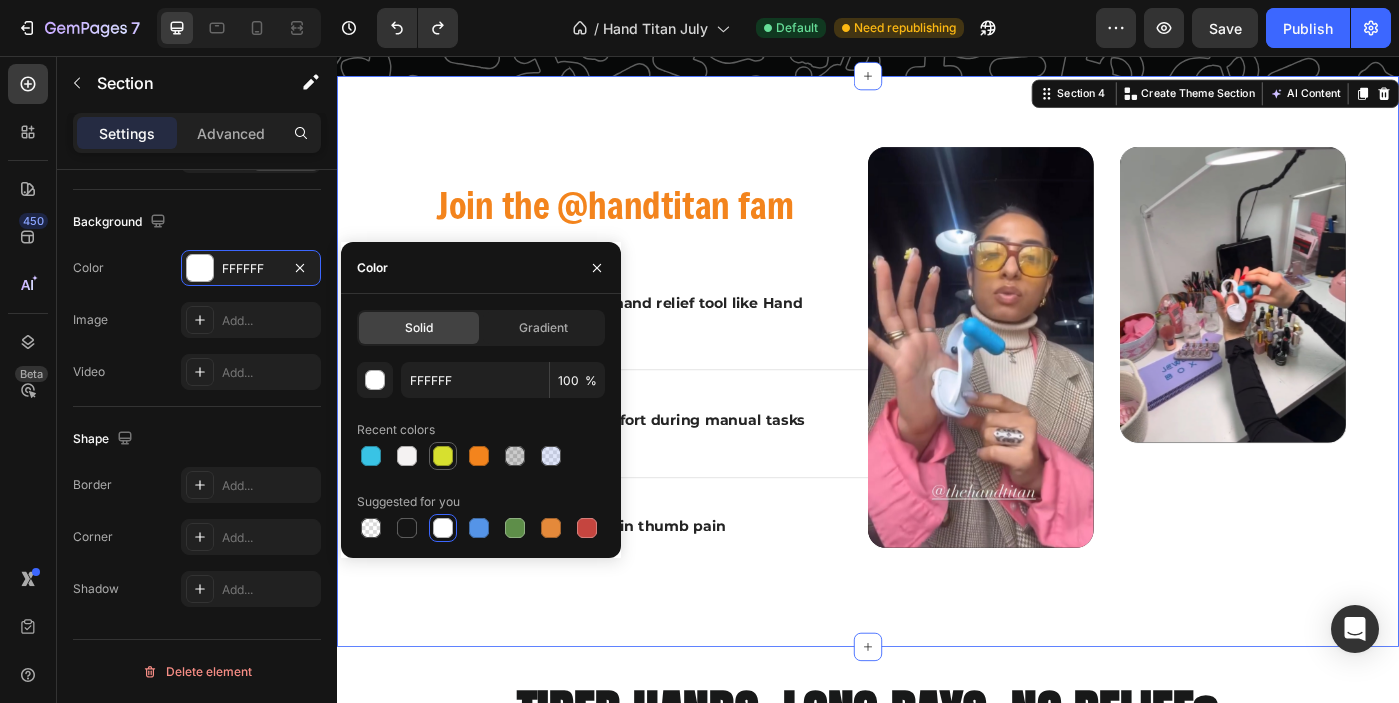 click at bounding box center [443, 456] 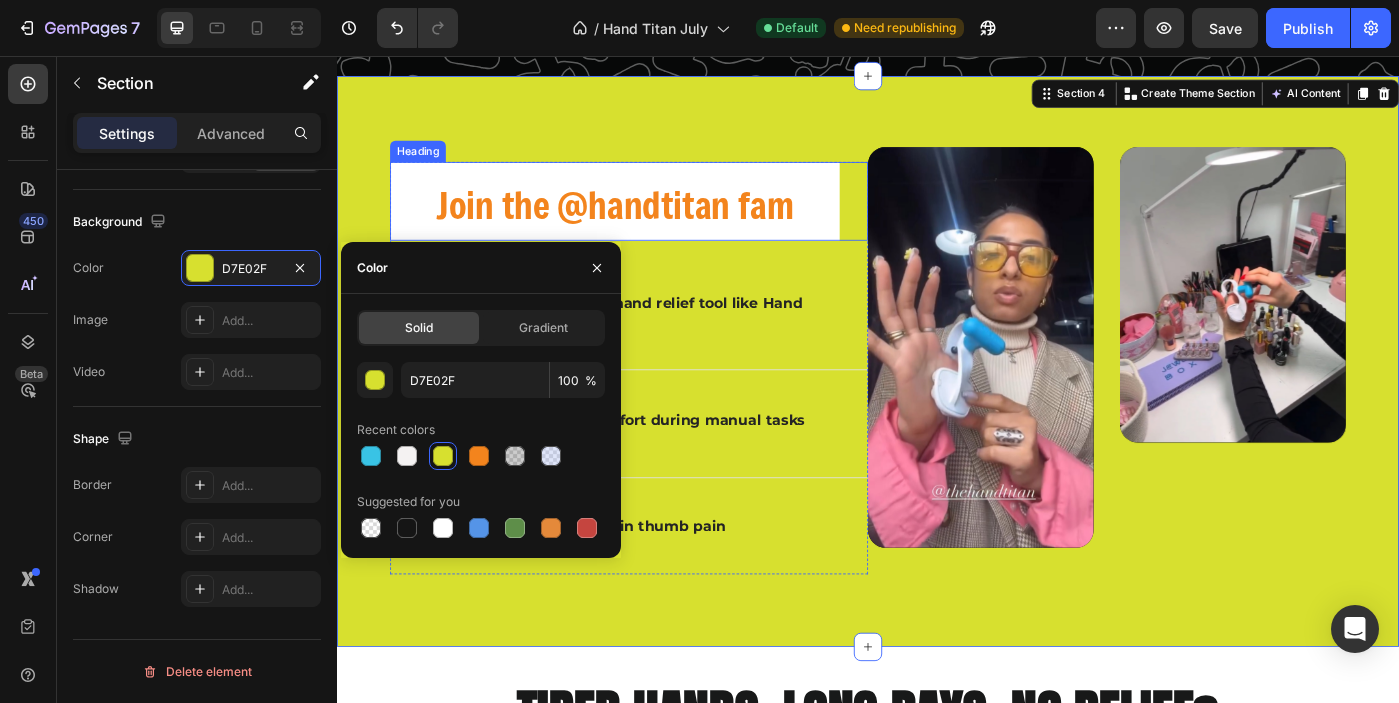click on "Join the @handtitan fam" at bounding box center [651, 220] 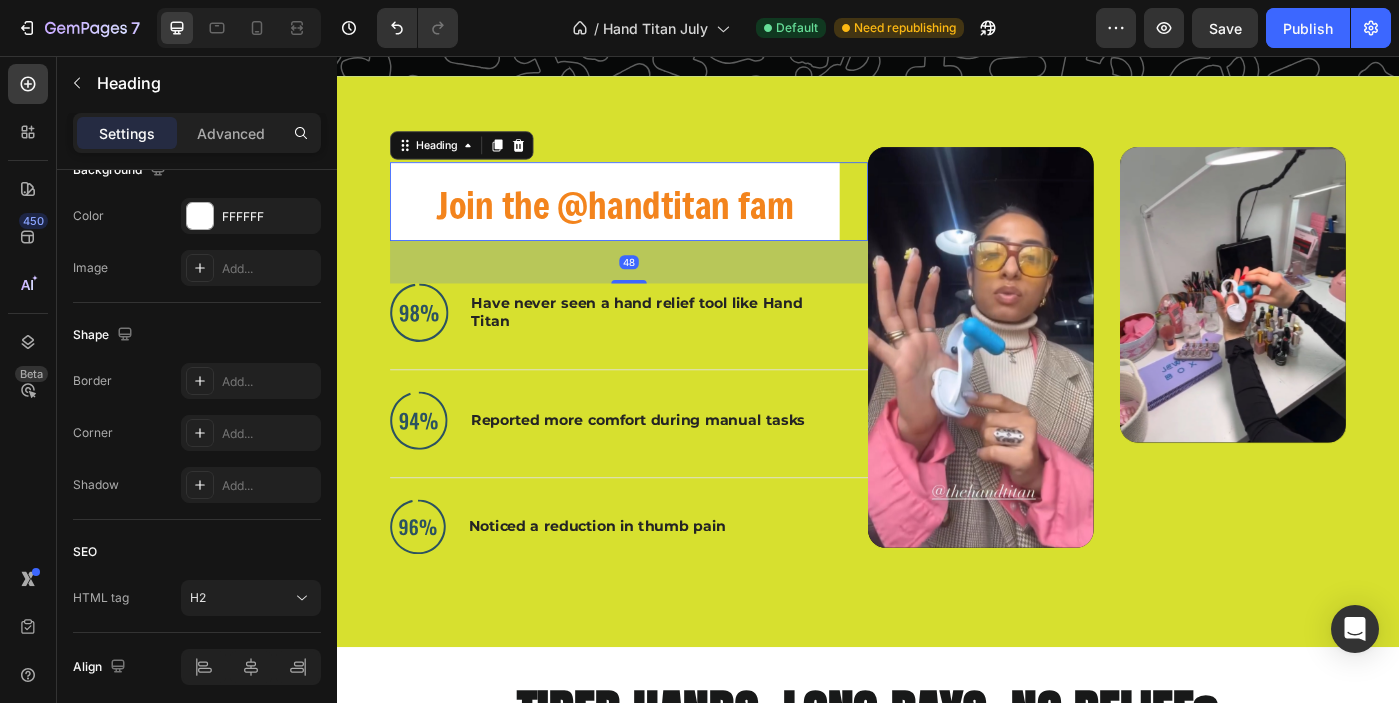 scroll, scrollTop: 0, scrollLeft: 0, axis: both 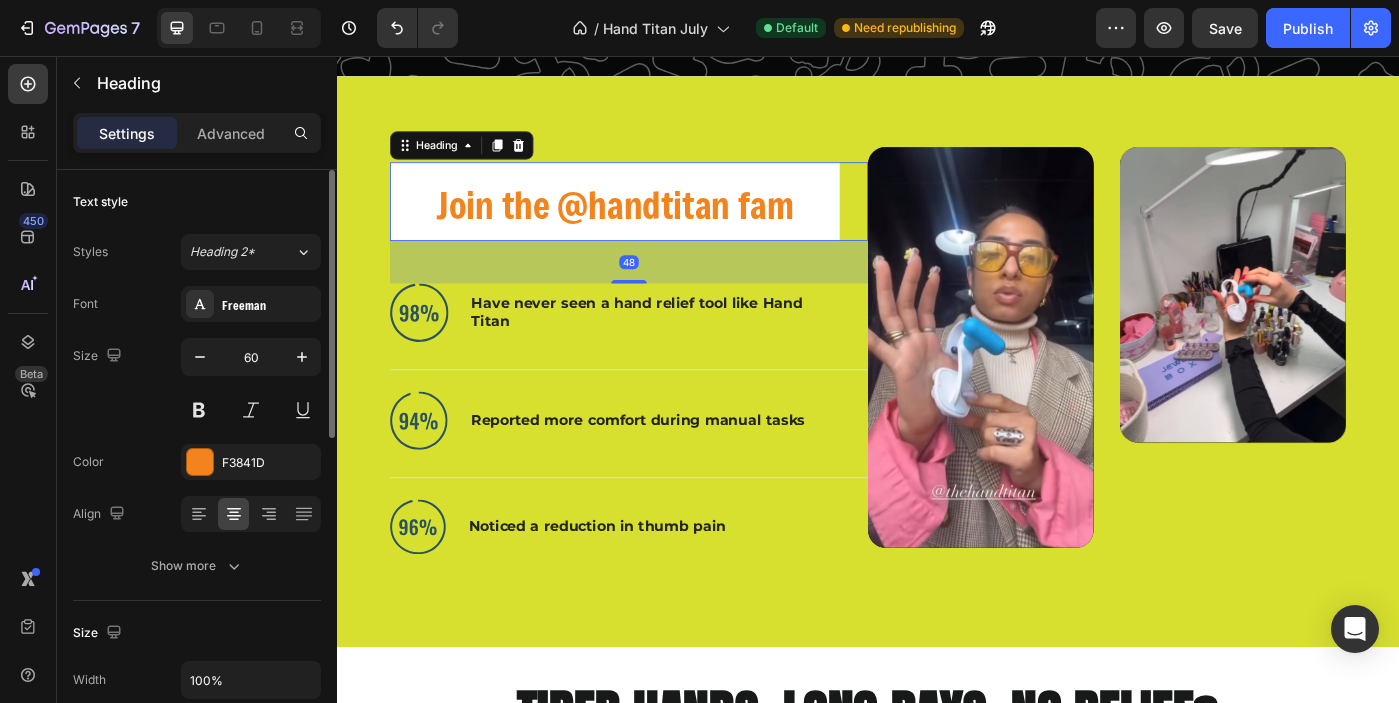 click on "Join the @handtitan fam" at bounding box center (651, 220) 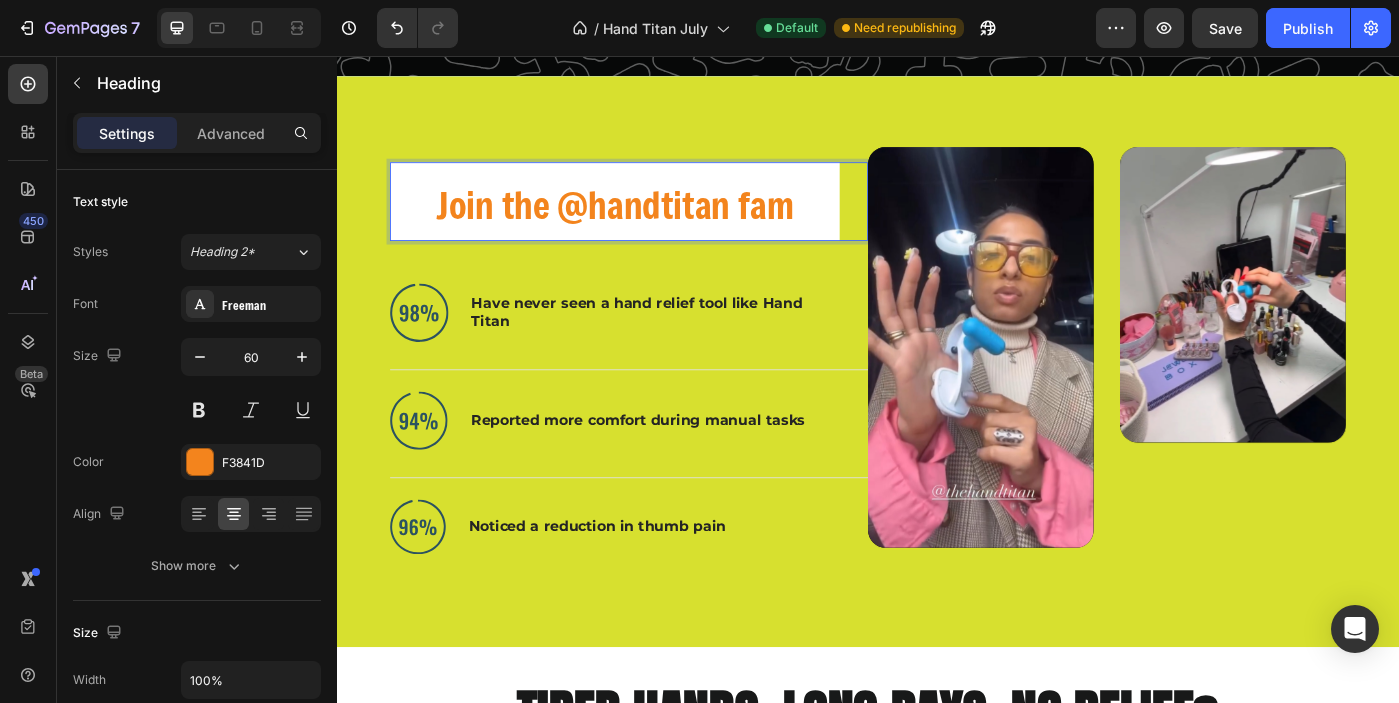 click on "Join the @handtitan fam" at bounding box center [651, 220] 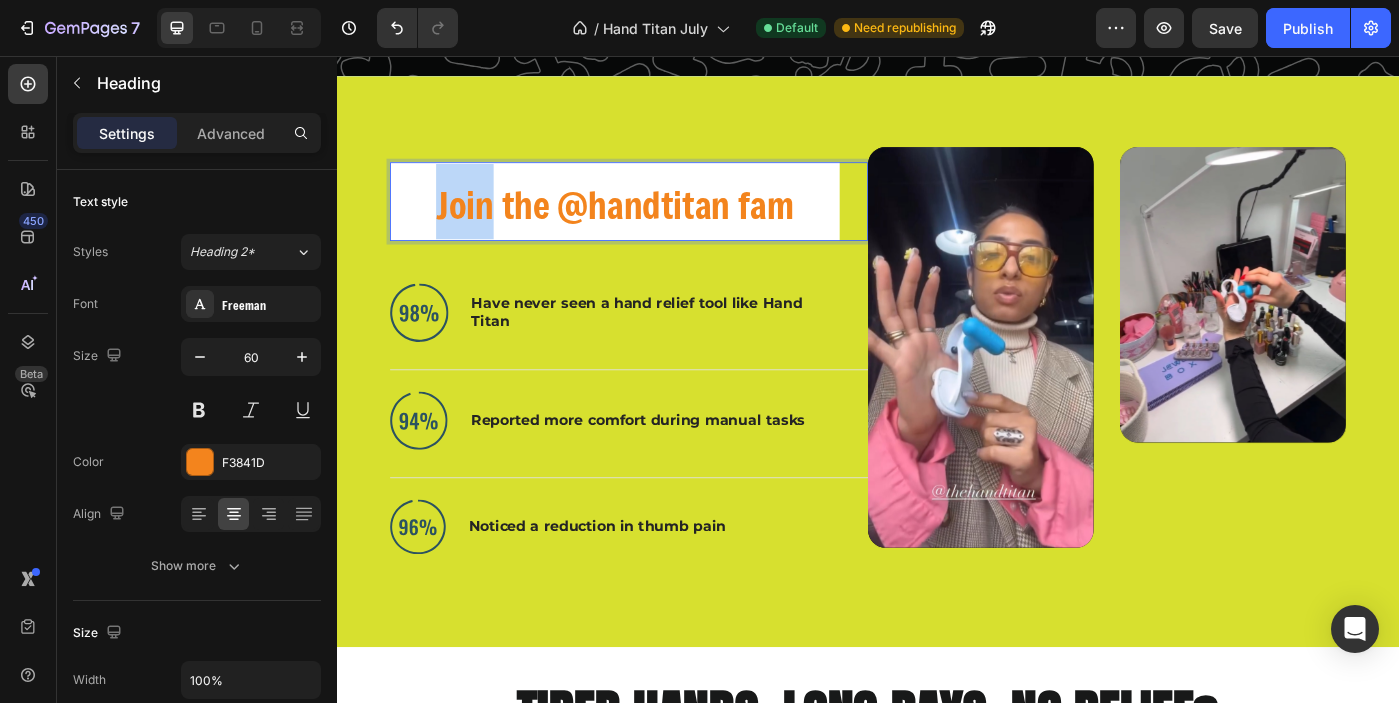 click on "Join the @handtitan fam" at bounding box center [651, 220] 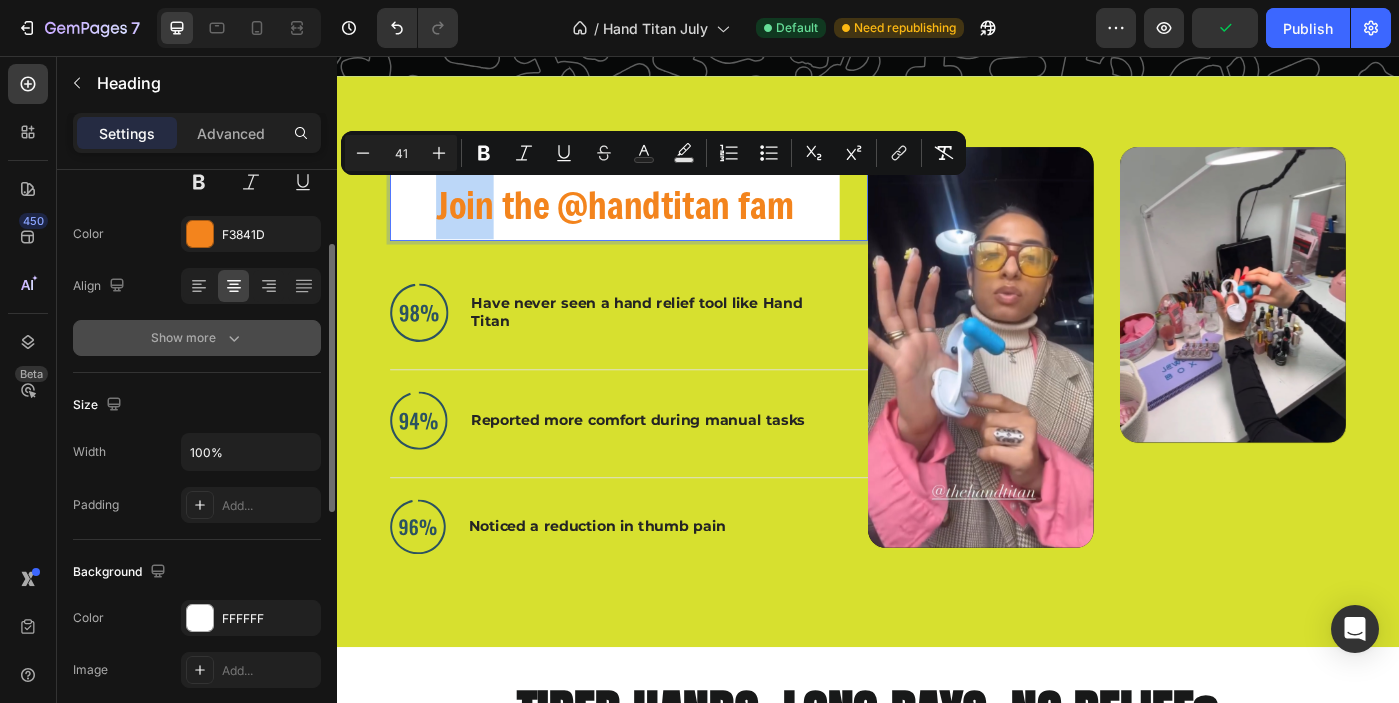 scroll, scrollTop: 197, scrollLeft: 0, axis: vertical 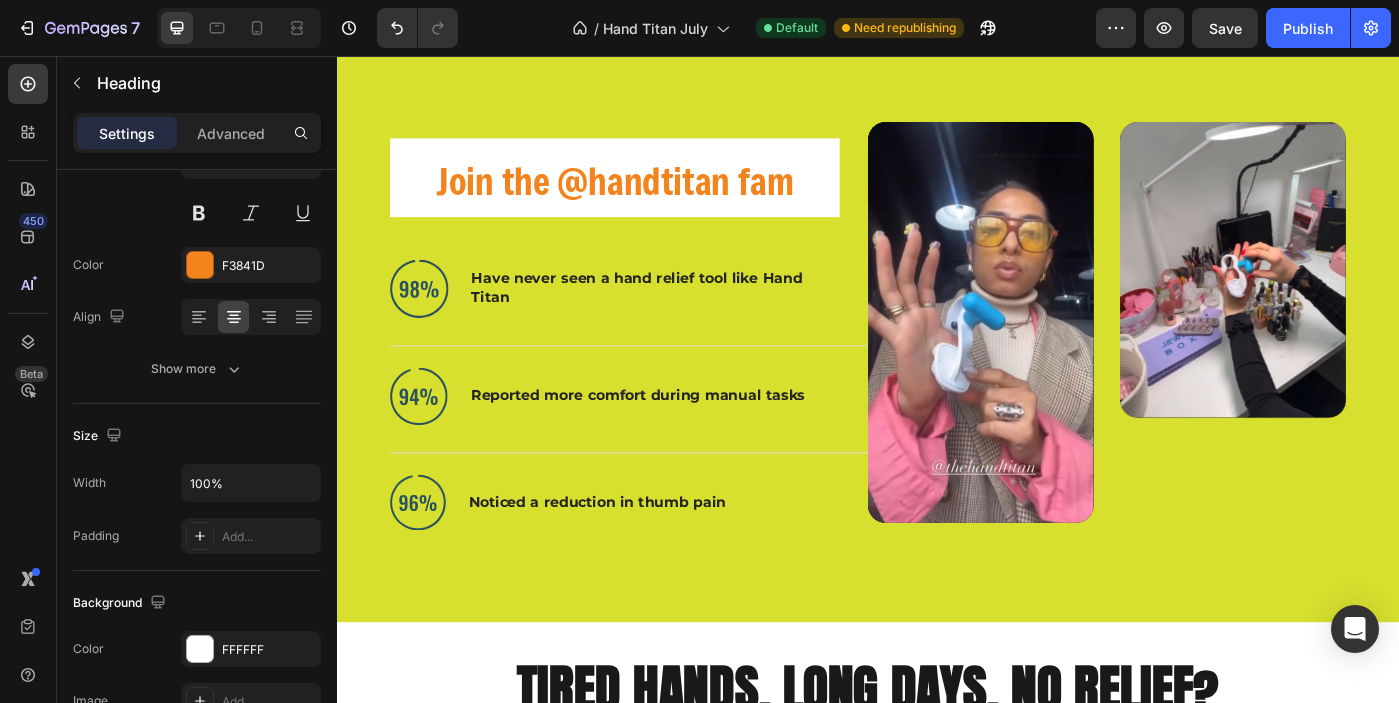 click on "Join the @handtitan fam" at bounding box center [651, 197] 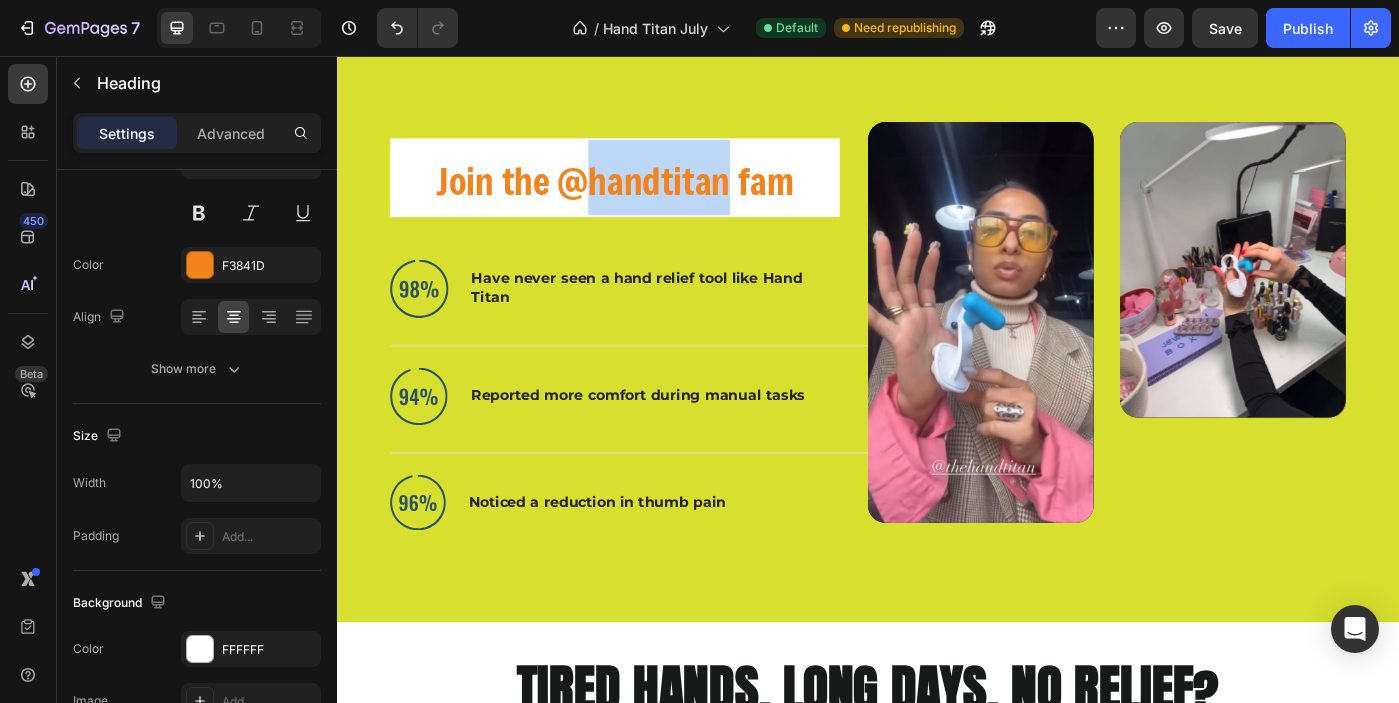 click on "Join the @handtitan fam" at bounding box center (651, 197) 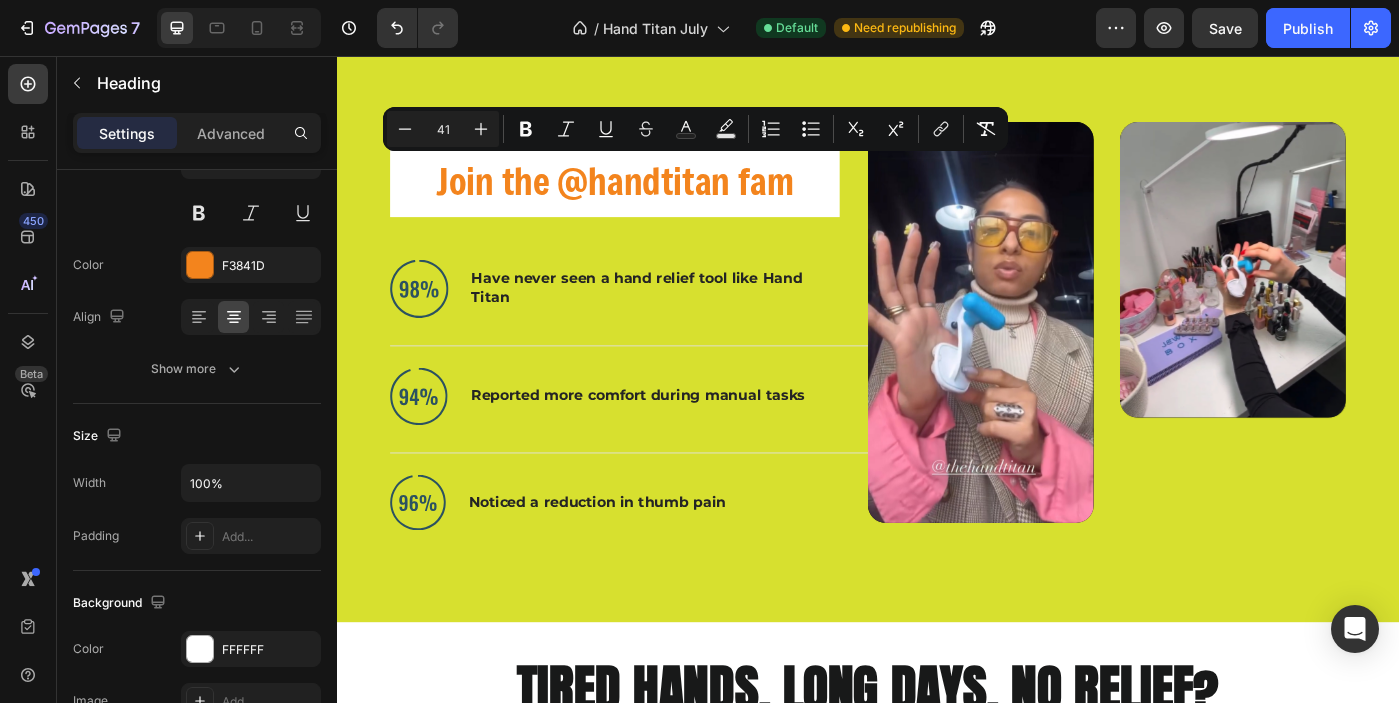 click on "Join the @handtitan fam" at bounding box center [651, 193] 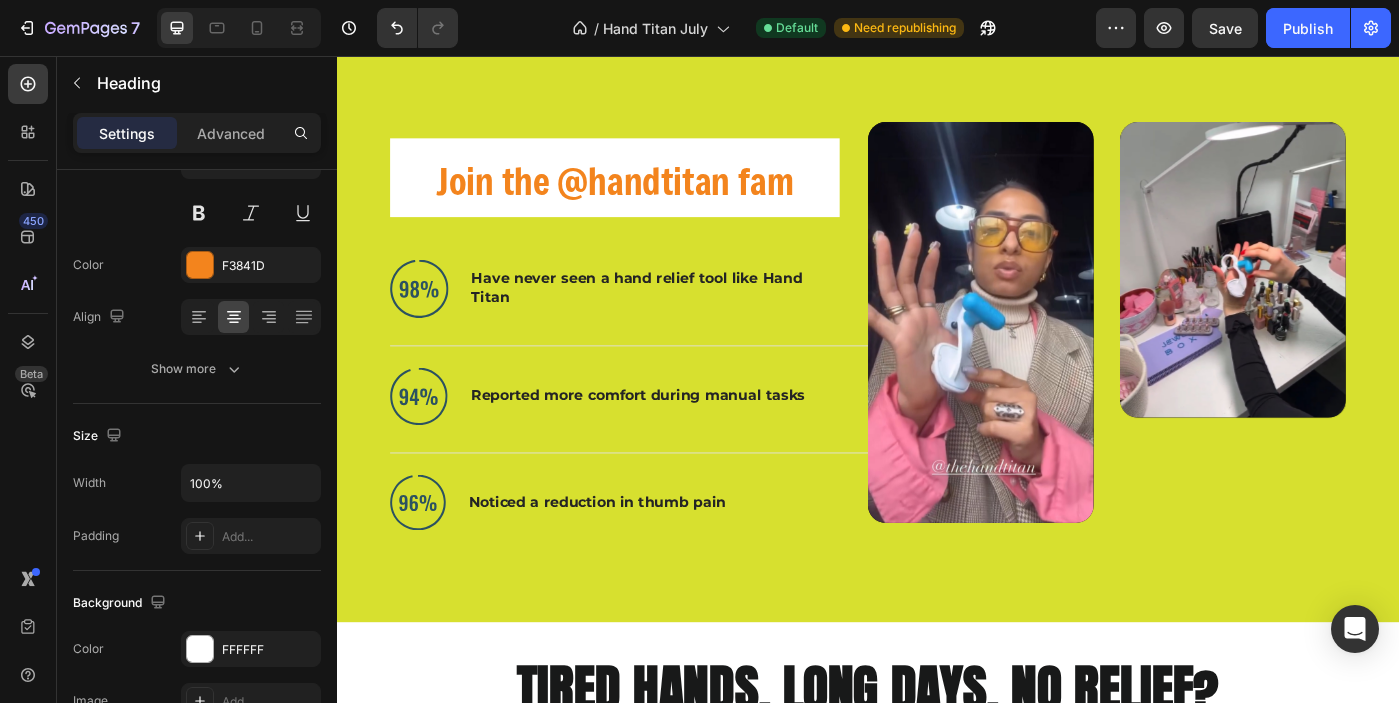 click on "Join the @handtitan fam" at bounding box center [651, 193] 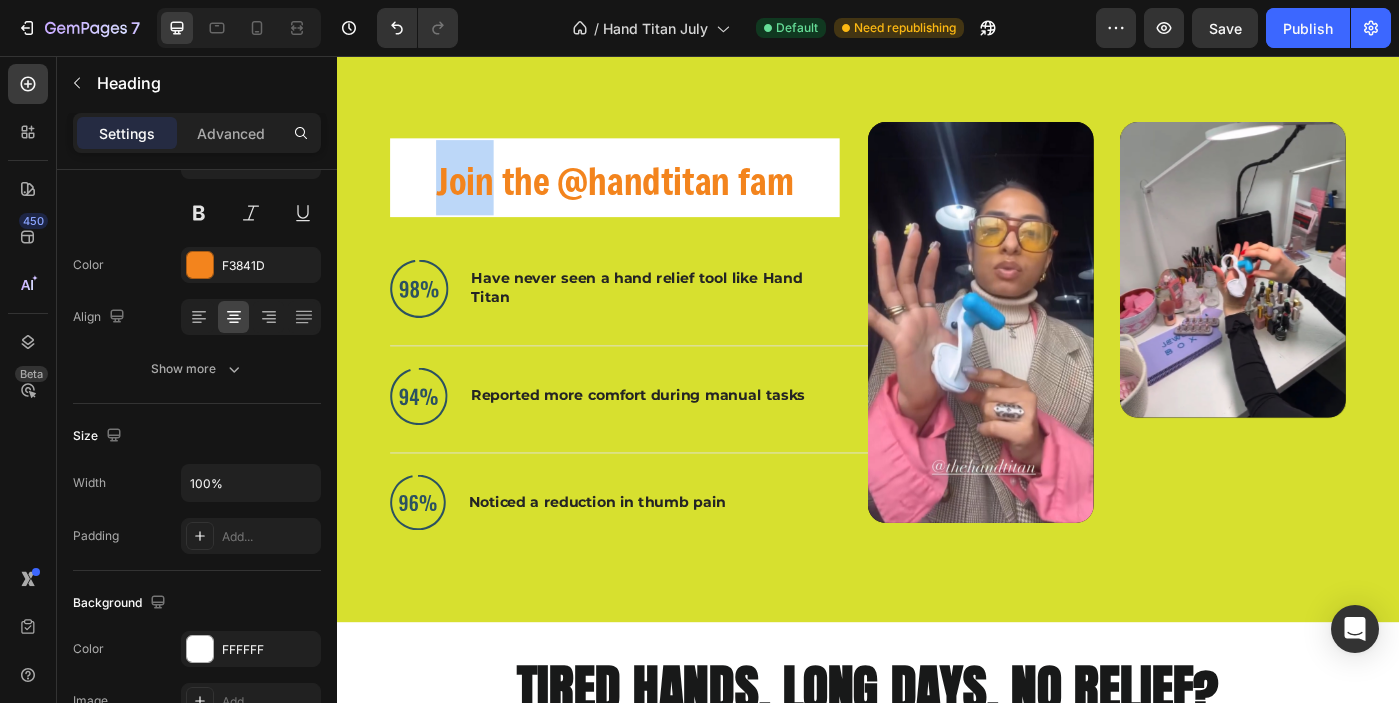 click on "Join the @handtitan fam" at bounding box center [651, 193] 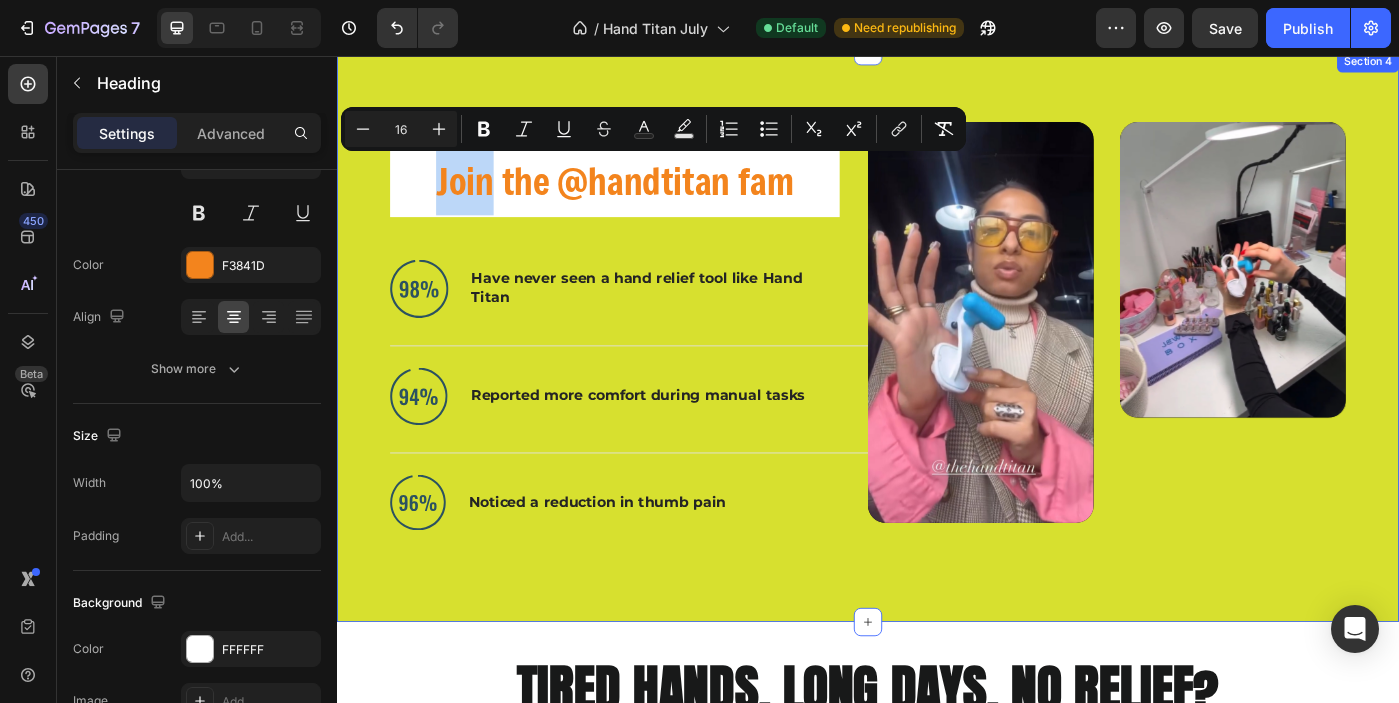click on "Join the @handtitan fam Heading Image Have never seen a hand relief tool like Hand Titan  Text Block Advanced List Image Reported more comfort during manual tasks Text Block Advanced List Image Noticed a reduction in thumb pain Text Block Advanced List Row Video Video Carousel Row Section 4" at bounding box center (937, 373) 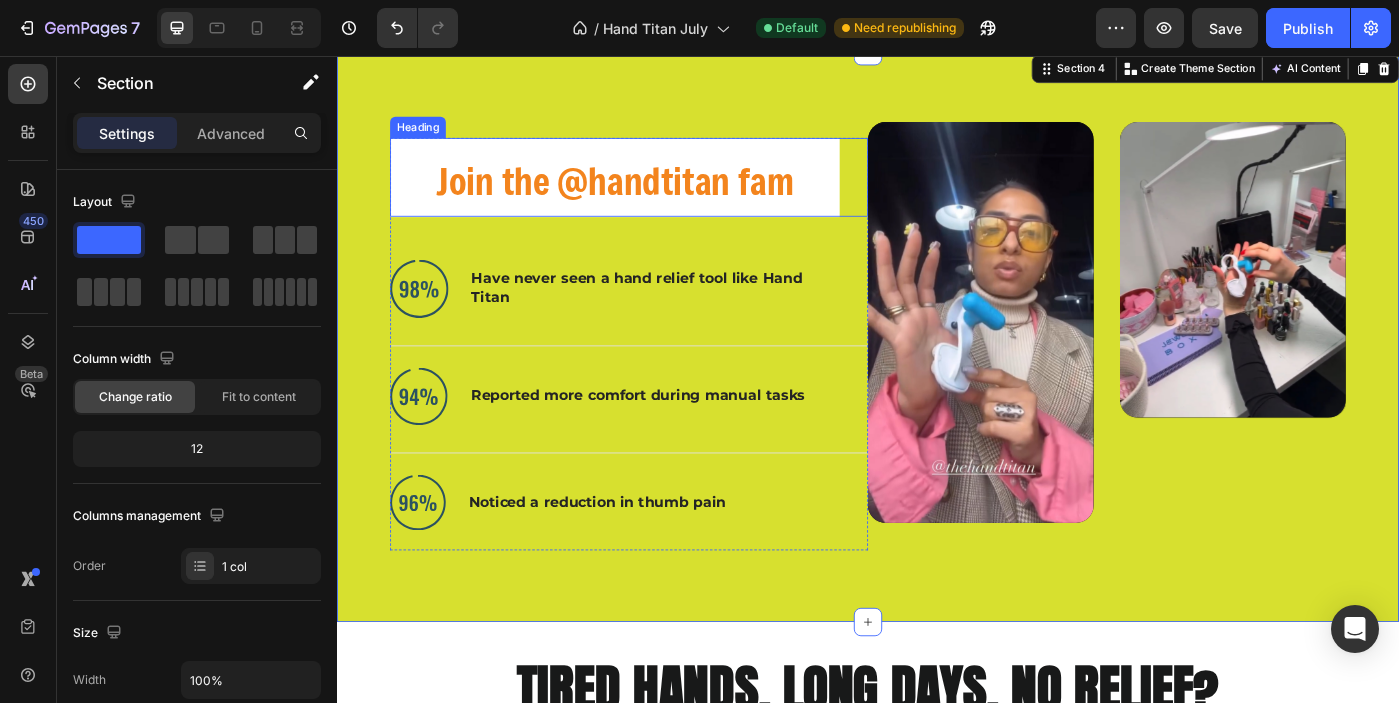click on "Heading" at bounding box center (428, 137) 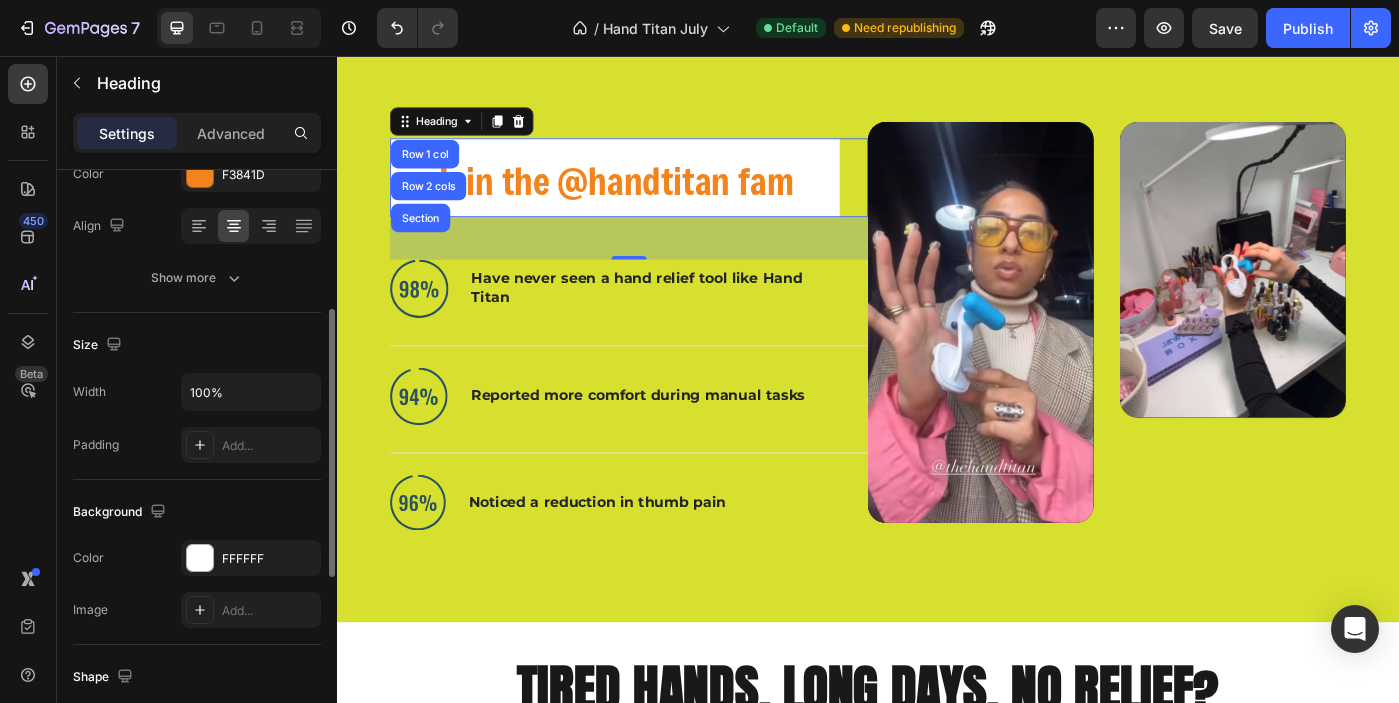 scroll, scrollTop: 317, scrollLeft: 0, axis: vertical 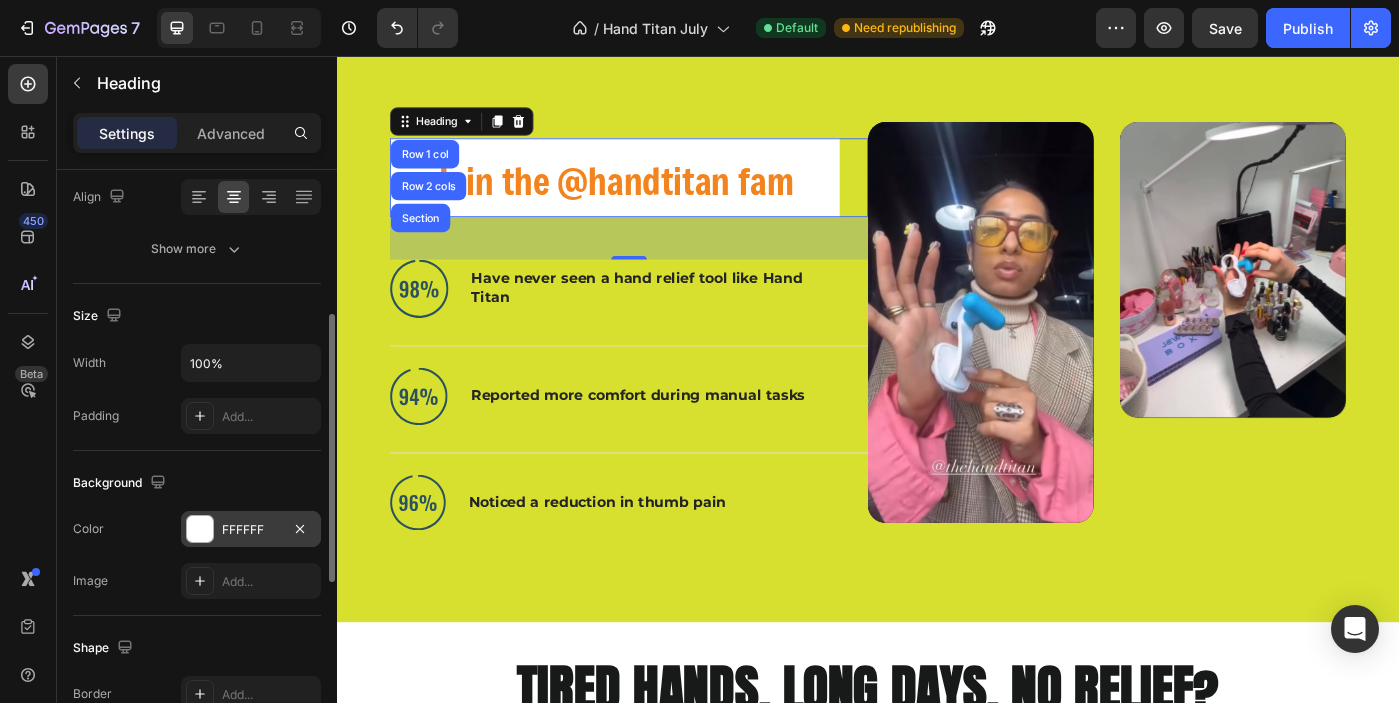 click at bounding box center [200, 529] 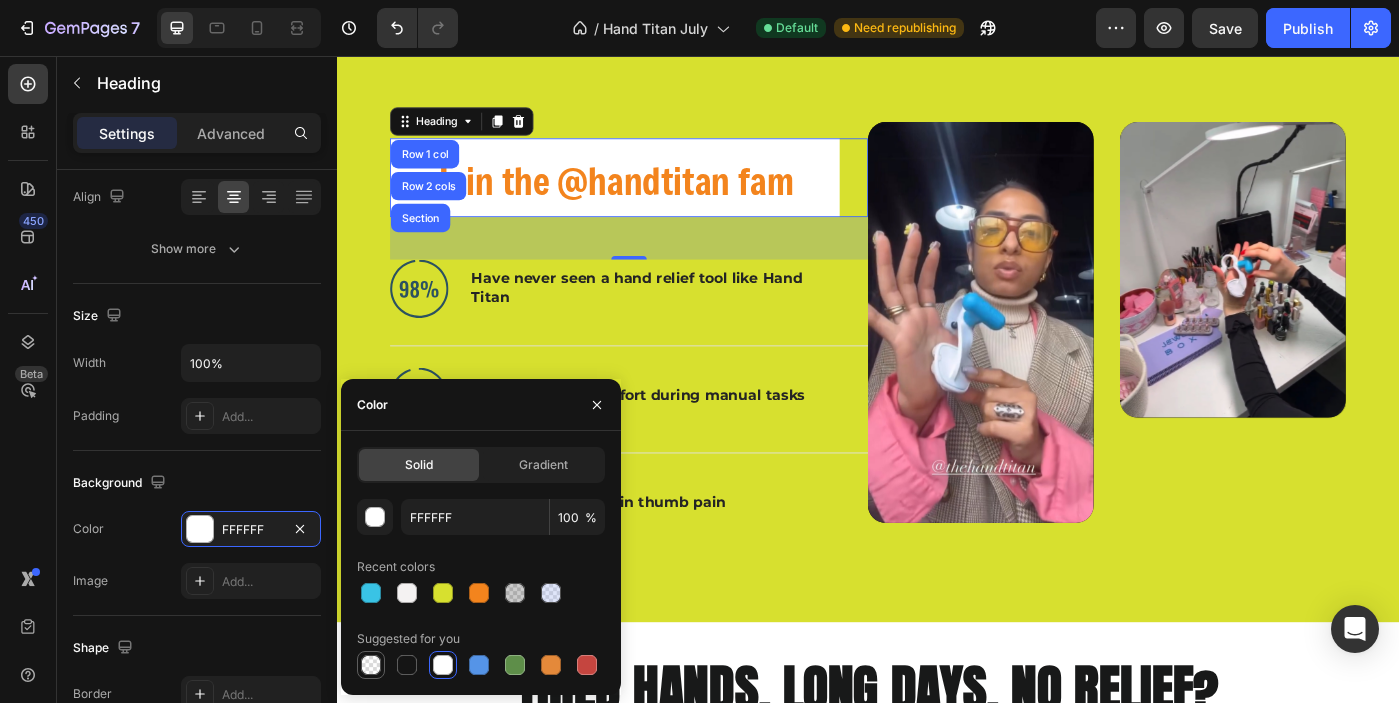 click at bounding box center [371, 665] 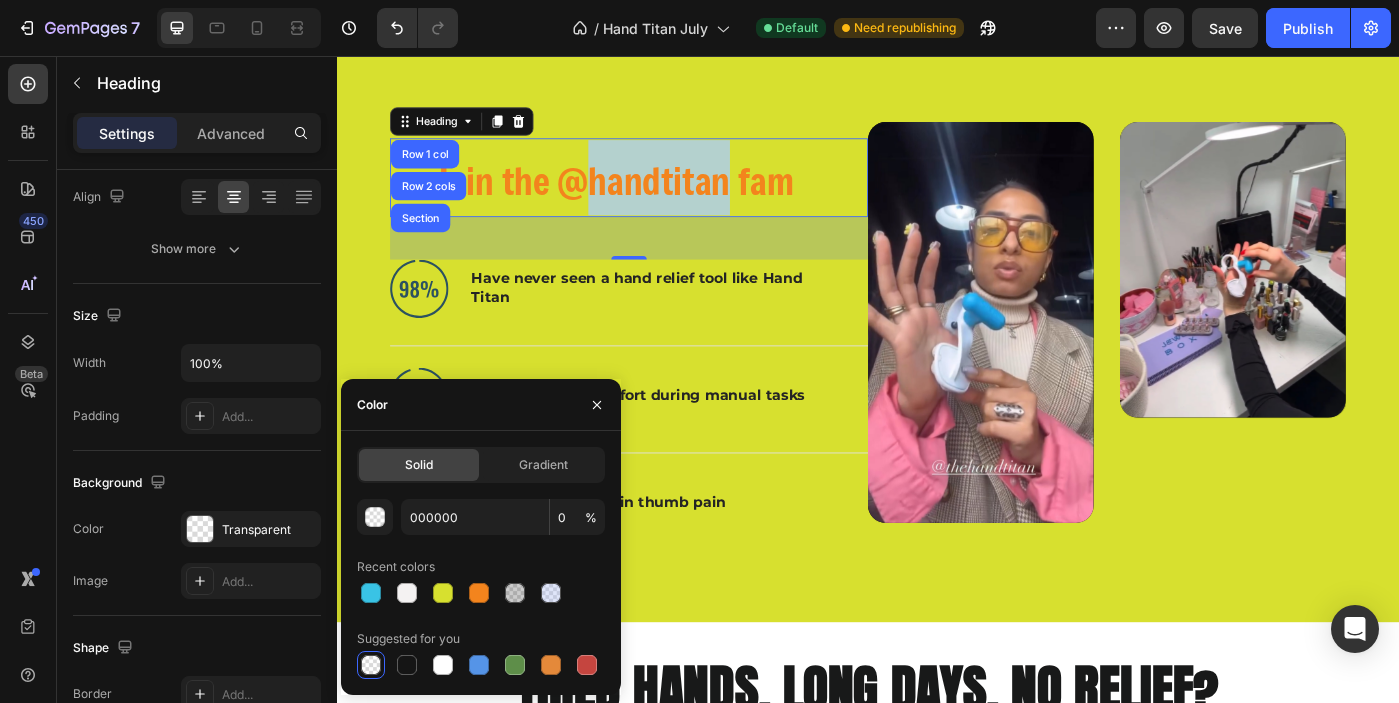 click on "Join the @handtitan fam" at bounding box center (651, 197) 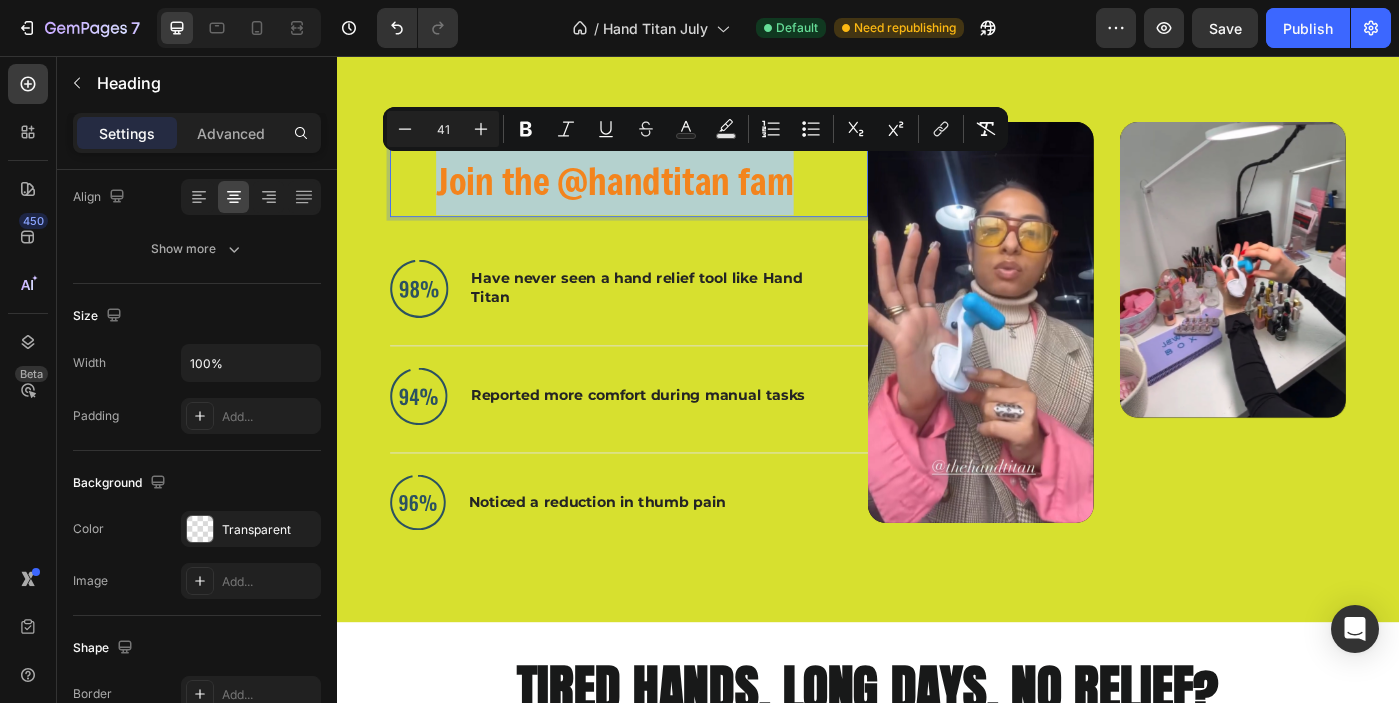 click on "Join the @handtitan fam" at bounding box center [651, 197] 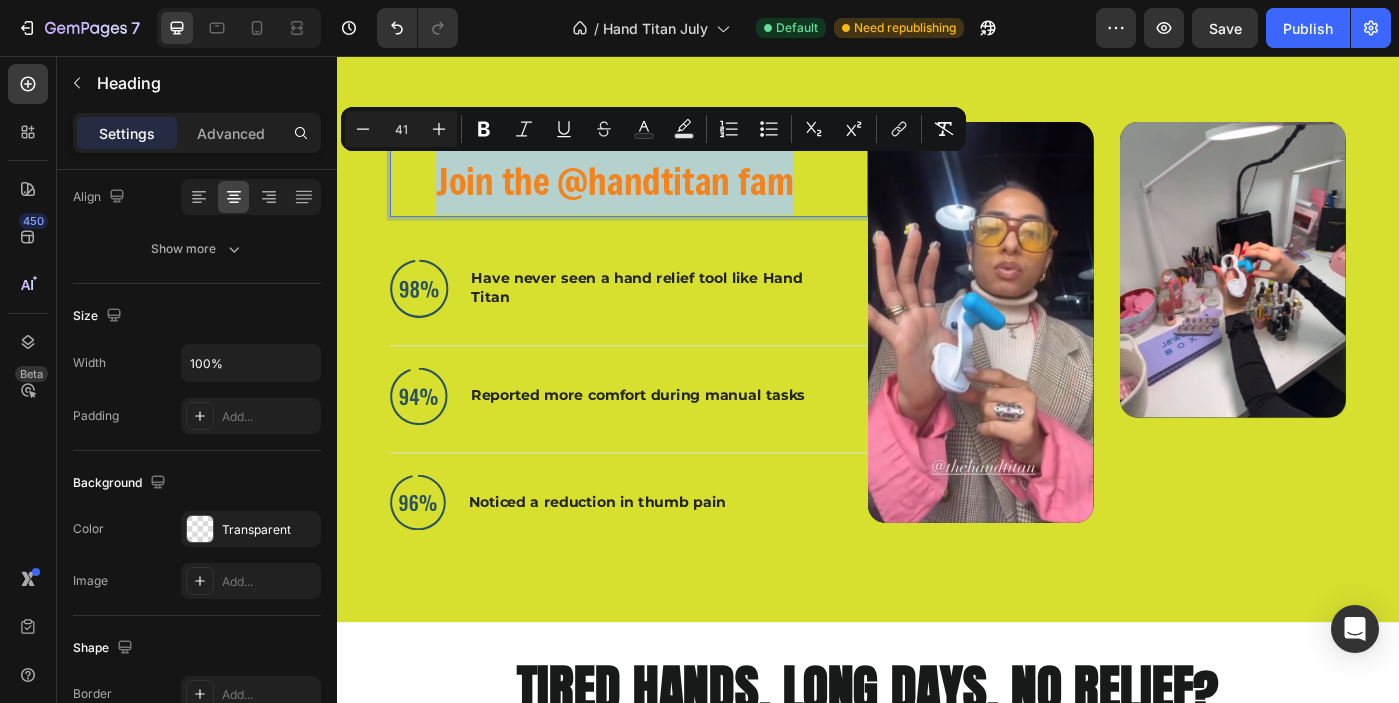 click on "Join the @handtitan fam" at bounding box center [651, 197] 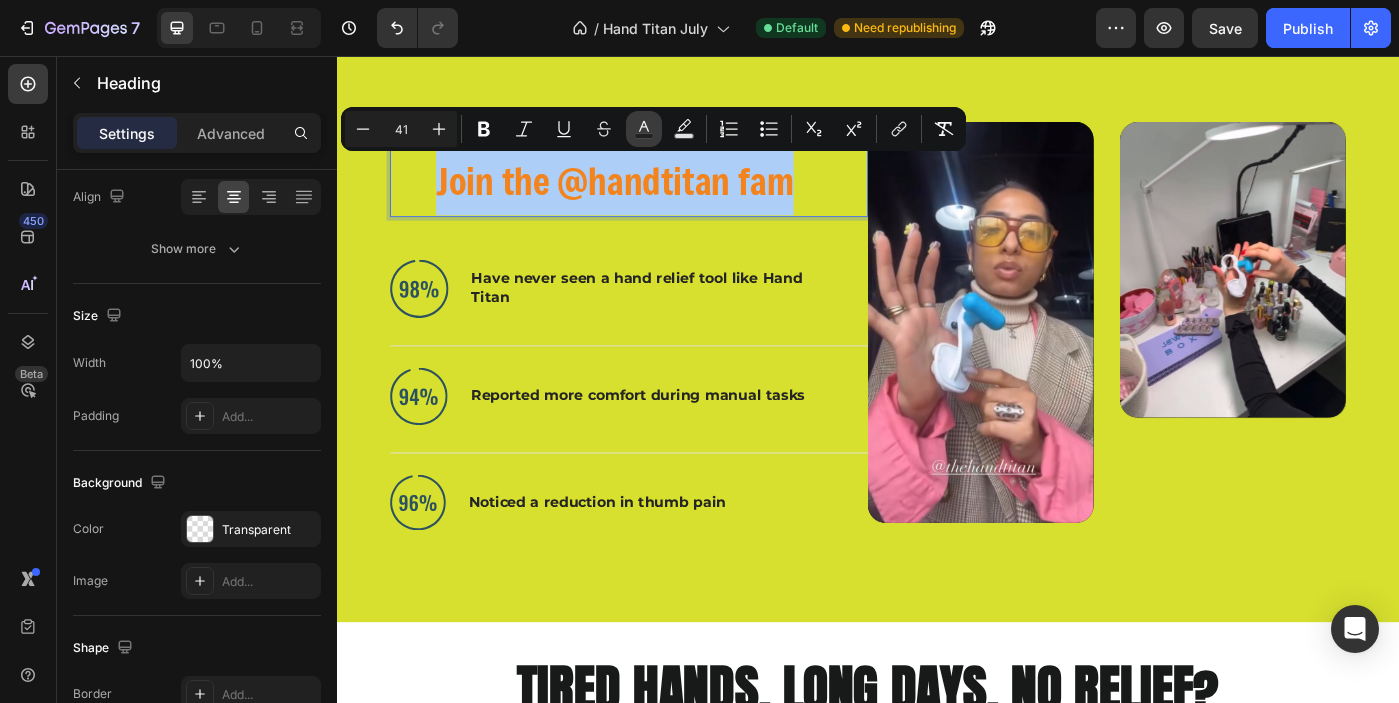 click 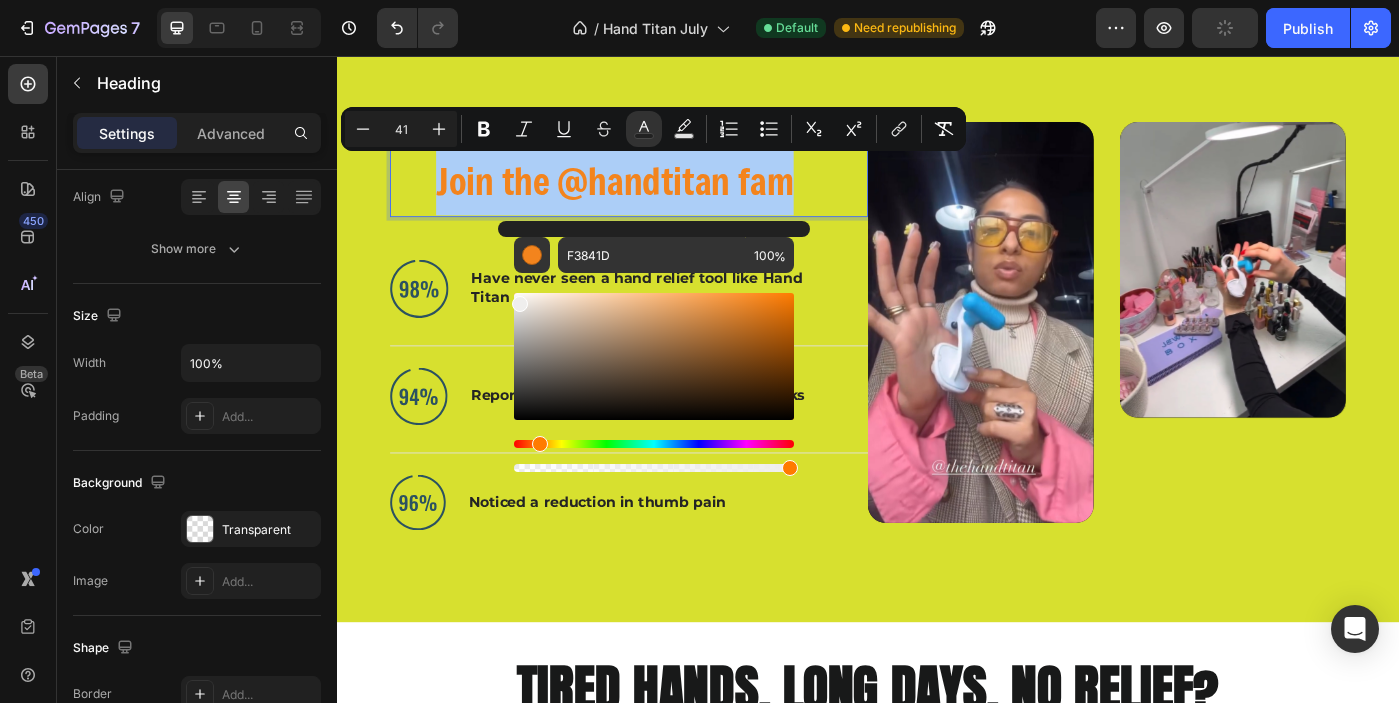 click at bounding box center [654, 356] 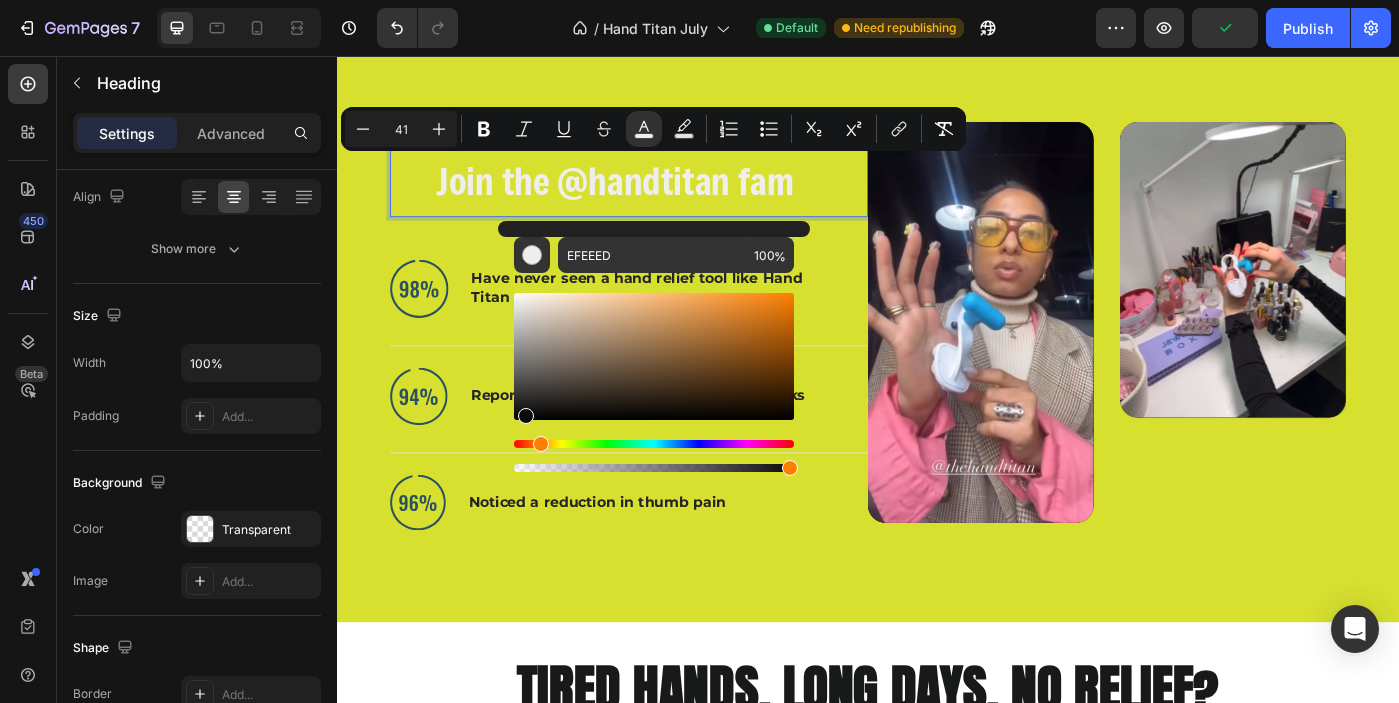click at bounding box center (654, 356) 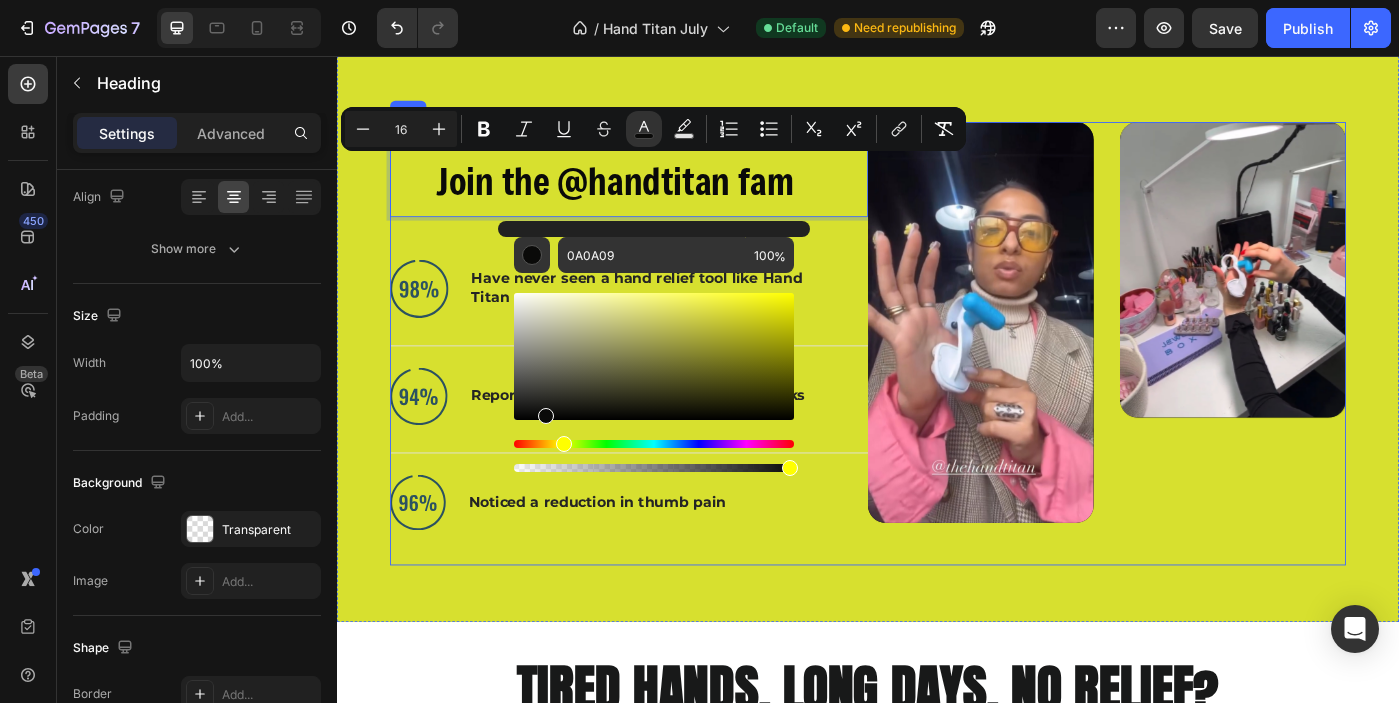 click on "Join the @handtitan fam Heading Row 1 col Row 2 cols Section   48 Image Have never seen a hand relief tool like Hand Titan  Text Block Advanced List Image Reported more comfort during manual tasks Text Block Advanced List Image Noticed a reduction in thumb pain Text Block Advanced List Row" at bounding box center [667, 381] 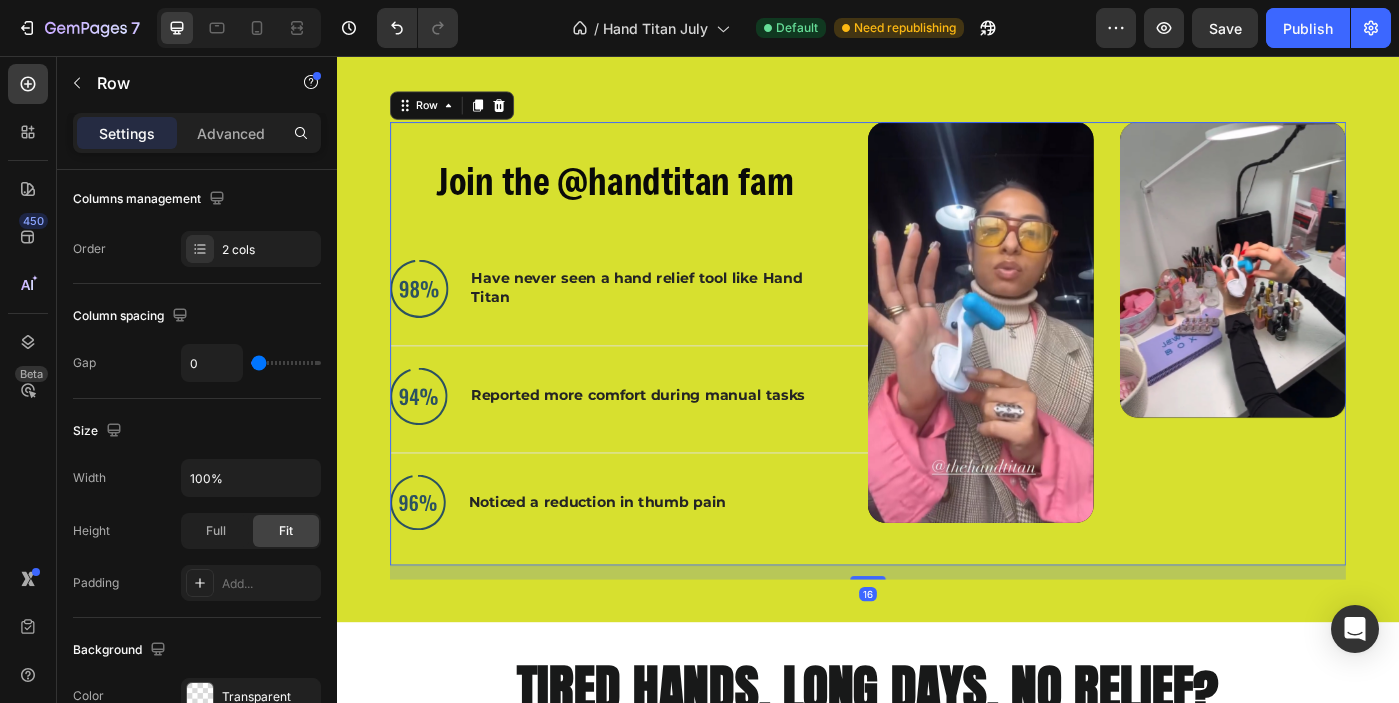 scroll, scrollTop: 0, scrollLeft: 0, axis: both 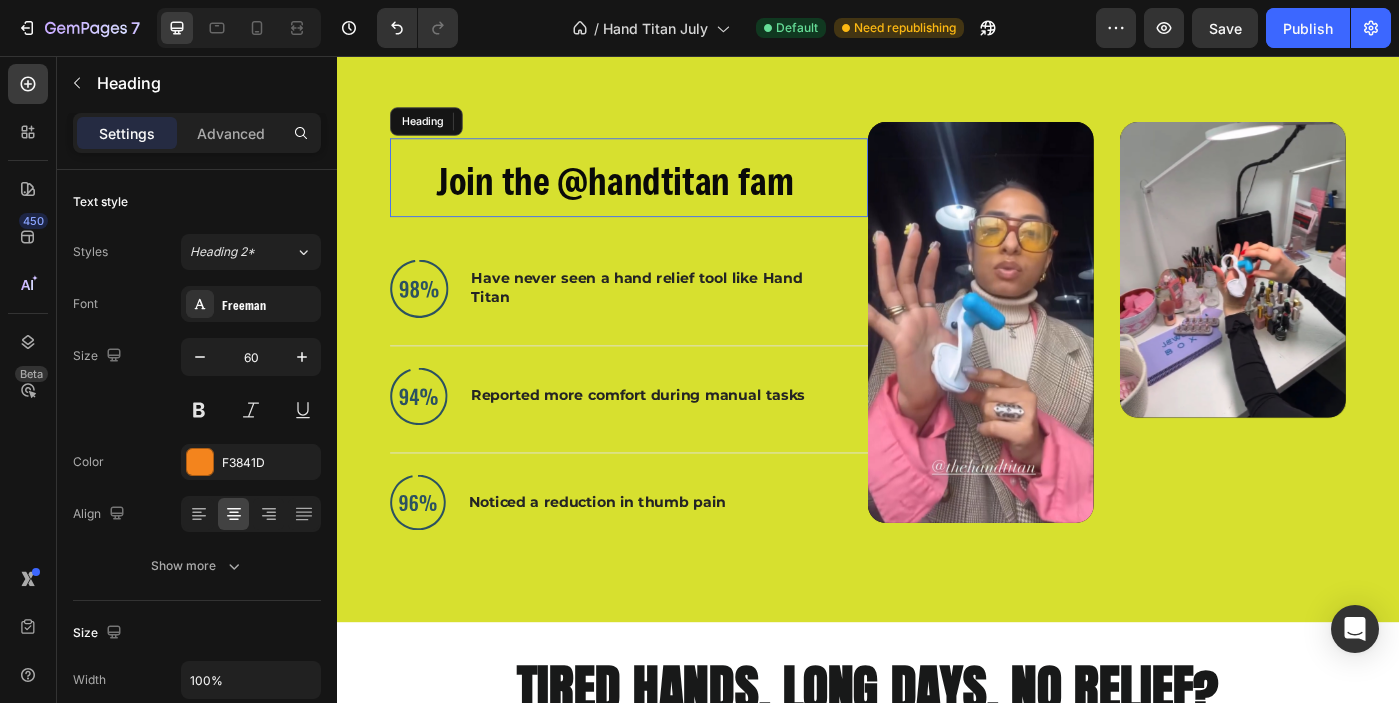click on "Join the @handtitan fam" at bounding box center [651, 197] 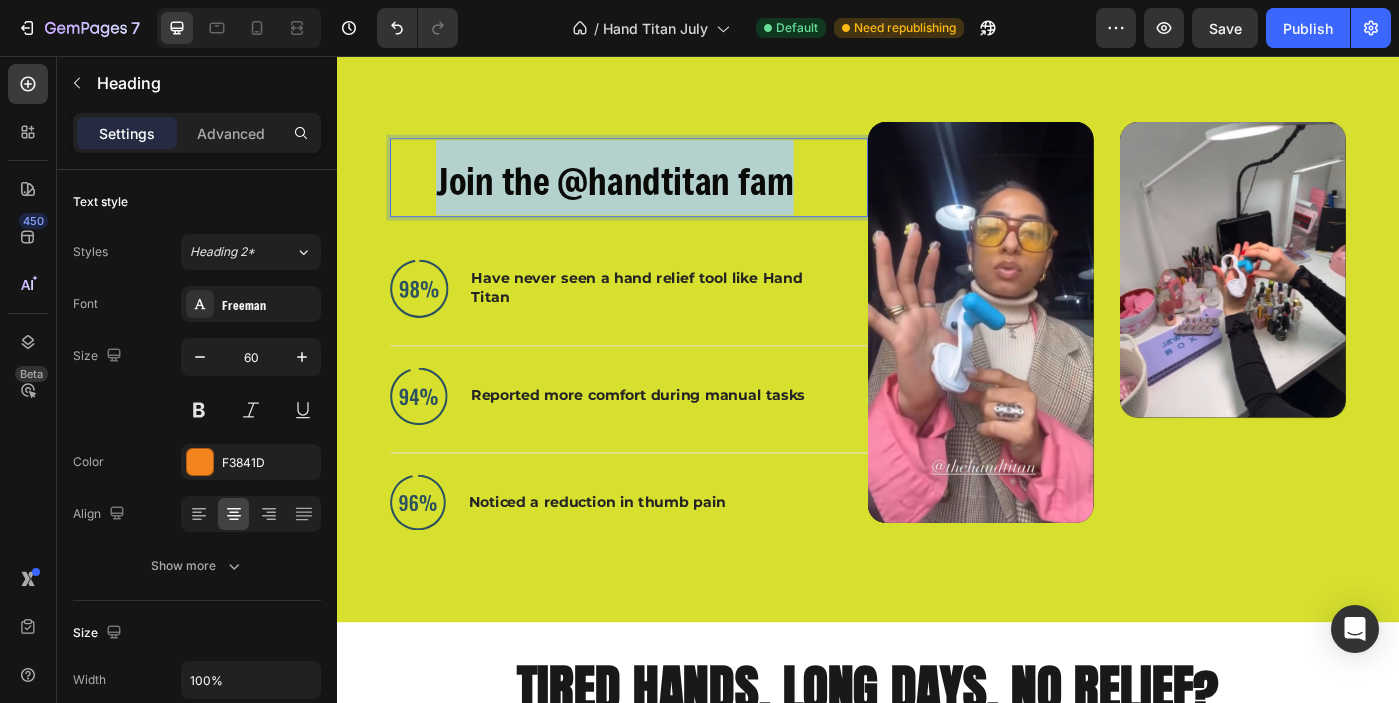 click on "Join the @handtitan fam" at bounding box center [651, 197] 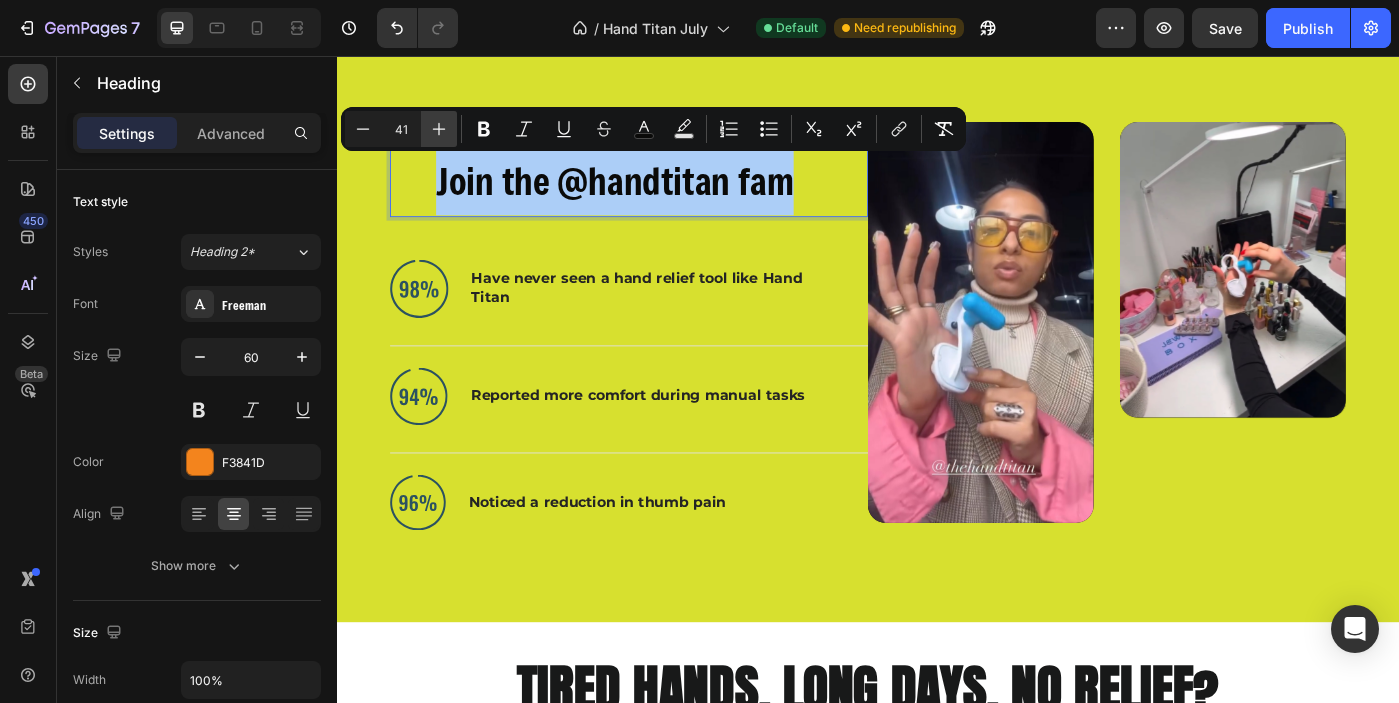 click 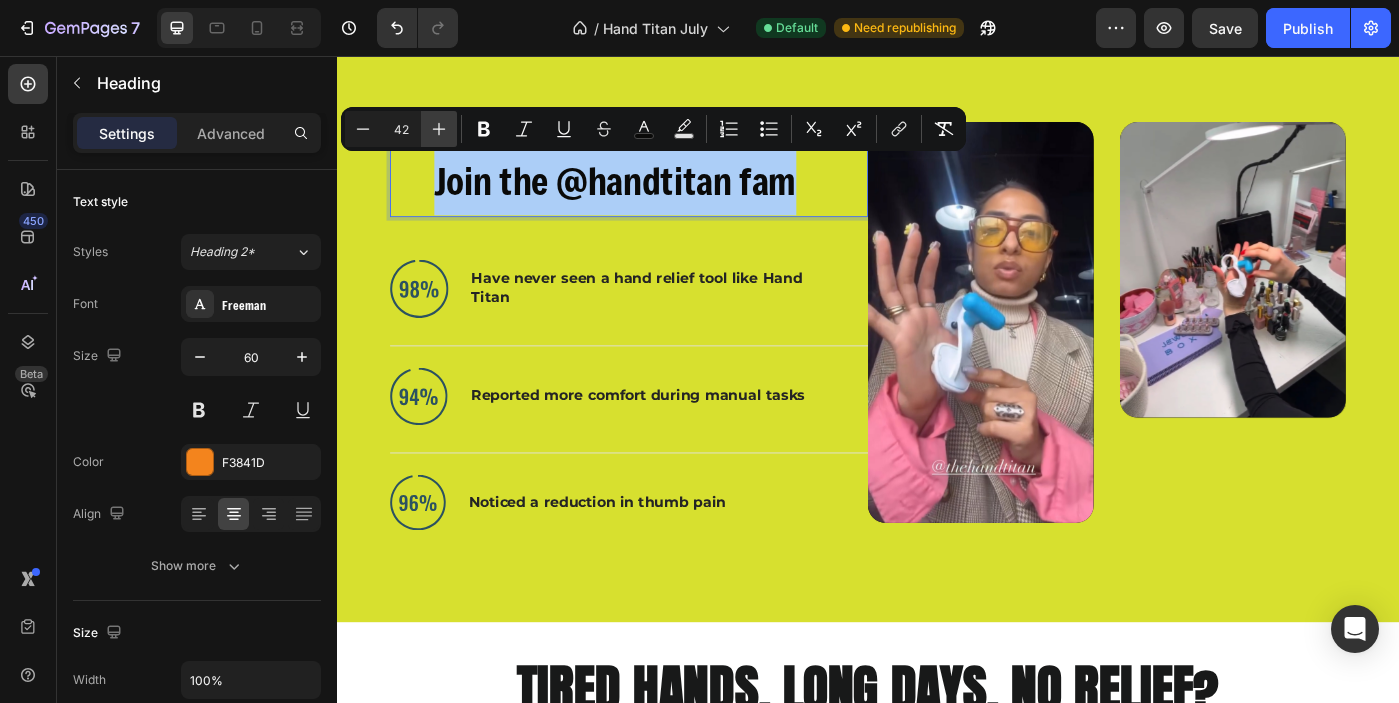 click 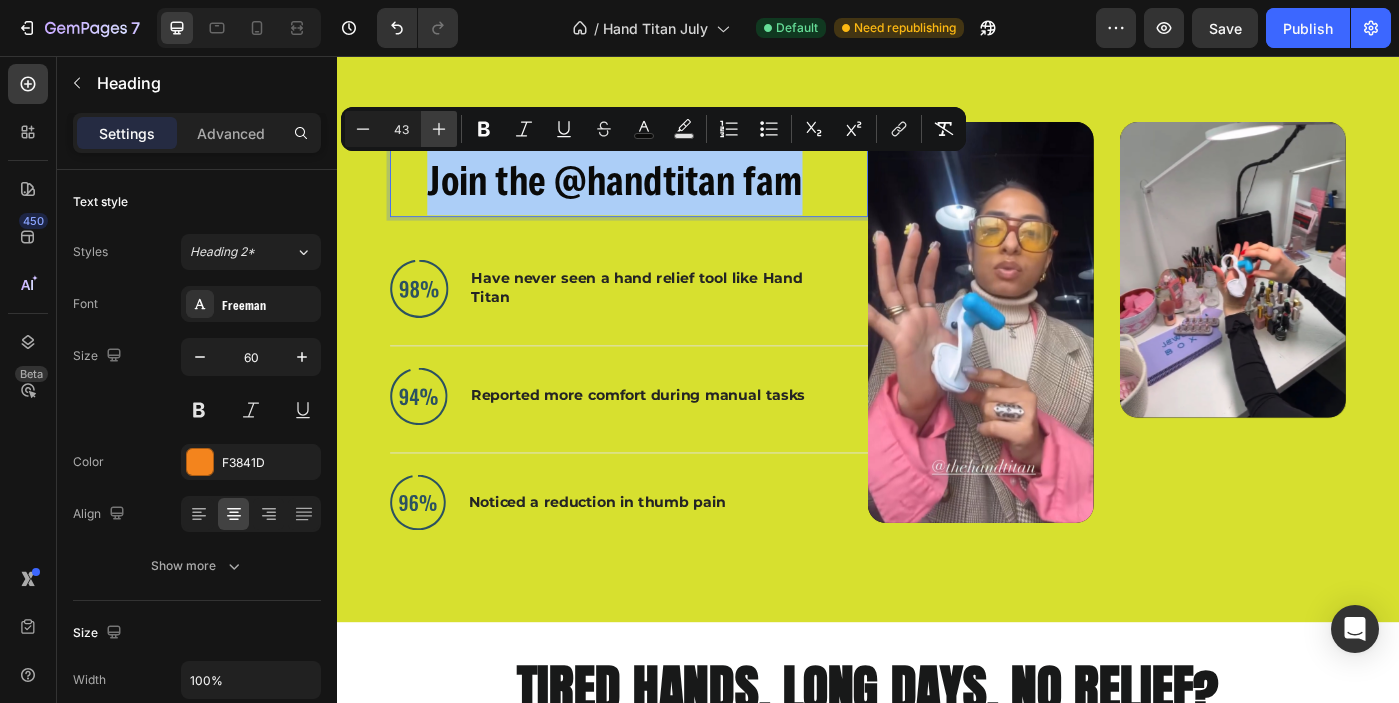 click 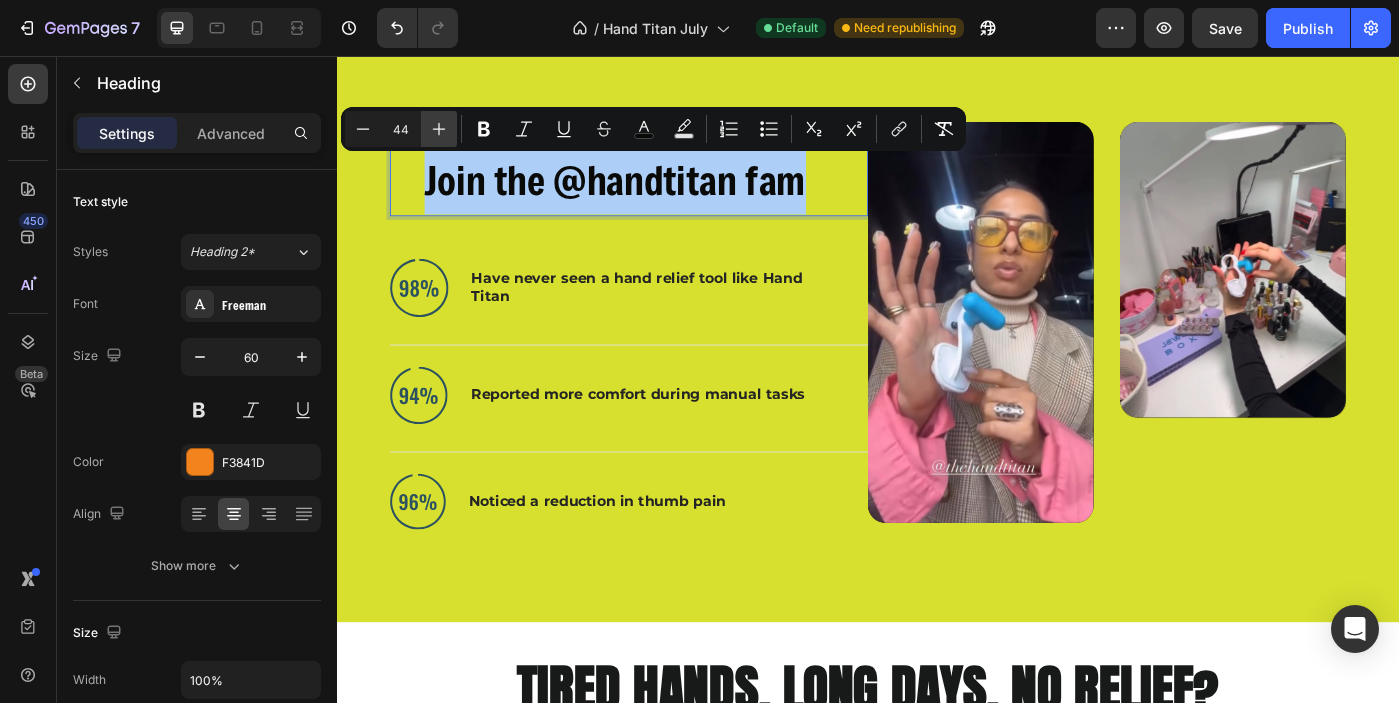 click 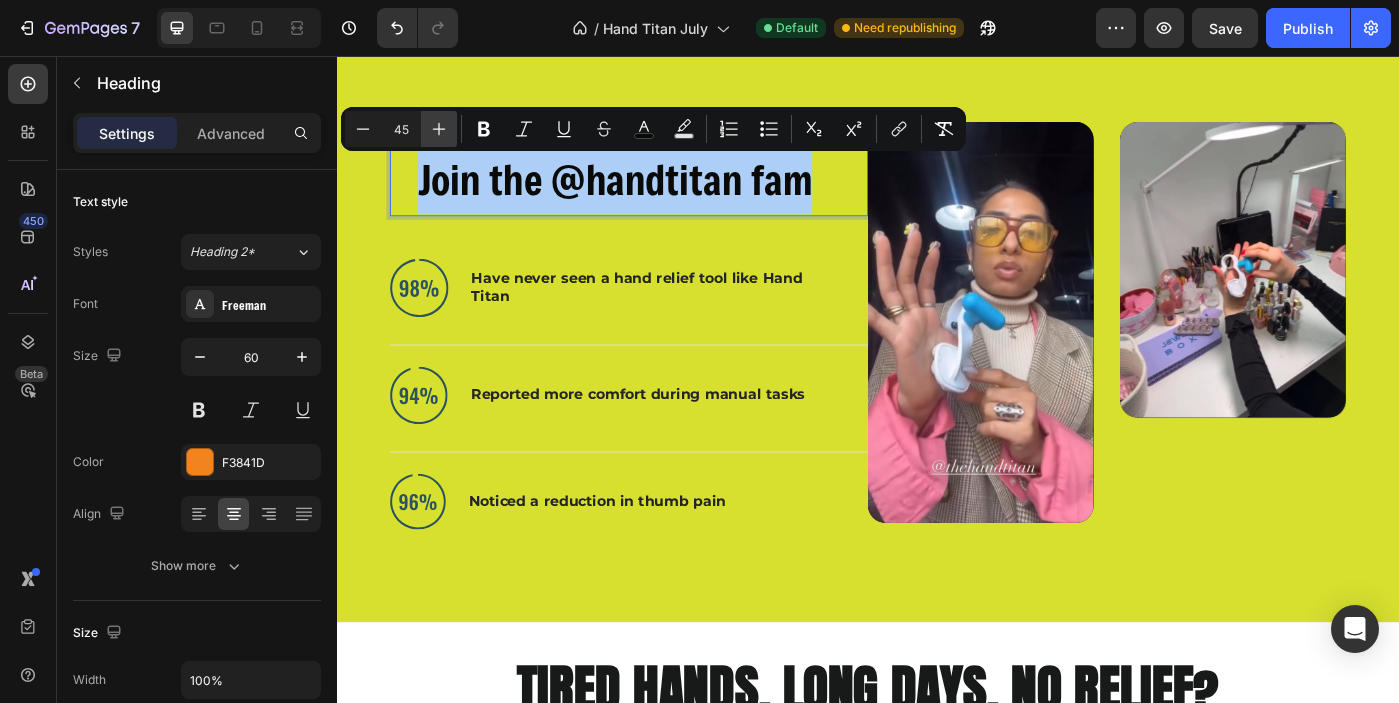 click 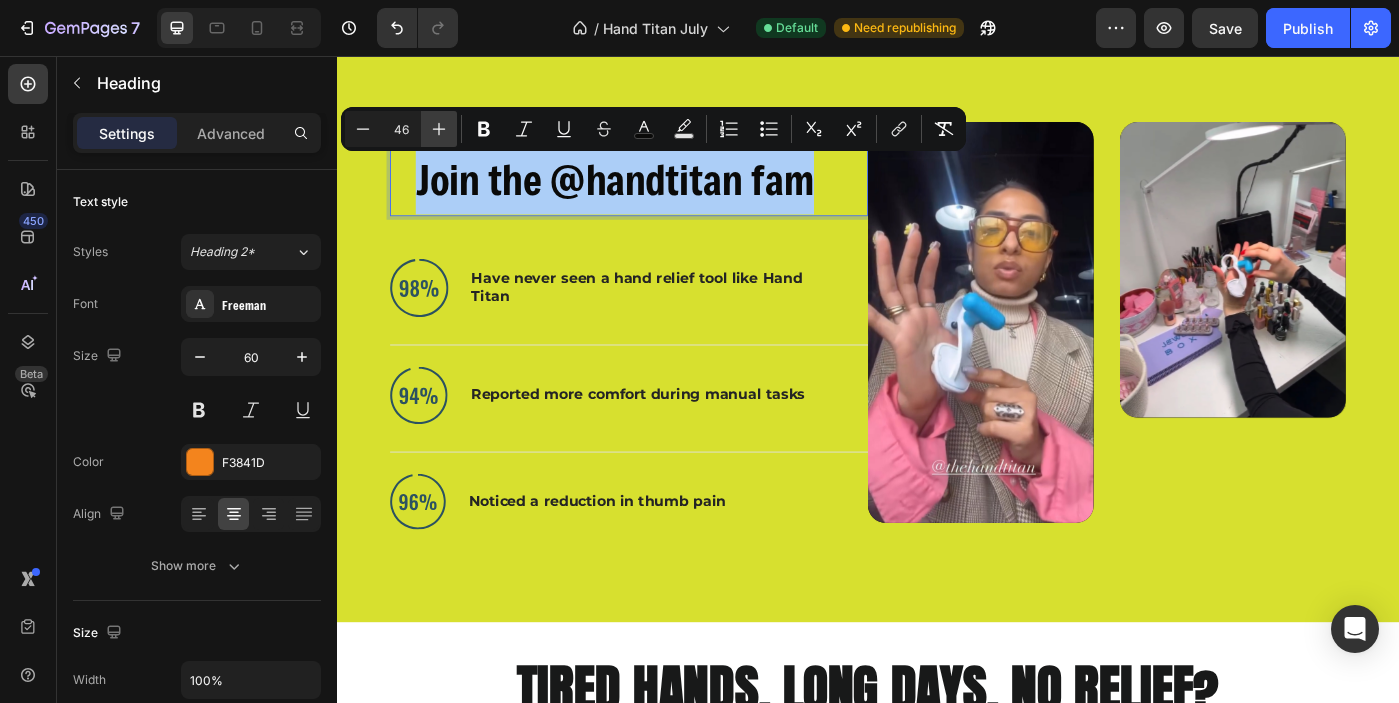 click 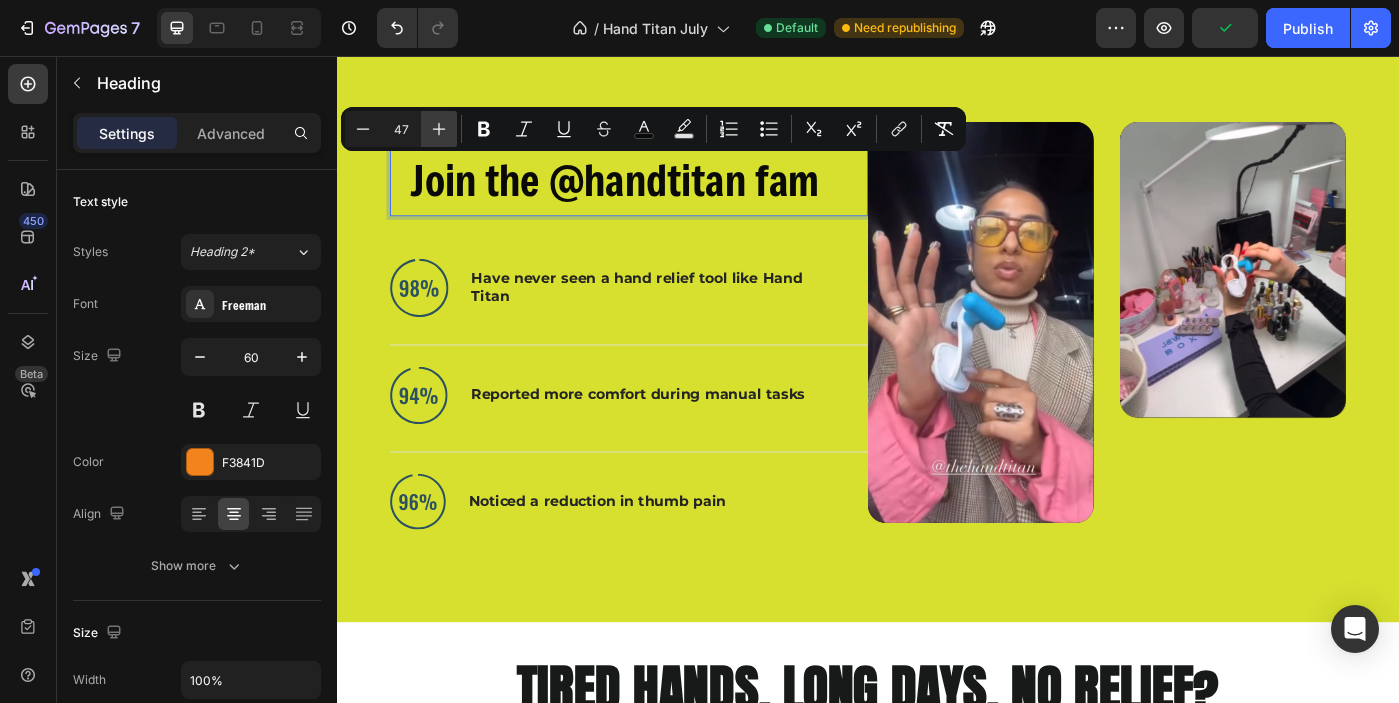 click 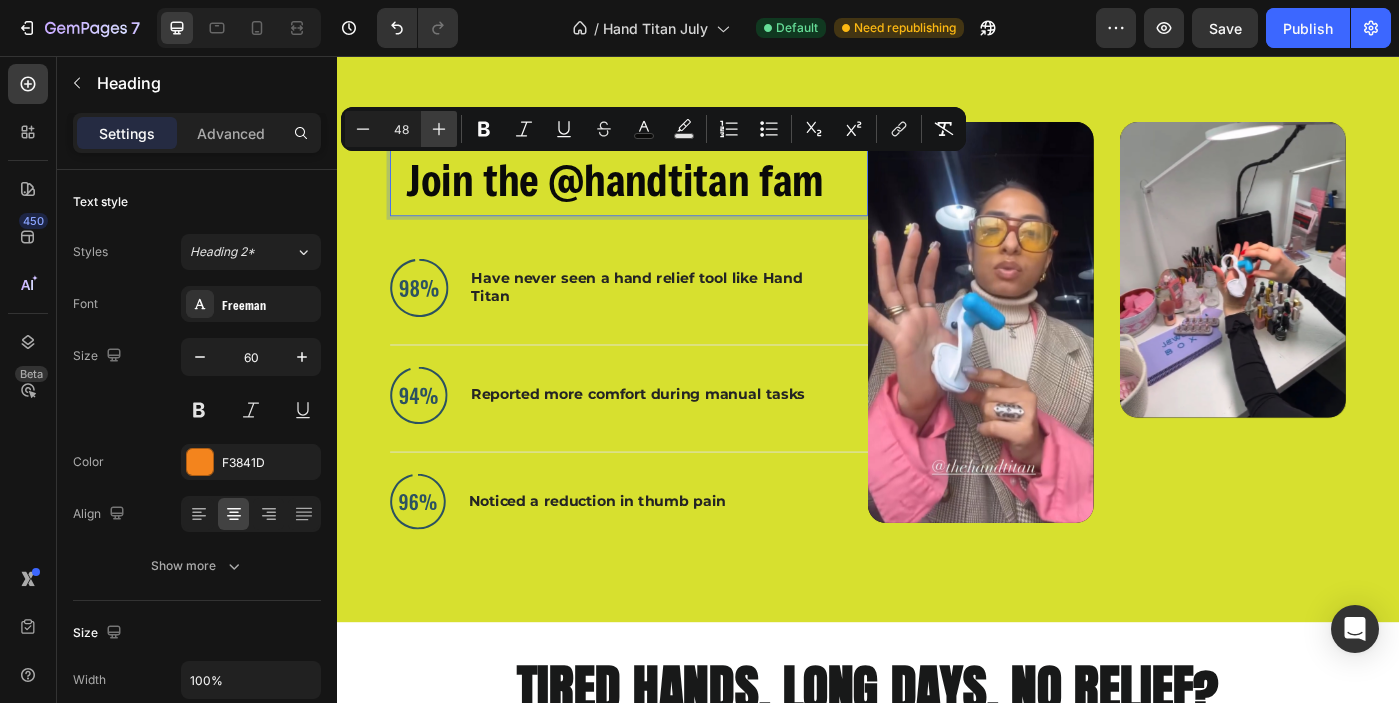 click 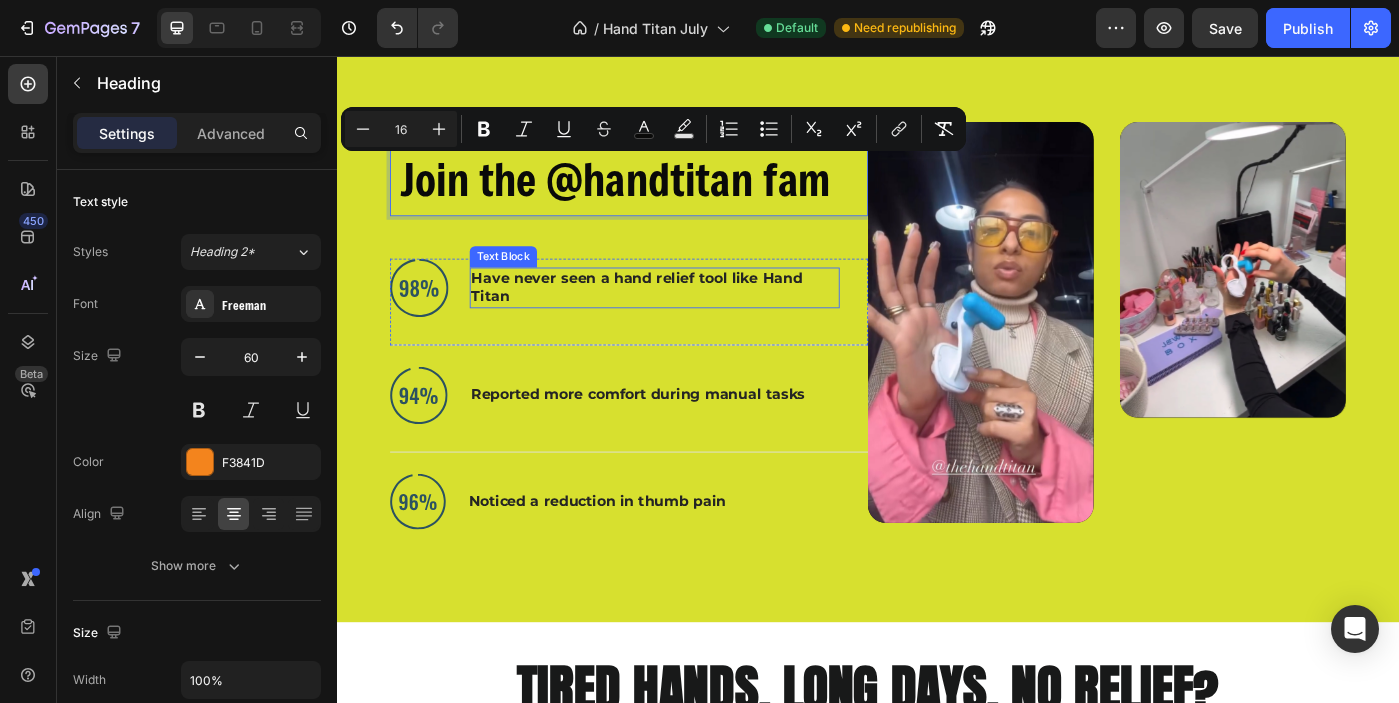 click on "Have never seen a hand relief tool like Hand Titan" at bounding box center [696, 318] 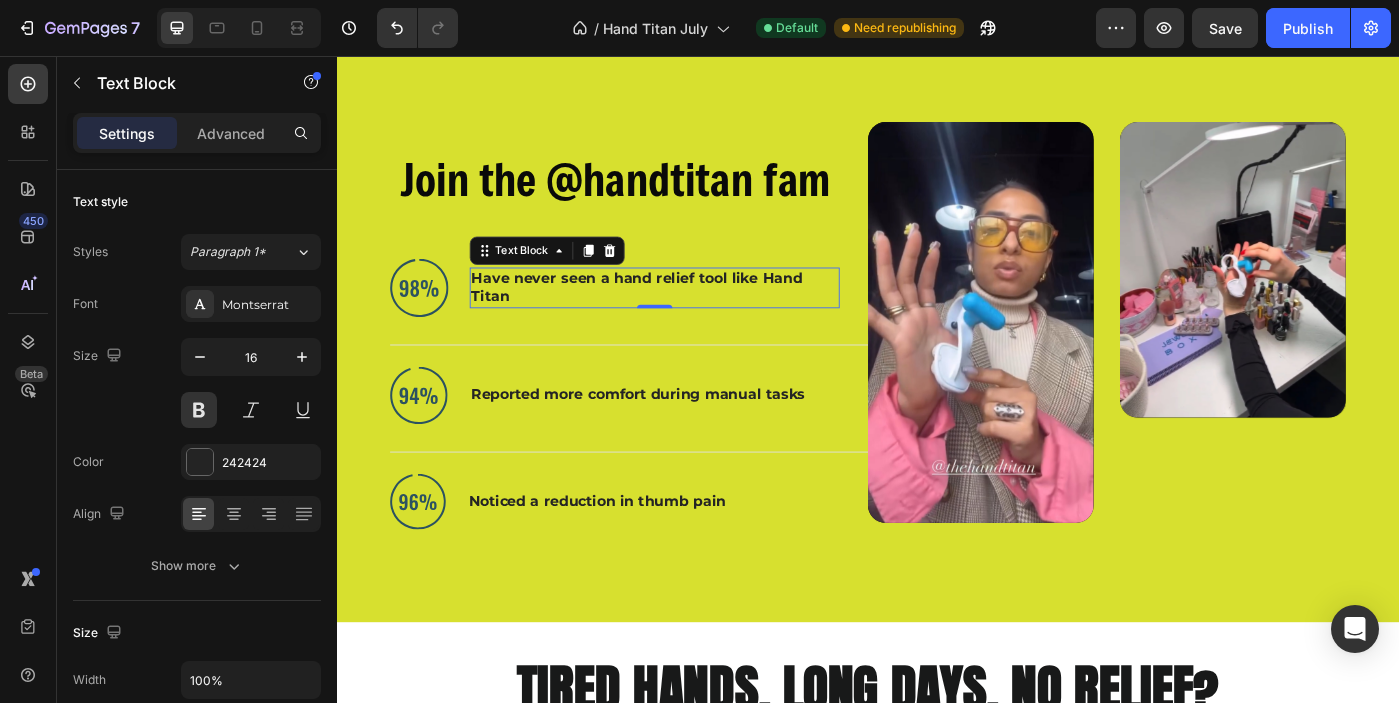 click on "Have never seen a hand relief tool like Hand Titan" at bounding box center [696, 318] 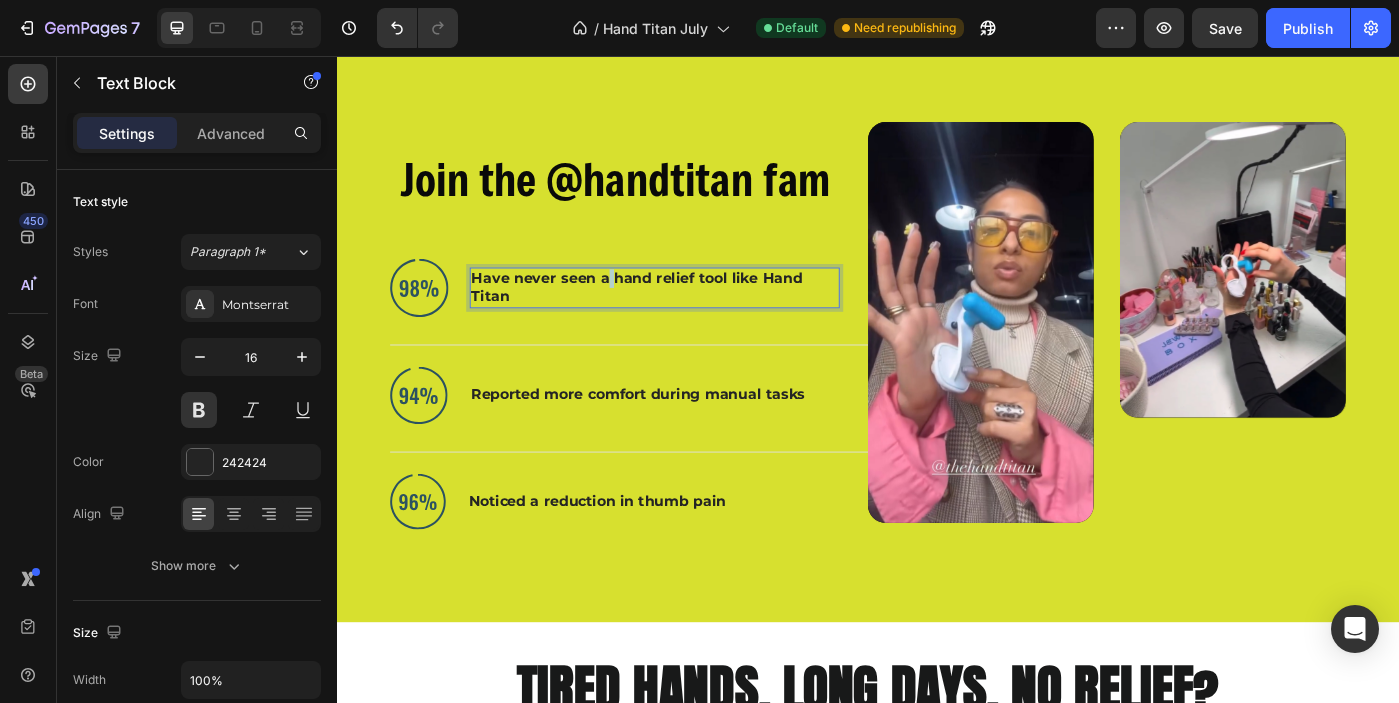click on "Have never seen a hand relief tool like Hand Titan" at bounding box center (696, 318) 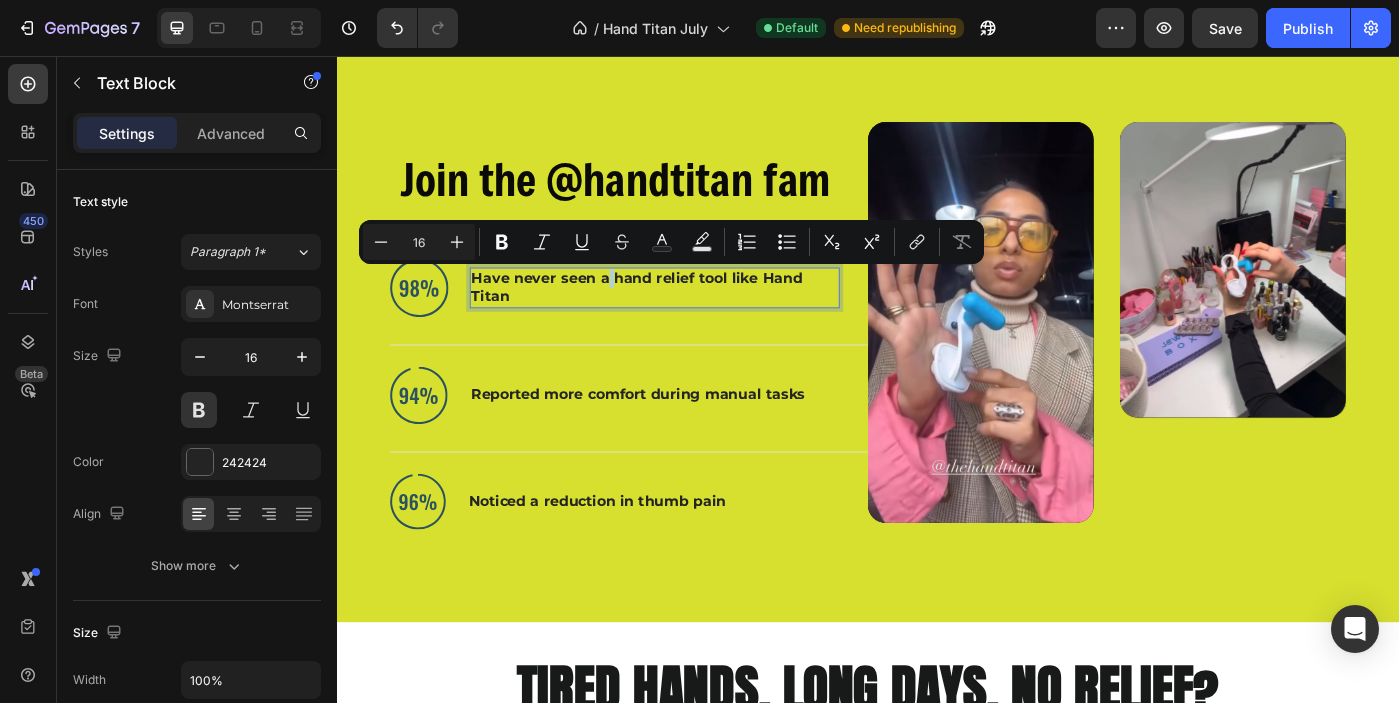 click on "Have never seen a hand relief tool like Hand Titan" at bounding box center [696, 318] 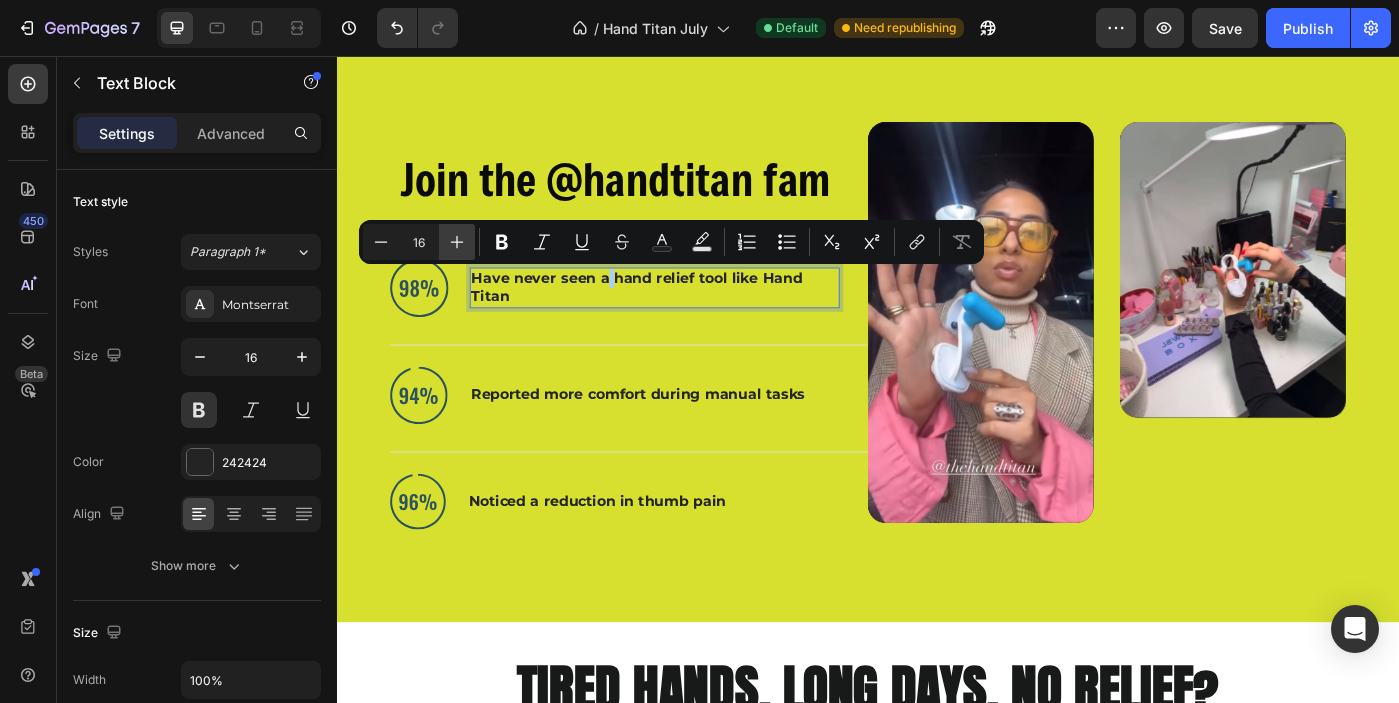 click 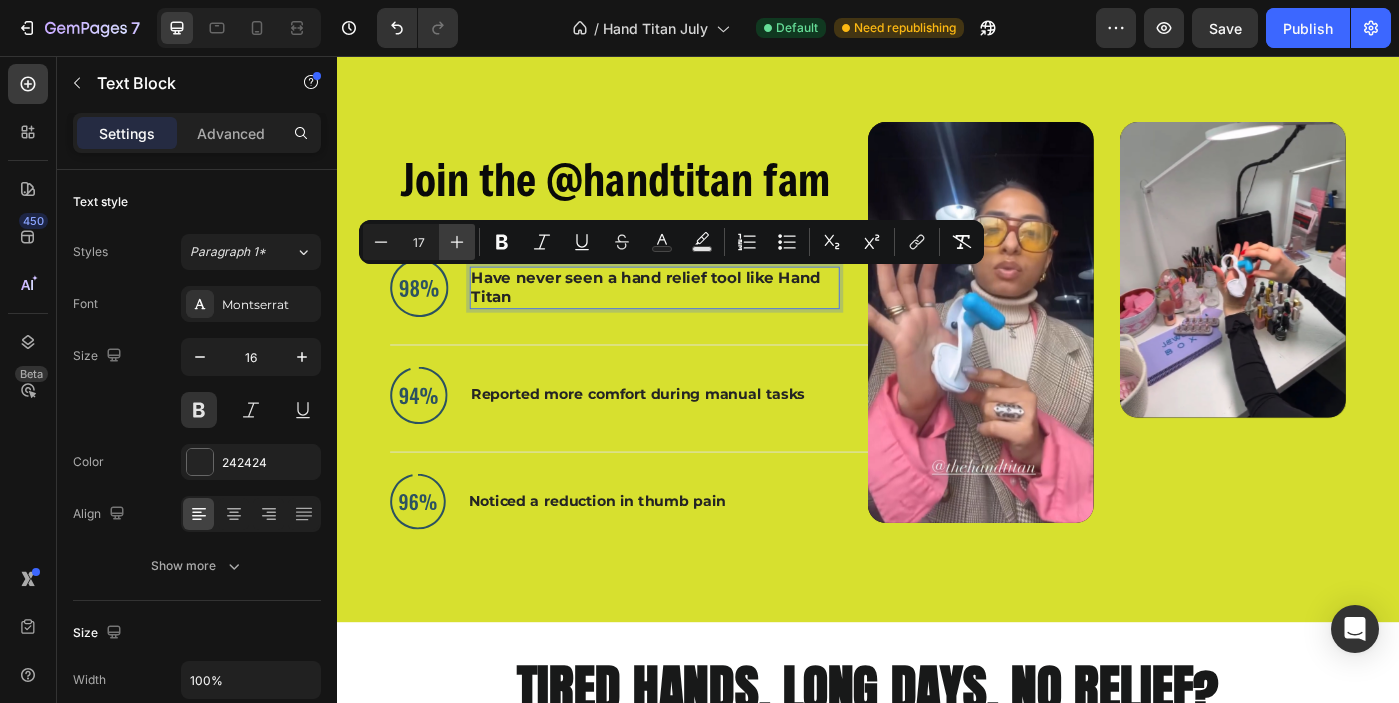 click 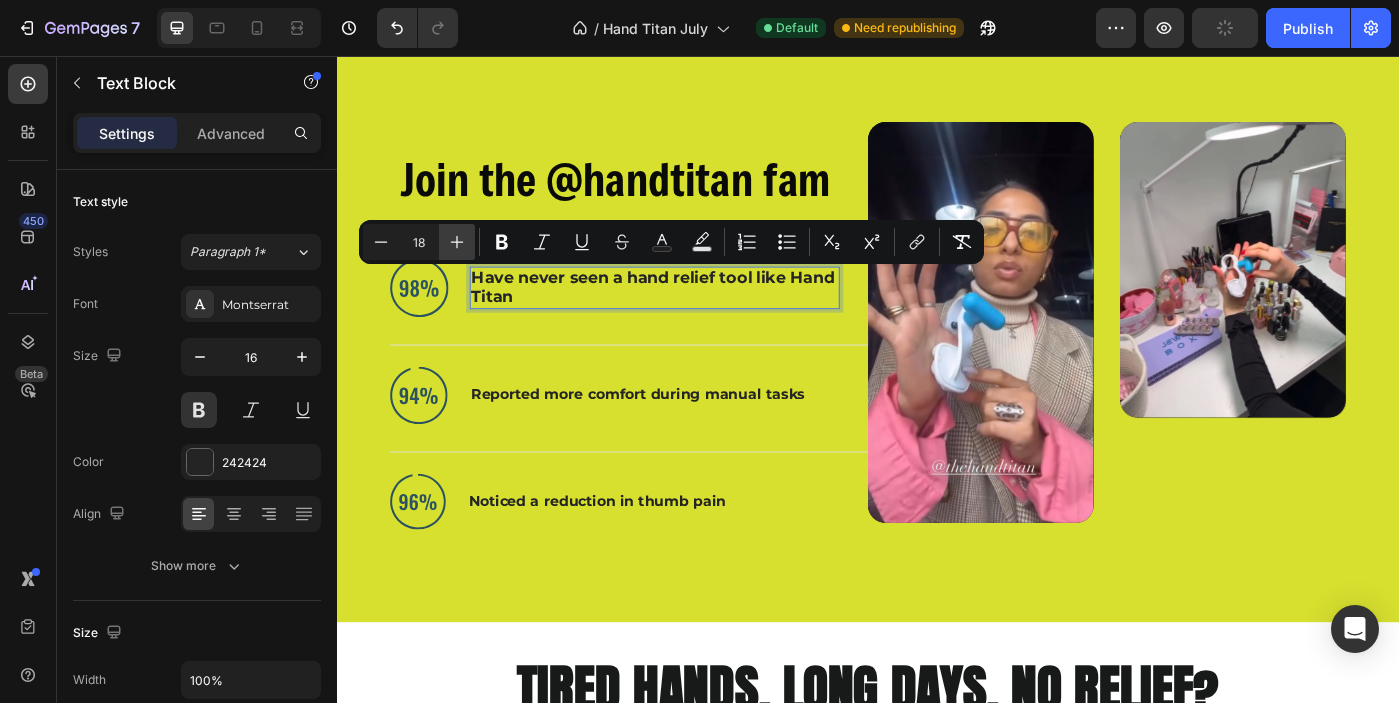 click 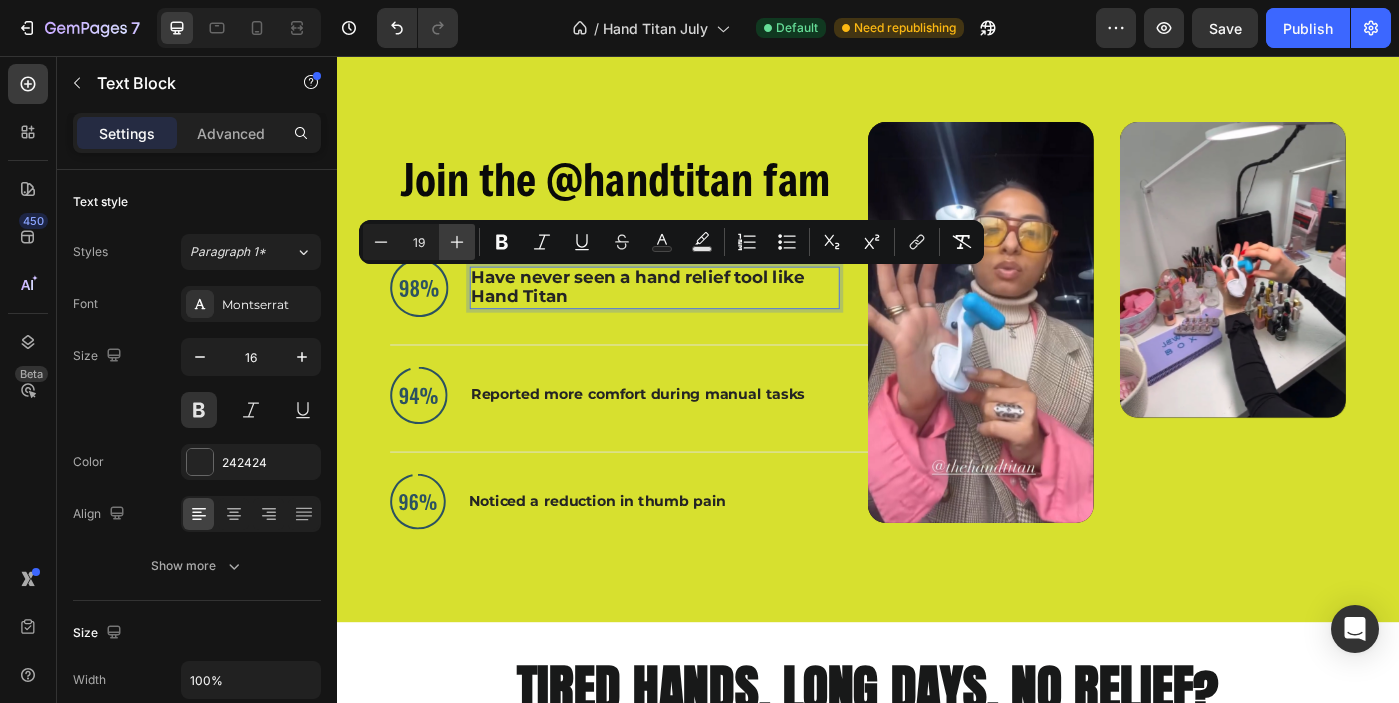 click 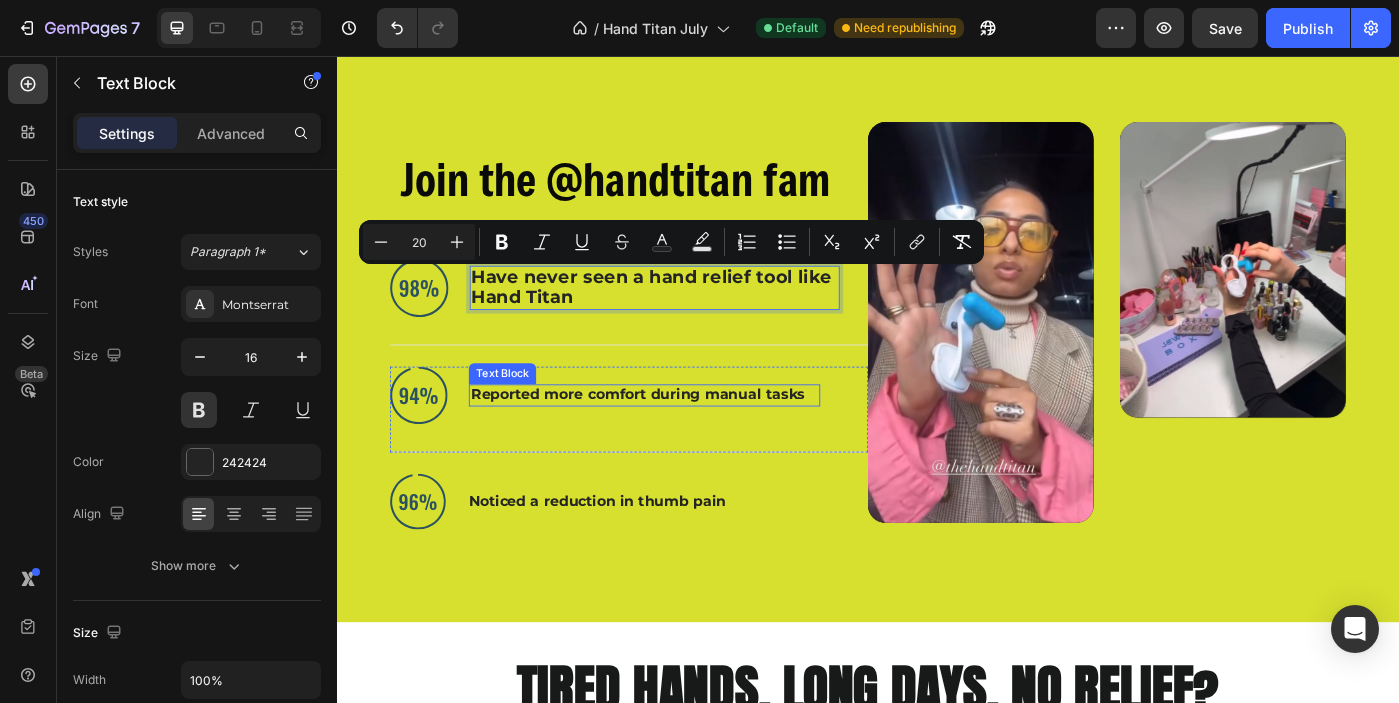 click on "Reported more comfort during manual tasks" at bounding box center [684, 439] 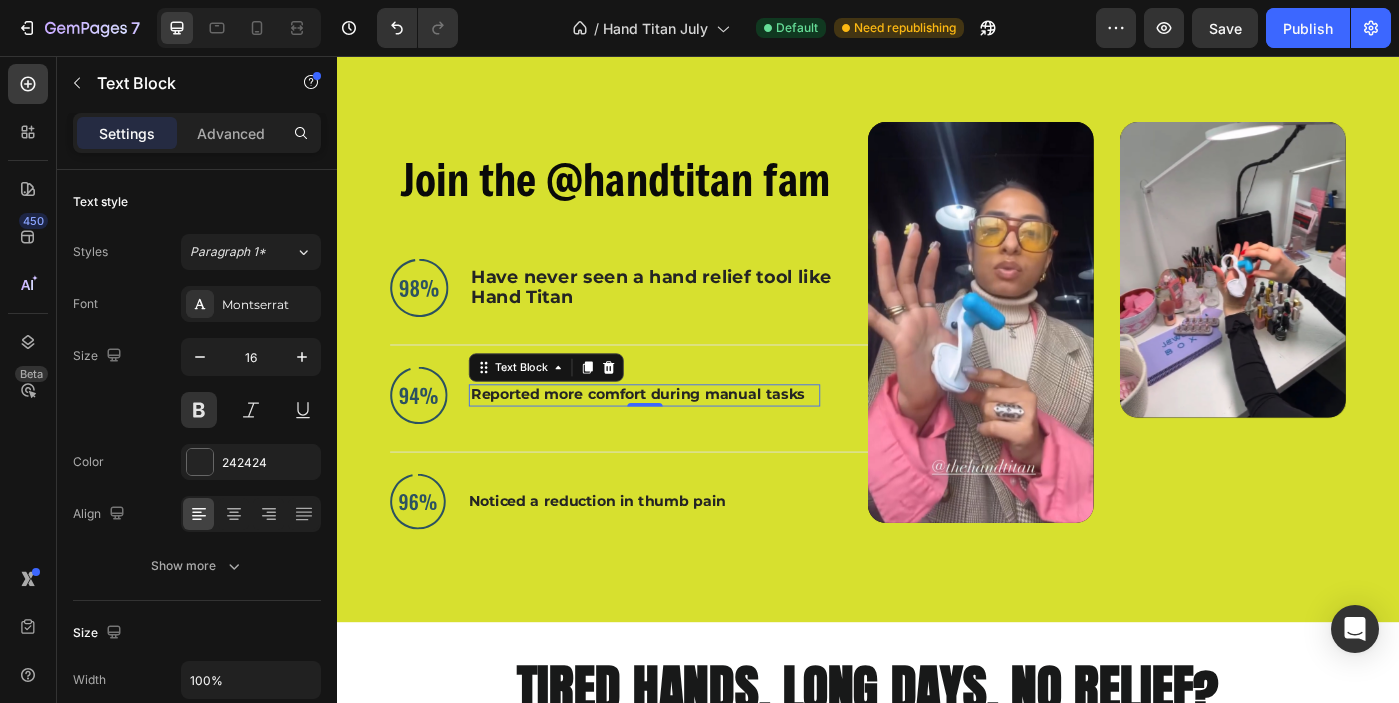 click on "Reported more comfort during manual tasks" at bounding box center [684, 439] 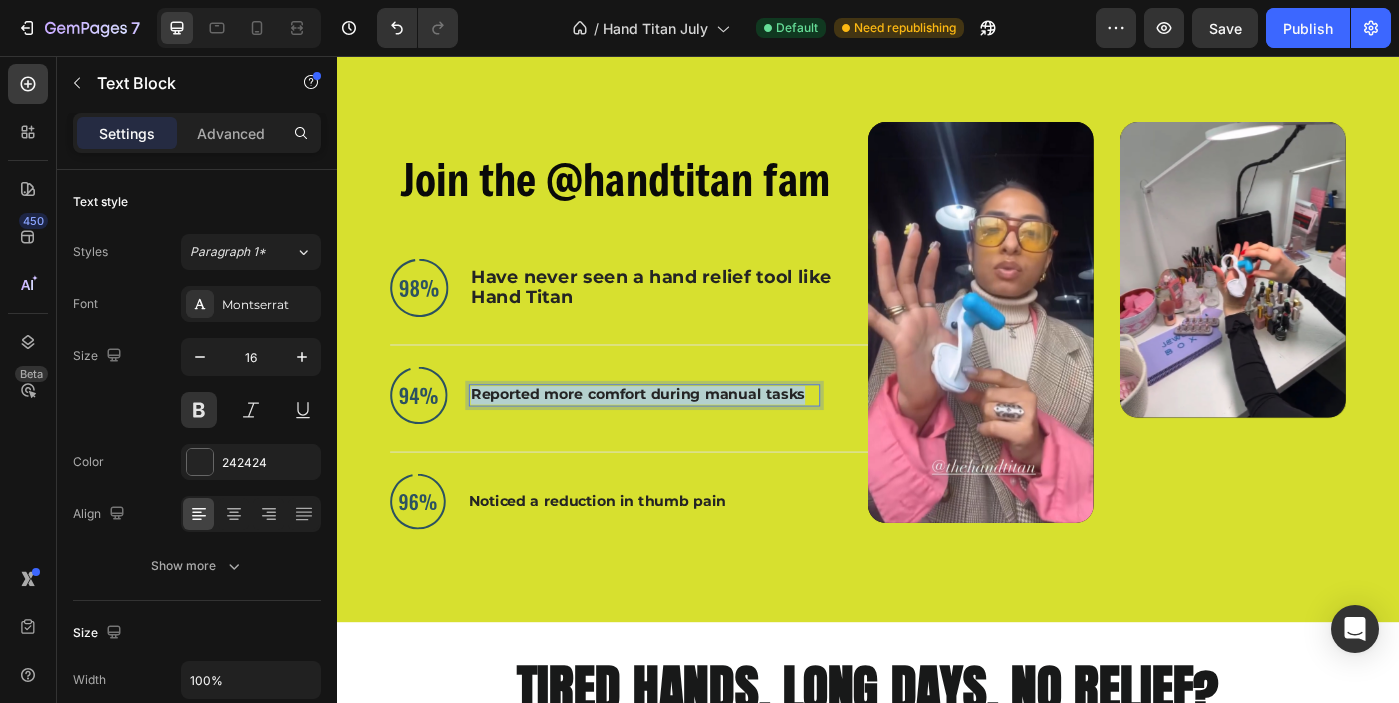 click on "Reported more comfort during manual tasks" at bounding box center [684, 439] 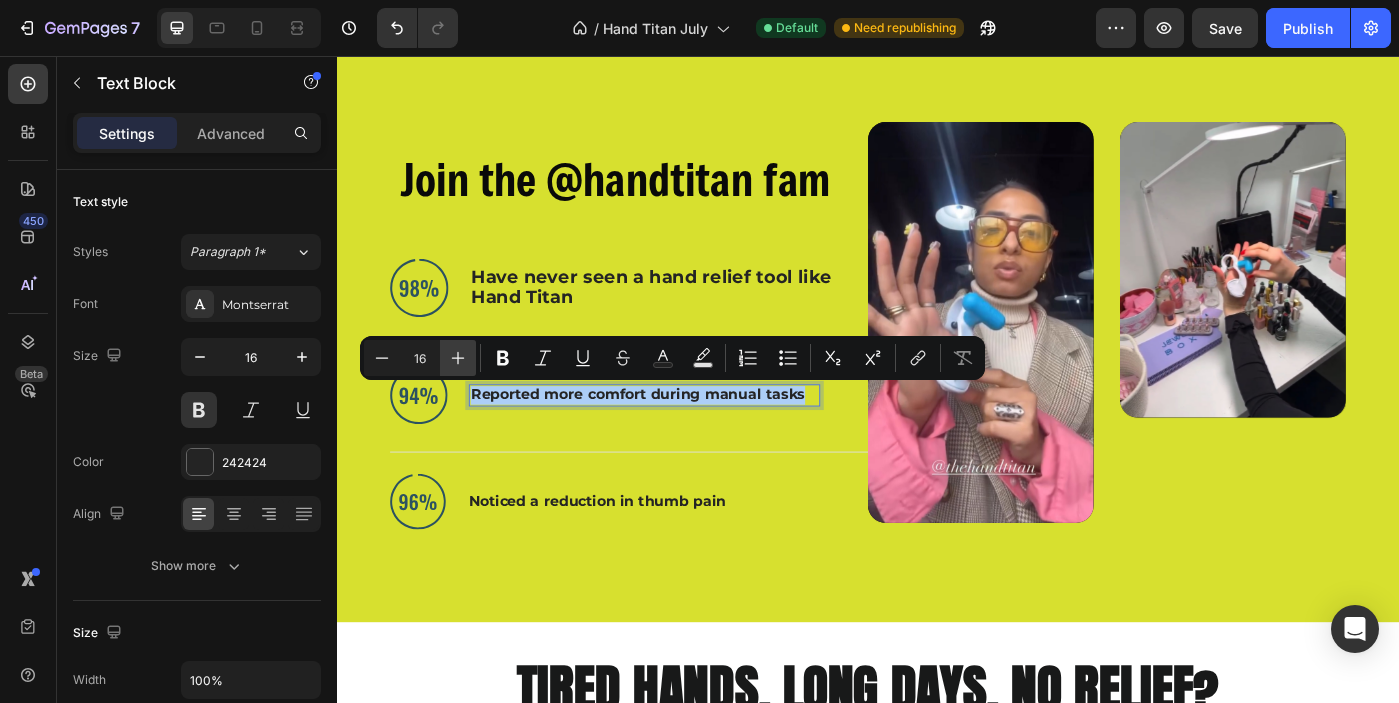 click 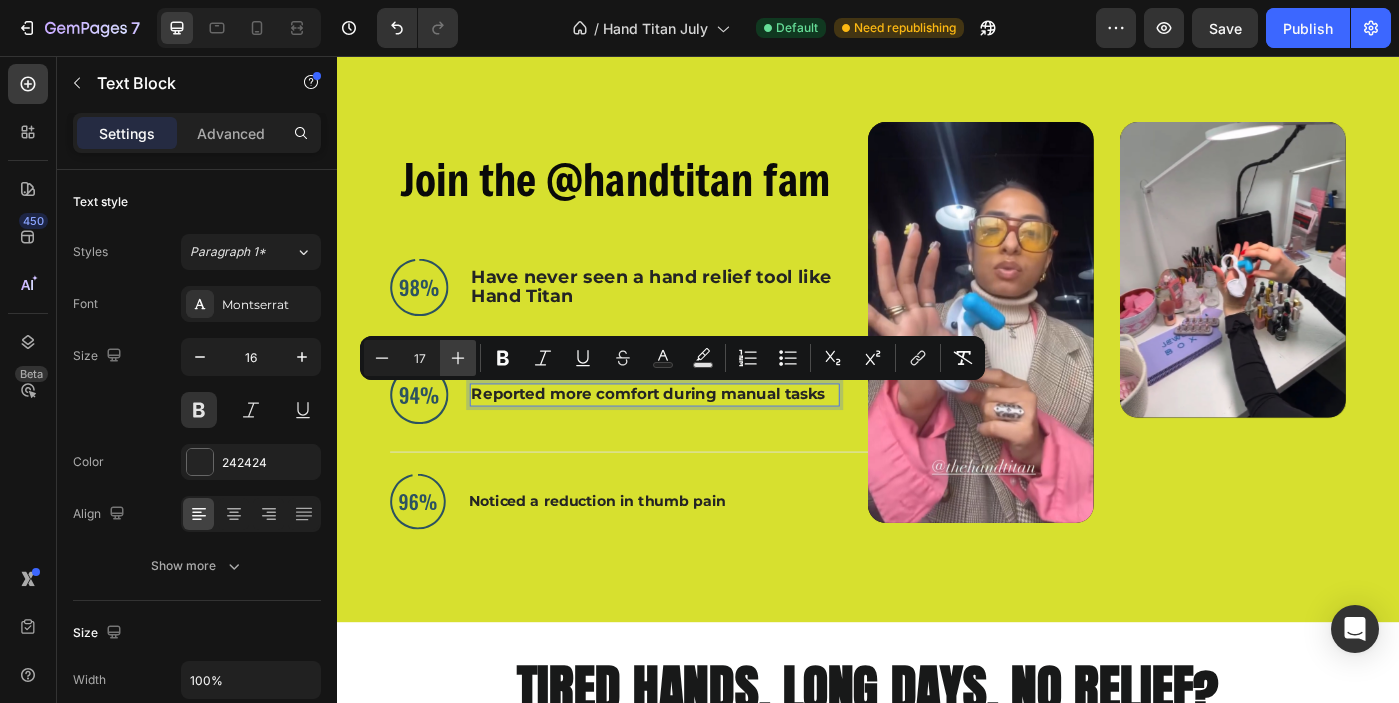 click 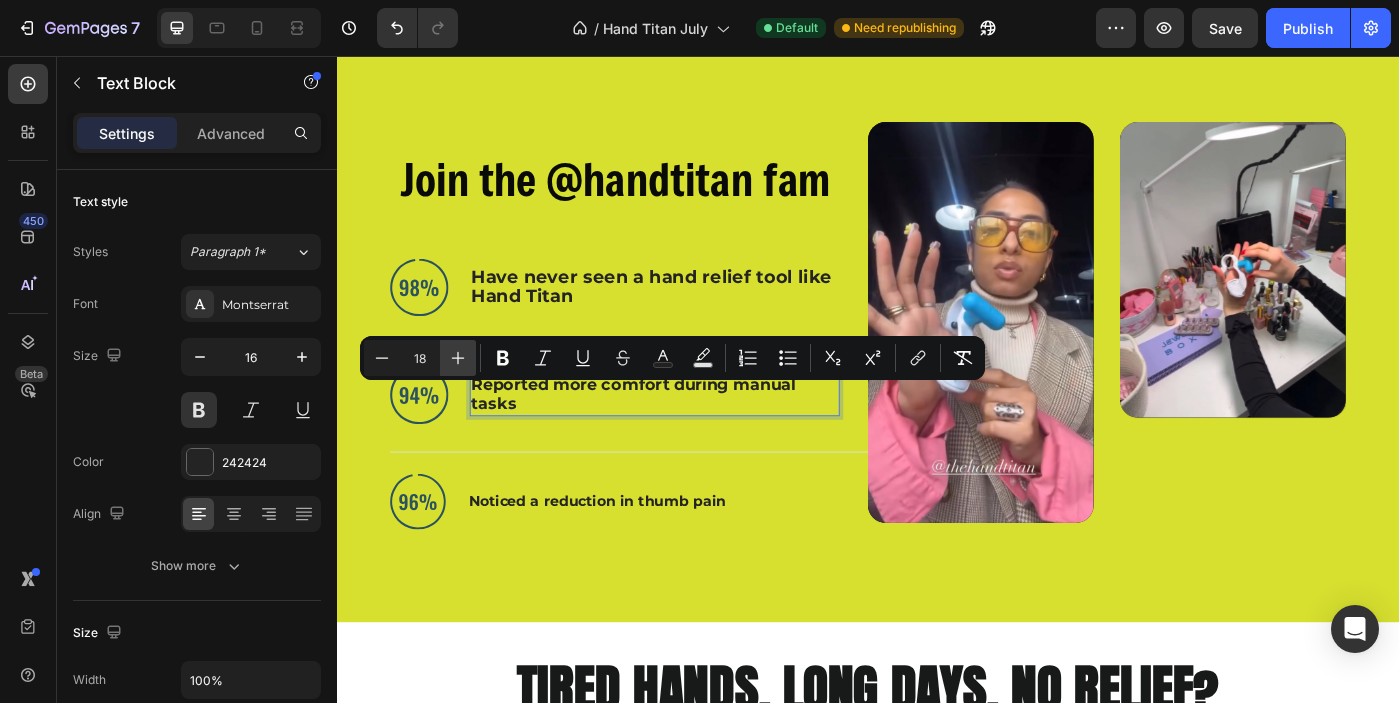 click 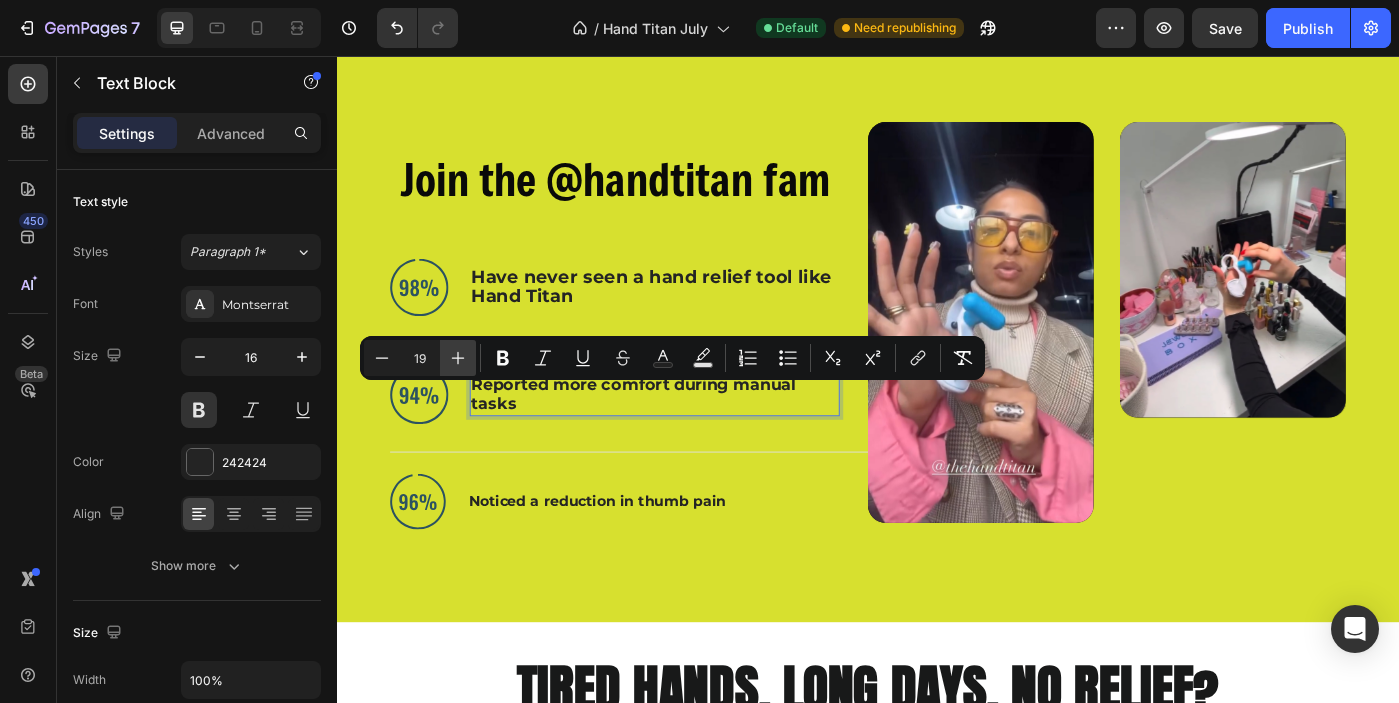 click 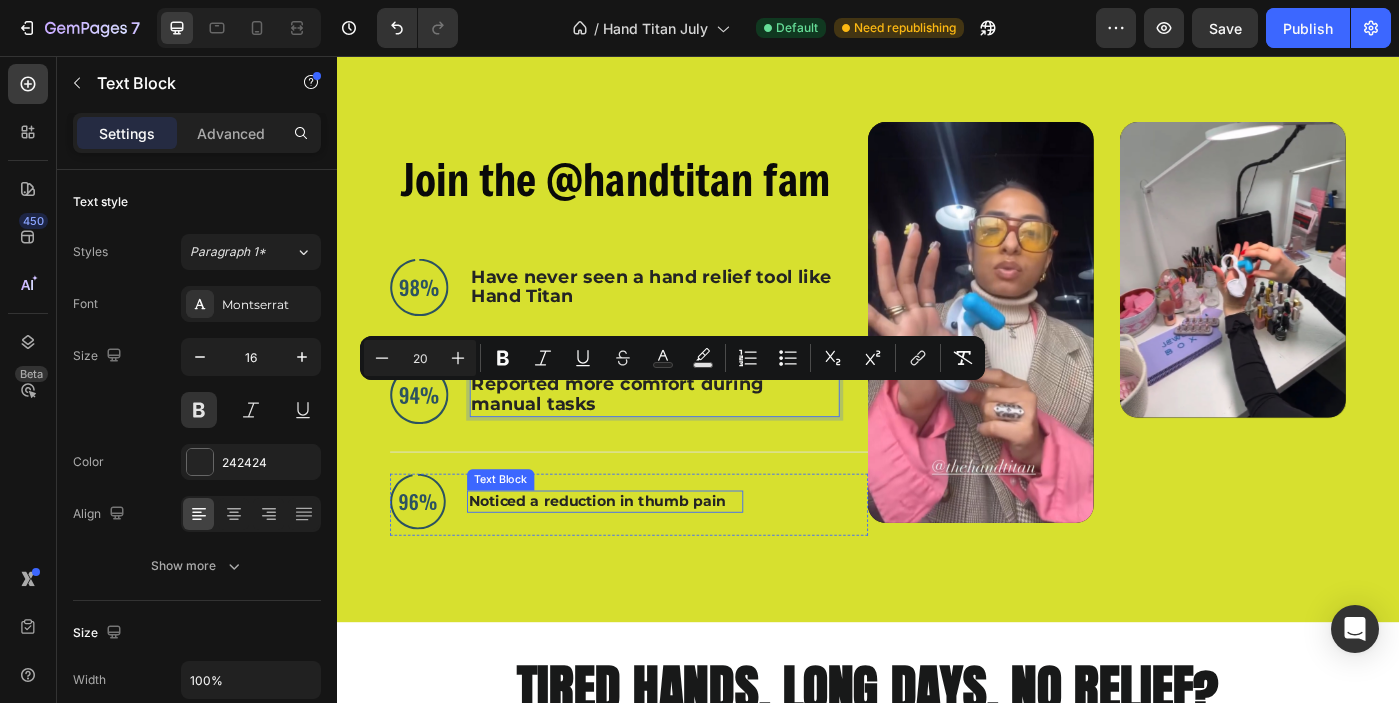 click on "Noticed a reduction in thumb pain" at bounding box center [640, 559] 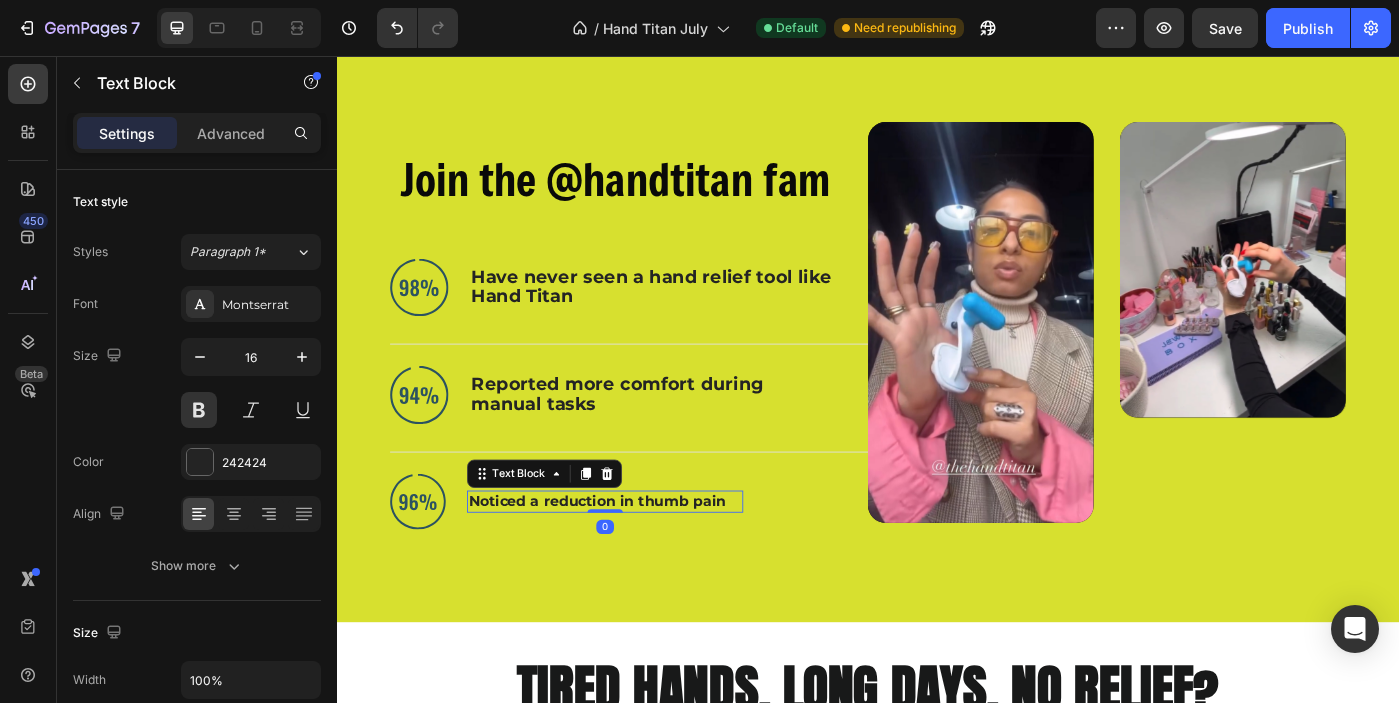 click on "Noticed a reduction in thumb pain" at bounding box center (640, 559) 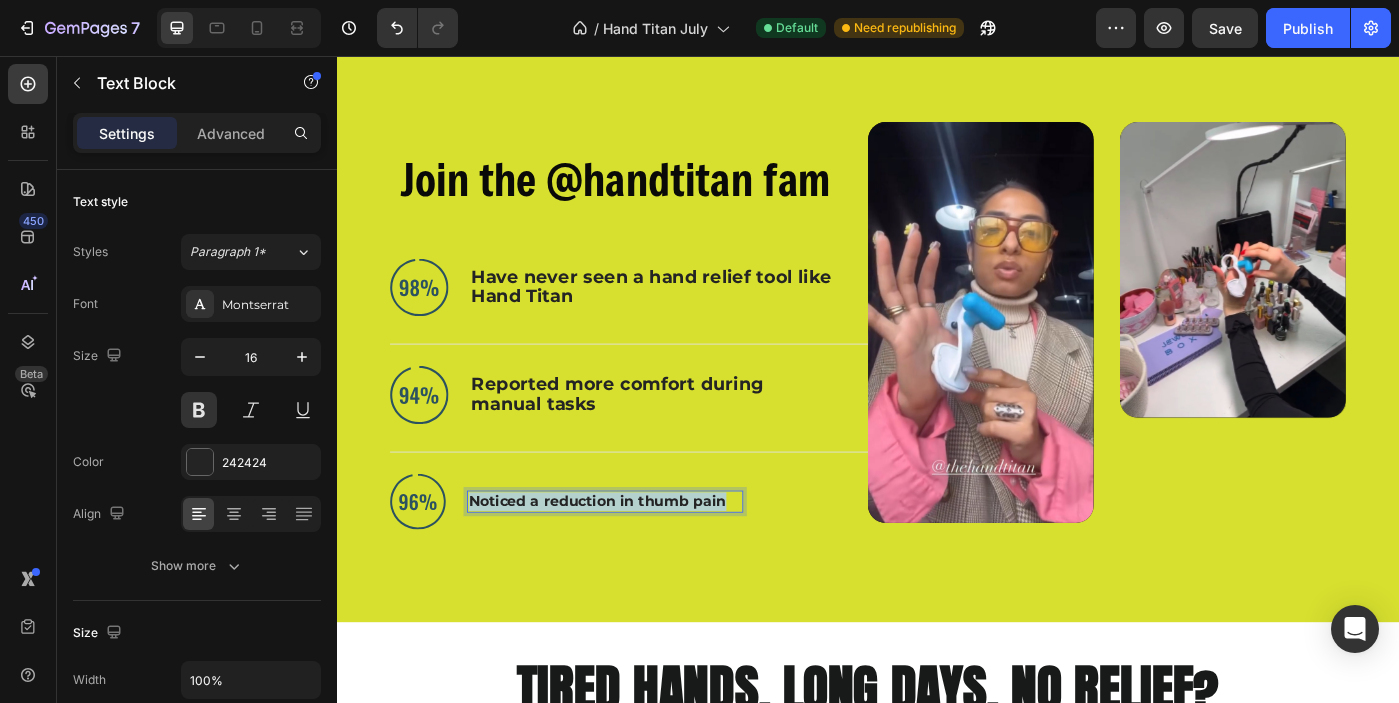 click on "Noticed a reduction in thumb pain" at bounding box center (640, 559) 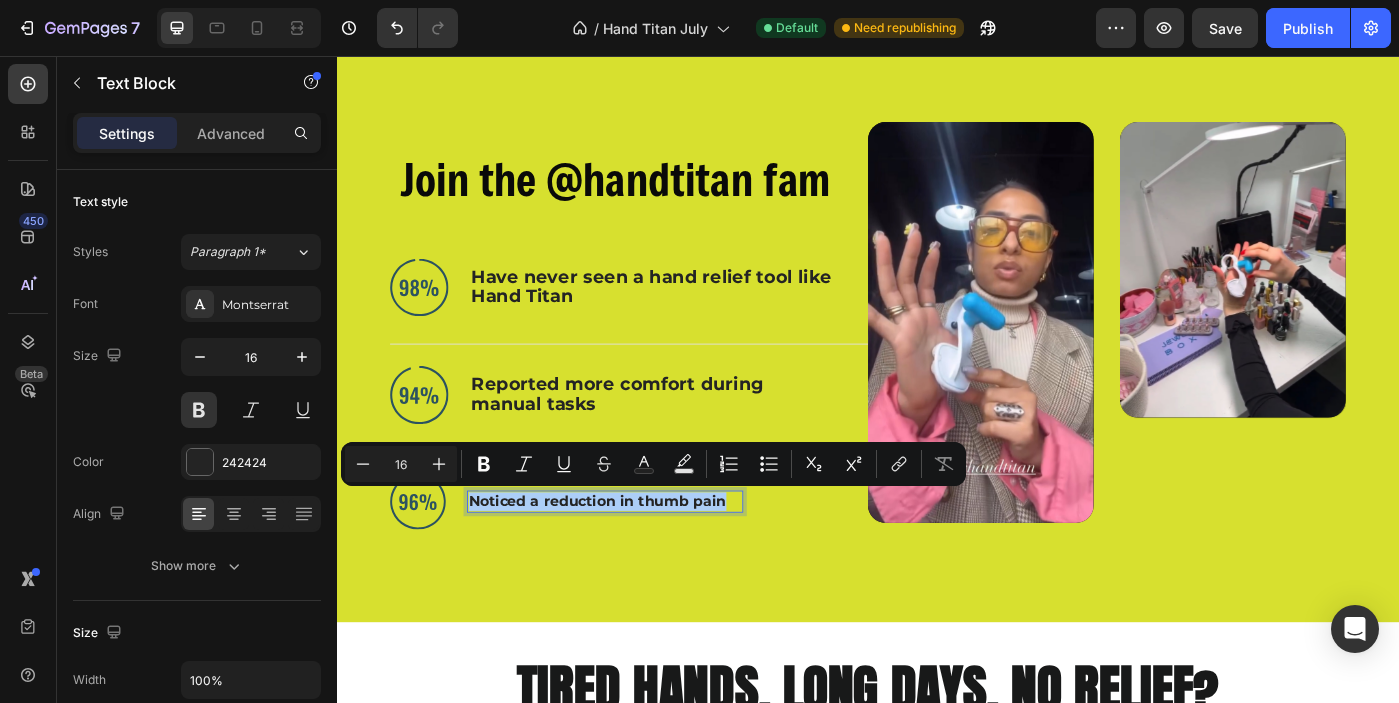 click on "Minus 16 Plus Bold Italic Underline       Strikethrough
Text Color
Text Background Color Numbered List Bulleted List Subscript Superscript       link Remove Format" at bounding box center [653, 464] 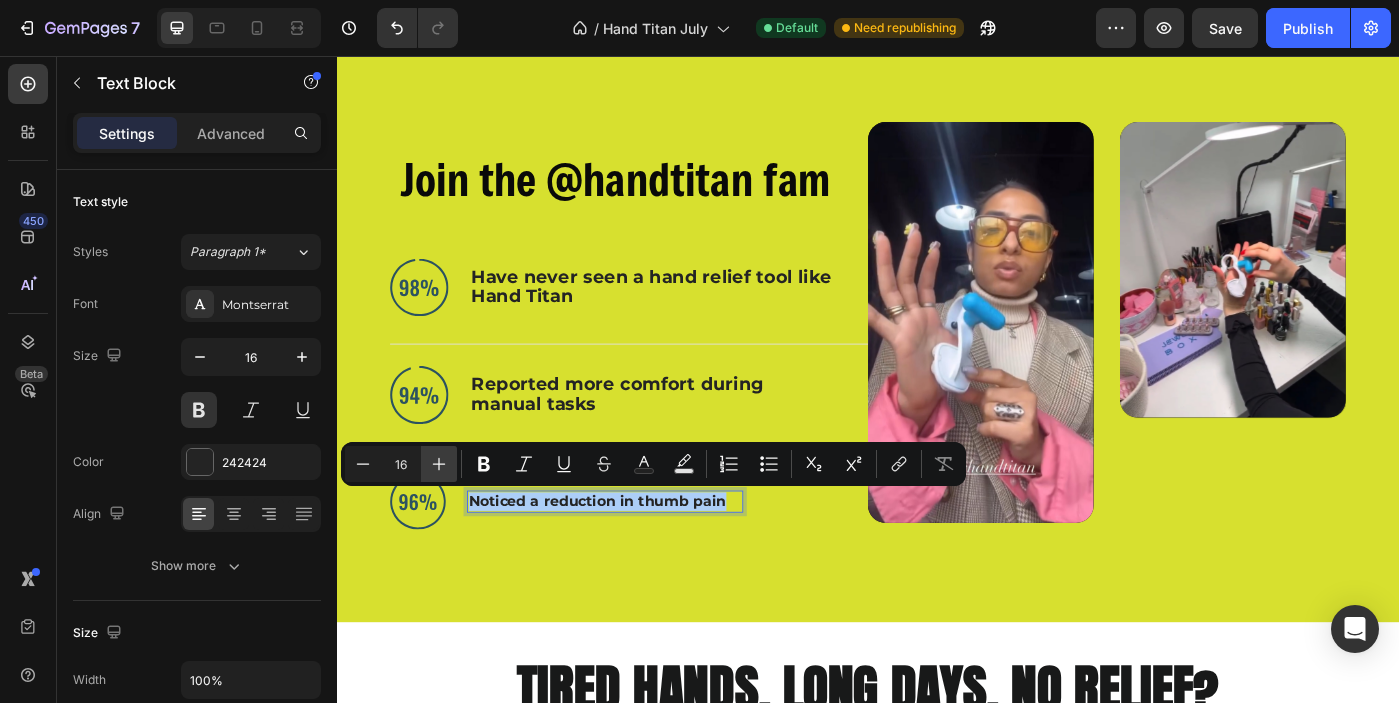 click 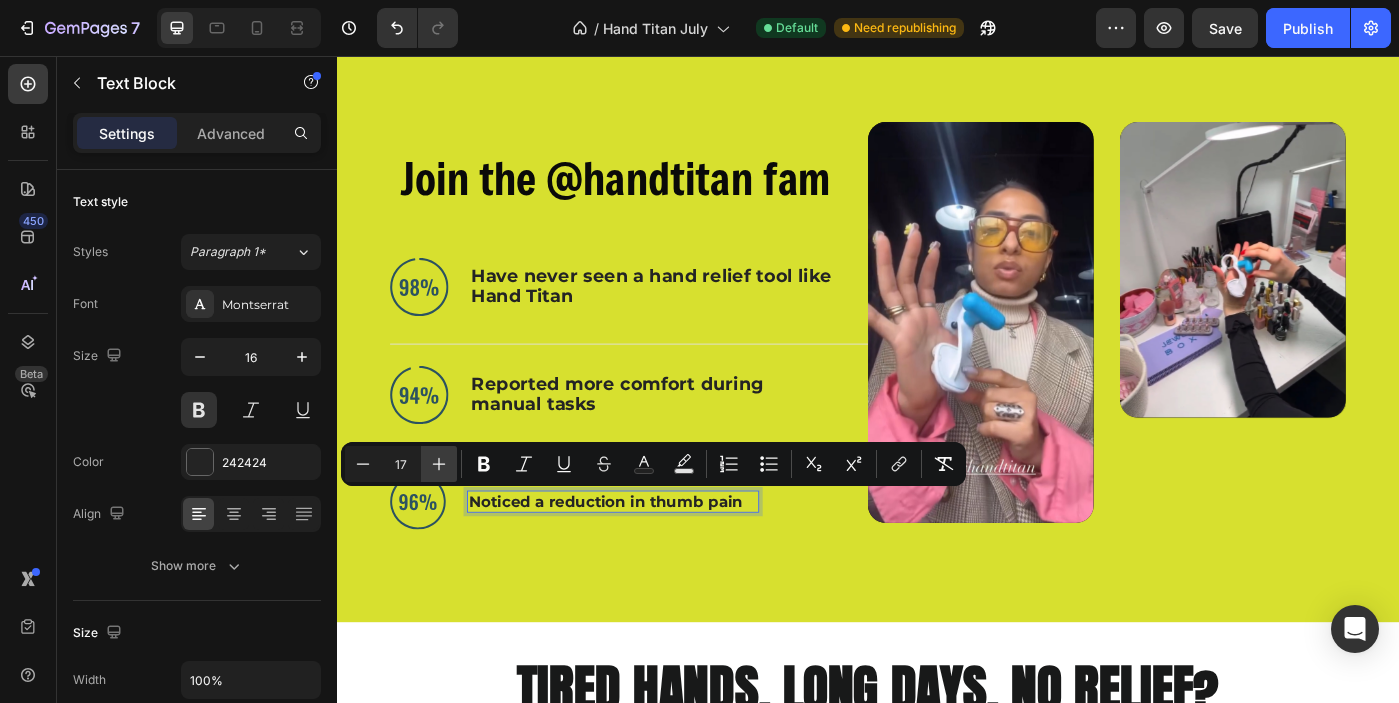 click 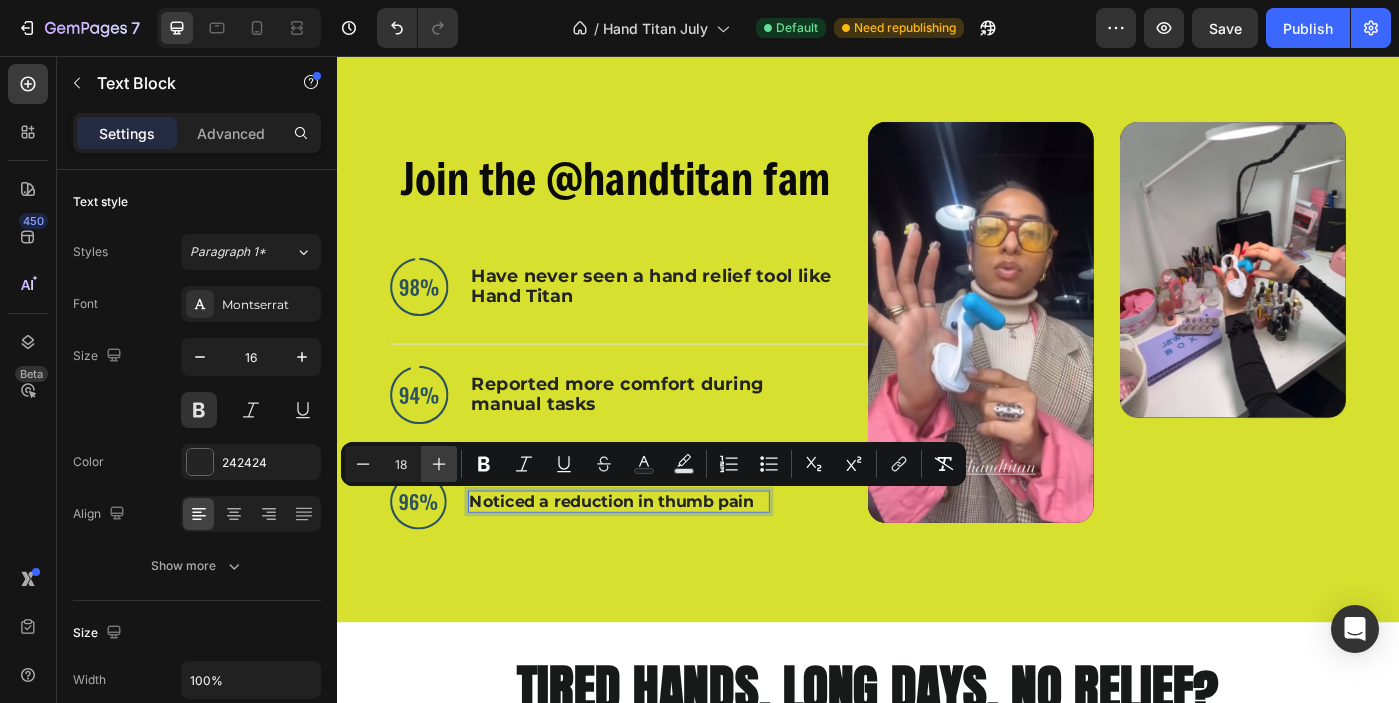 click 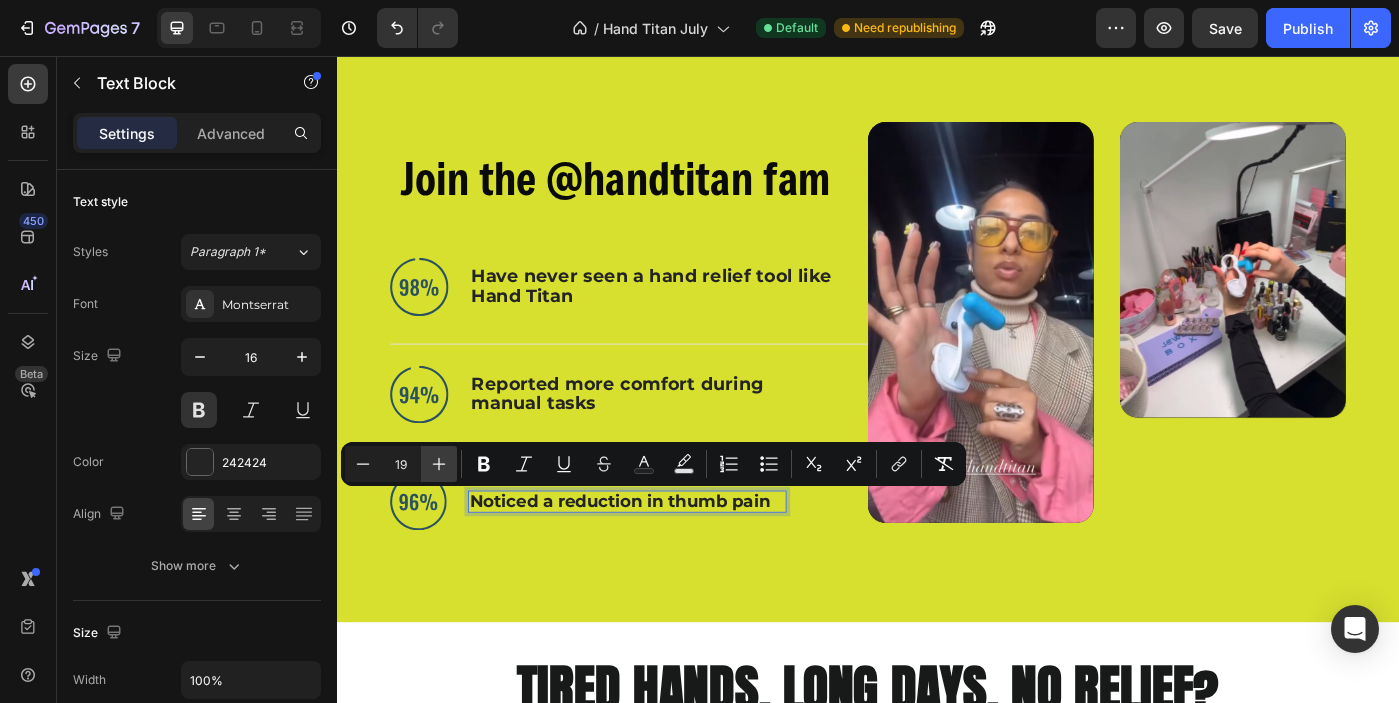 click 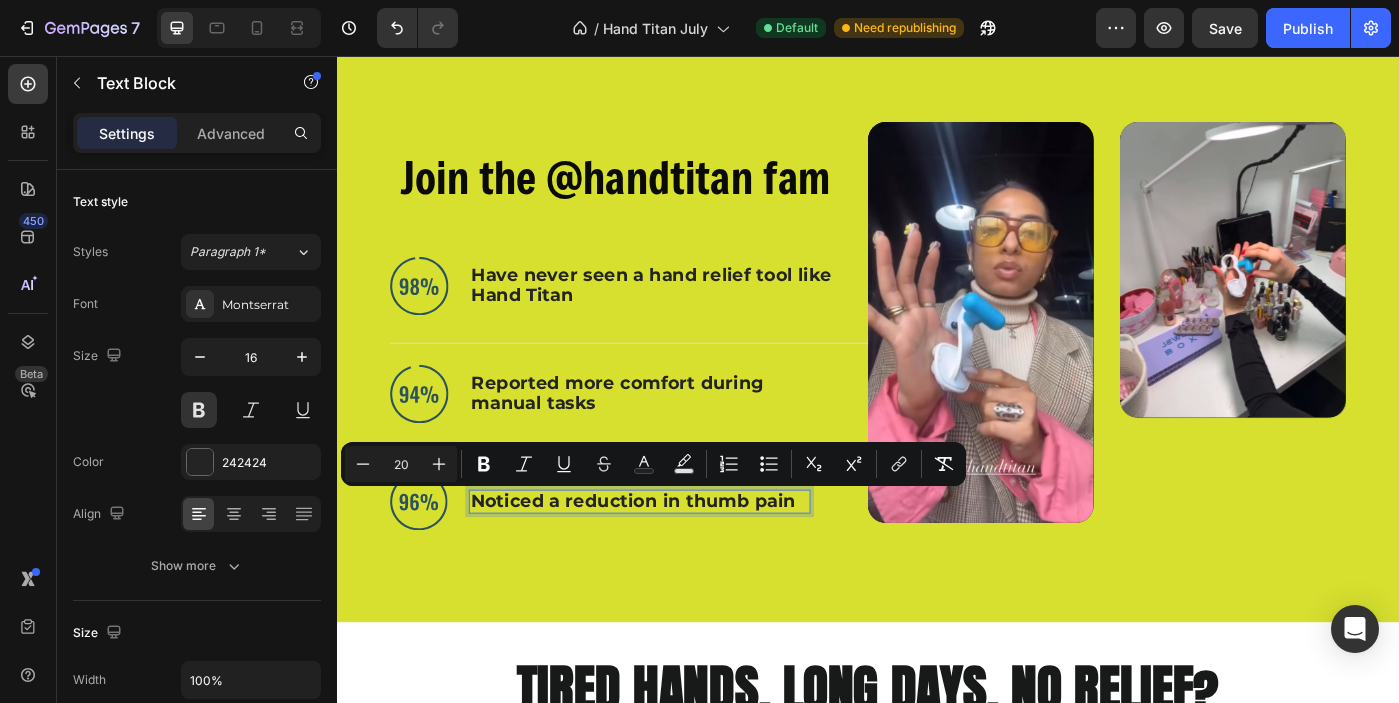 click on "Noticed a reduction in thumb pain" at bounding box center [671, 558] 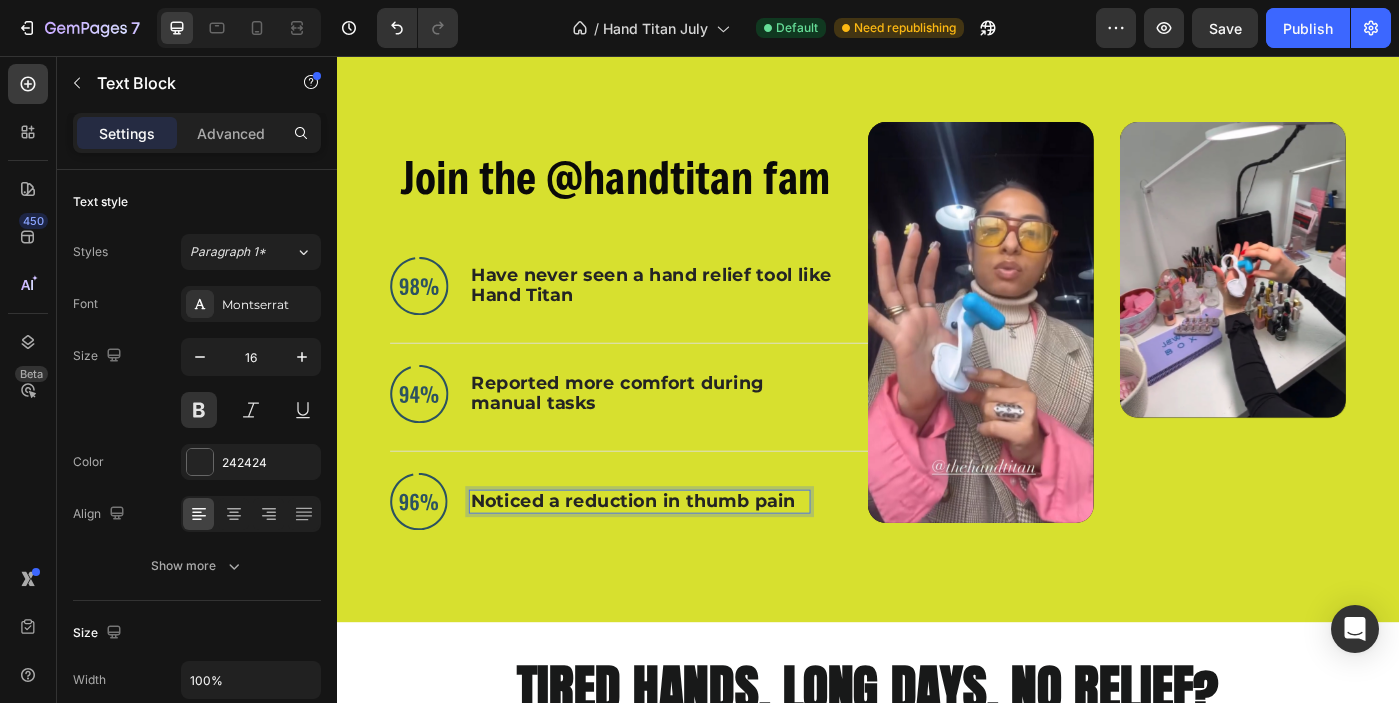 click on "Noticed a reduction in thumb pain" at bounding box center (679, 559) 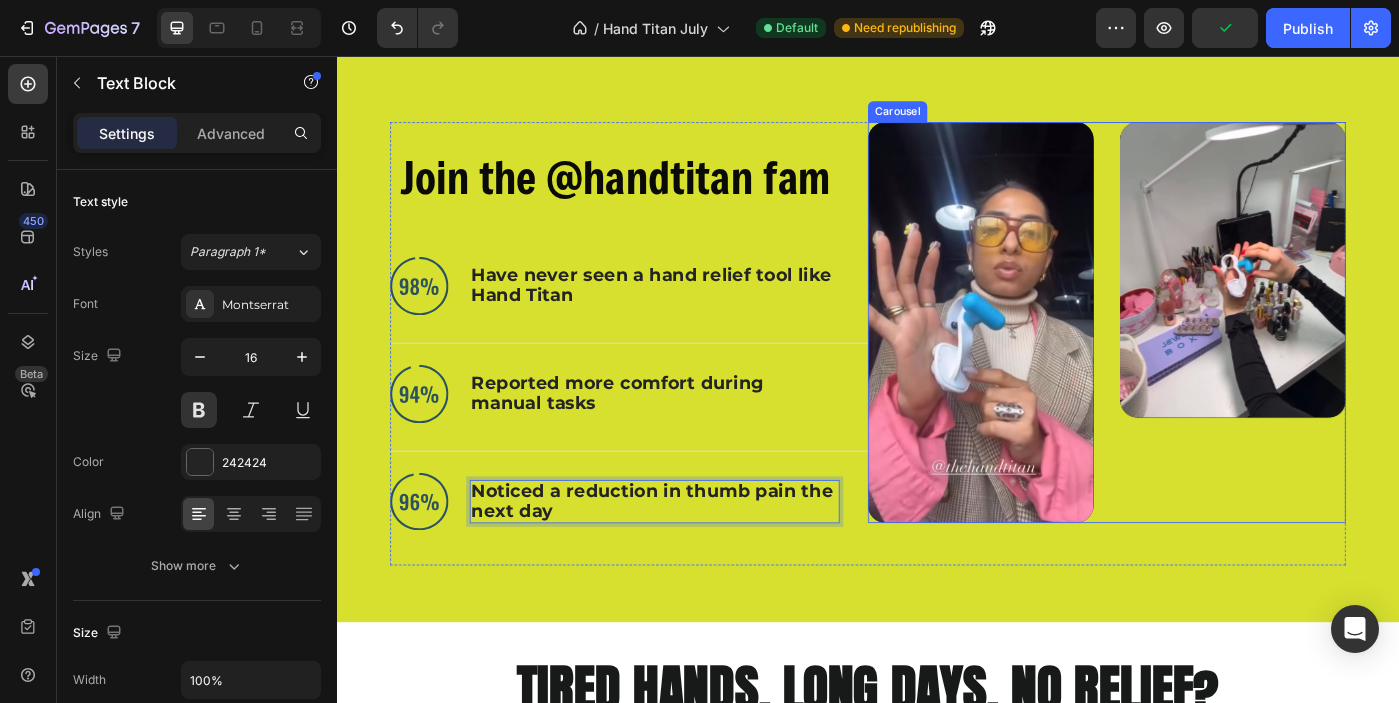 click on "Video" at bounding box center (1349, 357) 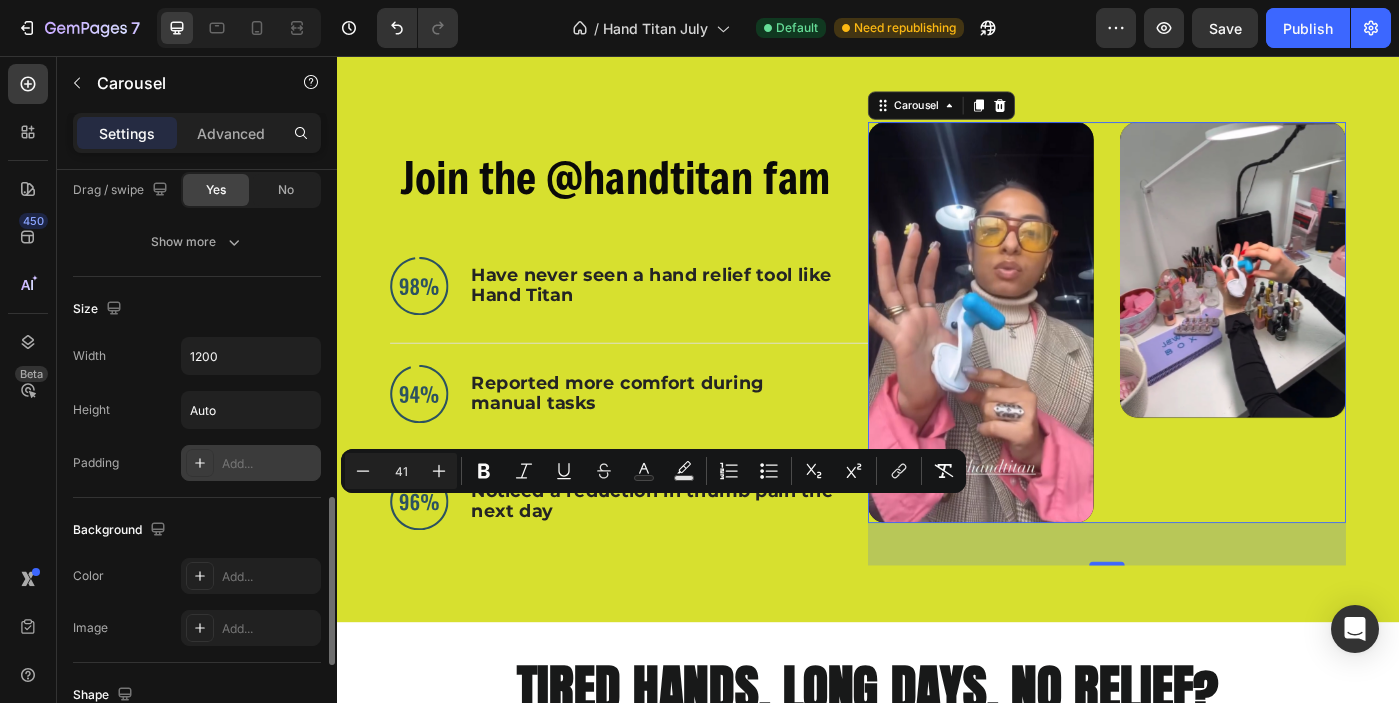 scroll, scrollTop: 0, scrollLeft: 0, axis: both 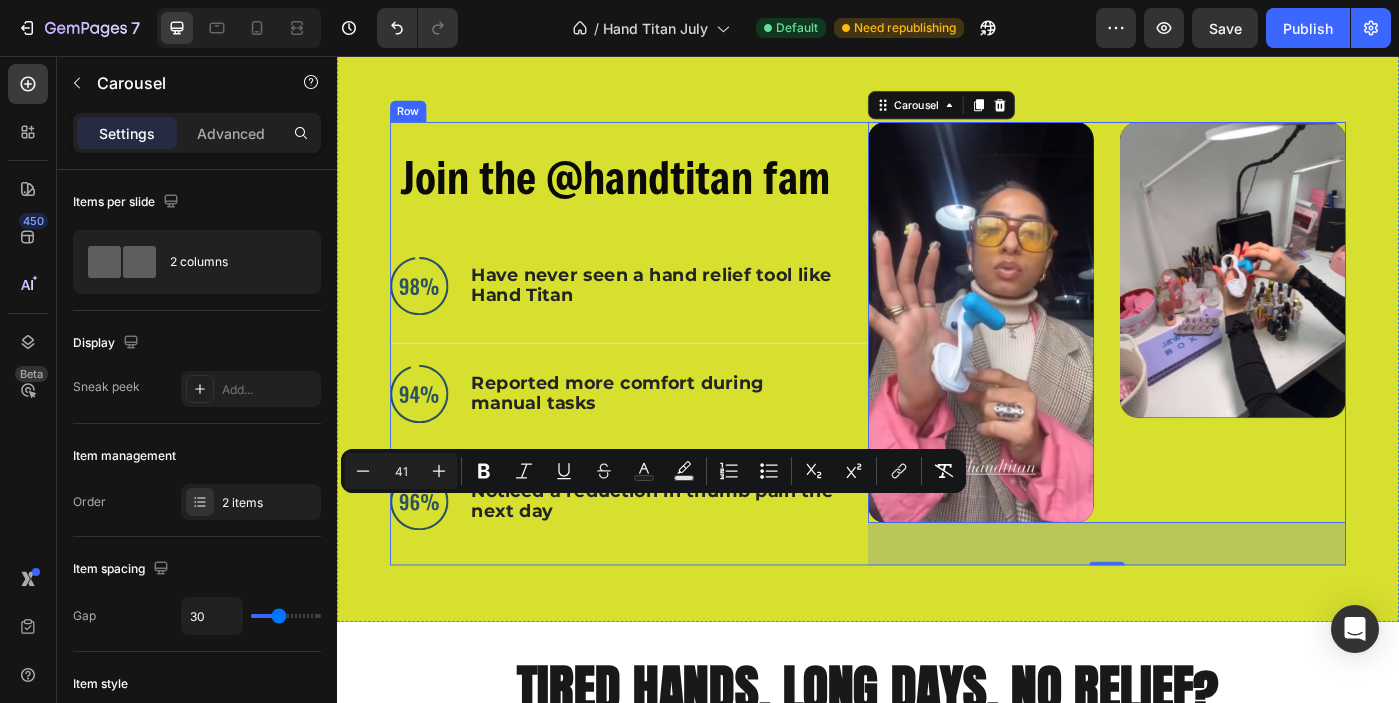 click on "⁠⁠⁠⁠⁠⁠⁠ Join the @handtitan fam Heading Image Have never seen a hand relief tool like Hand Titan  Text Block Advanced List Image Reported more comfort during manual tasks Text Block Advanced List Image Noticed a reduction in thumb pain the next day Text Block Advanced List Row" at bounding box center (667, 381) 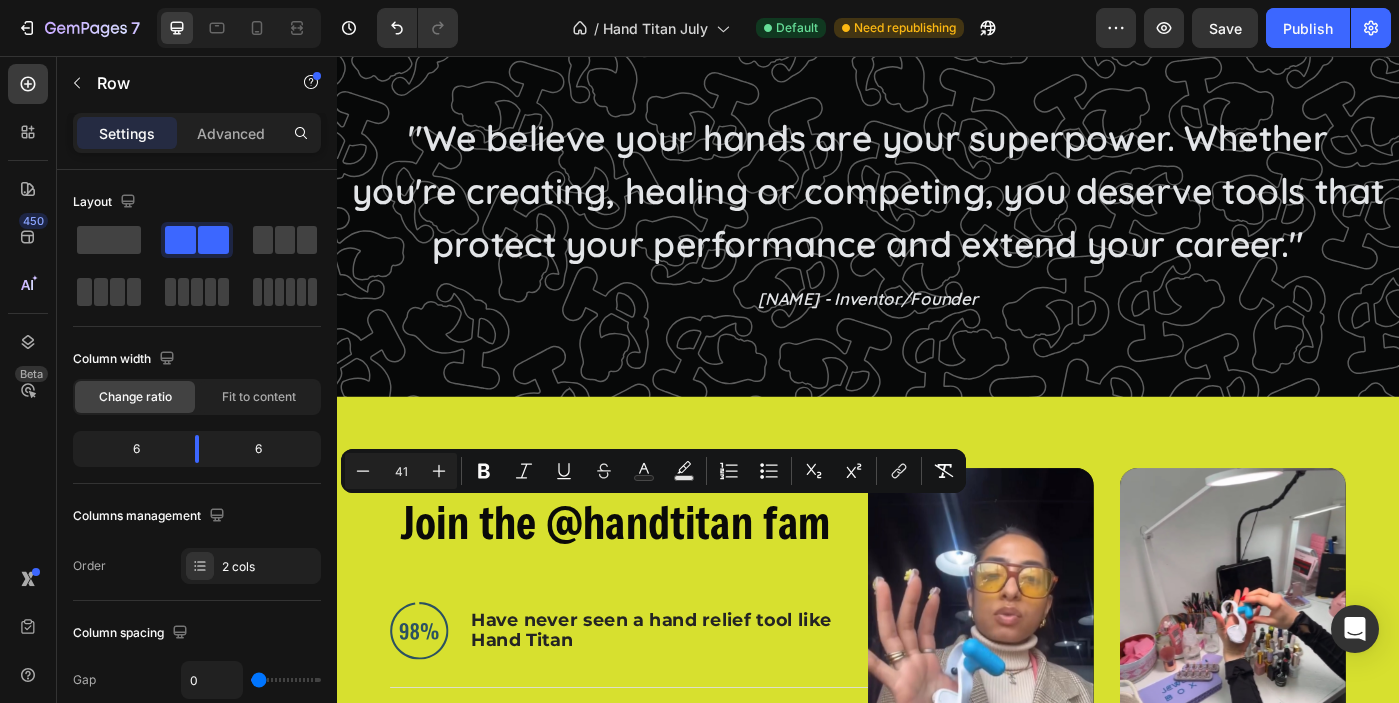scroll, scrollTop: 1274, scrollLeft: 0, axis: vertical 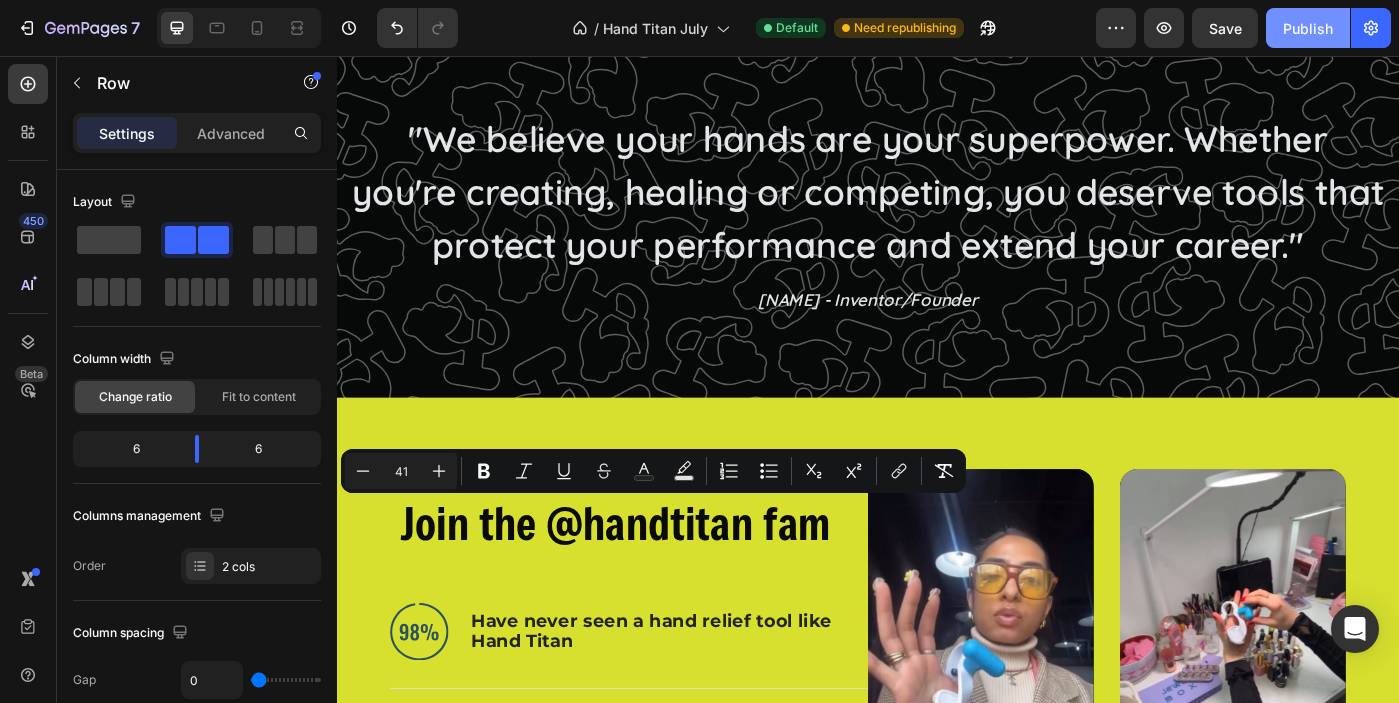 click on "Publish" at bounding box center [1308, 28] 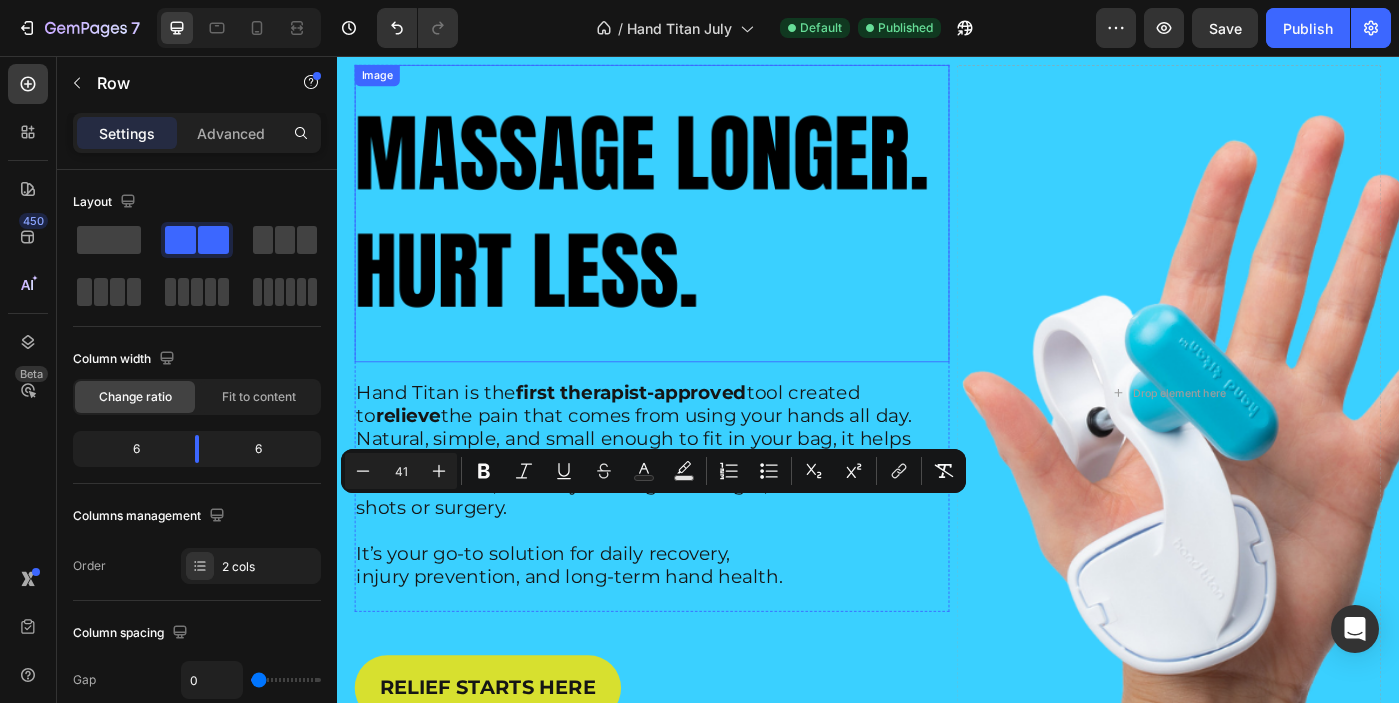 scroll, scrollTop: 140, scrollLeft: 0, axis: vertical 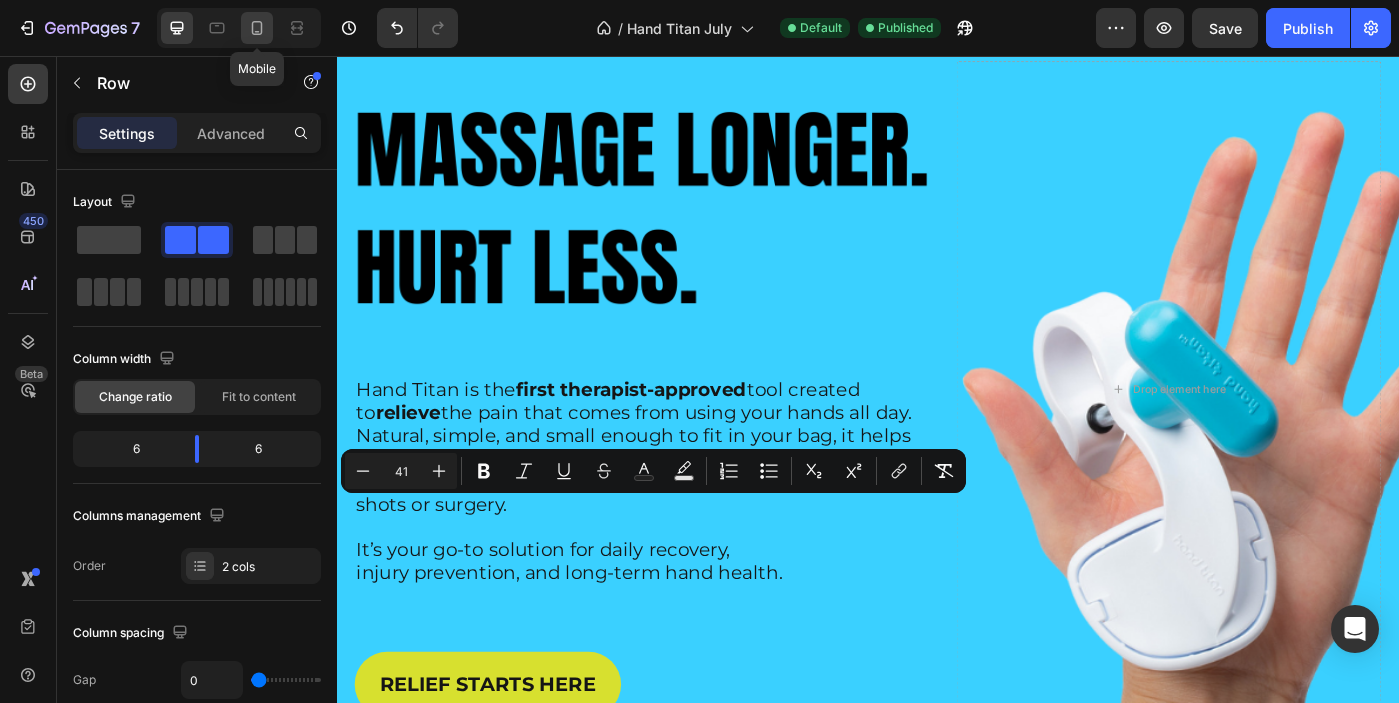 click 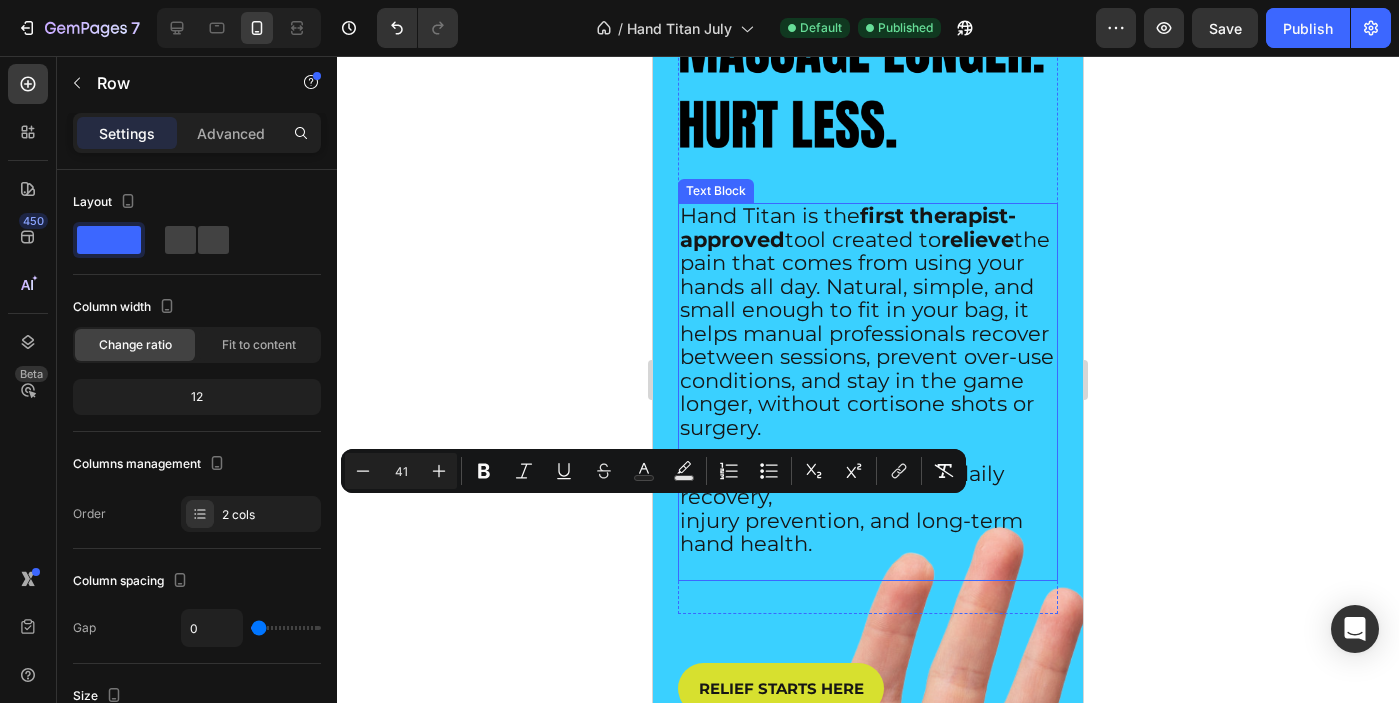 scroll, scrollTop: 178, scrollLeft: 0, axis: vertical 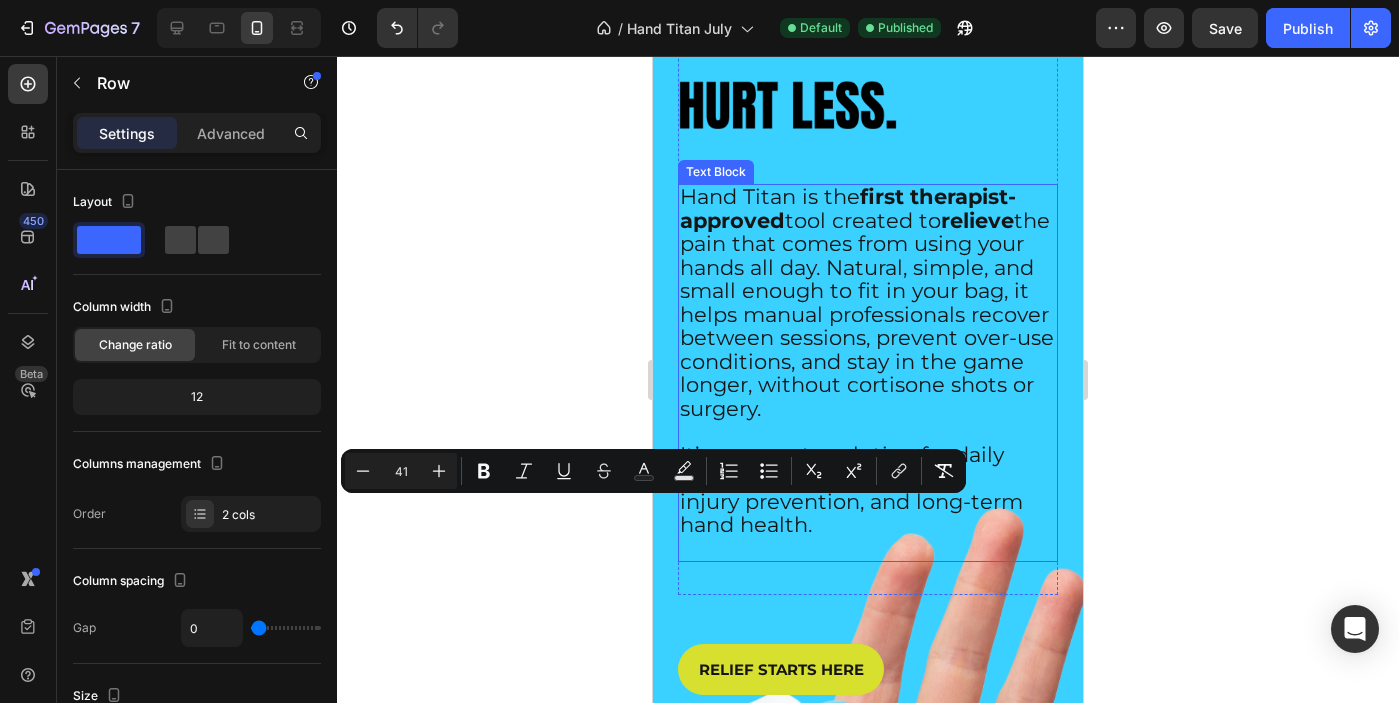 click on "first therapist-approved" at bounding box center (848, 208) 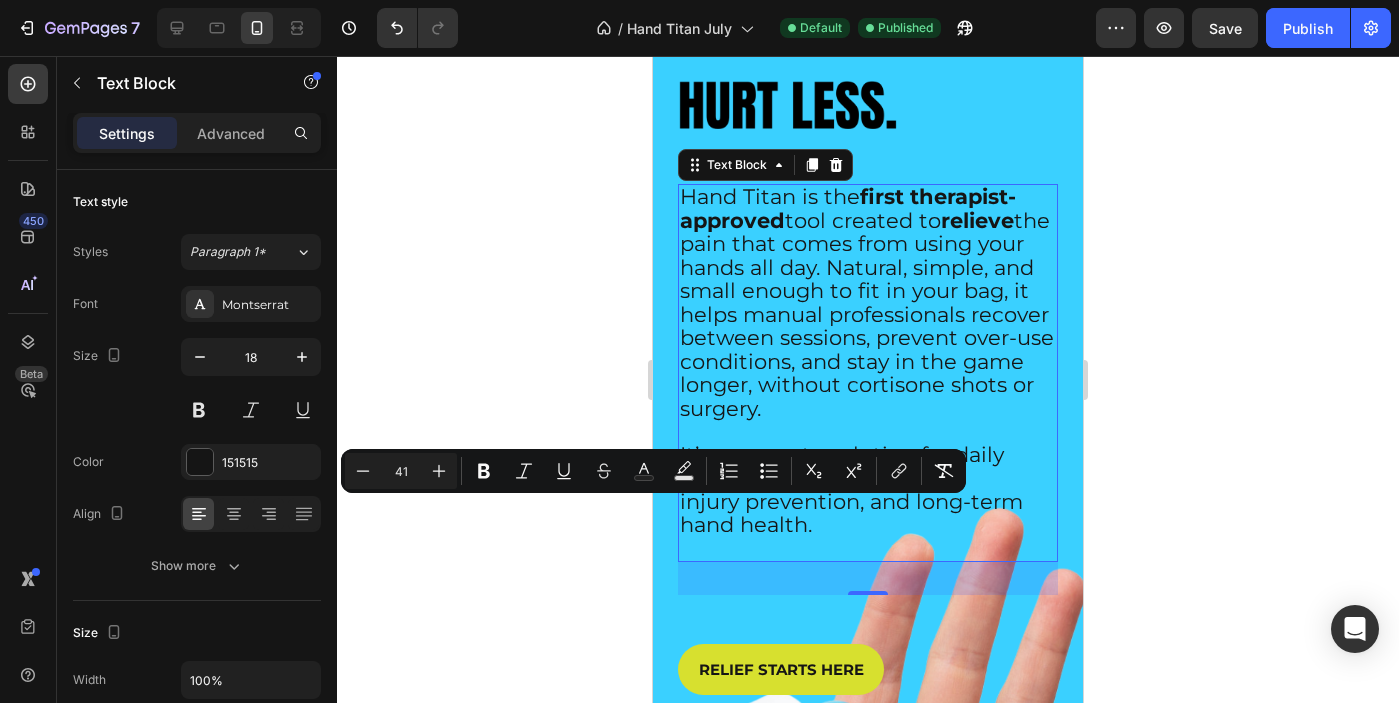 click on "Hand Titan is the first therapist-approved tool created to relieve the pain that comes from using your hands all day. Natural, simple, and small enough to fit in your bag, it helps manual professionals recover between sessions, prevent over-use conditions, and stay in the game longer, without cortisone shots or surgery." at bounding box center (867, 302) 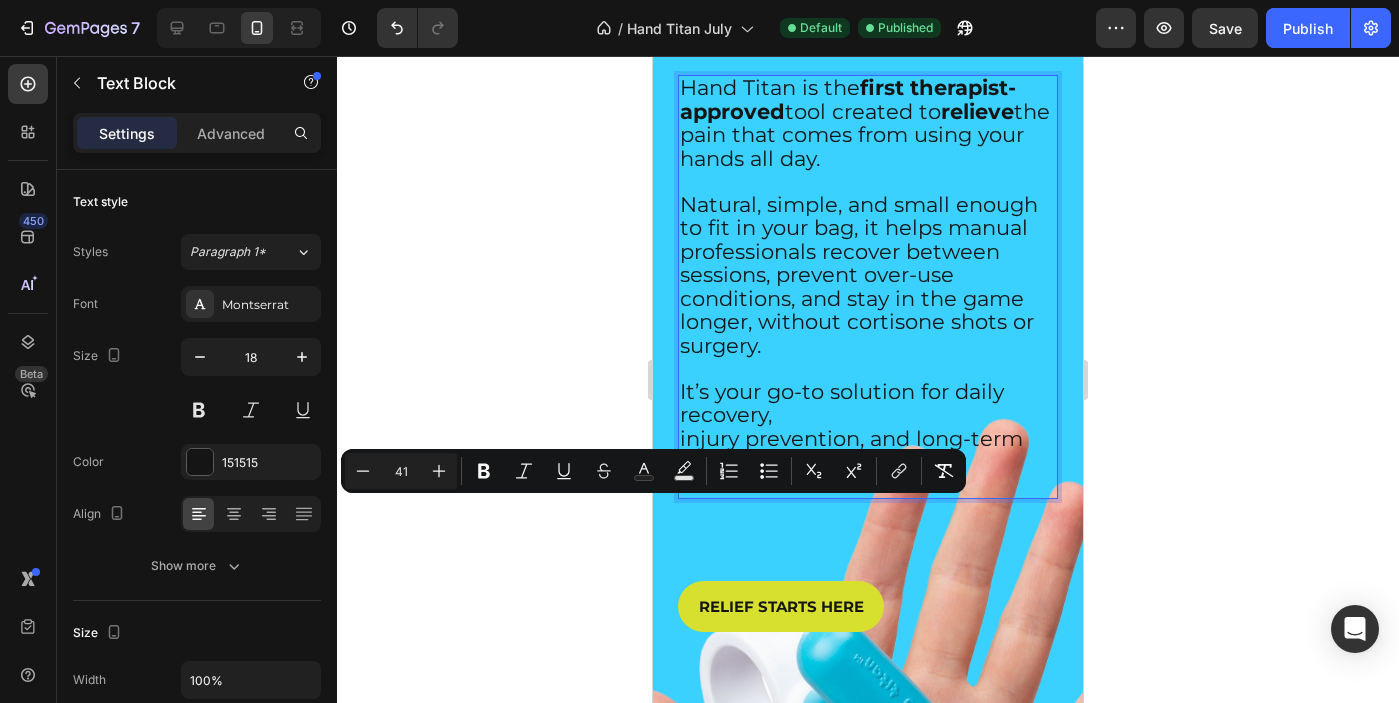 scroll, scrollTop: 289, scrollLeft: 0, axis: vertical 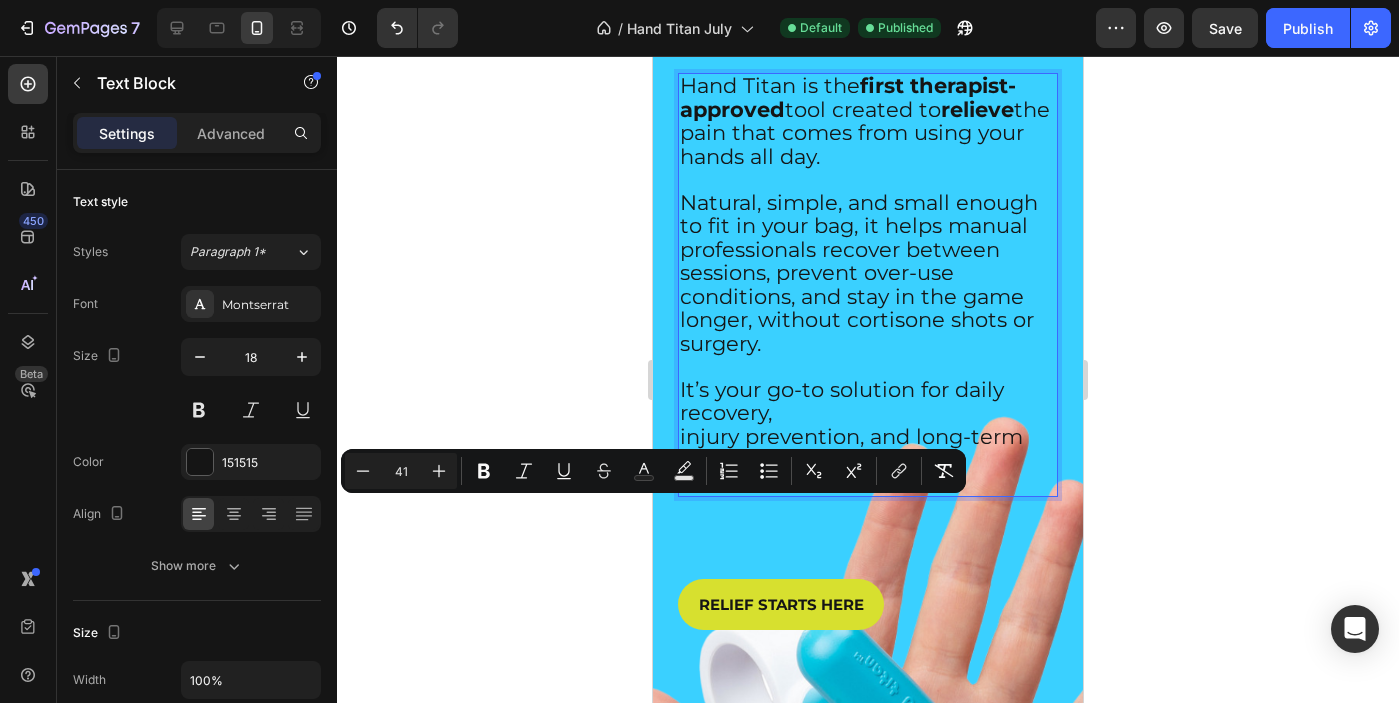 click on "Natural, simple, and small enough to fit in your bag, it helps manual professionals recover between sessions, prevent over-use conditions, and stay in the game longer, without cortisone shots or surgery." at bounding box center (868, 274) 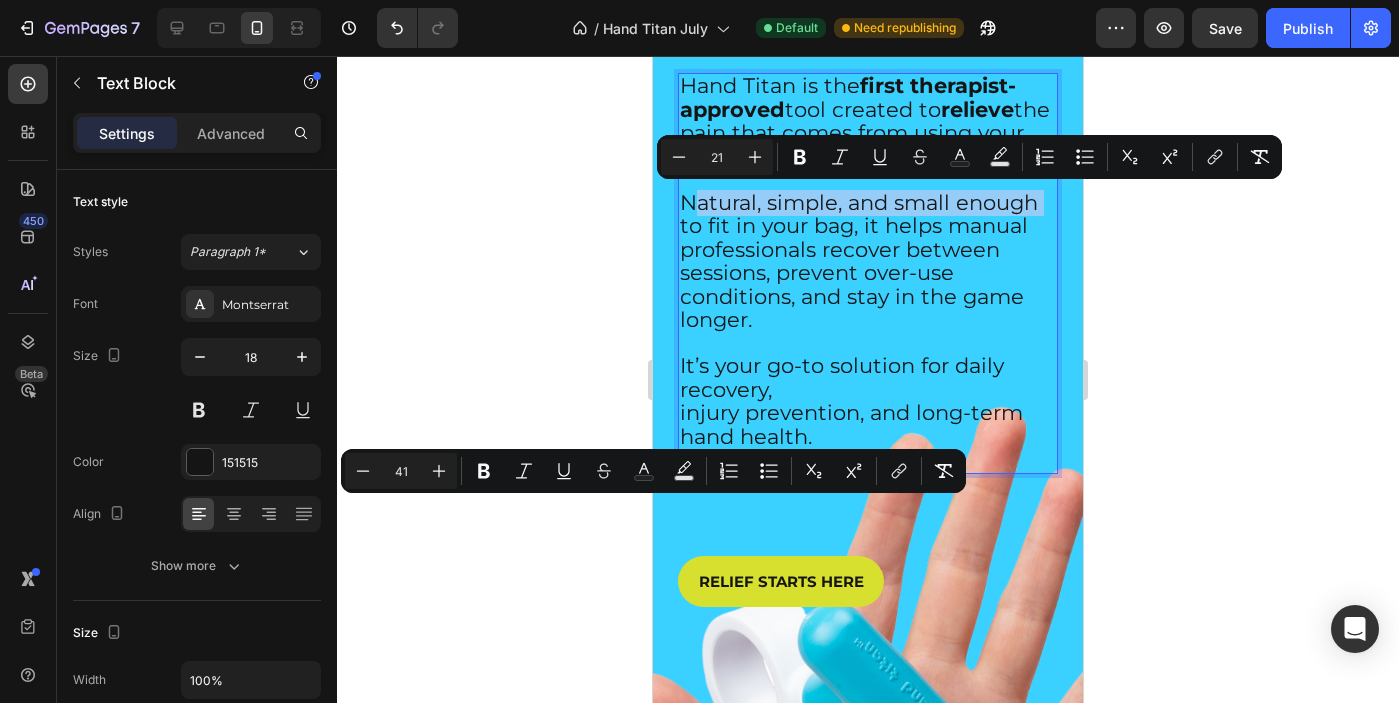 drag, startPoint x: 682, startPoint y: 210, endPoint x: 692, endPoint y: 208, distance: 10.198039 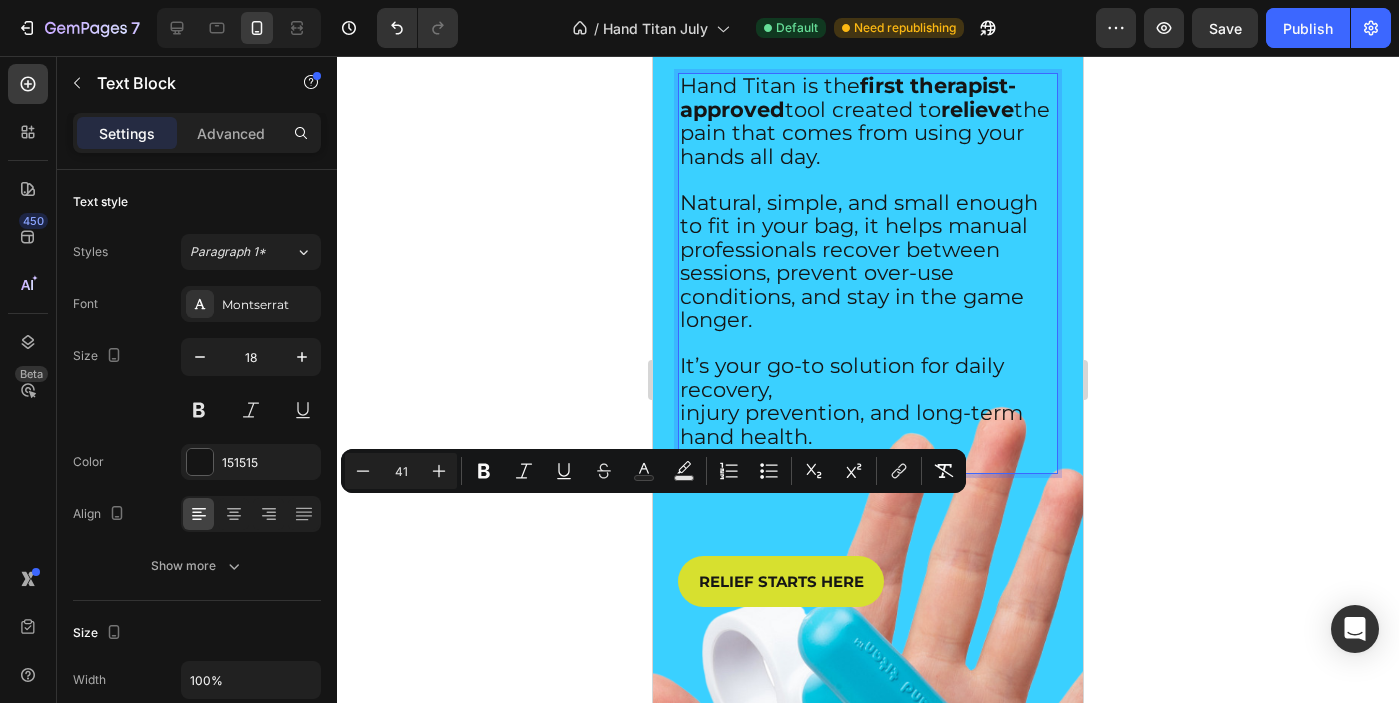click on "Natural, simple, and small enough to fit in your bag, it helps manual professionals recover between sessions, prevent over-use conditions, and stay in the game longer." at bounding box center [859, 261] 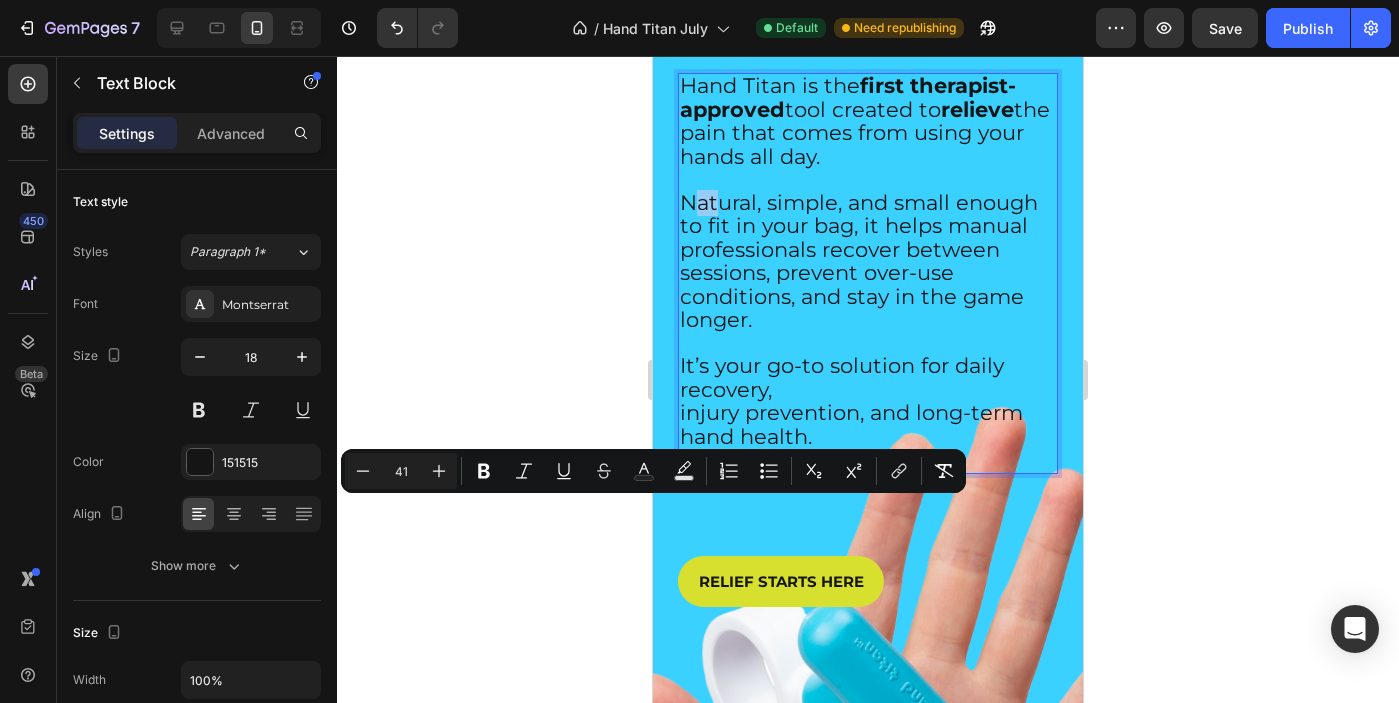 drag, startPoint x: 690, startPoint y: 201, endPoint x: 715, endPoint y: 203, distance: 25.079872 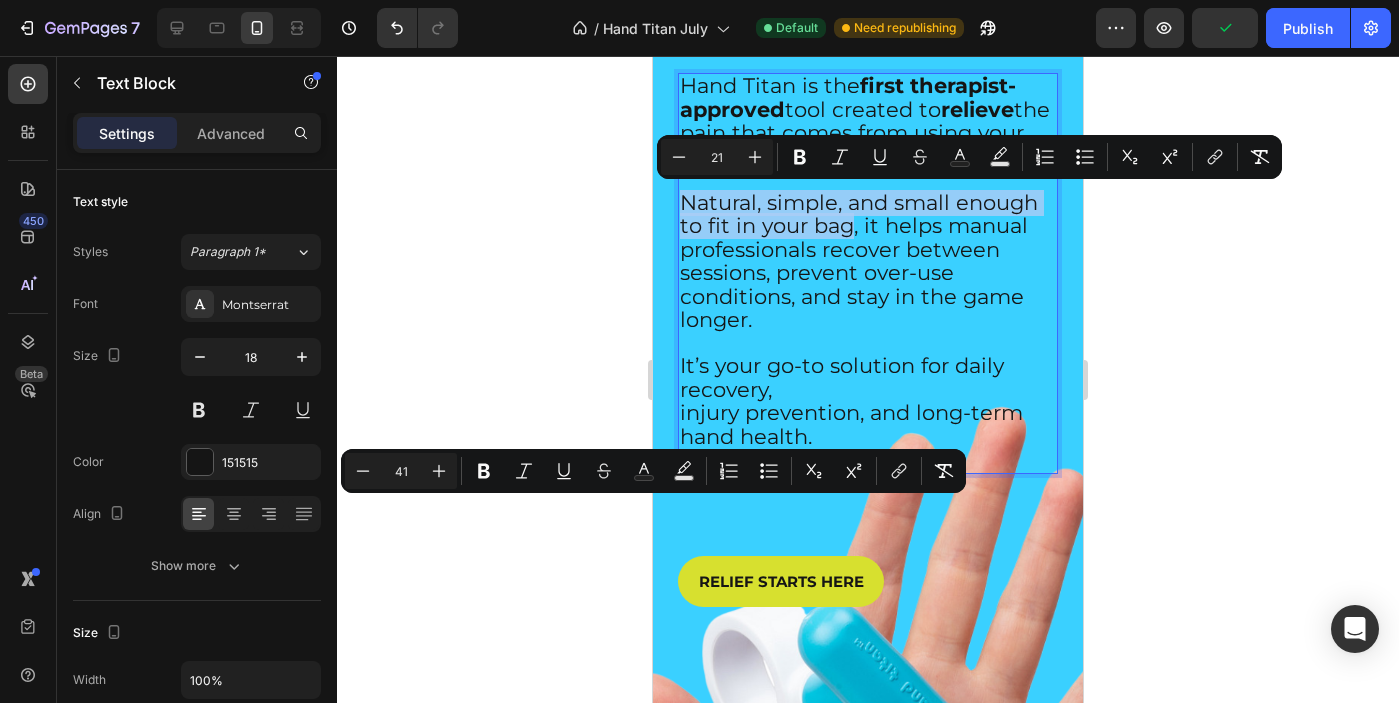 drag, startPoint x: 683, startPoint y: 206, endPoint x: 852, endPoint y: 224, distance: 169.95587 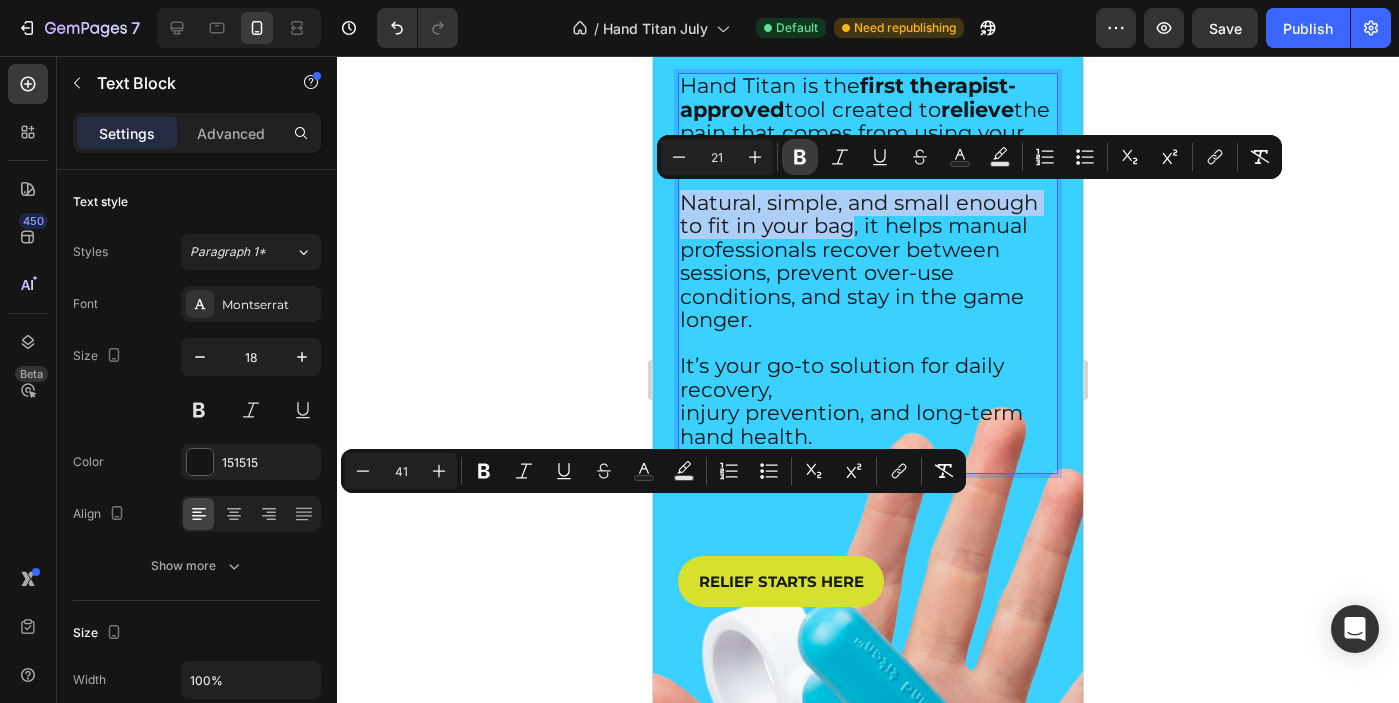 click 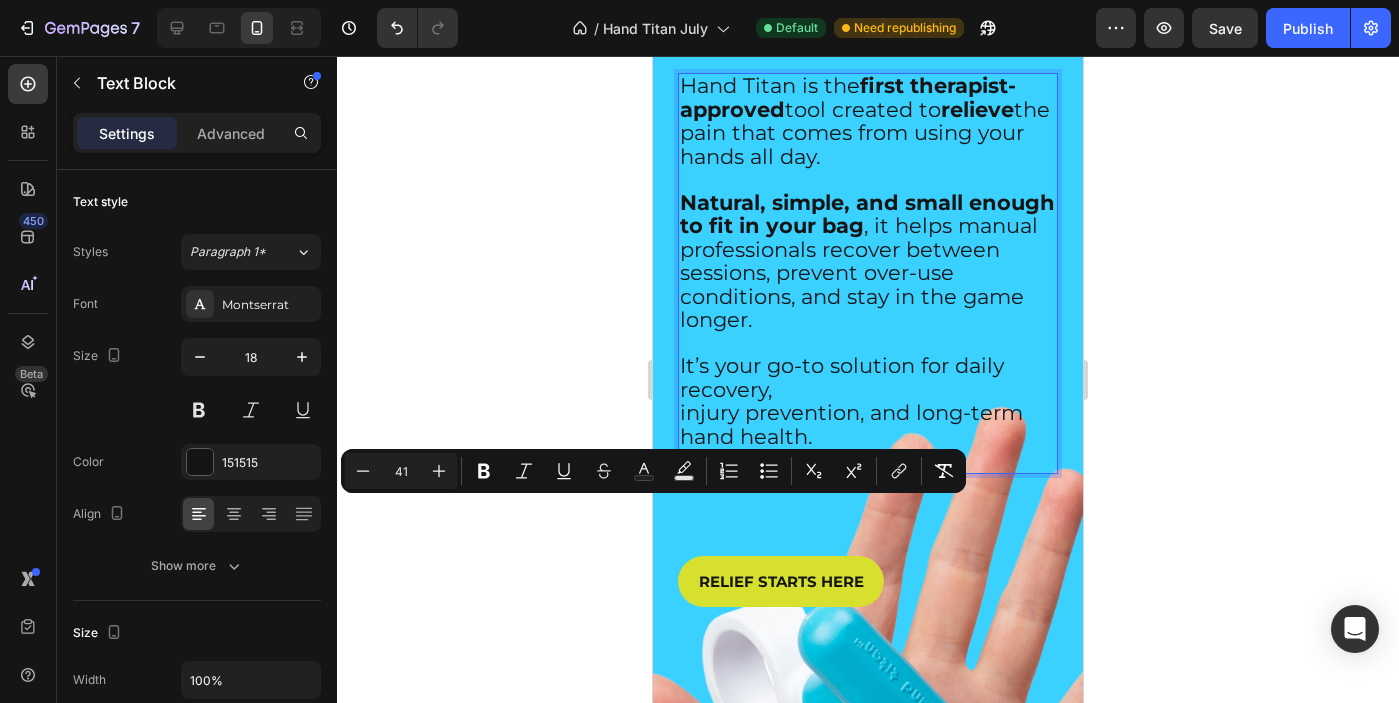 click on "injury prevention, and long-term hand health." at bounding box center [851, 424] 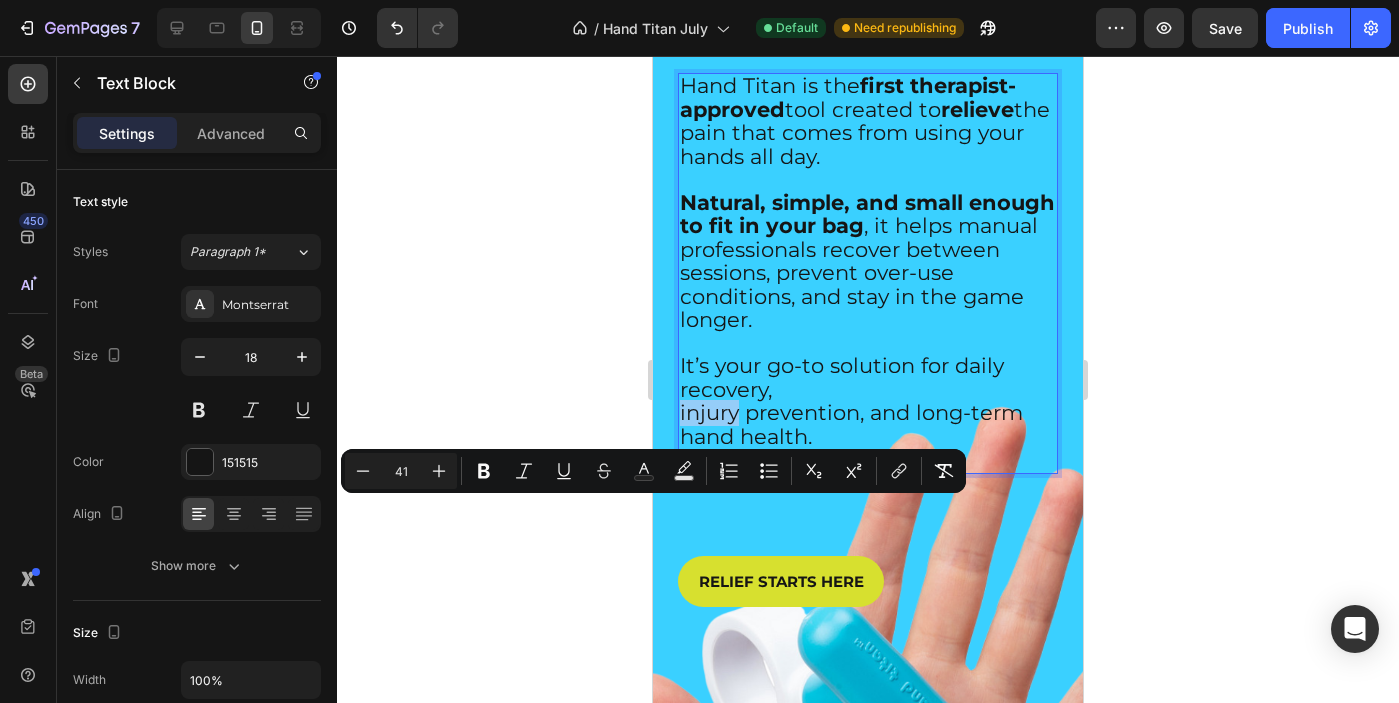 click on "injury prevention, and long-term hand health." at bounding box center (851, 424) 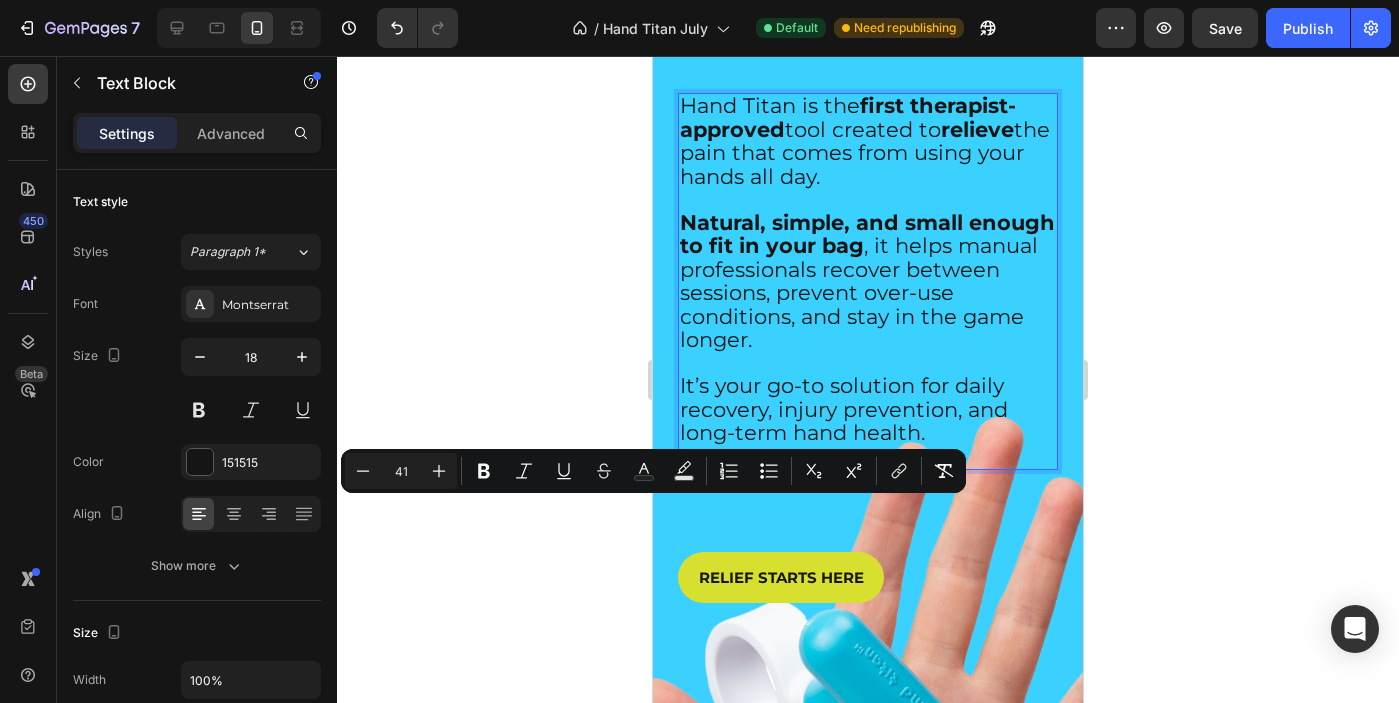 scroll, scrollTop: 256, scrollLeft: 0, axis: vertical 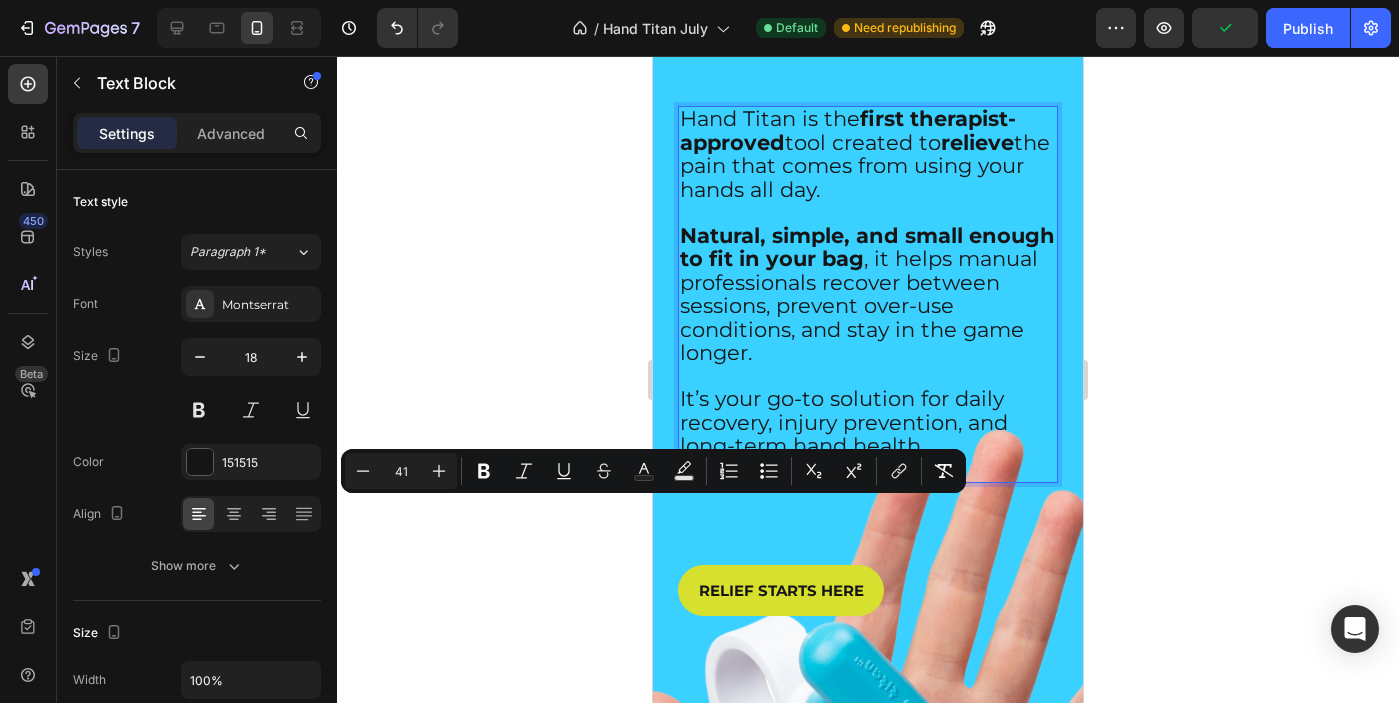 click on "first therapist-approved" at bounding box center (848, 130) 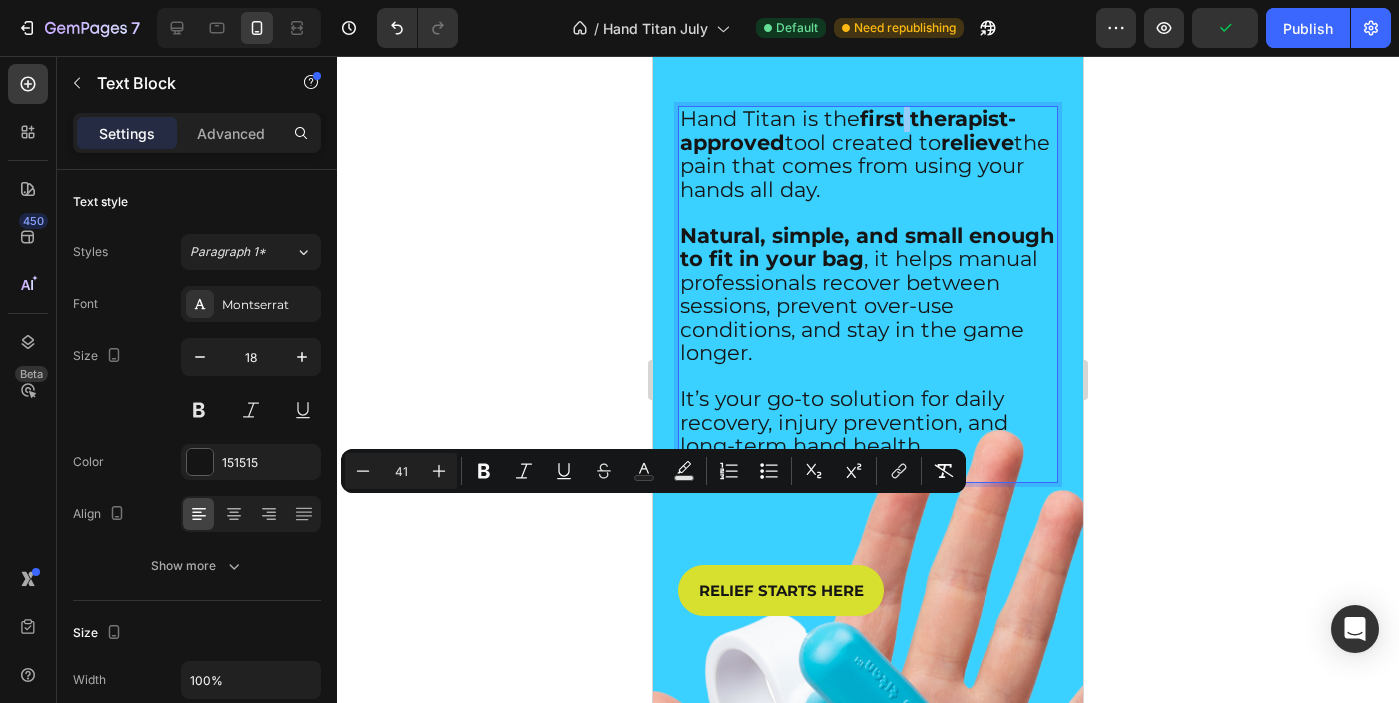 click on "first therapist-approved" at bounding box center (848, 130) 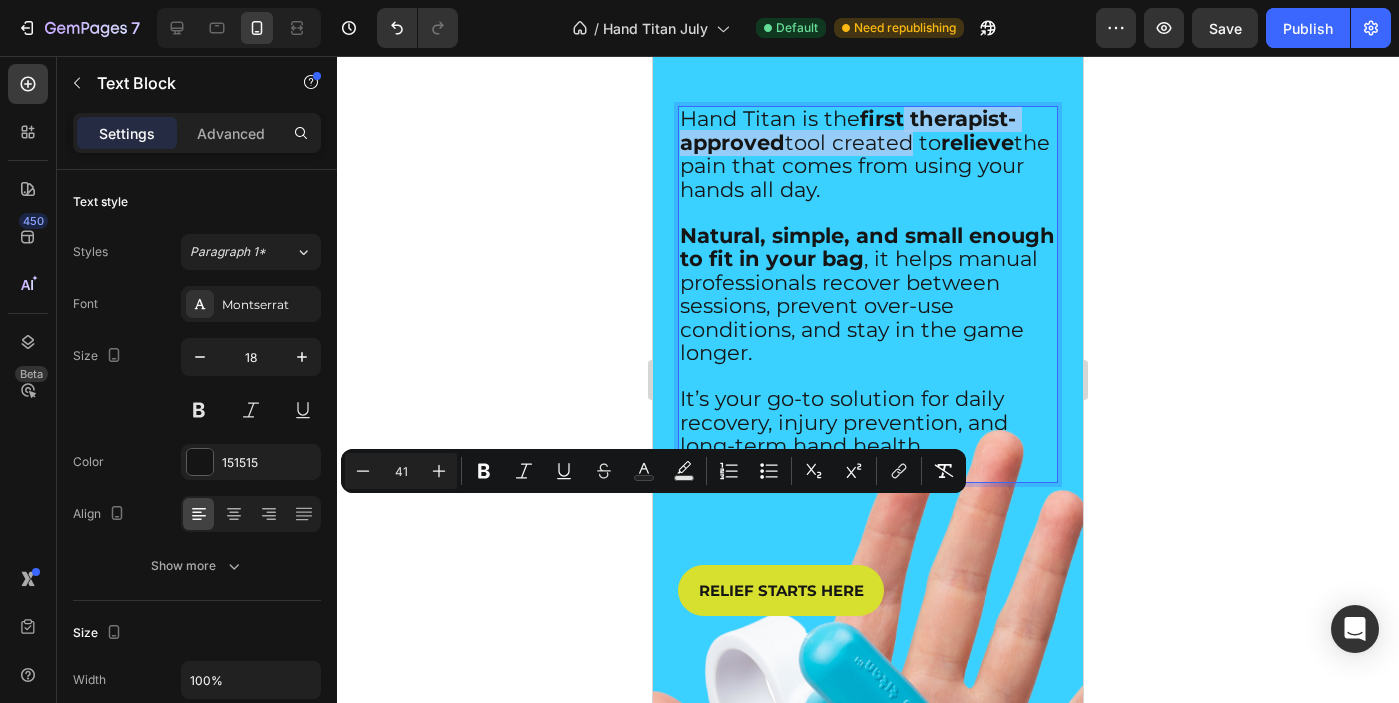 drag, startPoint x: 903, startPoint y: 123, endPoint x: 864, endPoint y: 129, distance: 39.45884 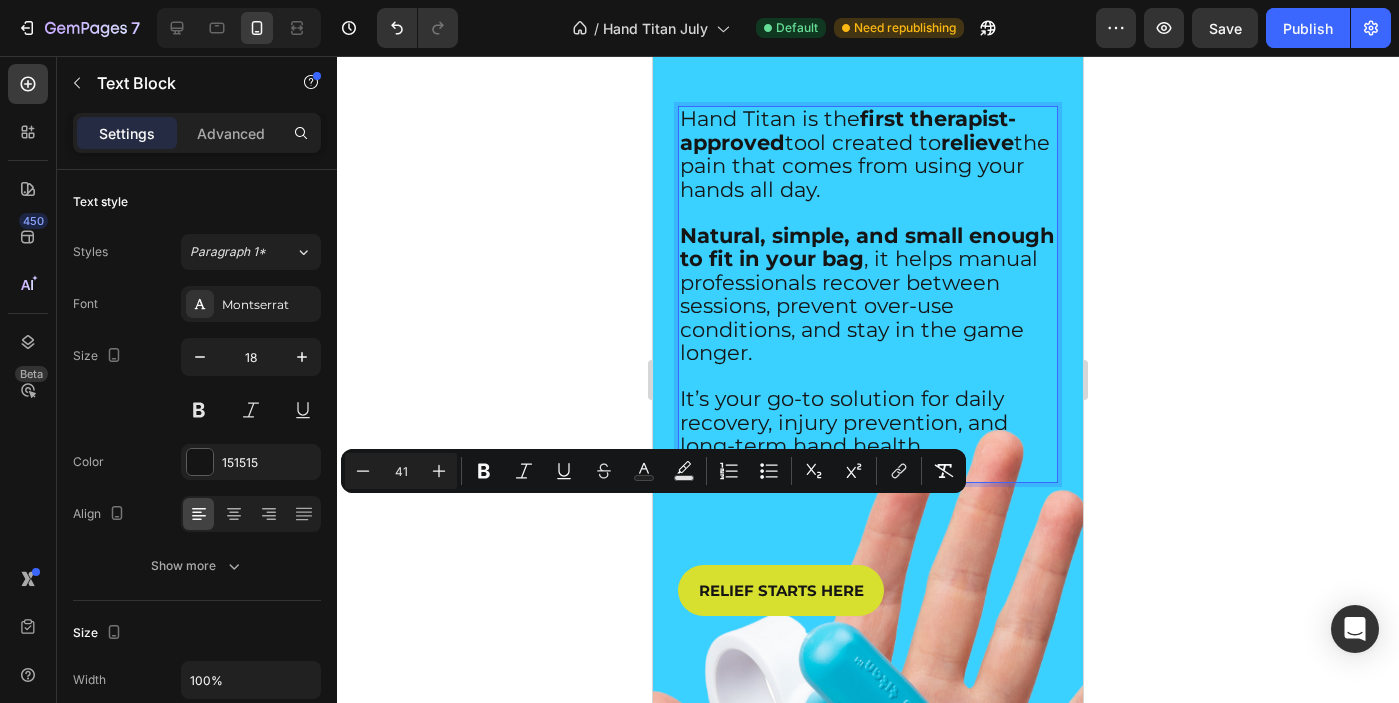 click on "Hand Titan is the first therapist-approved tool created to relieve the pain that comes from using your hands all day." at bounding box center [865, 154] 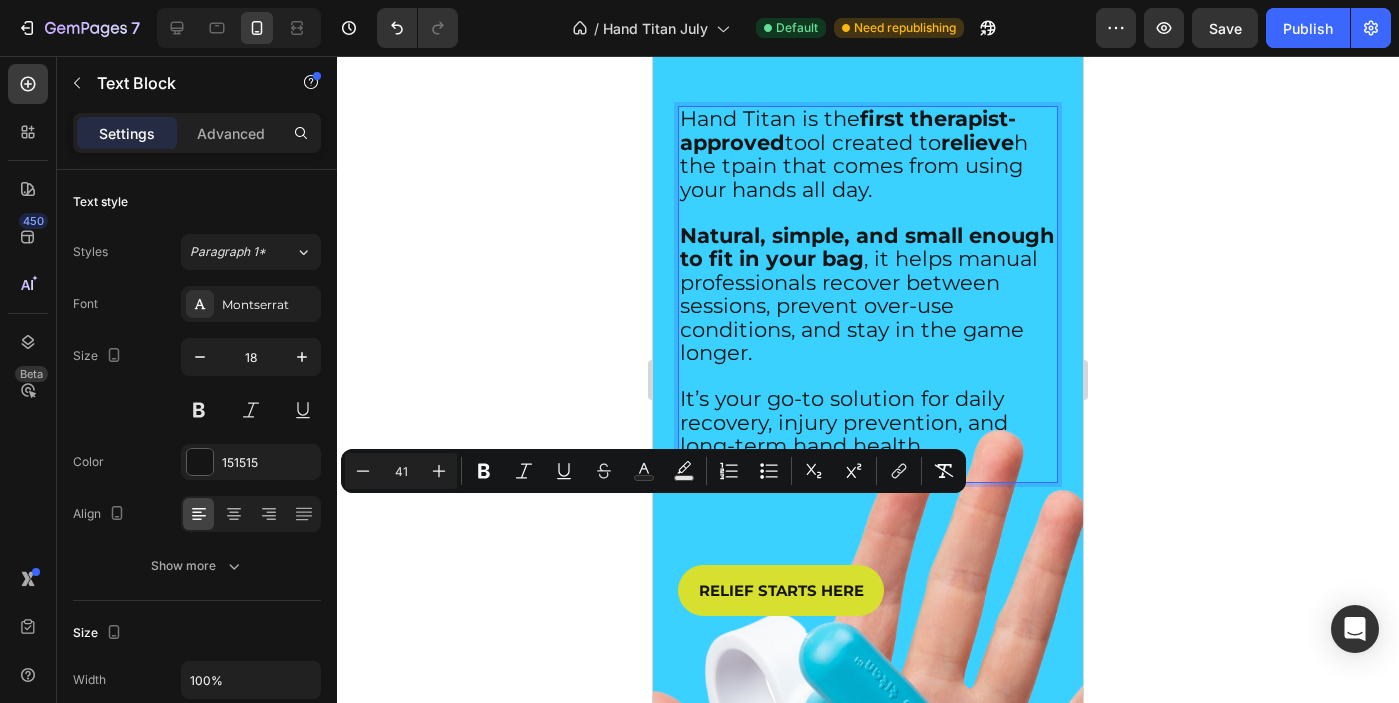 click on "Hand Titan is the first therapist-approved tool created to relieve h the tpain that comes from using your hands all day." at bounding box center (854, 154) 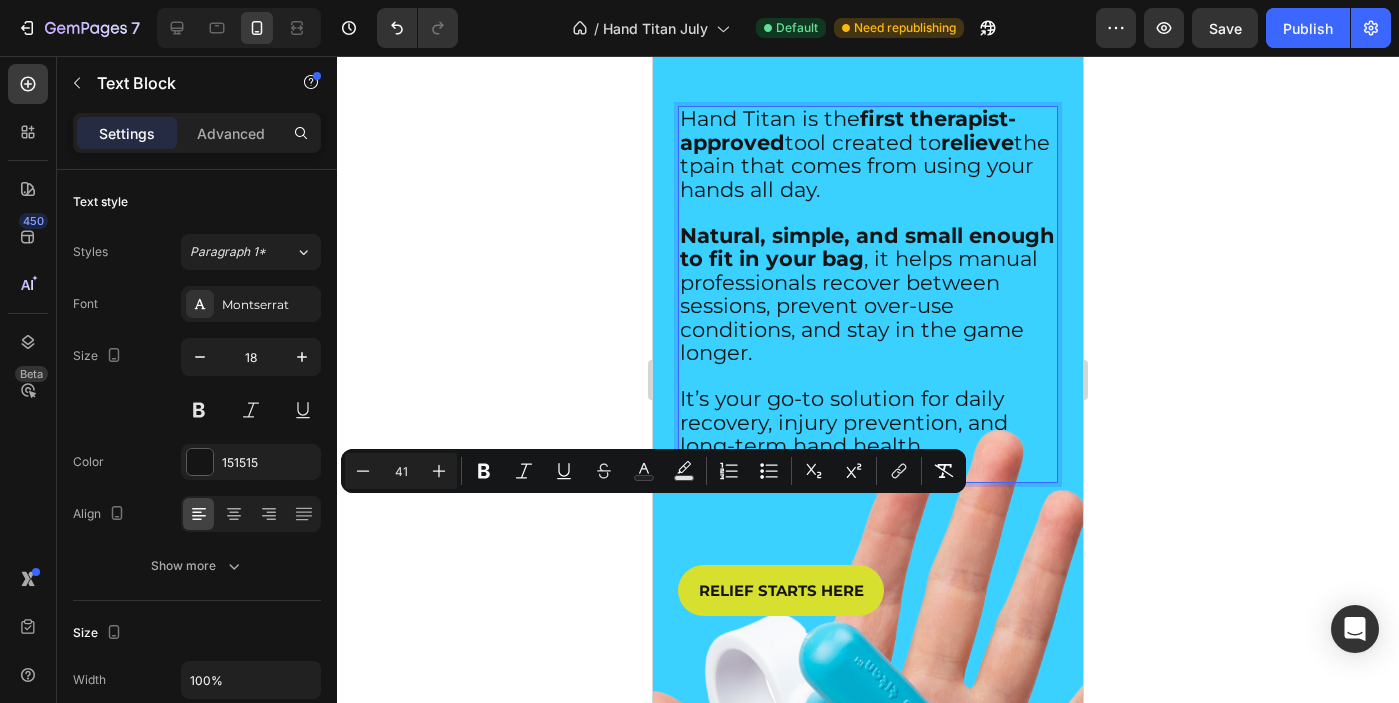 click on "Hand Titan is the  first therapist-approved  tool created to  relieve  the tpain that comes from using your hands all day." at bounding box center [865, 154] 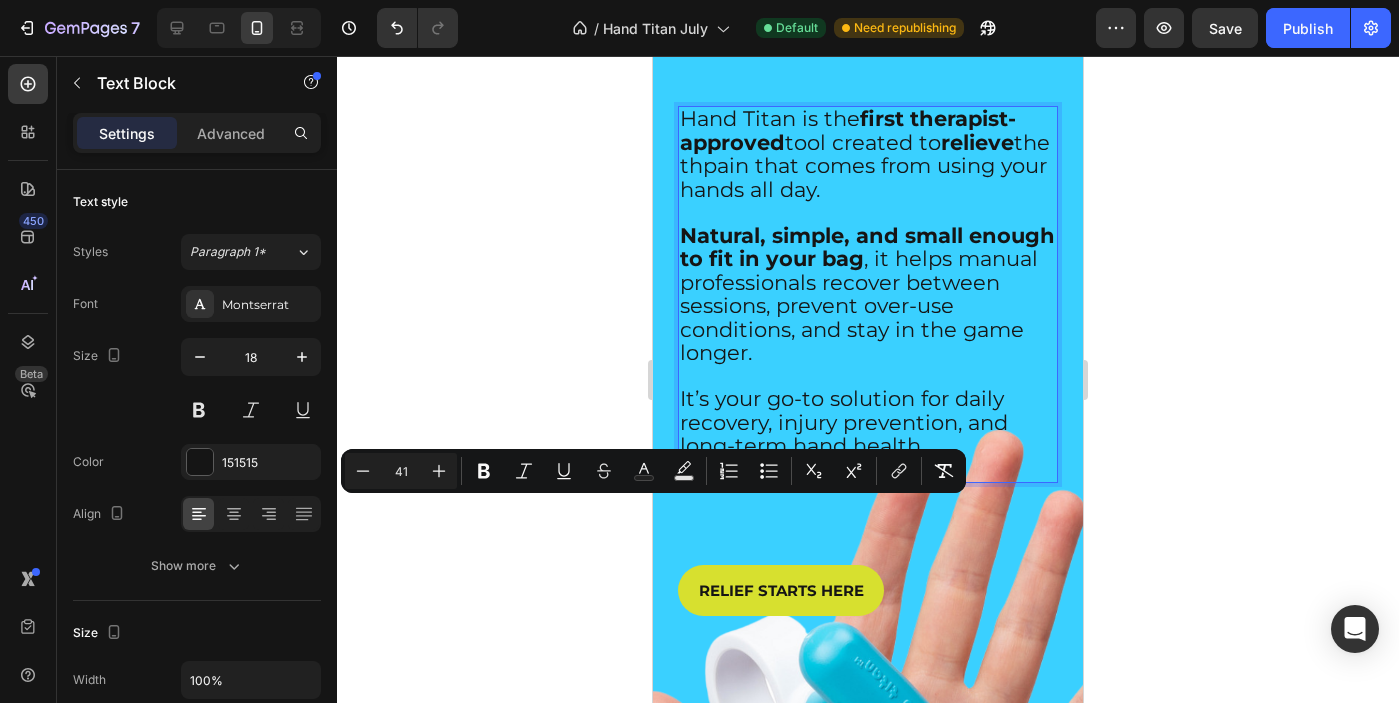 click on "Hand Titan is the  first therapist-approved  tool created to  relieve  the thpain that comes from using your hands all day." at bounding box center (865, 154) 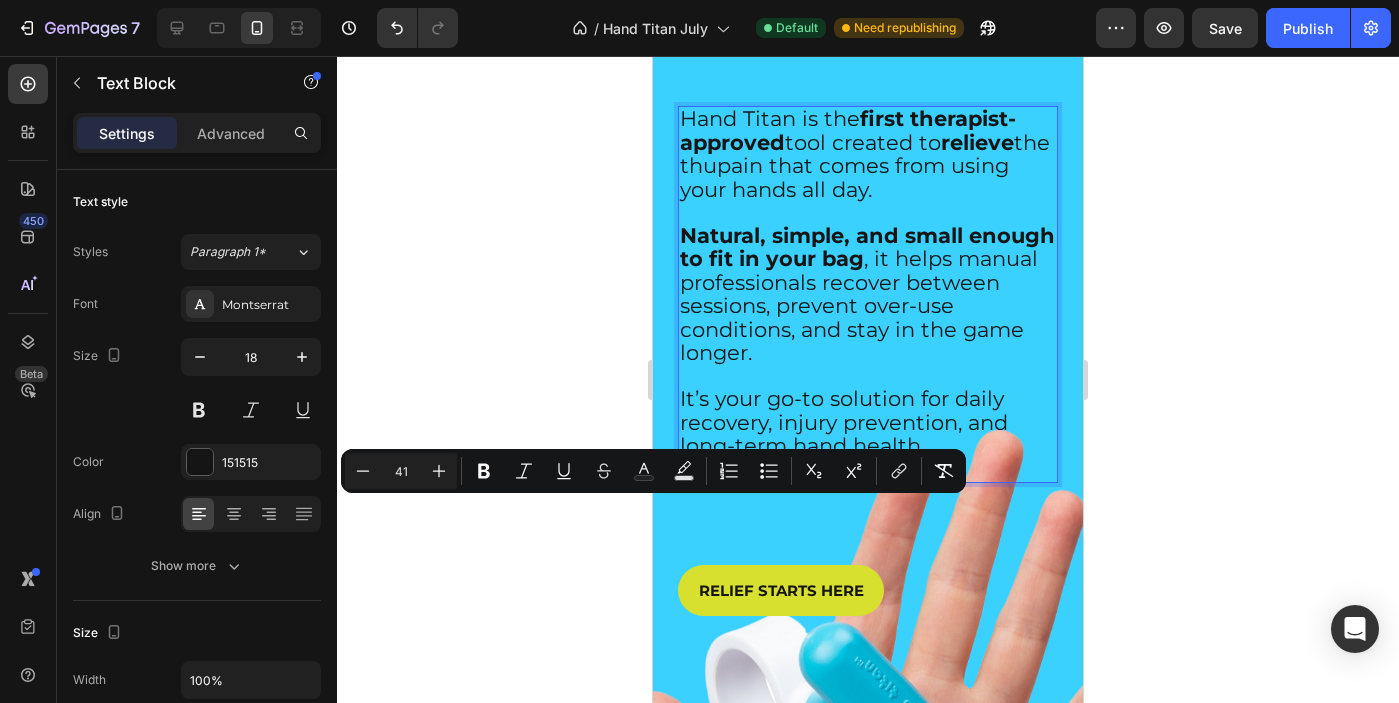 click on "Hand Titan is the first therapist-approved tool created to relieve the thupain that comes from using your hands all day." at bounding box center (865, 154) 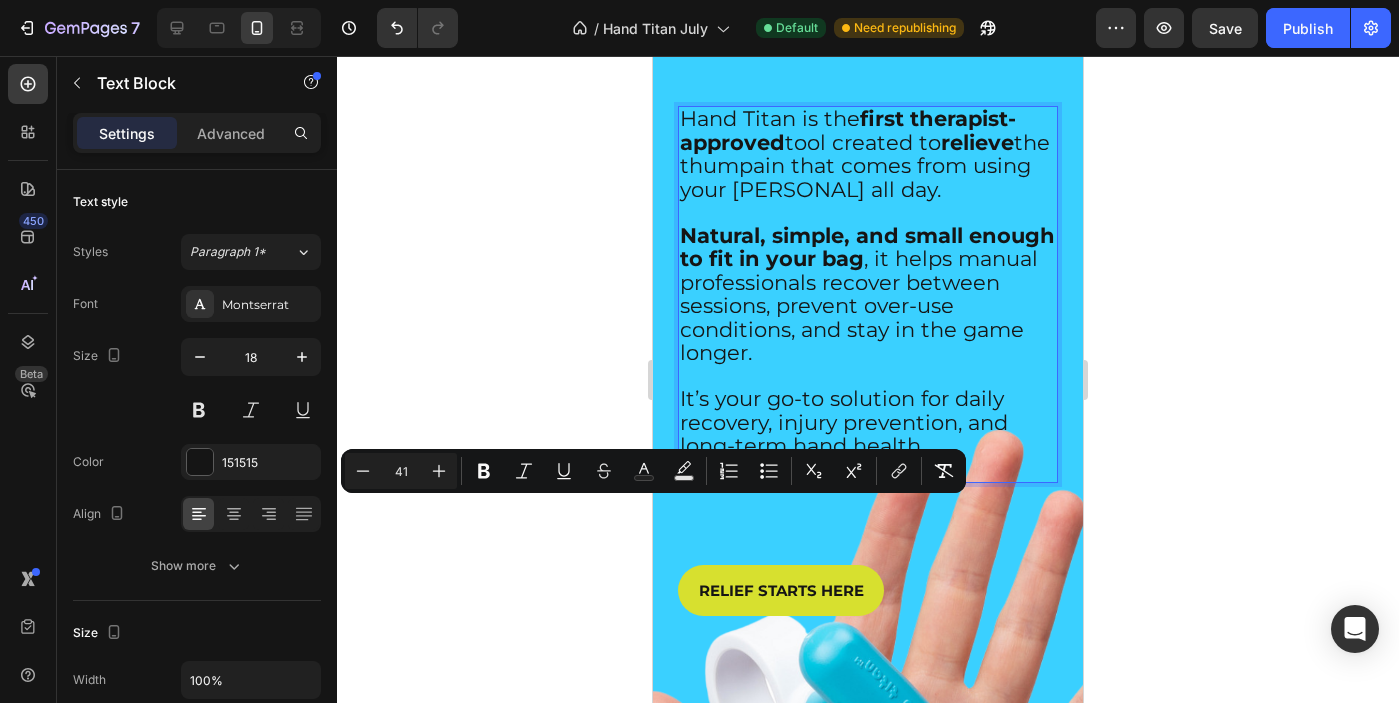 click on "Hand Titan is the  first therapist-approved  tool created to  relieve  the thumpain that comes from using your hands all day." at bounding box center (865, 154) 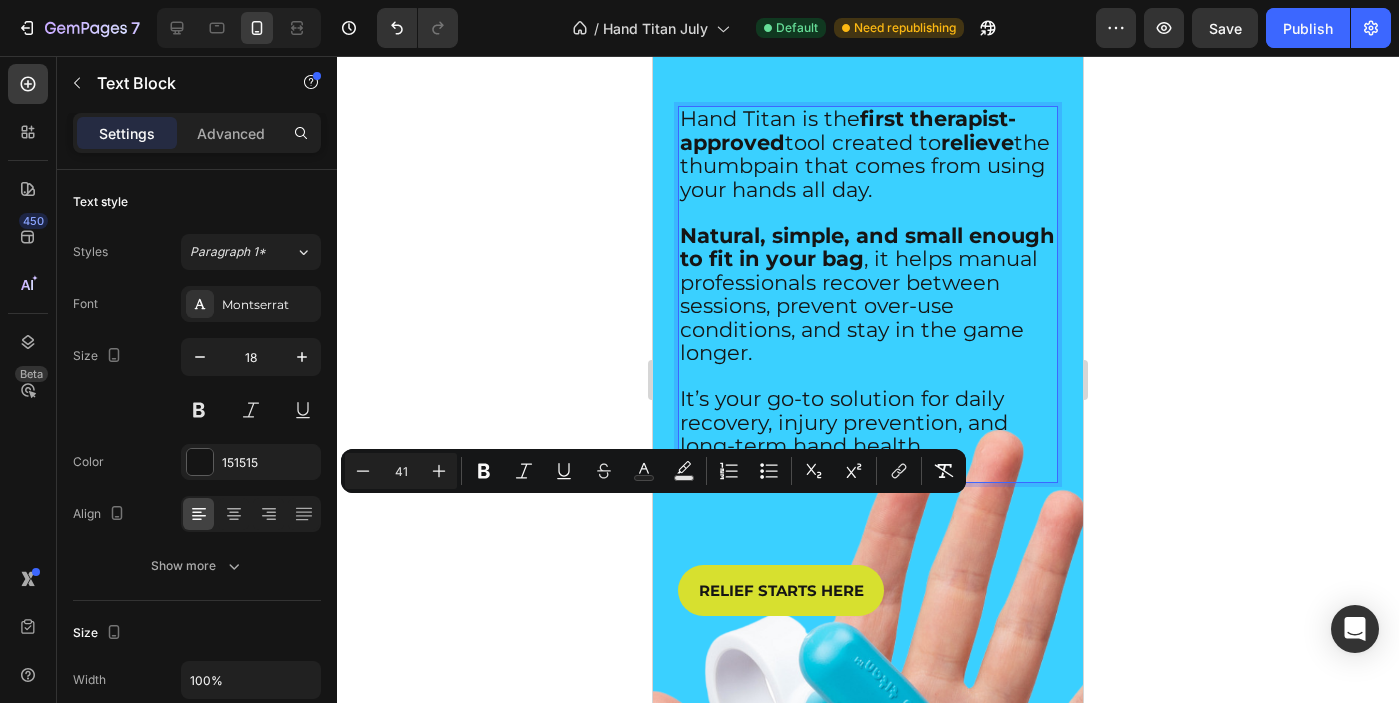 click on "Hand Titan is the first therapist-approved tool created to relieve the thumbpain that comes from using your hands all day." at bounding box center (865, 154) 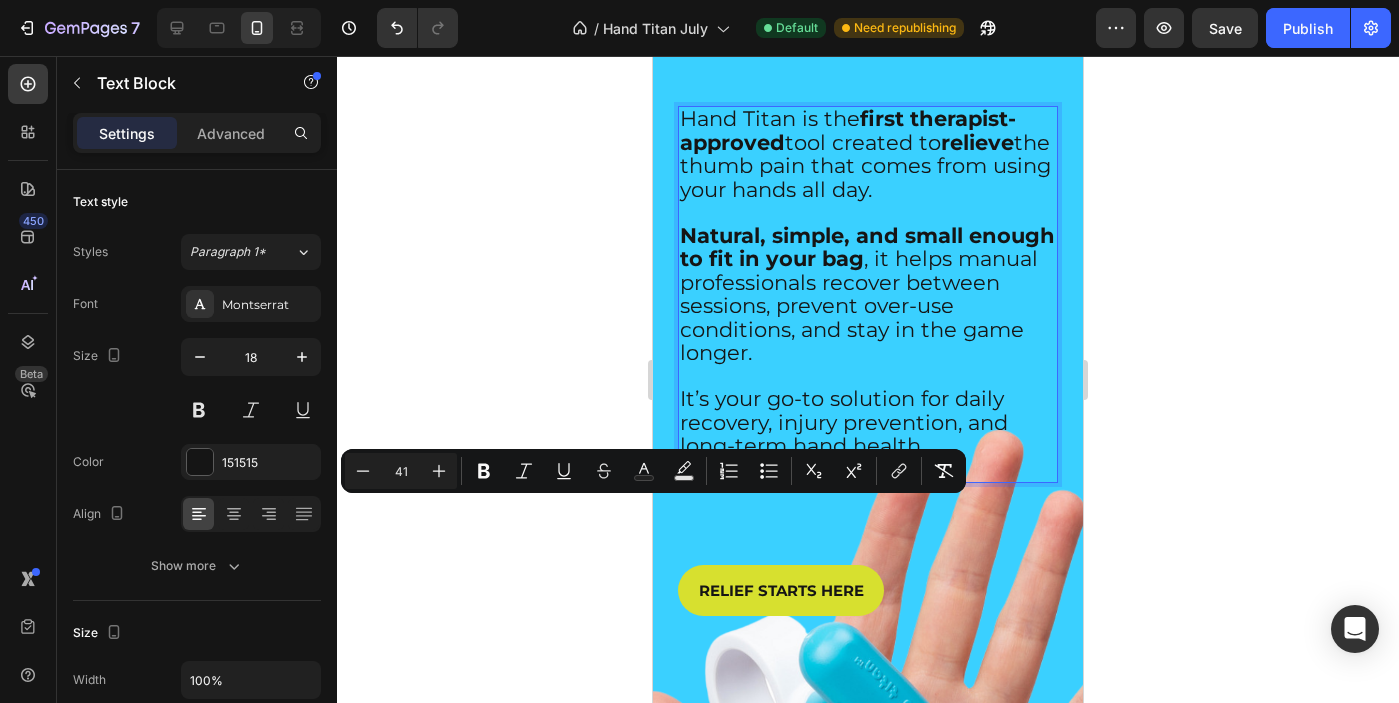 click on "first therapist-approved" at bounding box center [848, 130] 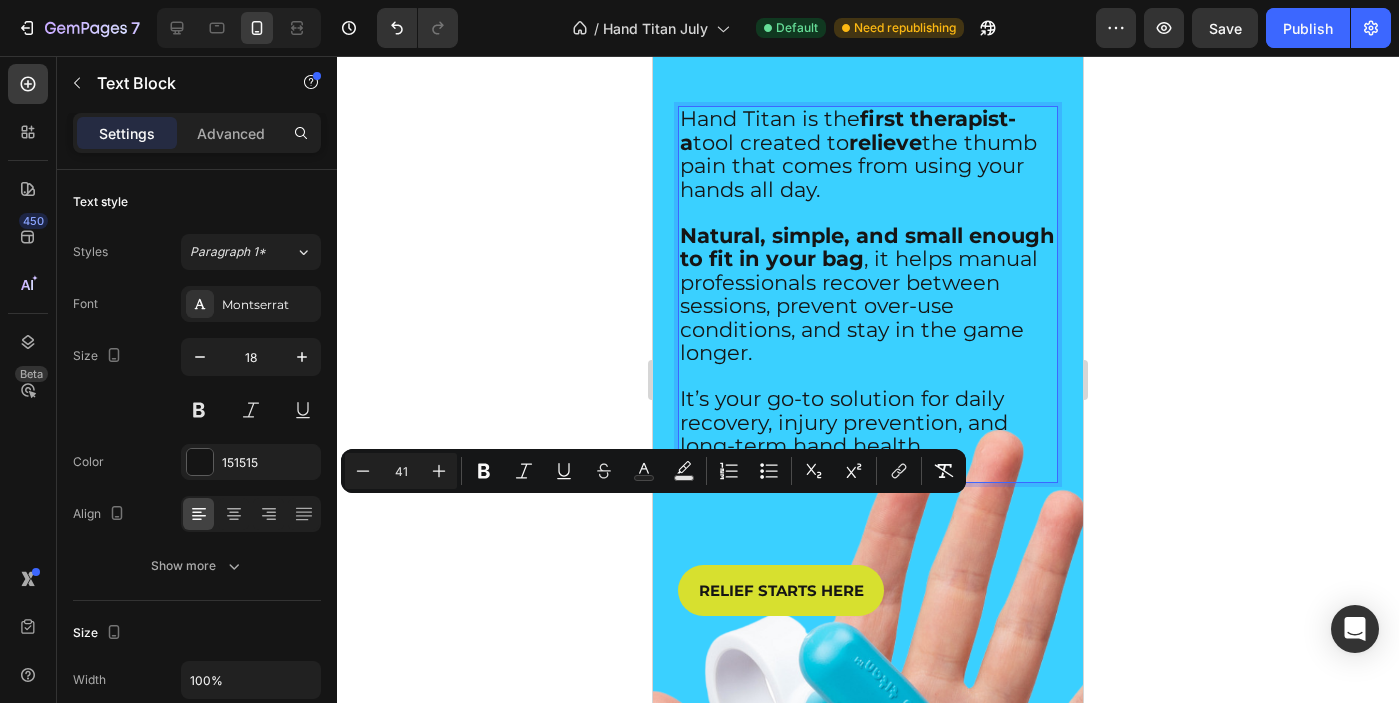 click on "first therapist-a" at bounding box center [848, 130] 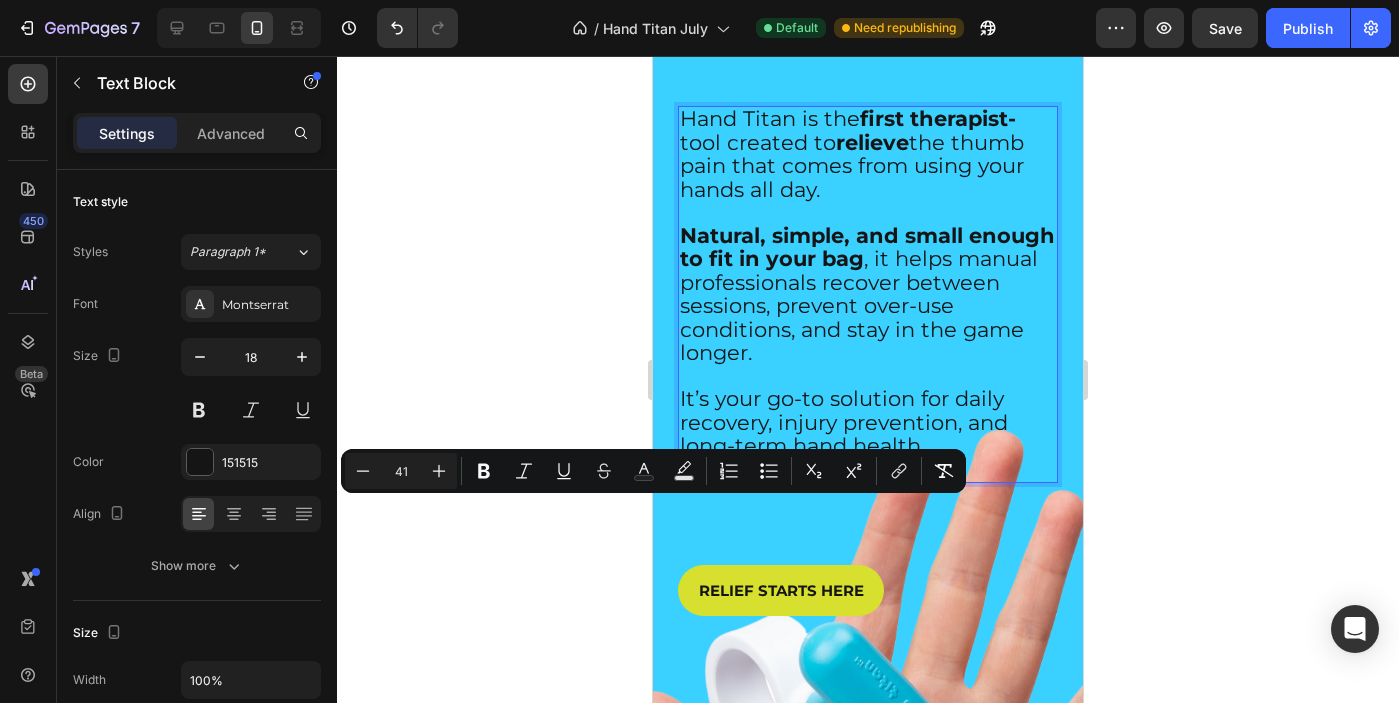 click on "first therapist-" at bounding box center (938, 118) 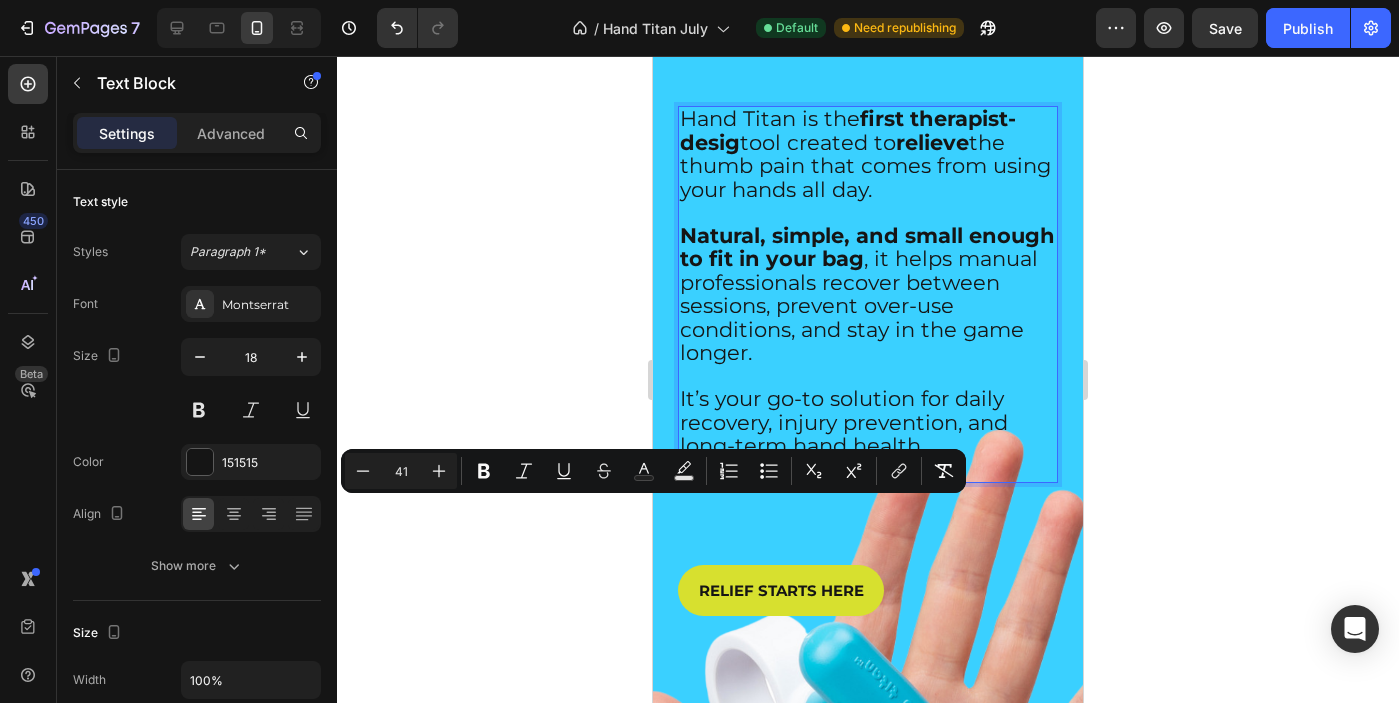 click on "Hand Titan is the  first therapist-desig tool created to  relieve  the thumb pain that comes from using your hands all day." at bounding box center (865, 154) 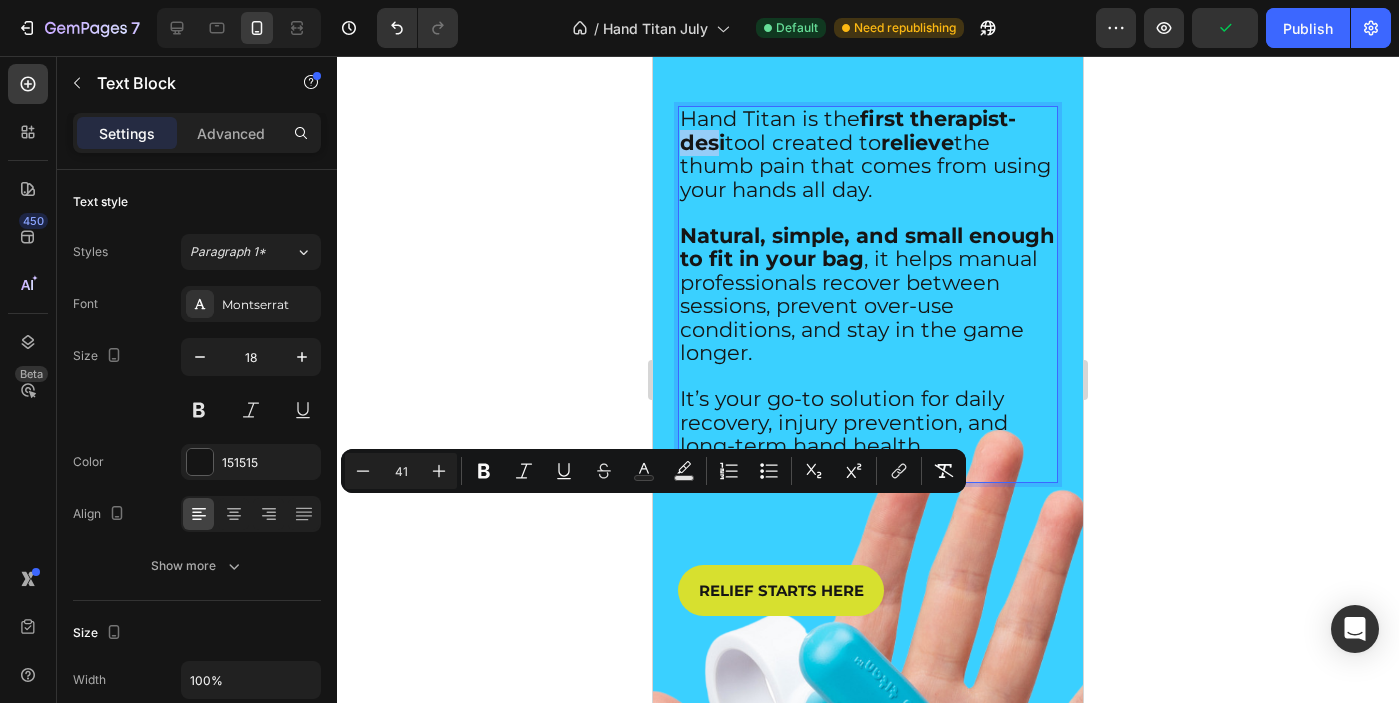 drag, startPoint x: 722, startPoint y: 147, endPoint x: 684, endPoint y: 147, distance: 38 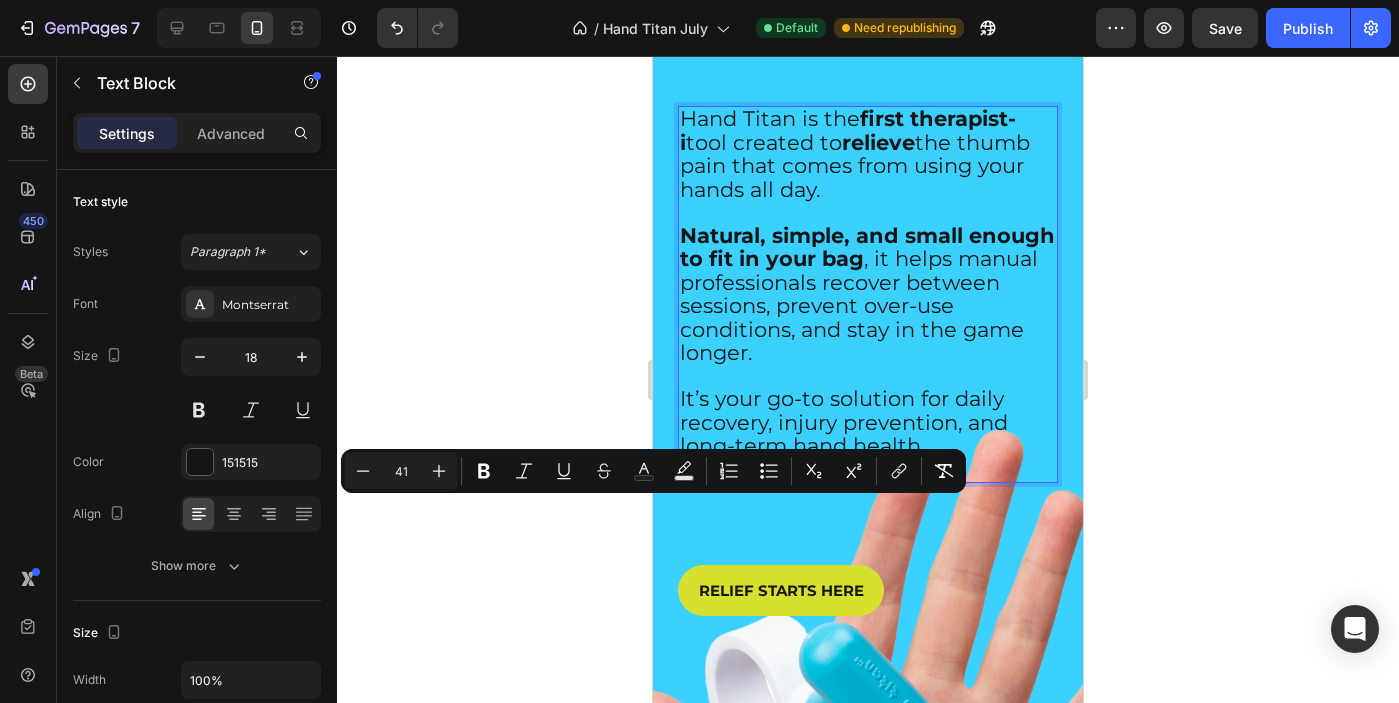 click on "first therapist-i" at bounding box center (848, 130) 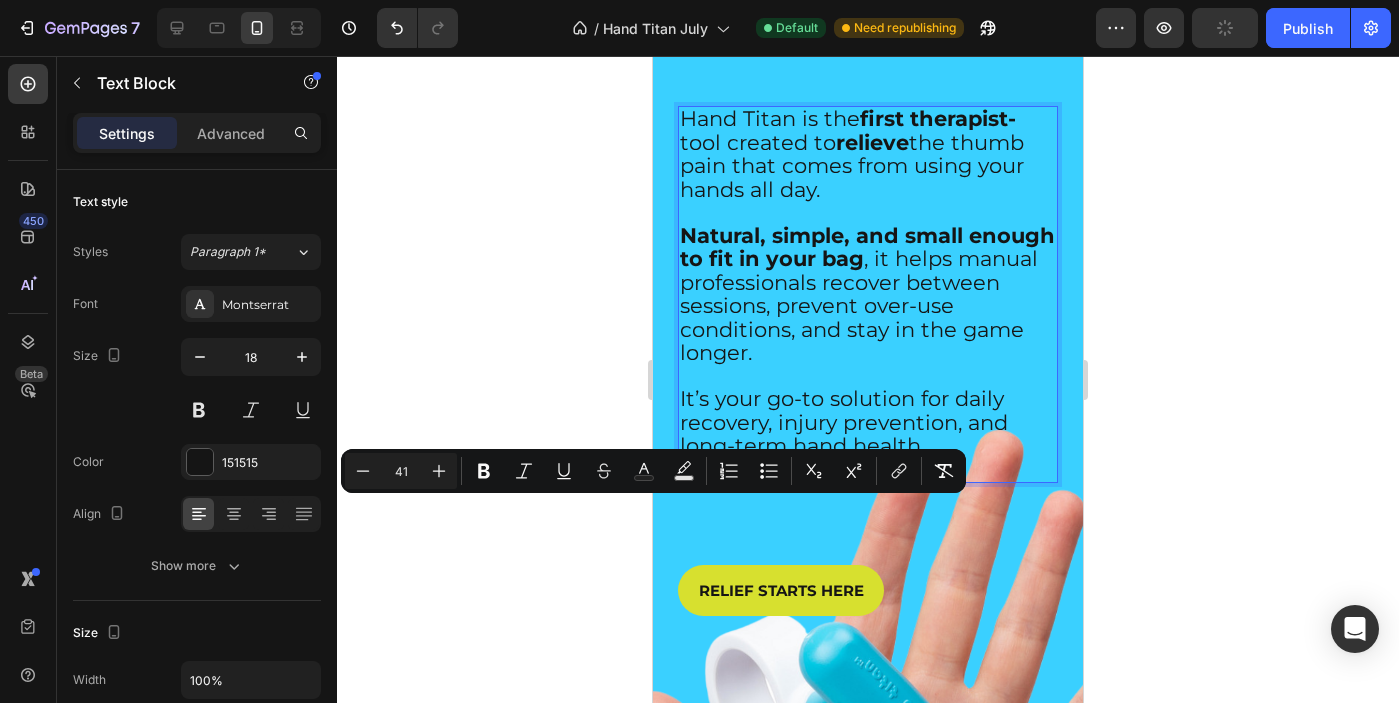 click on "first therapist-" at bounding box center (938, 118) 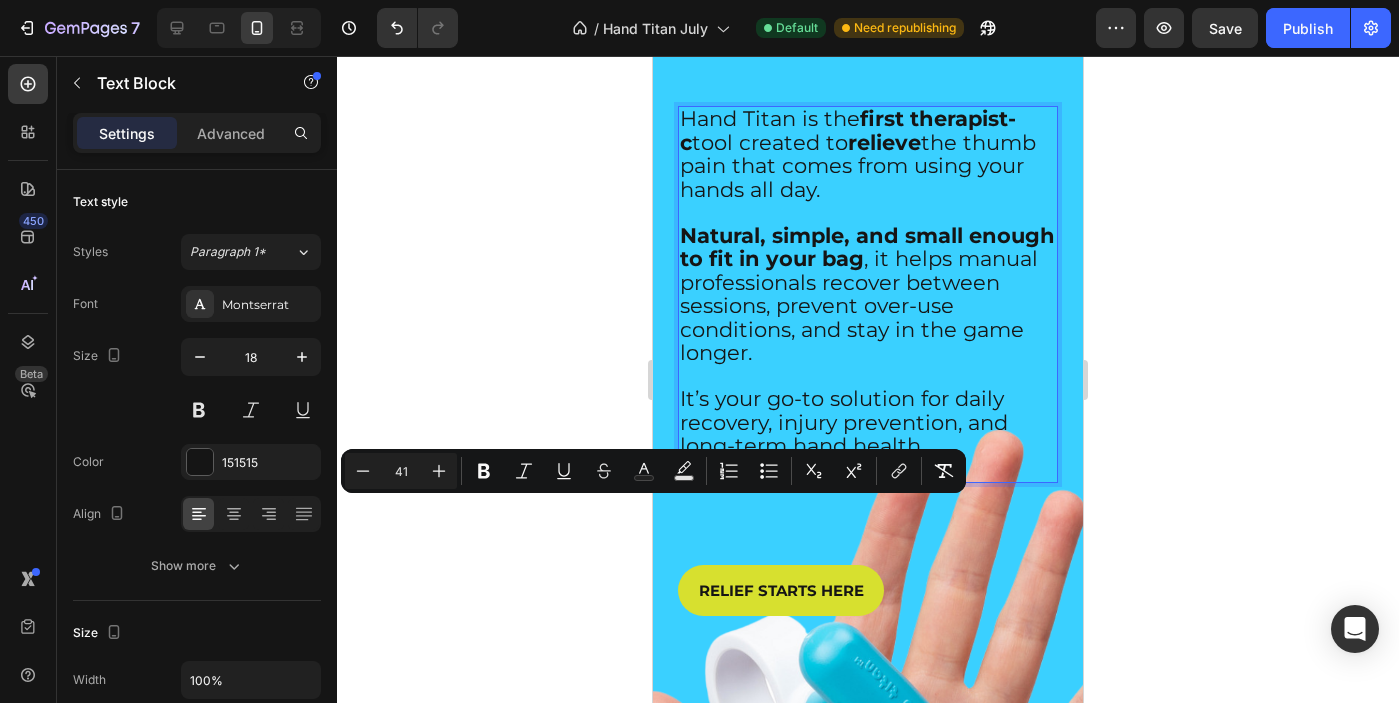 click on "first therapist-c" at bounding box center [848, 130] 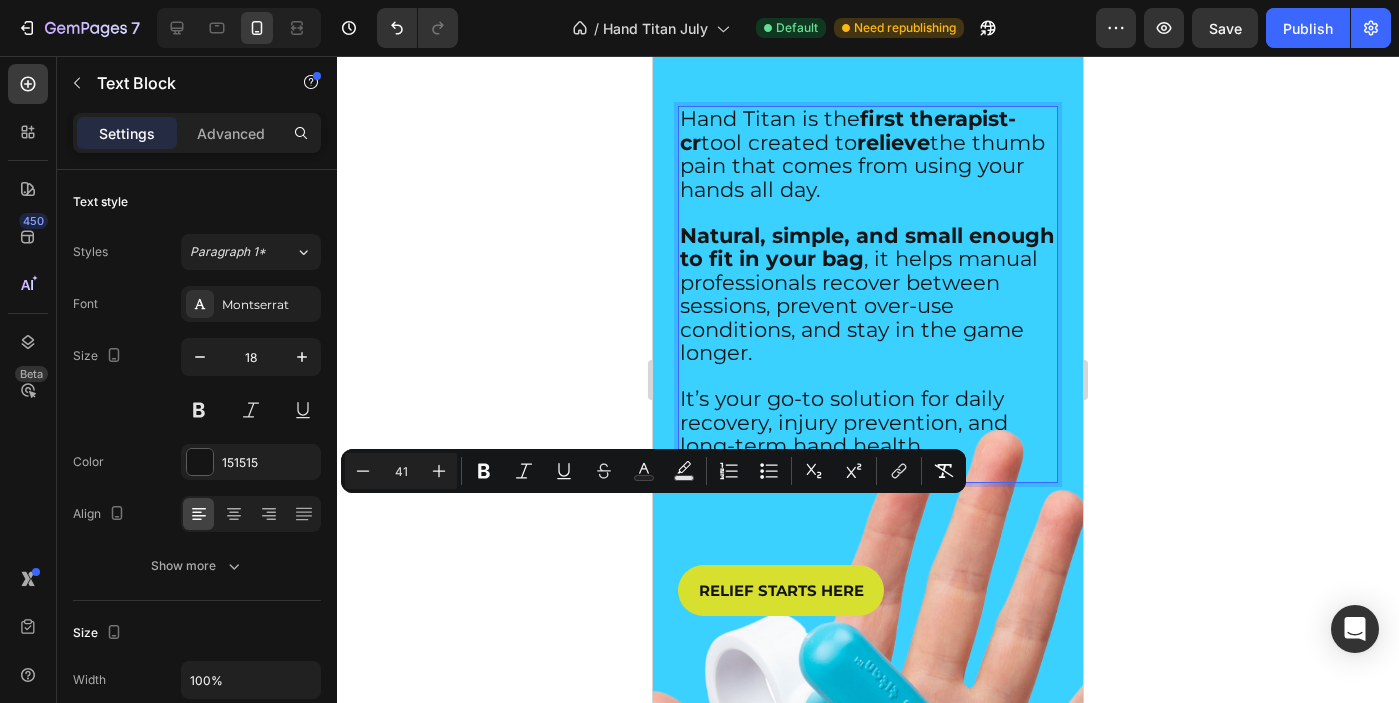 click on "first therapist-cr" at bounding box center (848, 130) 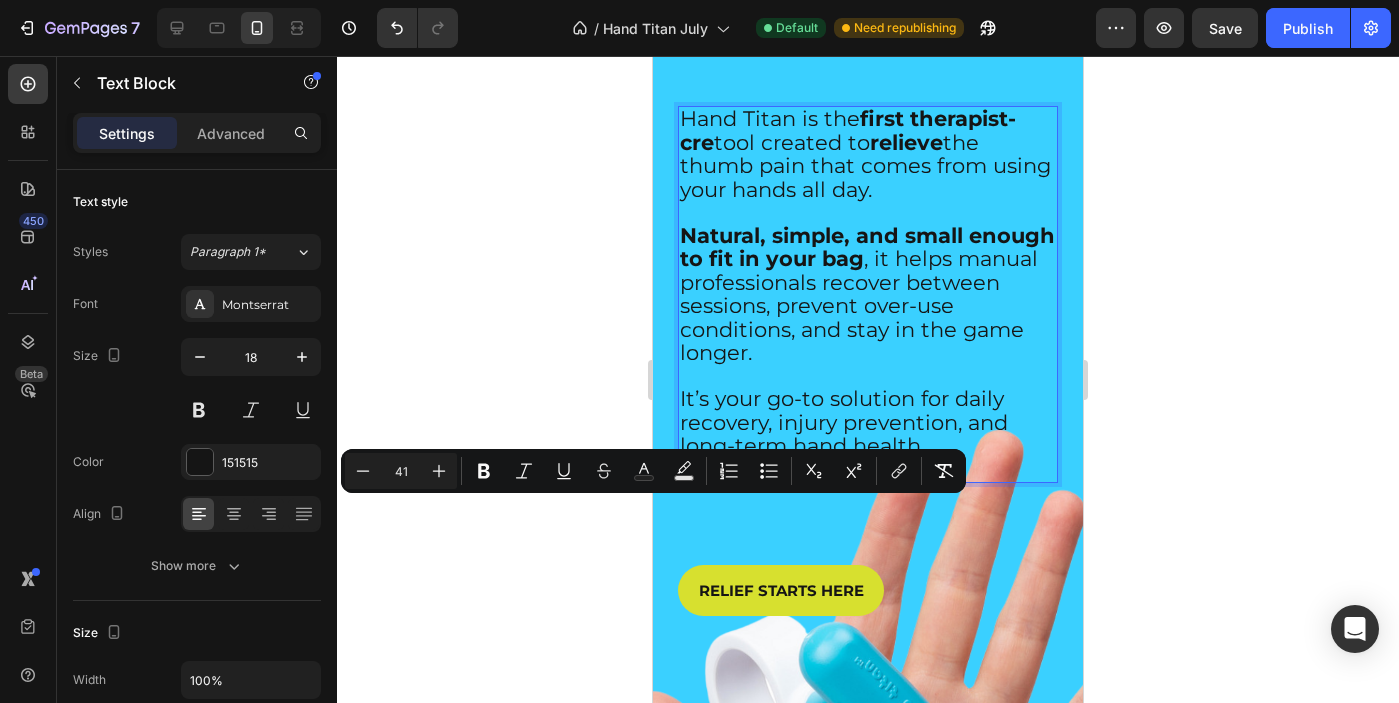 click on "Hand Titan is the first therapist-cre tool created to relieve the thupain that comes from using your hands all day." at bounding box center [865, 154] 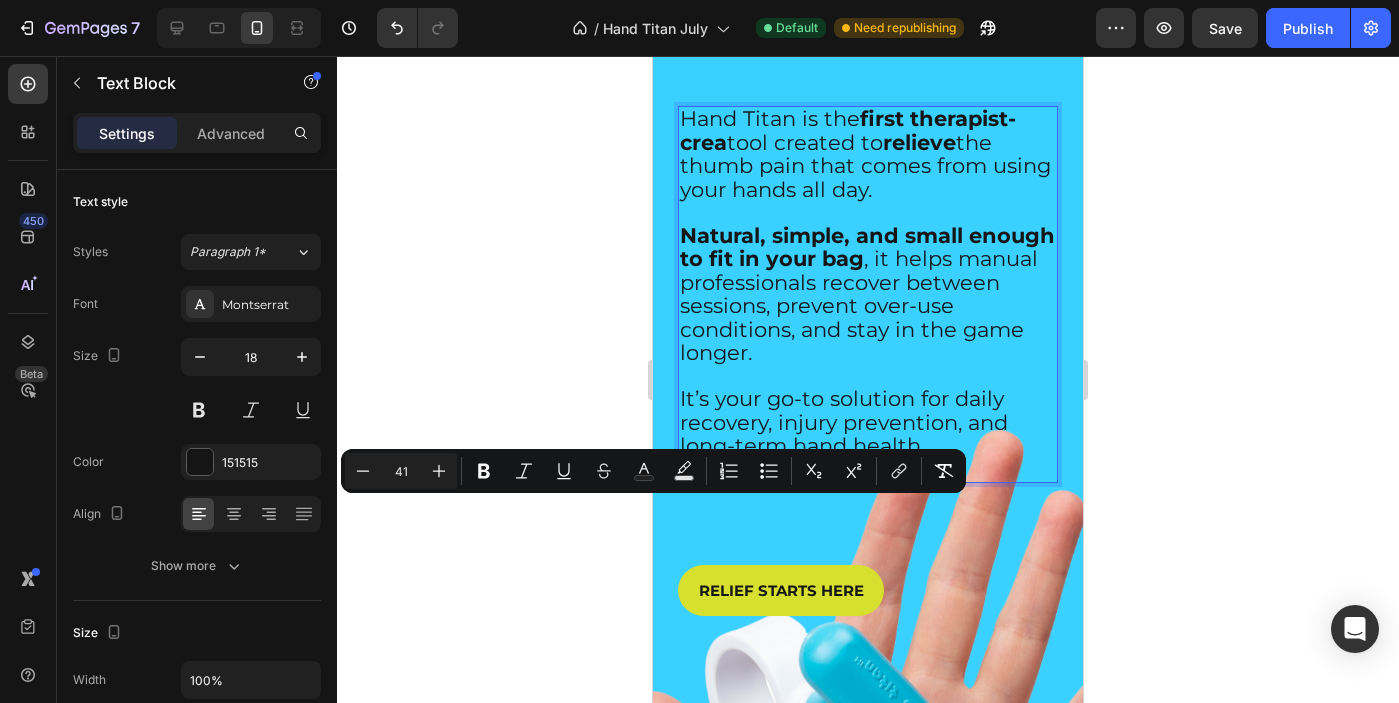 click on "Hand Titan is the  first therapist-crea tool created to  relieve  the thumb pain that comes from using your hands all day." at bounding box center (865, 154) 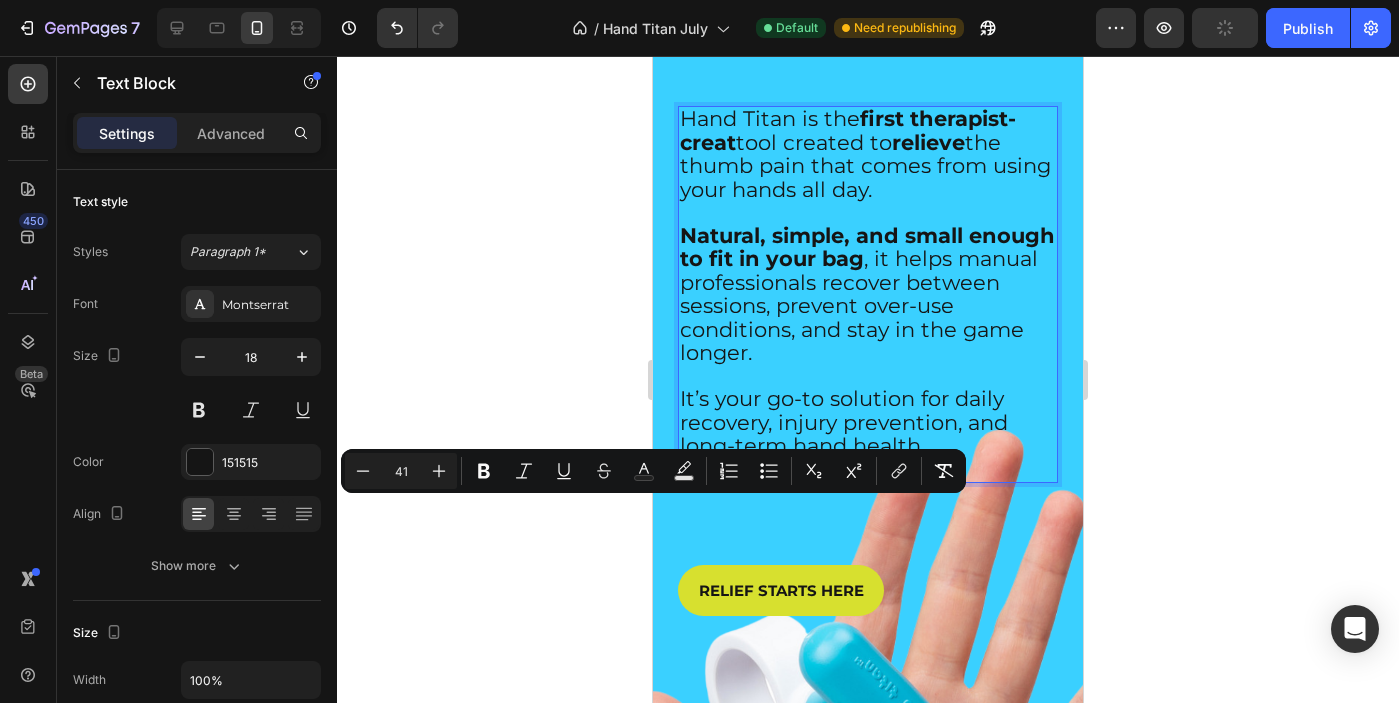 click on "[FIRST] [LAST] is the  first therapist-creat tool created to  relieve  the thumb pain that comes from using your hands all day." at bounding box center [865, 154] 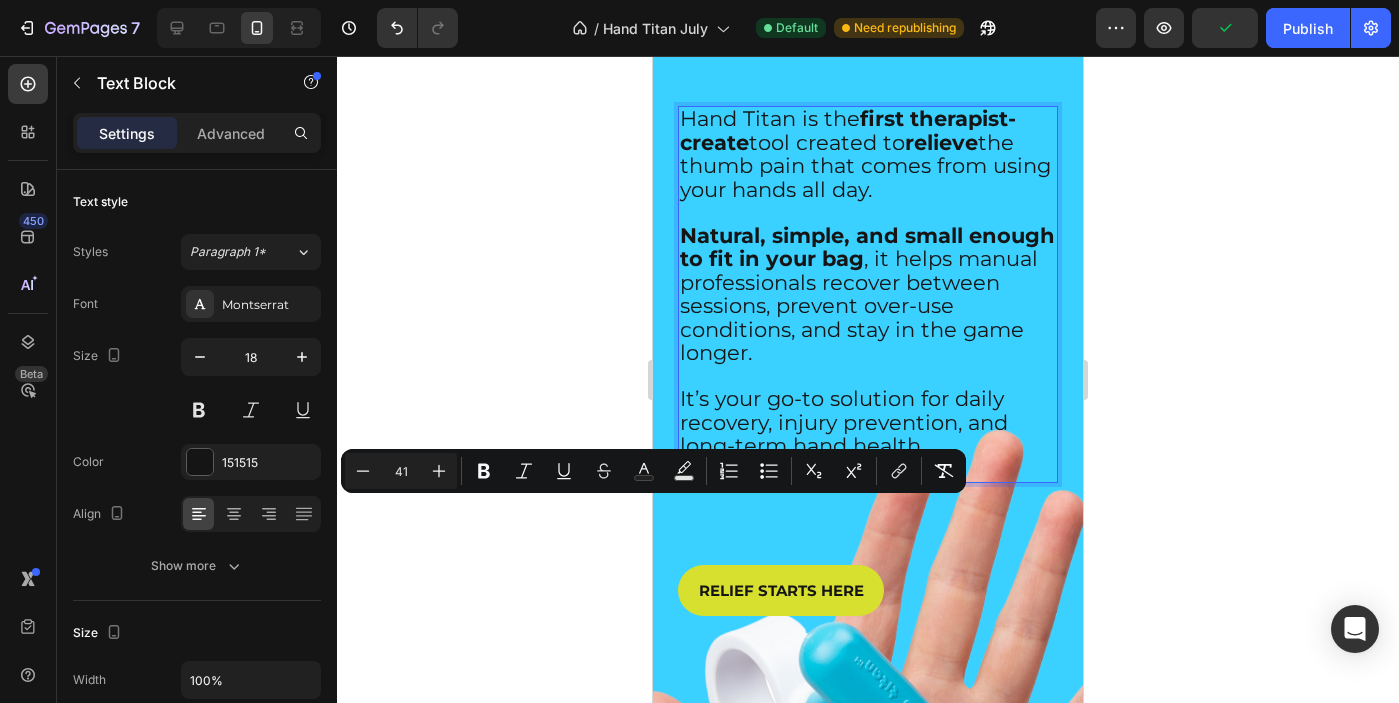click on "first therapist-create" at bounding box center [848, 130] 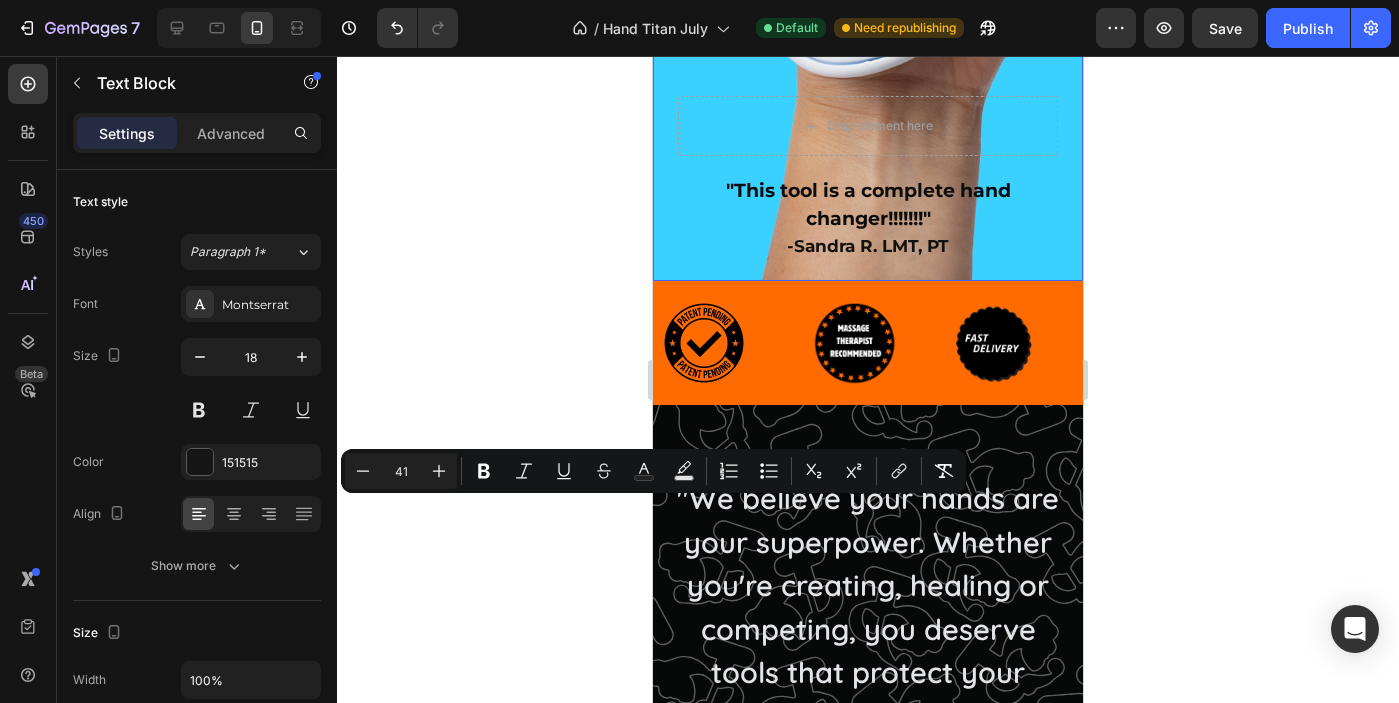 scroll, scrollTop: 1180, scrollLeft: 0, axis: vertical 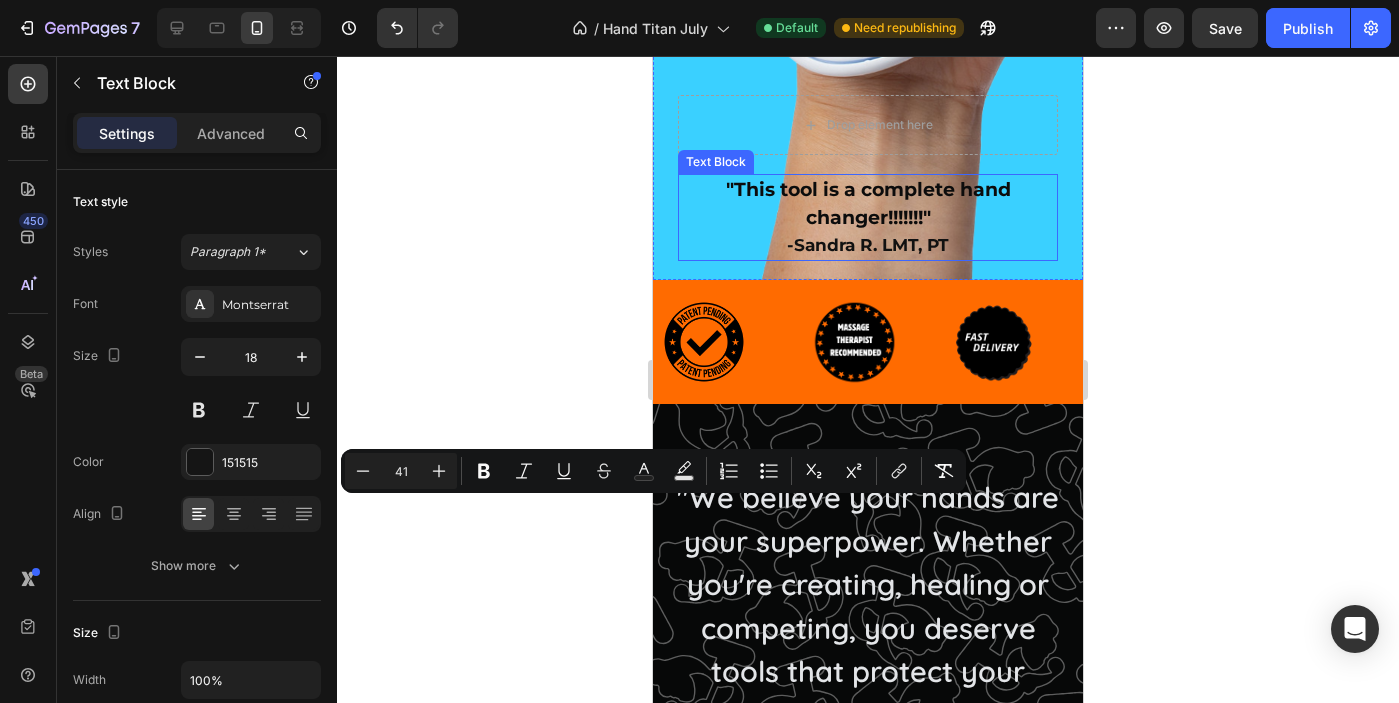 click on ""This tool is a complete hand changer!!!!!!!"" at bounding box center (868, 203) 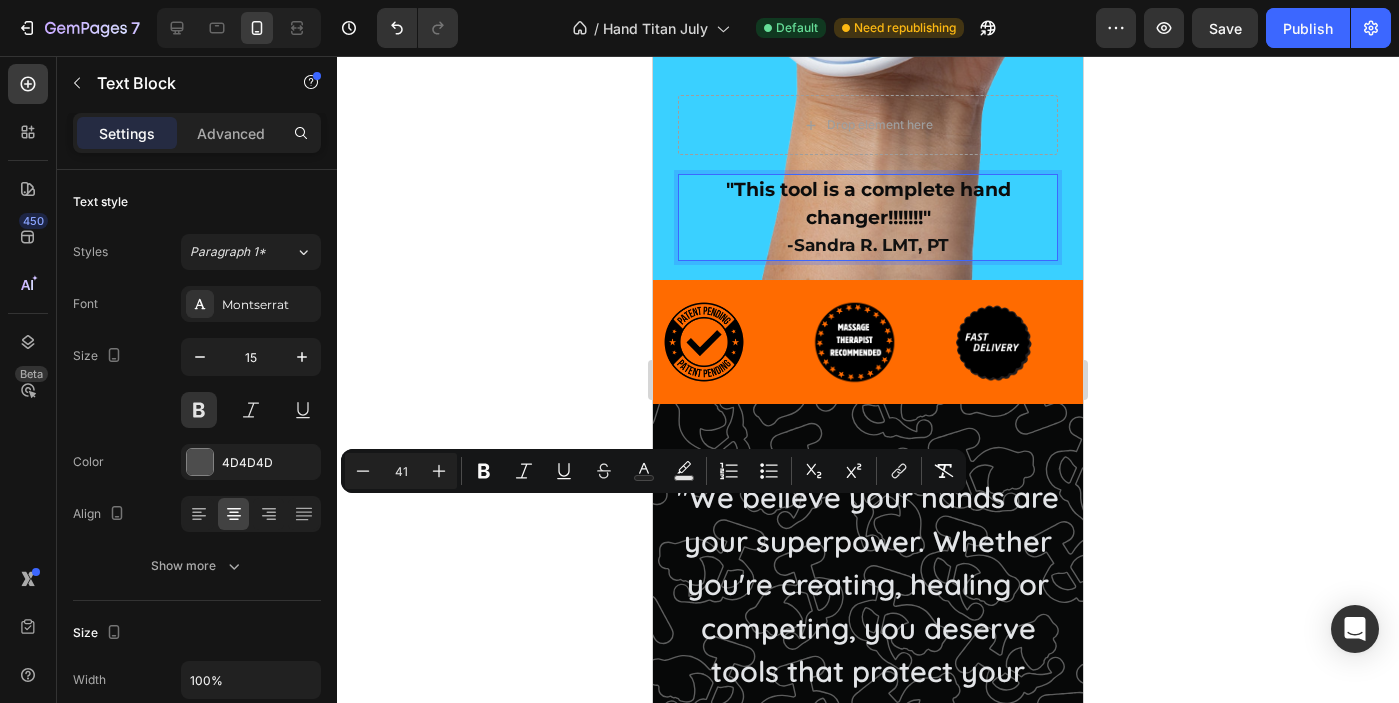 click on ""This tool is a complete hand changer!!!!!!!"" at bounding box center (868, 203) 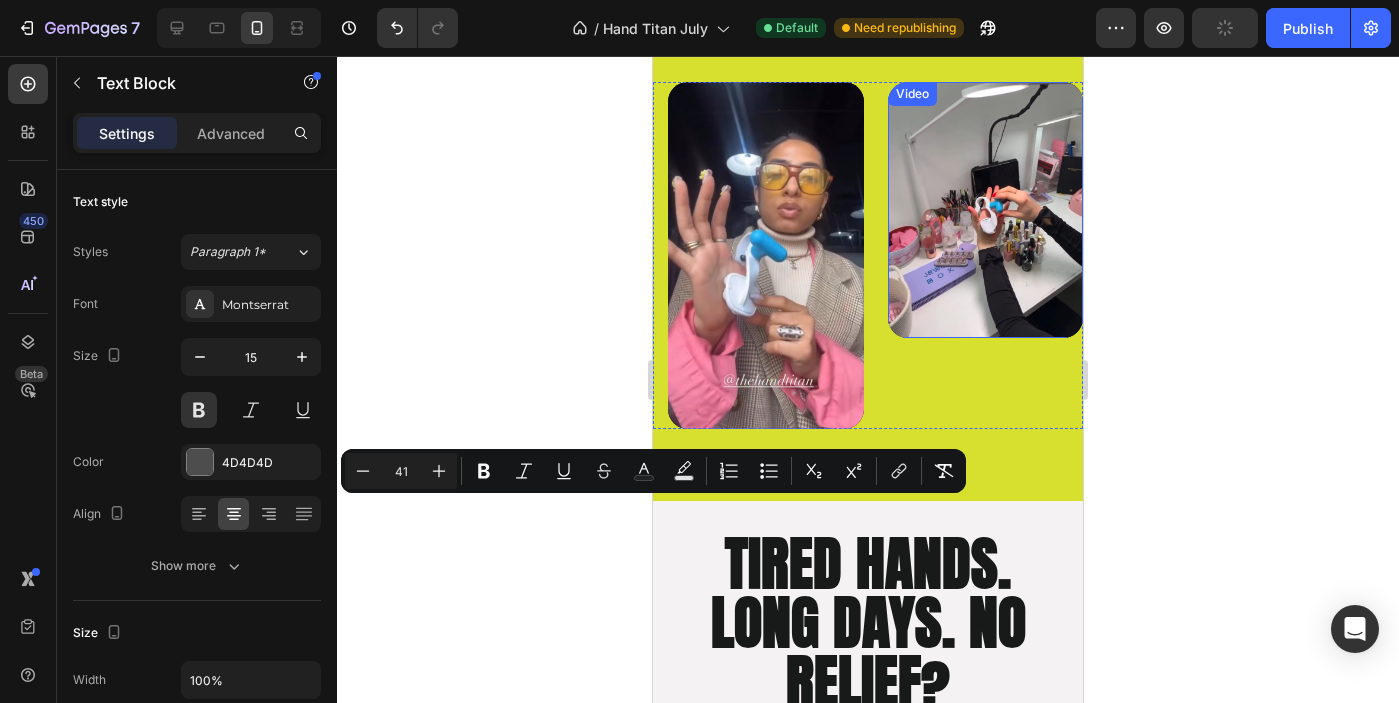 scroll, scrollTop: 2548, scrollLeft: 0, axis: vertical 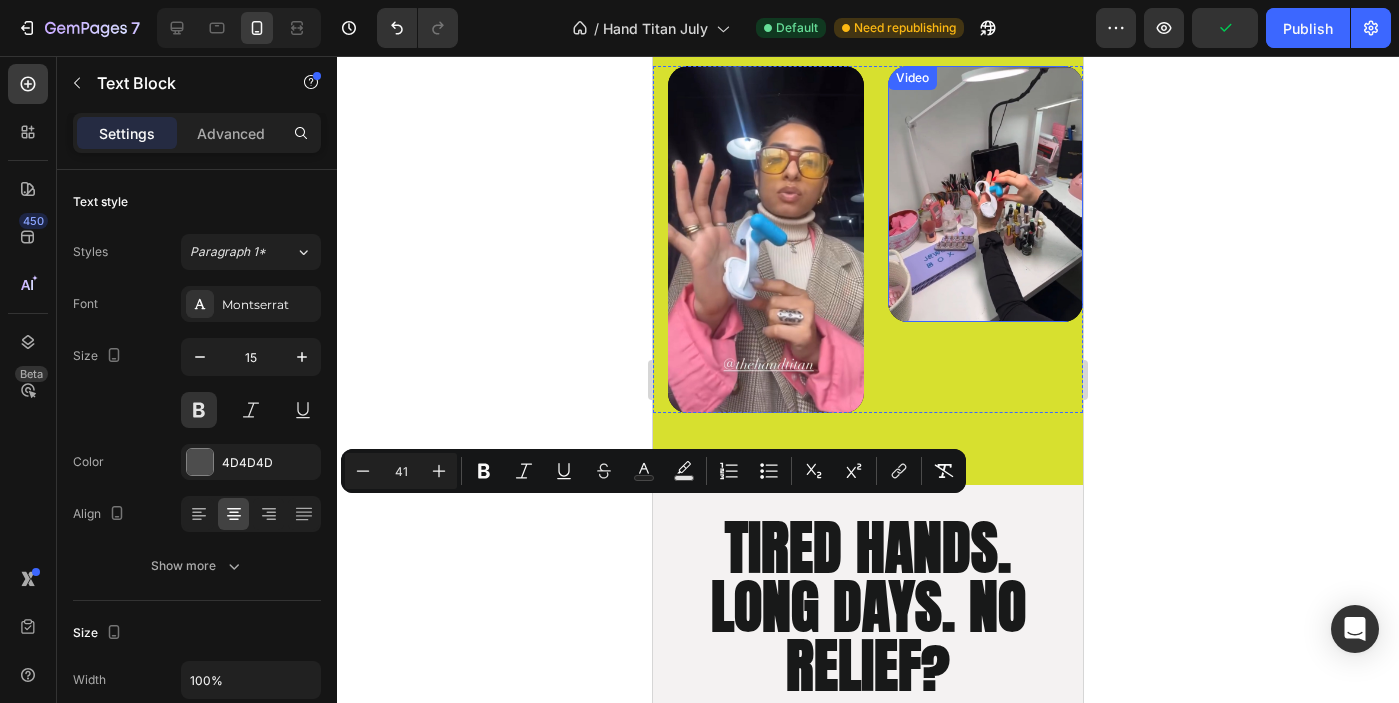 click at bounding box center (986, 194) 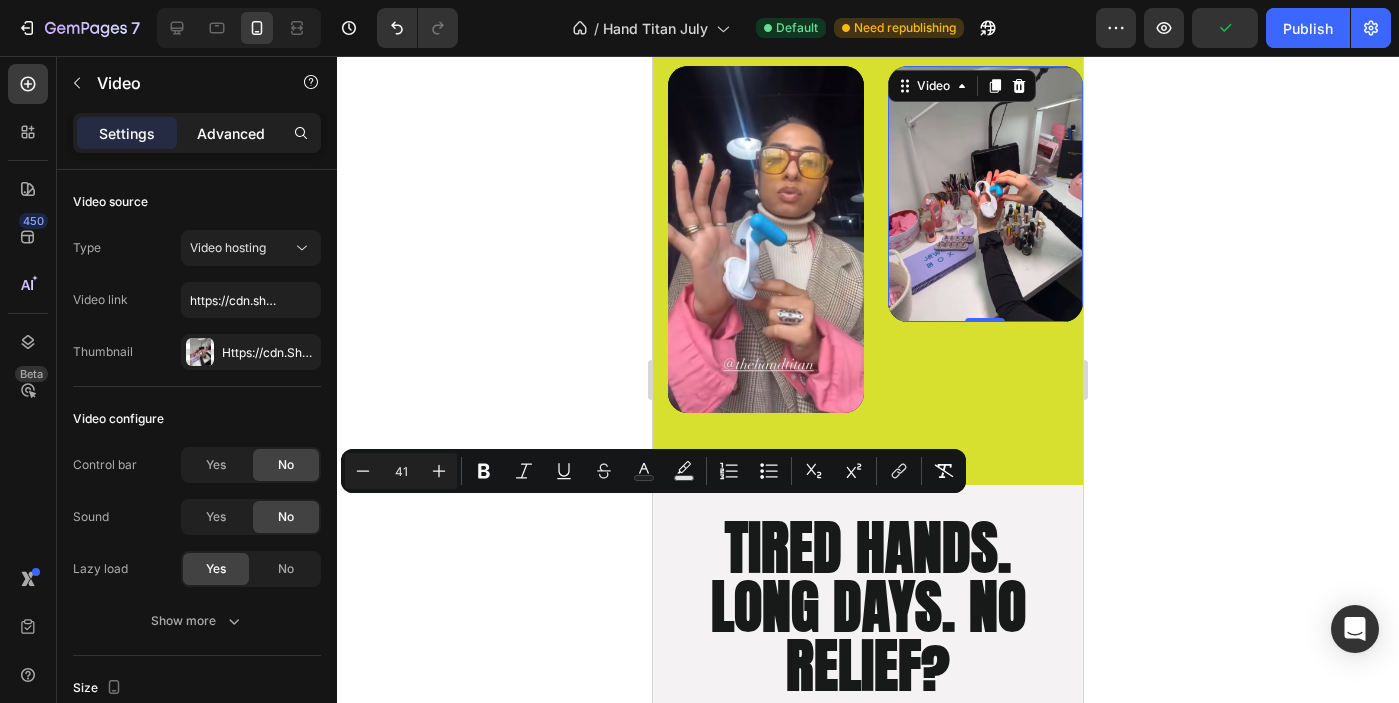 click on "Advanced" 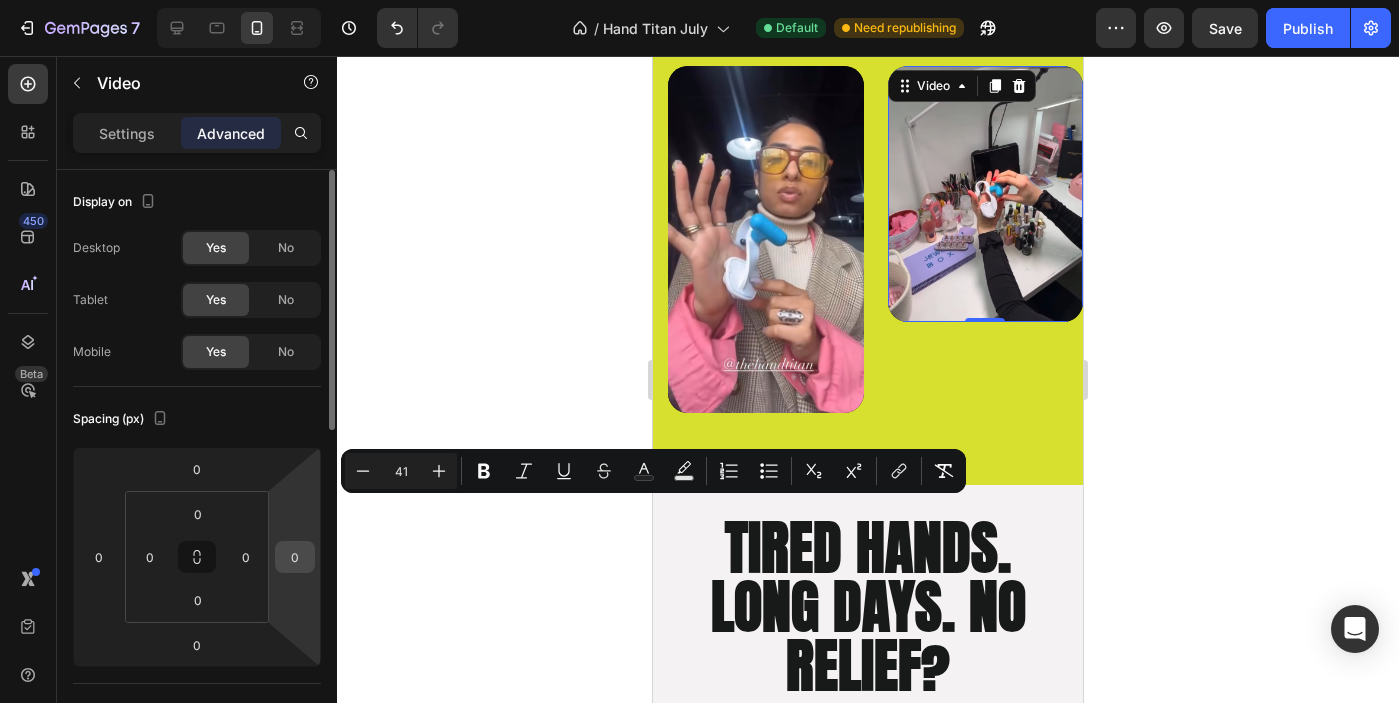 click on "0" at bounding box center [295, 557] 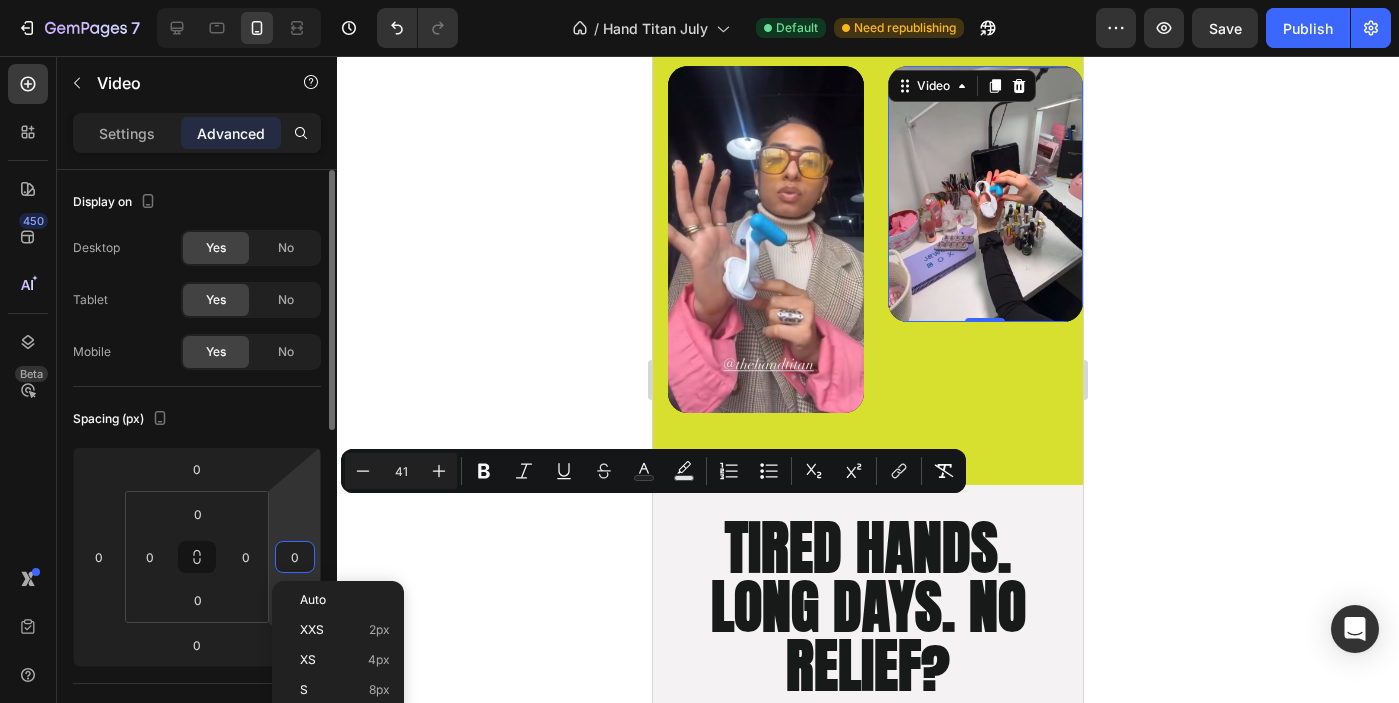 type on "5" 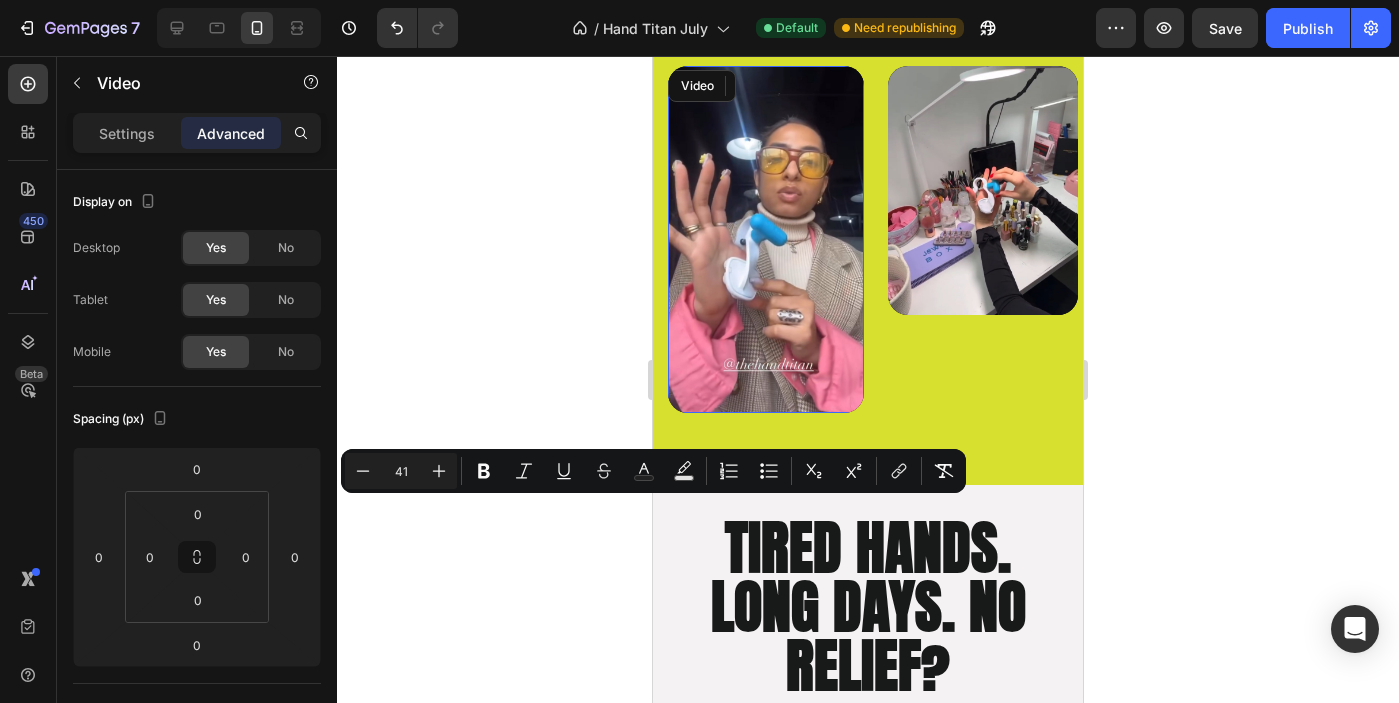 click at bounding box center [766, 240] 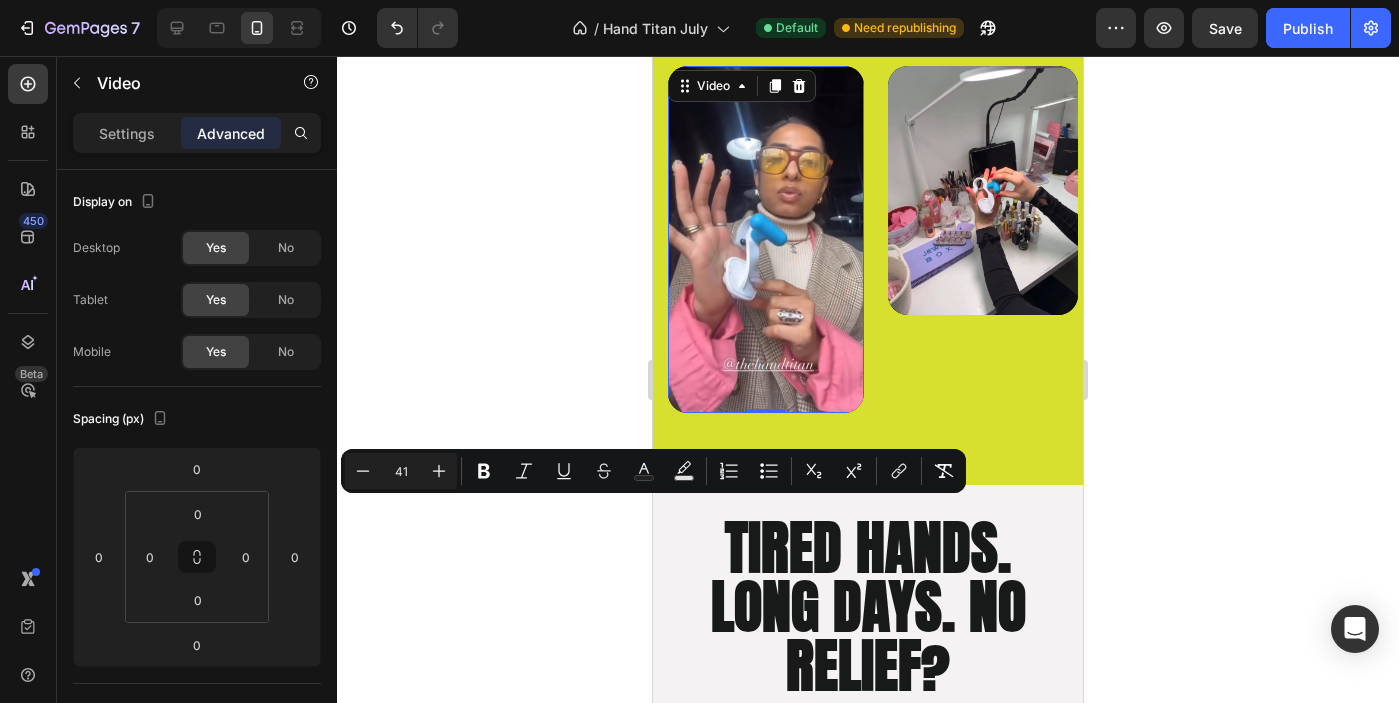 click at bounding box center [766, 240] 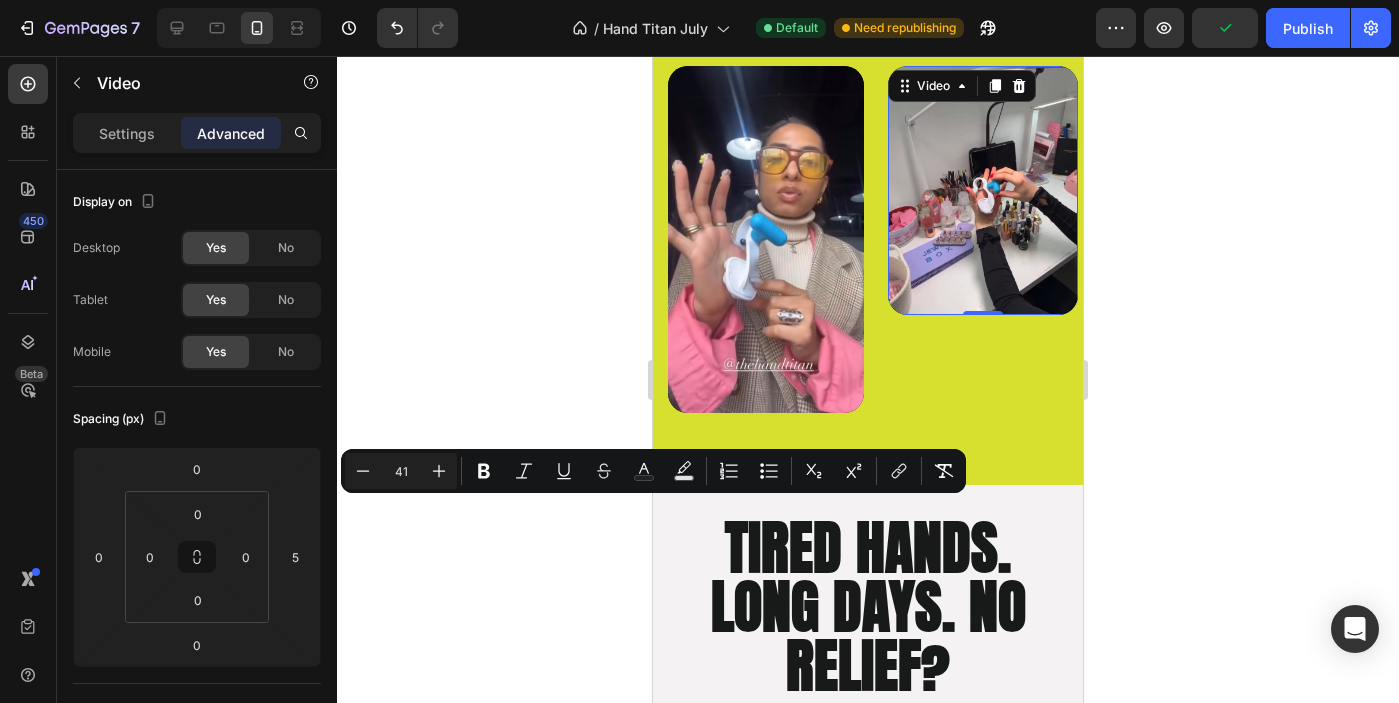 click at bounding box center (983, 191) 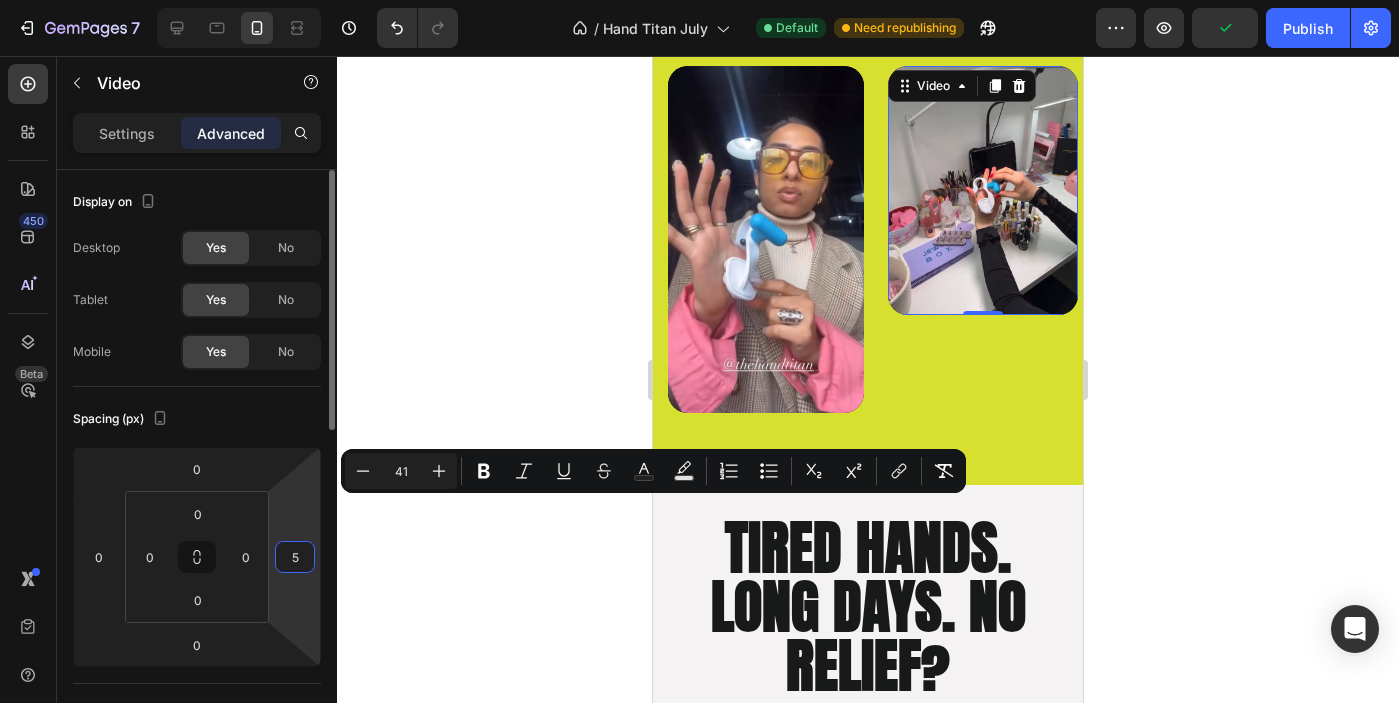 click on "5" at bounding box center (295, 557) 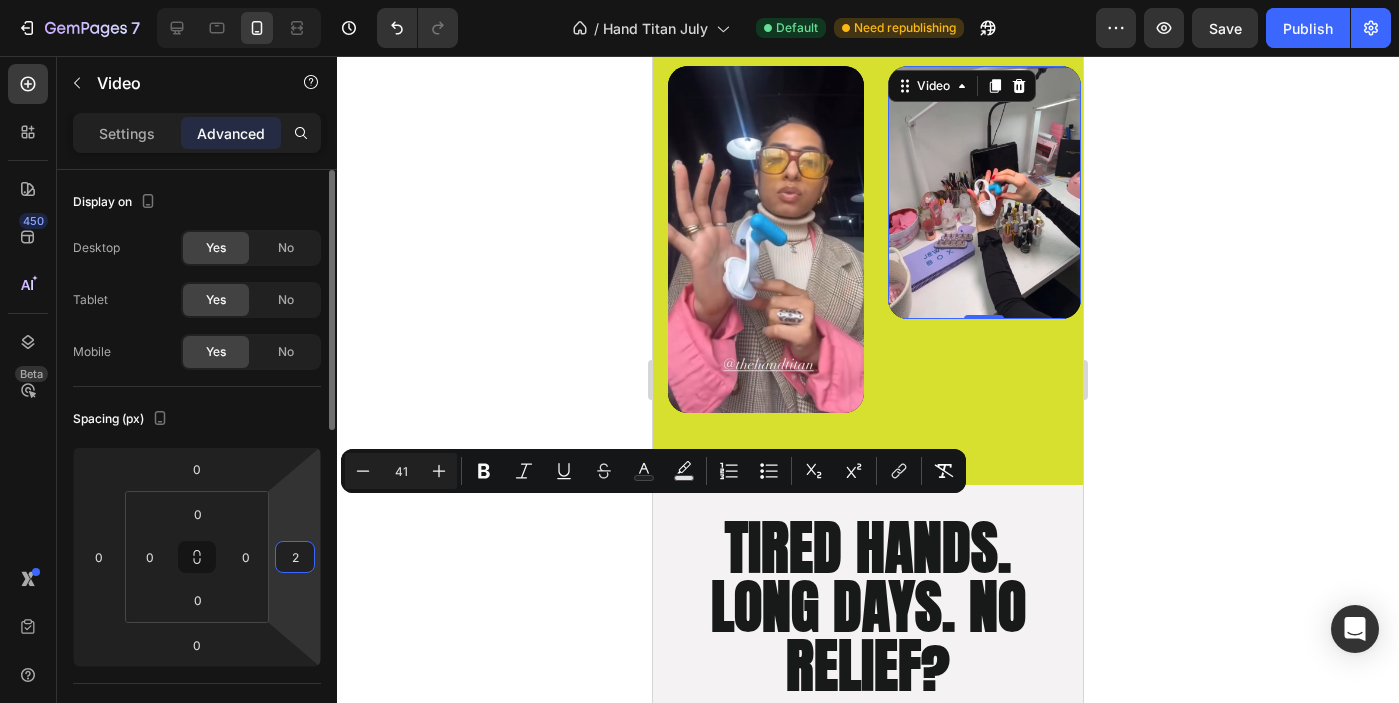 type on "20" 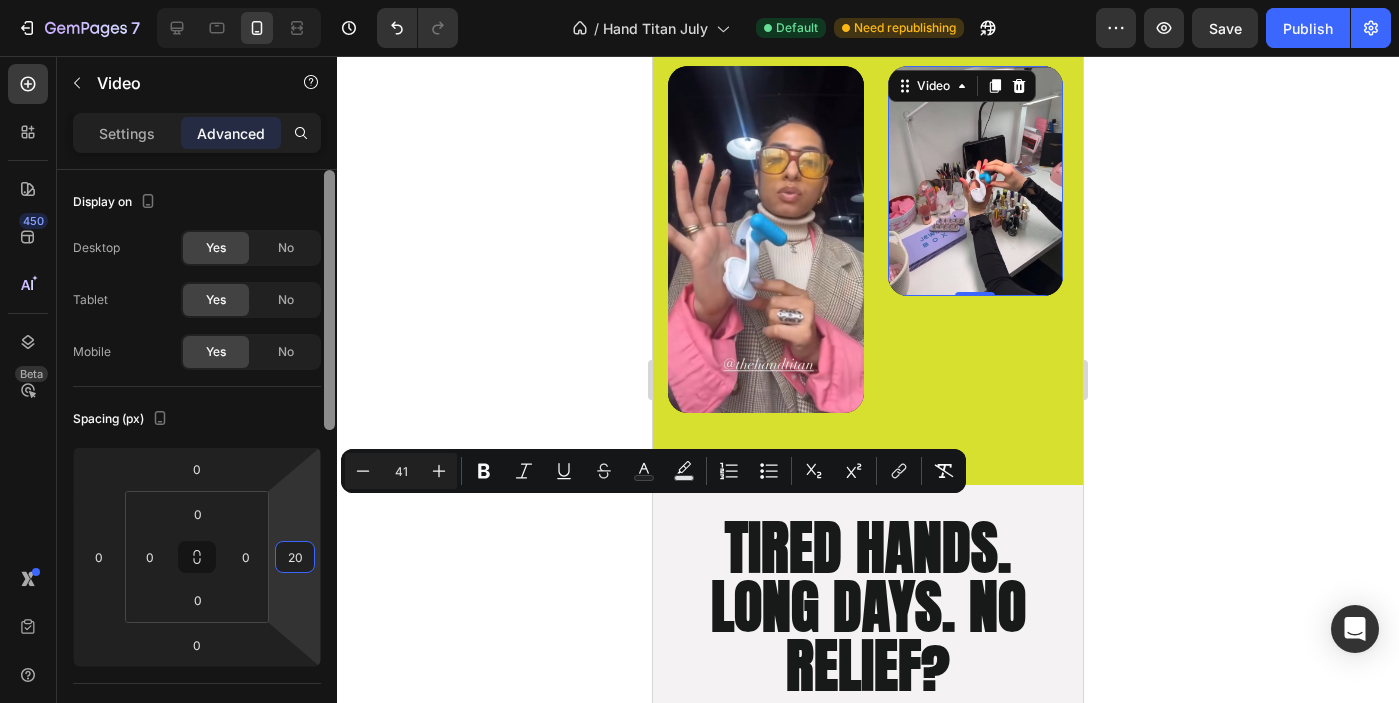 type on "2" 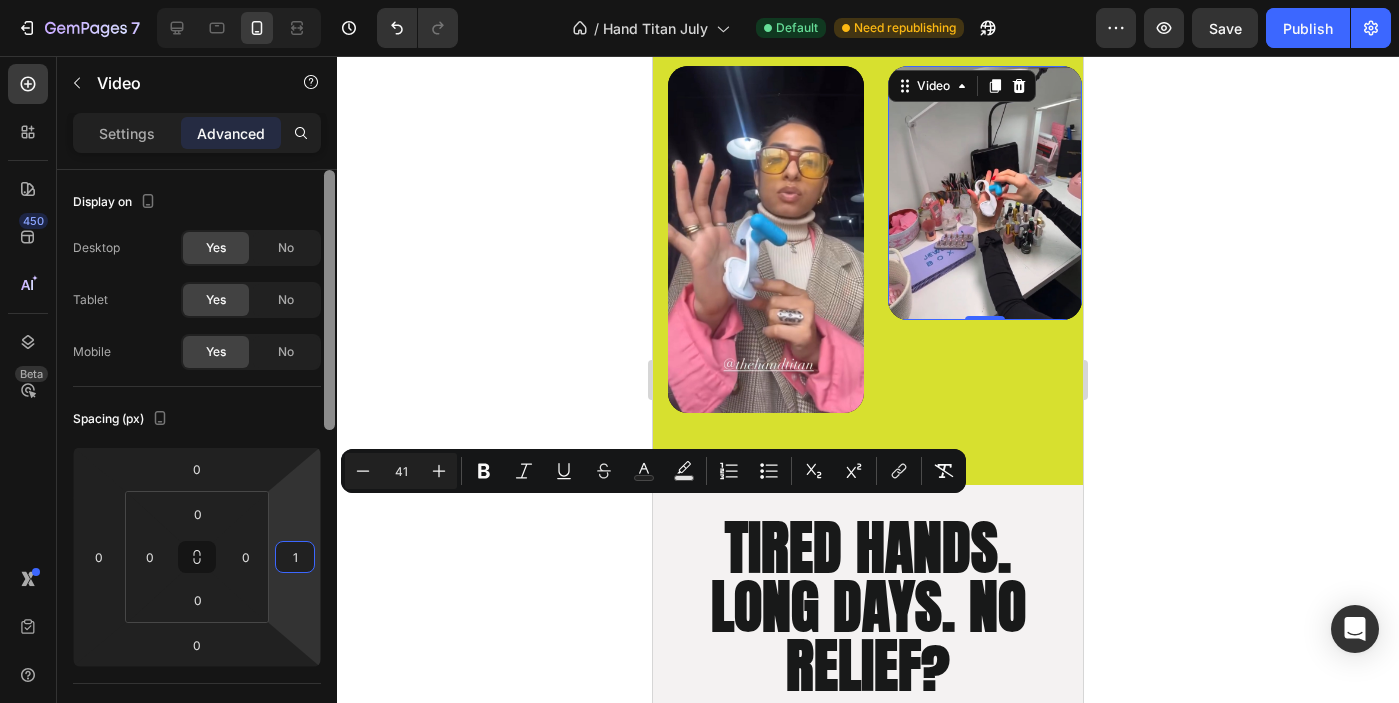 type on "10" 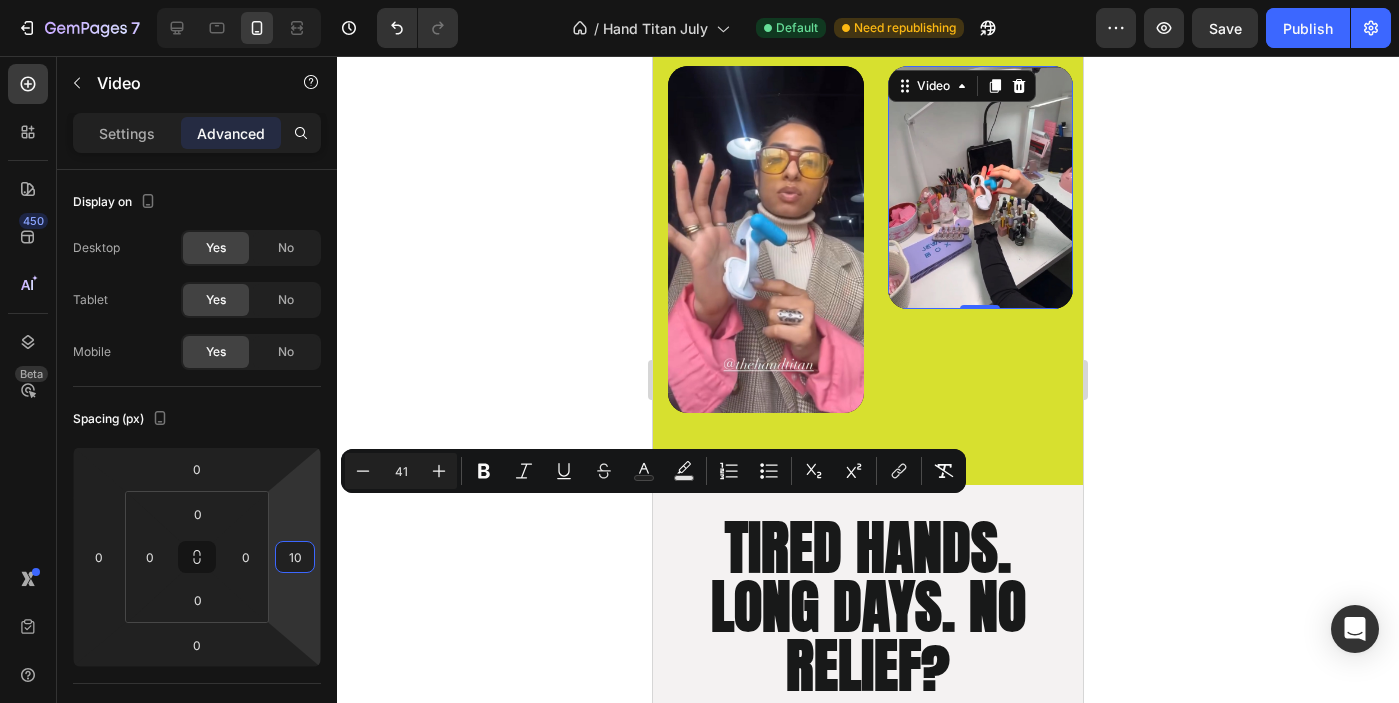 click 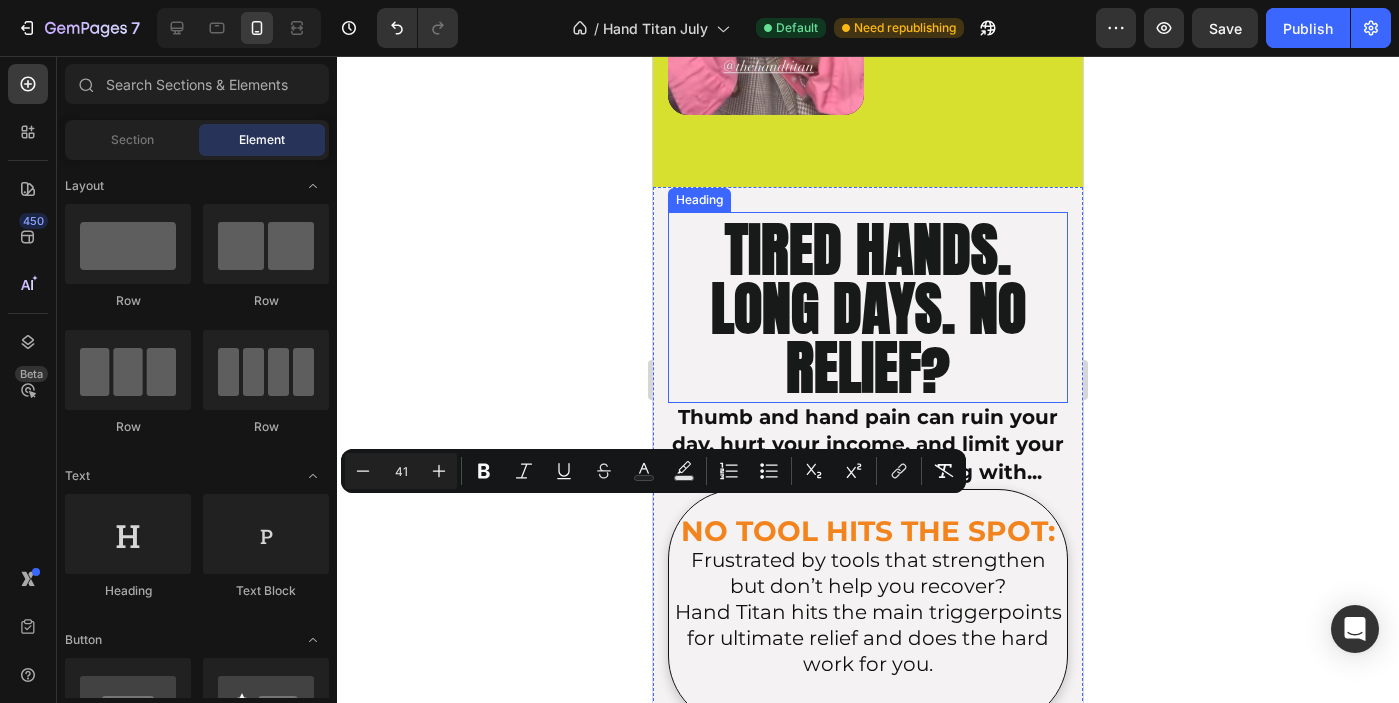 scroll, scrollTop: 2848, scrollLeft: 0, axis: vertical 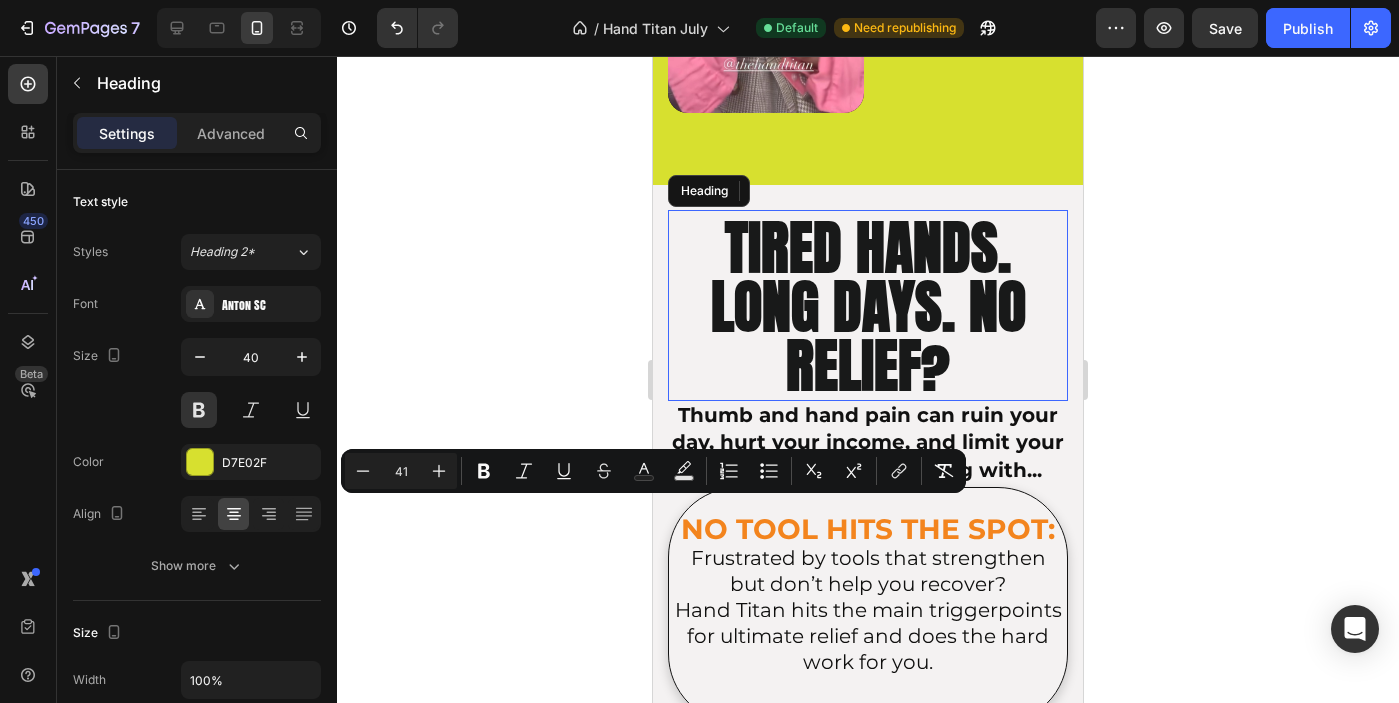 click on "TIRED HANDS. LONG DAYS. NO RELIEF?" at bounding box center (868, 306) 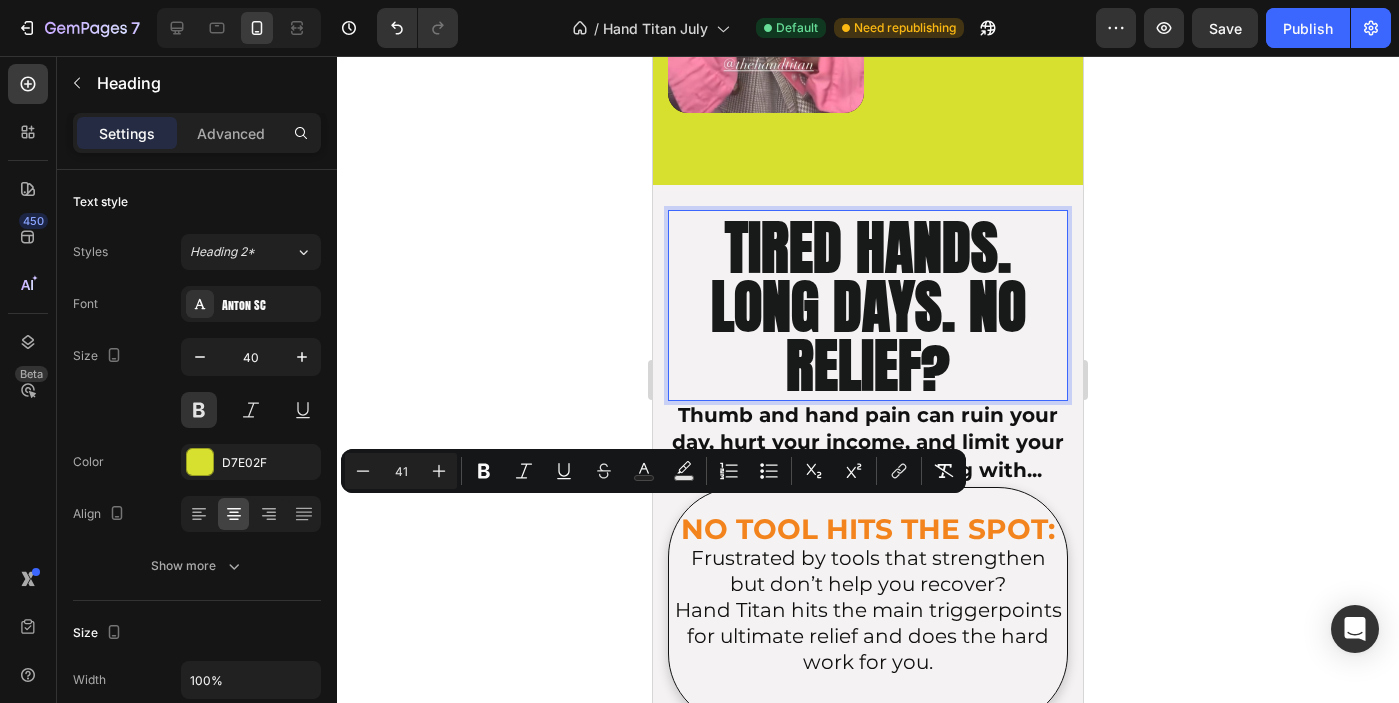 click on "TIRED HANDS. LONG DAYS. NO RELIEF?" at bounding box center [868, 306] 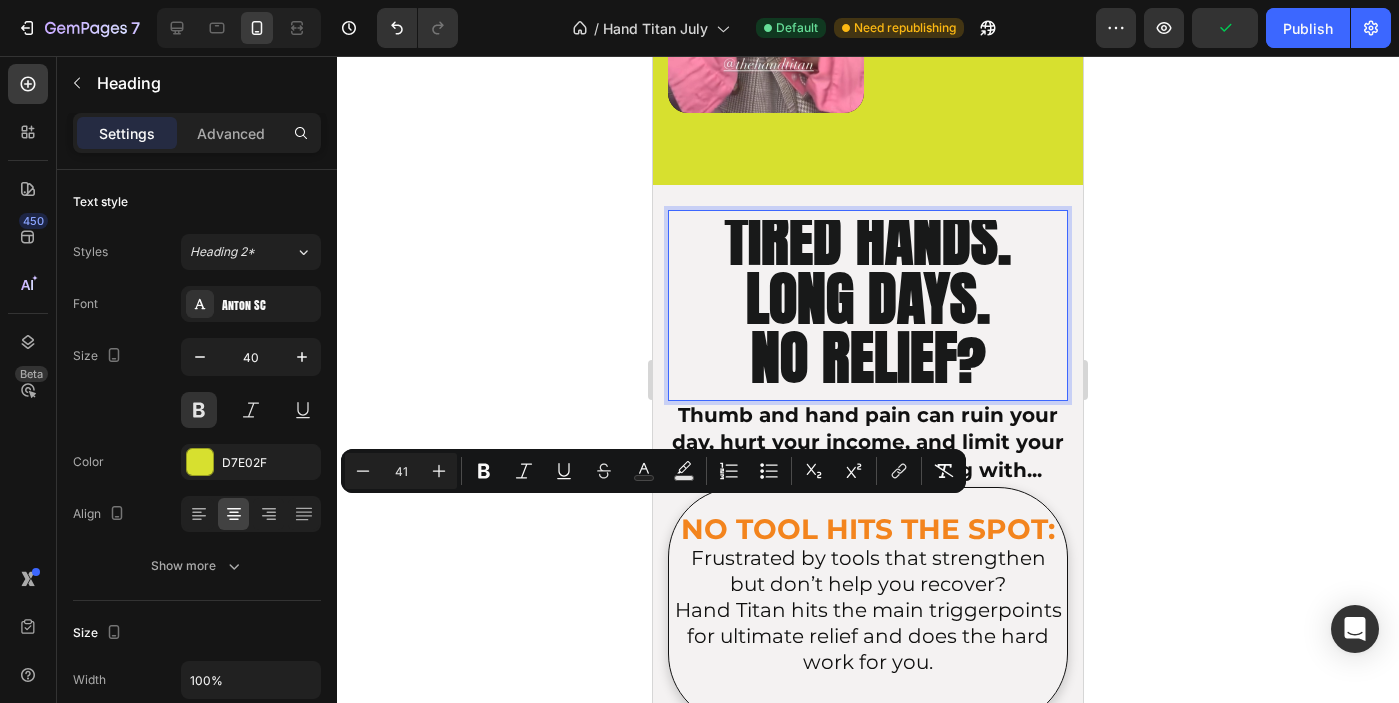 click on "TIRED HANDS. LONG DAYS.  NO RELIEF?" at bounding box center [868, 302] 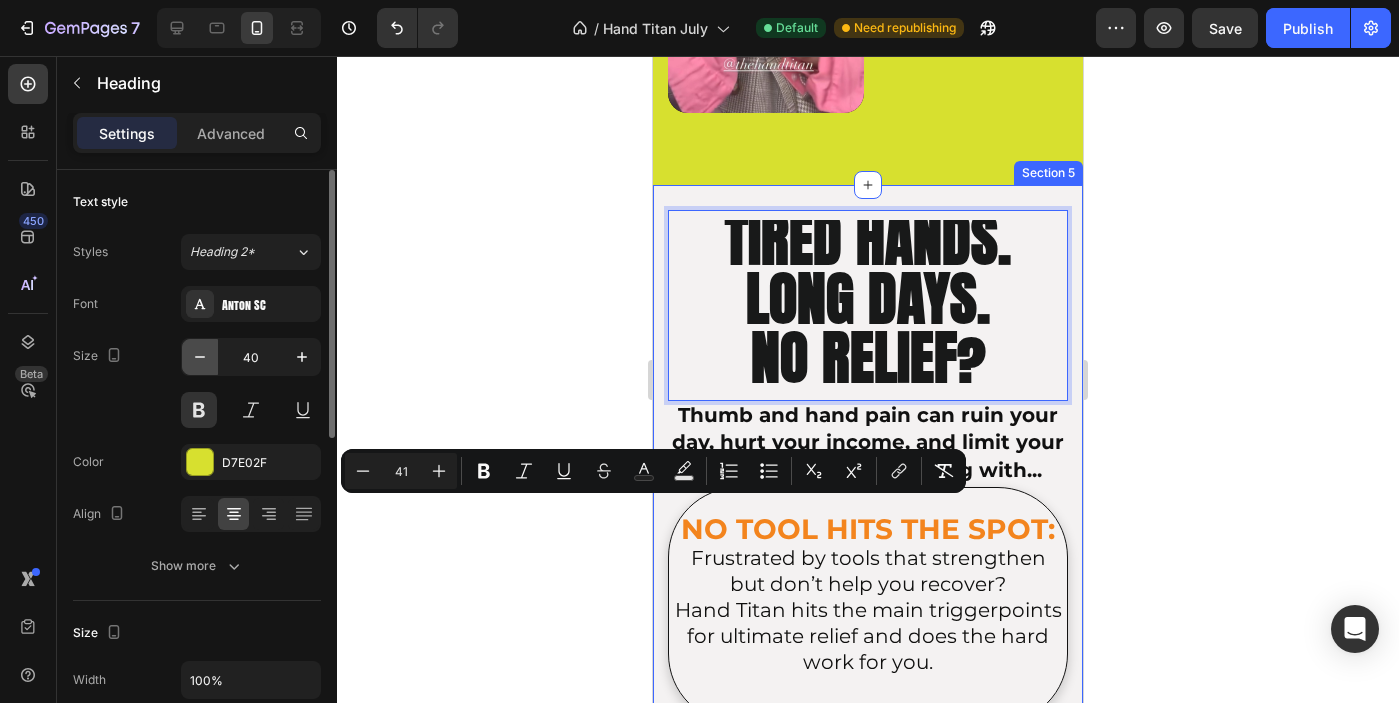 click 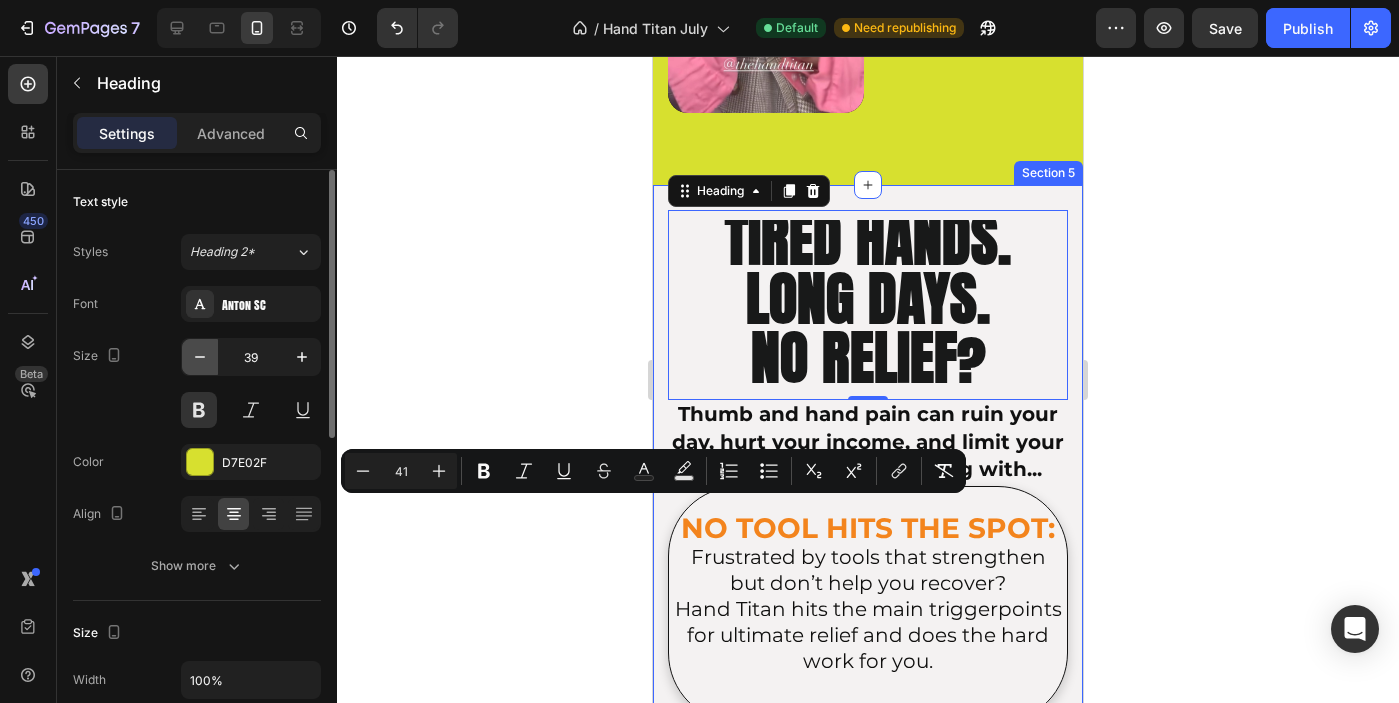 click 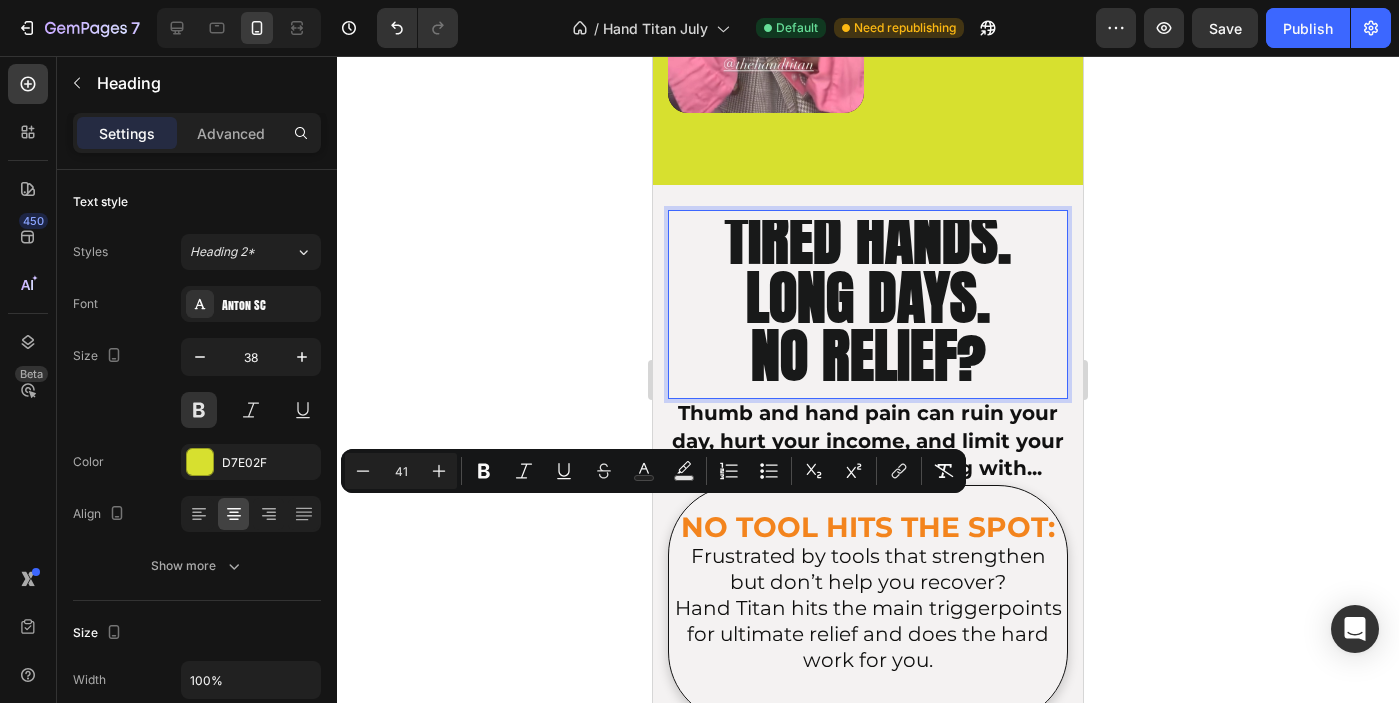 click on "TIRED HANDS. LONG DAYS.  NO RELIEF?" at bounding box center (868, 301) 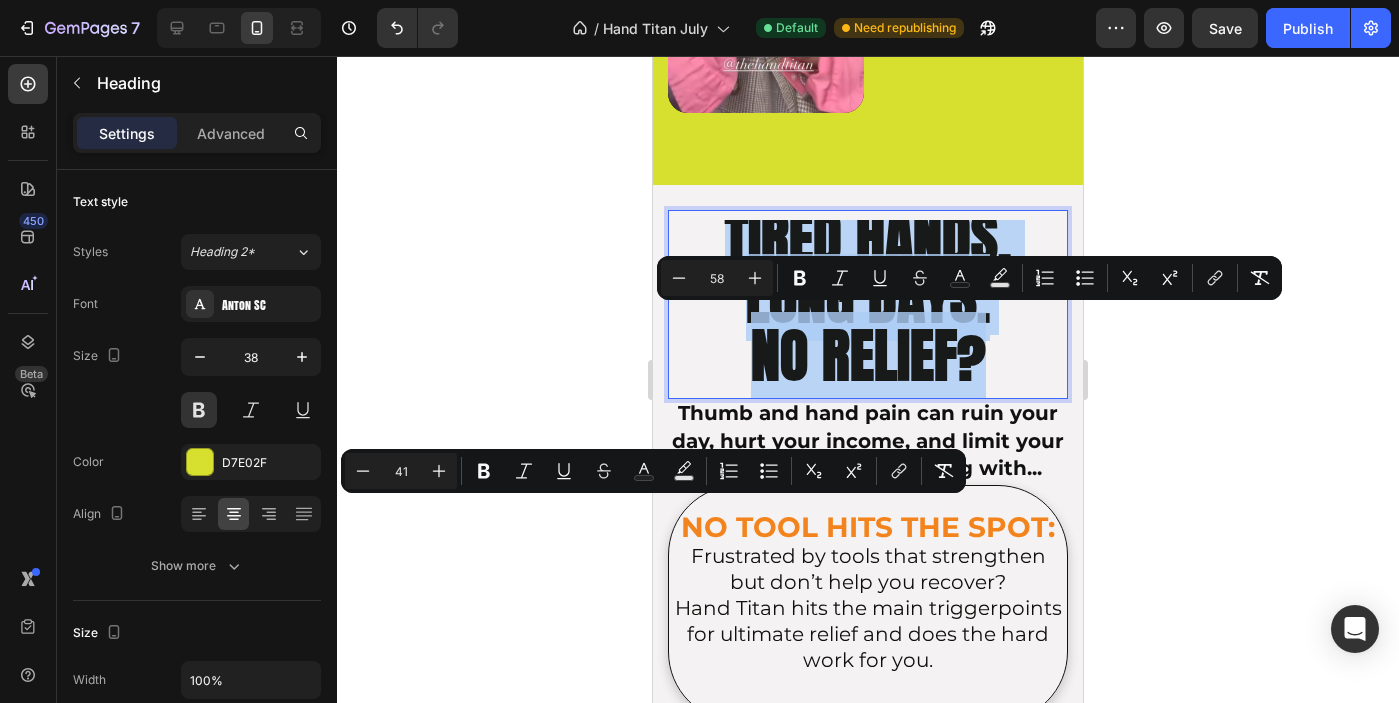 scroll, scrollTop: 0, scrollLeft: 0, axis: both 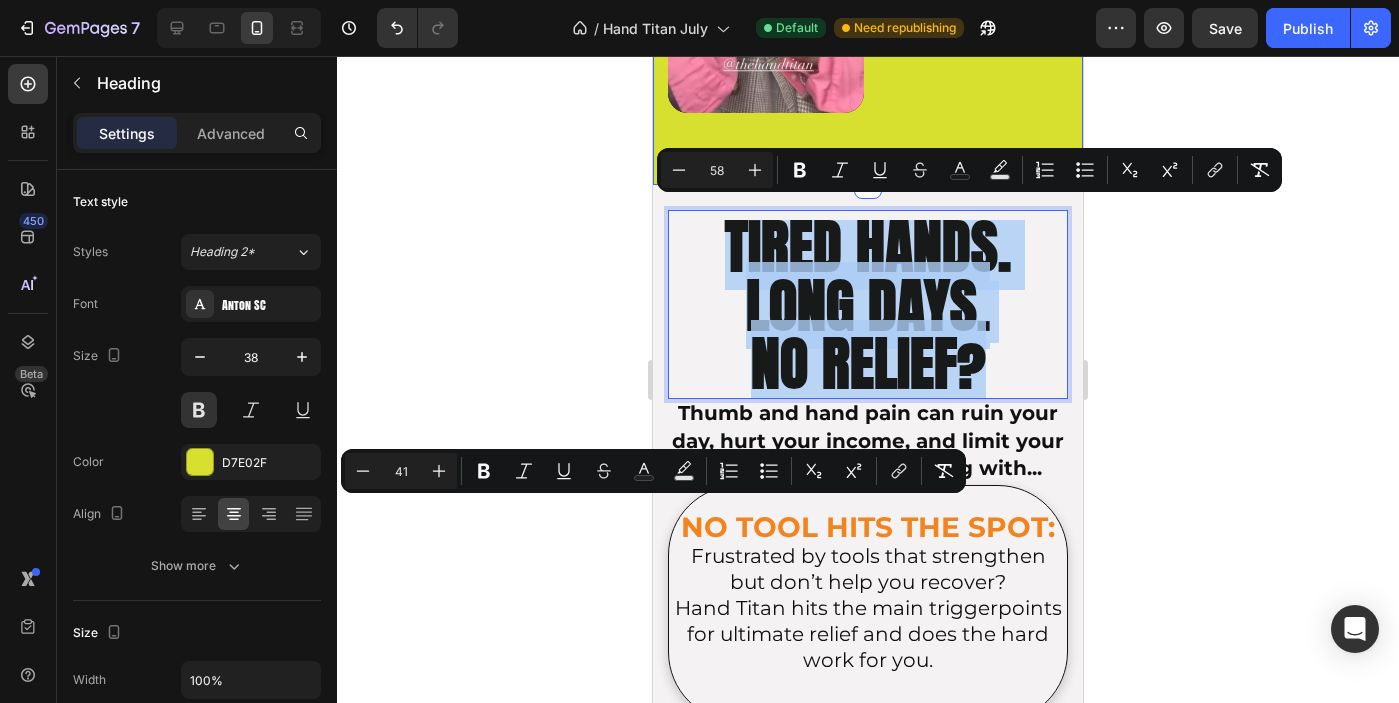 drag, startPoint x: 1000, startPoint y: 362, endPoint x: 661, endPoint y: 179, distance: 385.24017 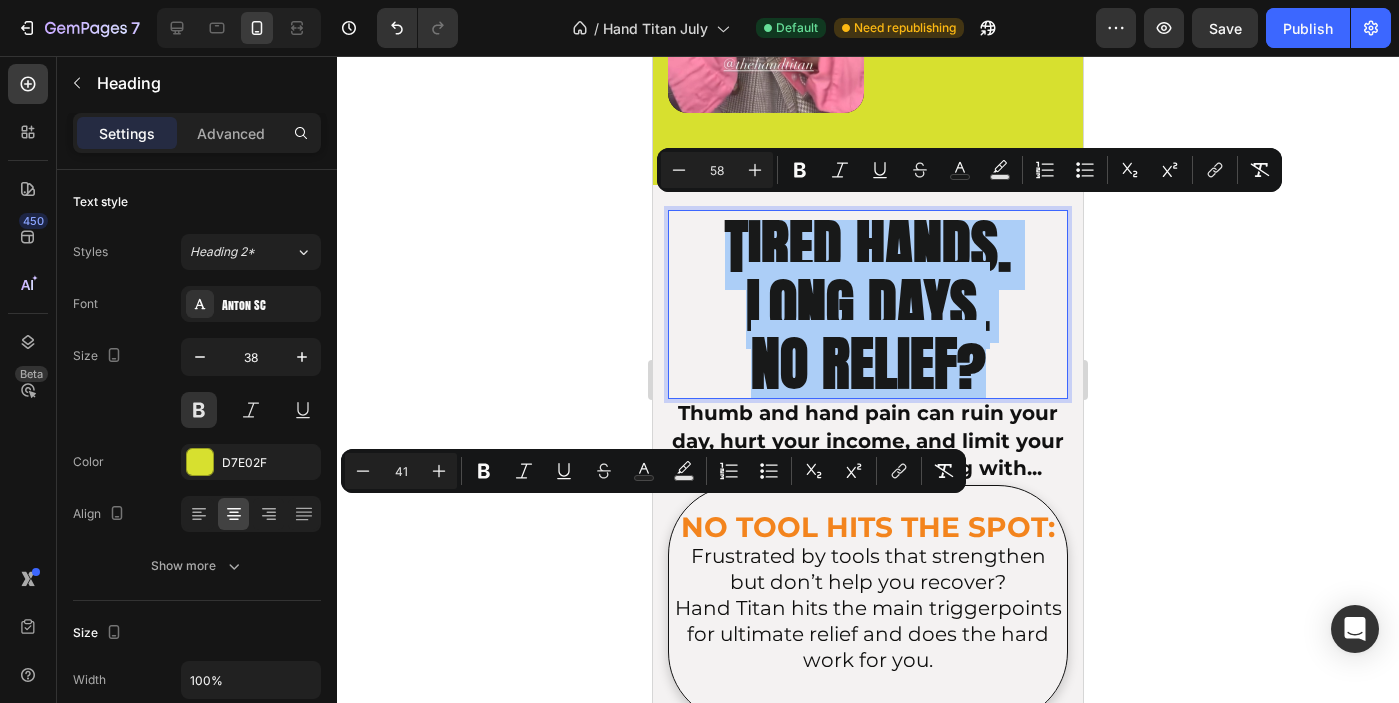click 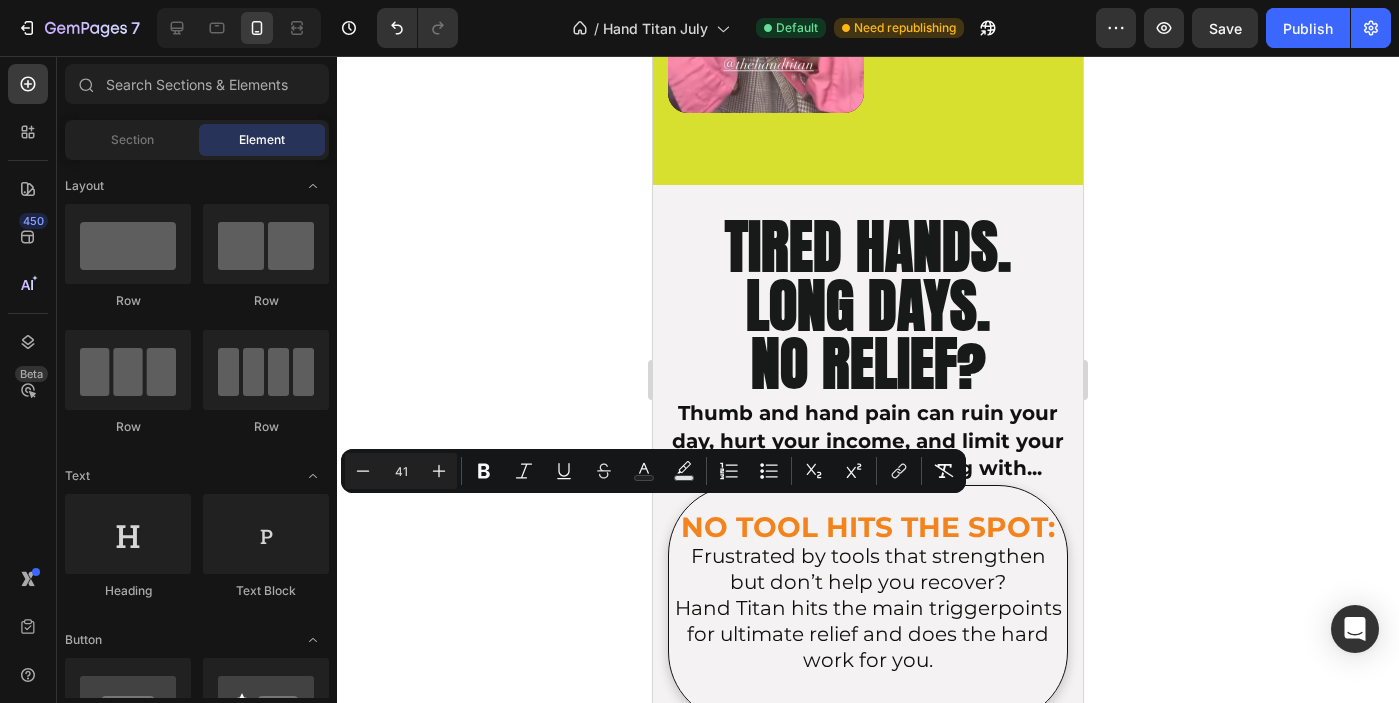 click 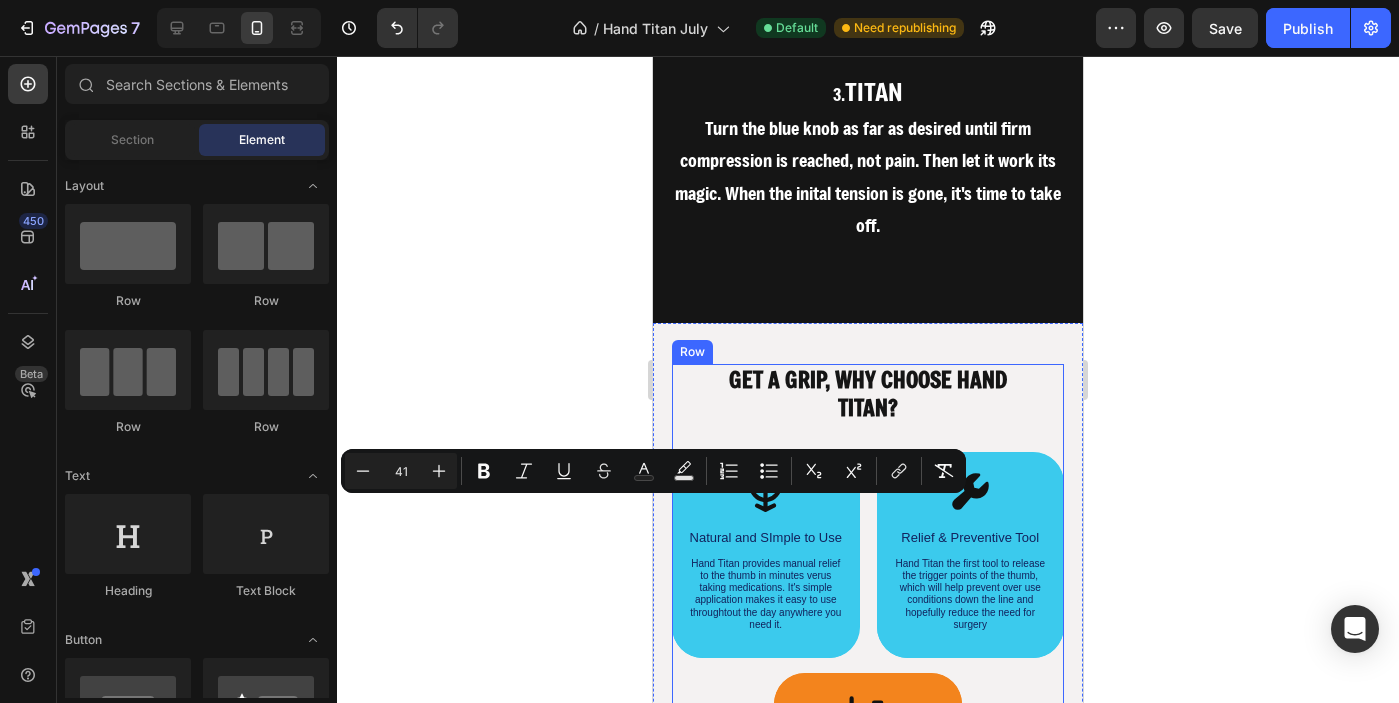 scroll, scrollTop: 9091, scrollLeft: 0, axis: vertical 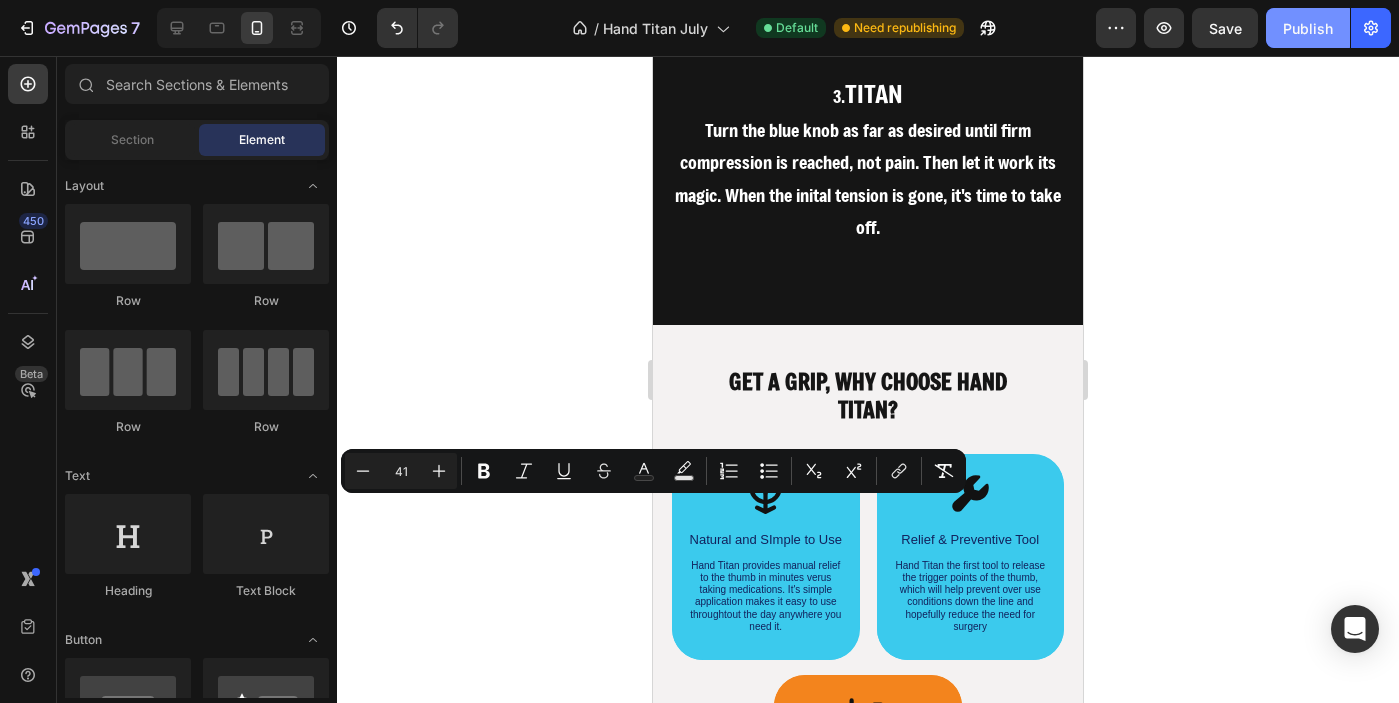 click on "Publish" at bounding box center (1308, 28) 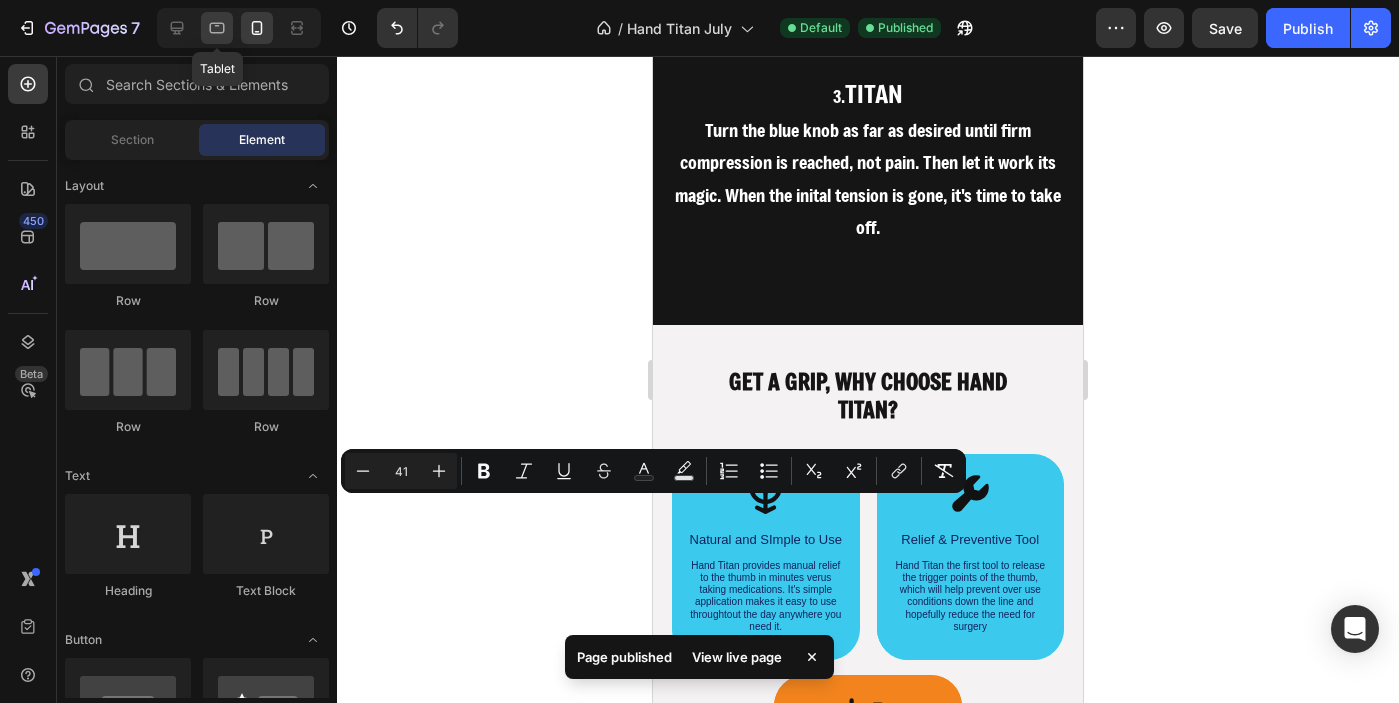 click 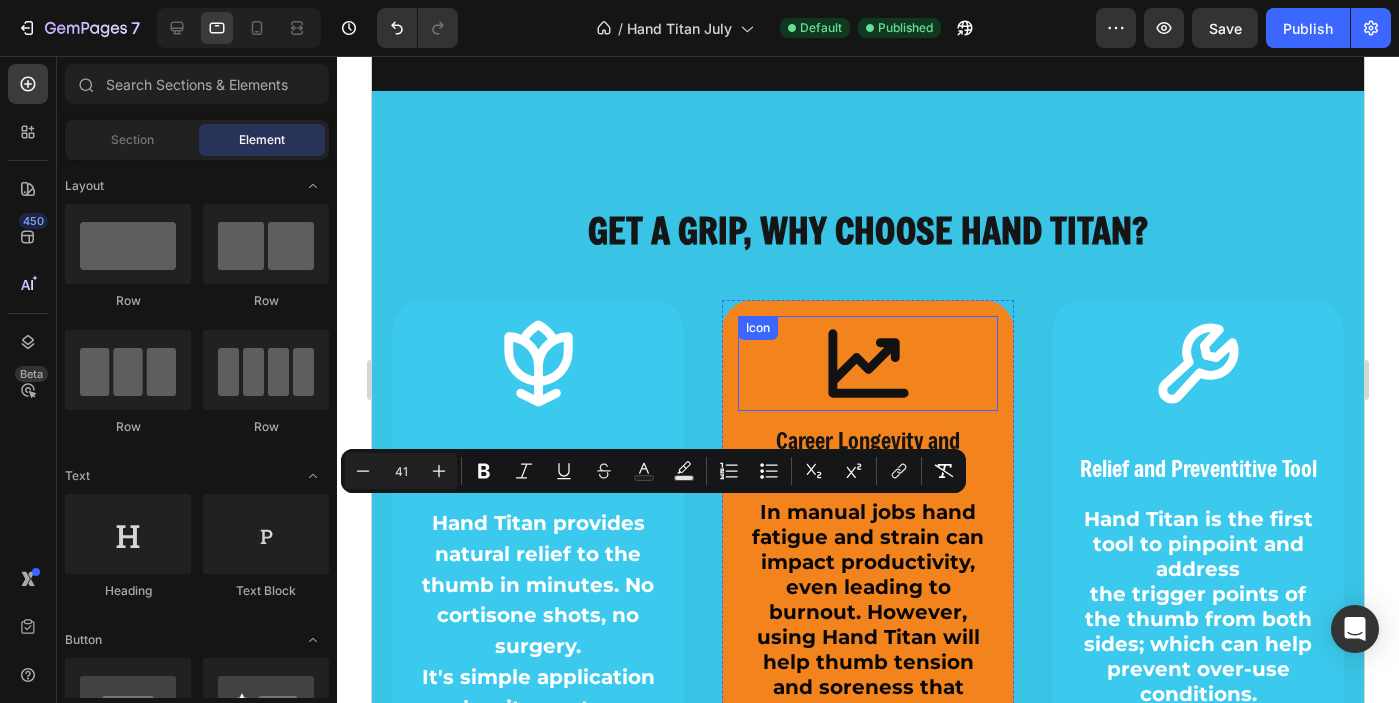 scroll, scrollTop: 8593, scrollLeft: 0, axis: vertical 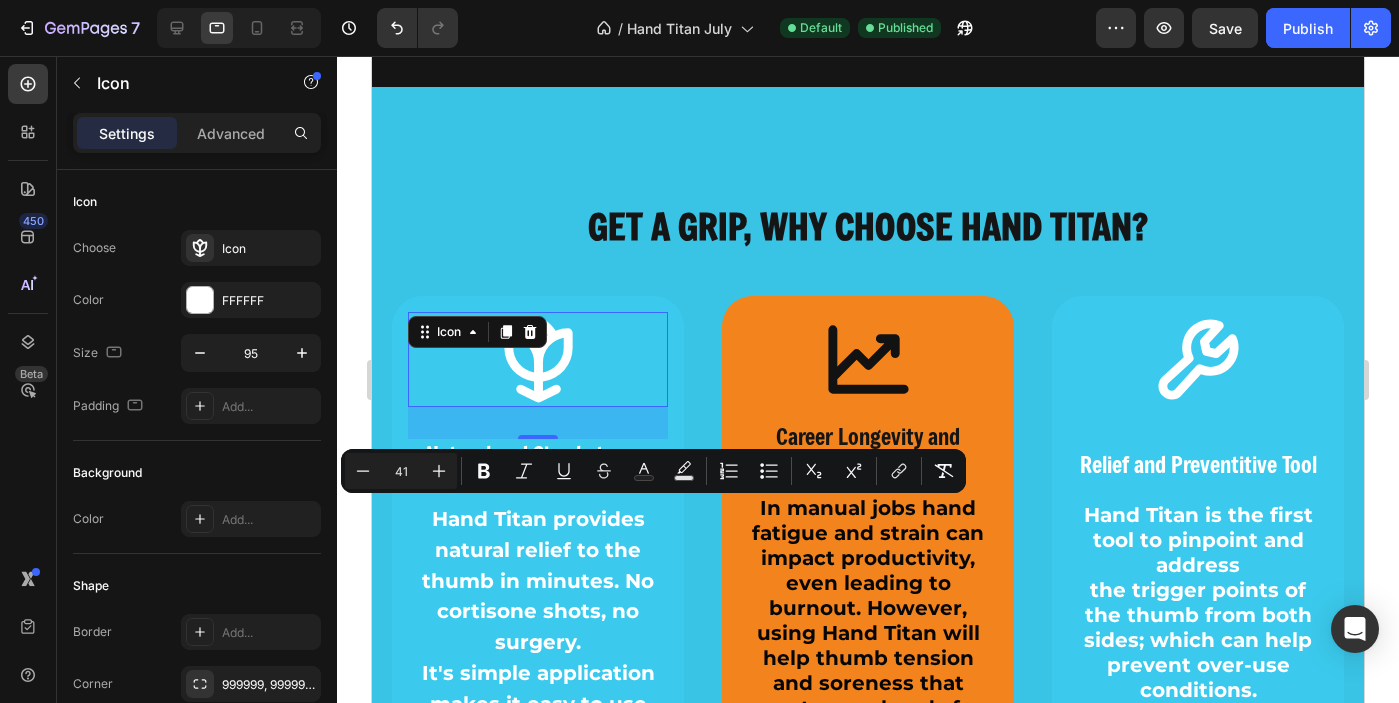 click on "Icon   0" at bounding box center (538, 359) 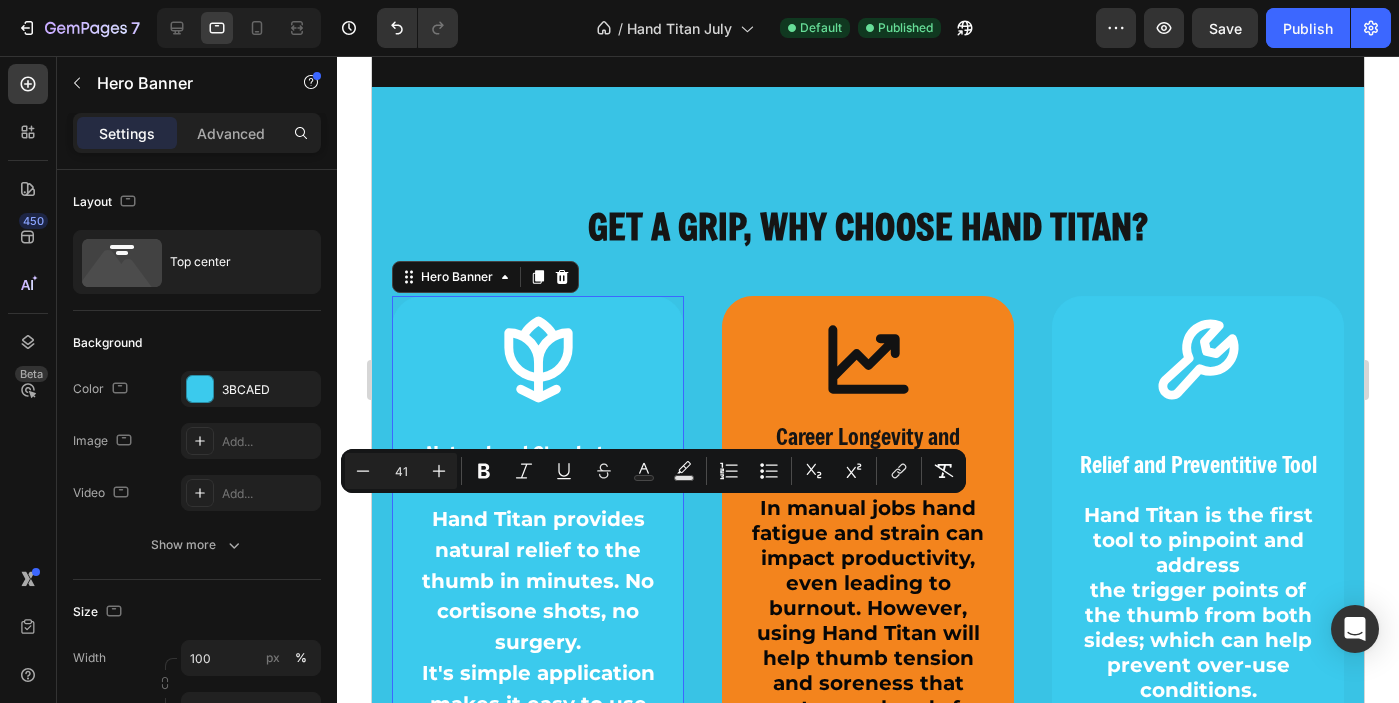 click on "Icon Natural and Simple to use Text Block Hand Titan provides natural relief to the thumb in minutes. No cortisone shots, no surgery. It's simple application makes it easy to use throughtout the day, anywhere you need it. Text Block Text Block" at bounding box center (538, 573) 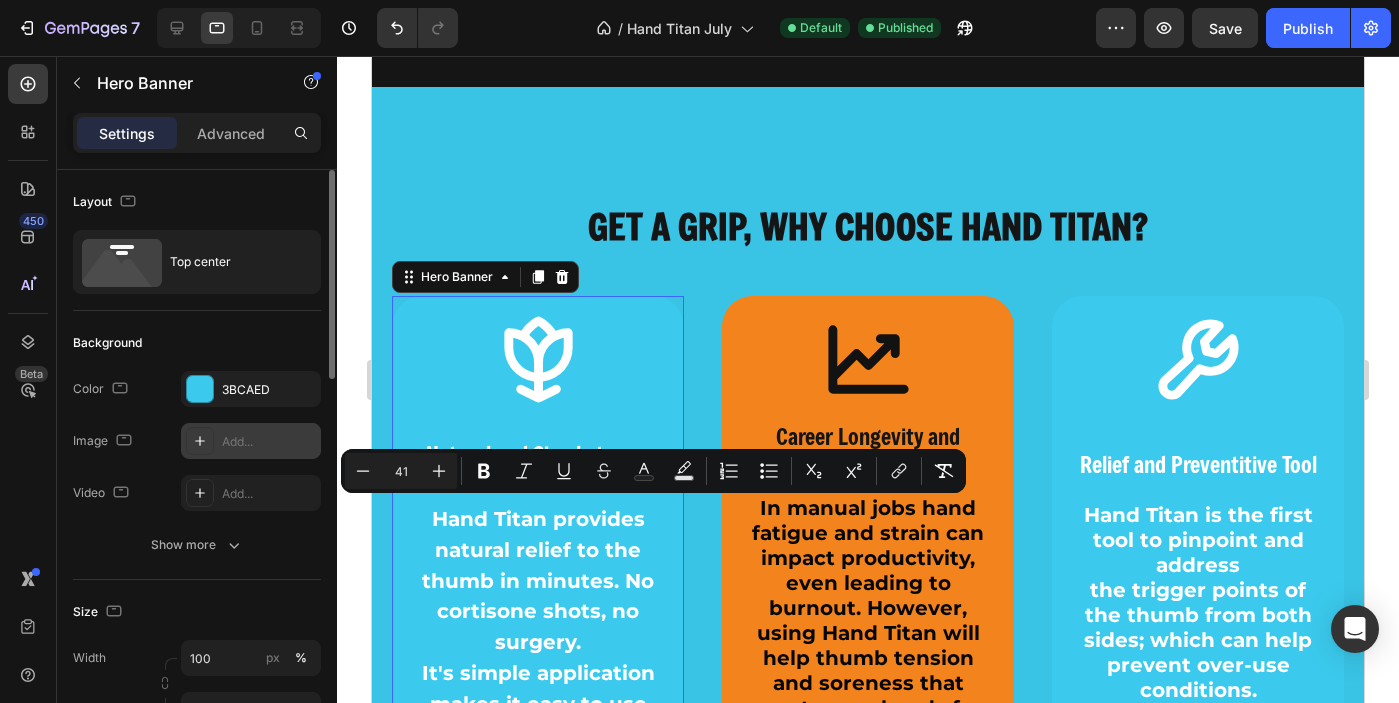 click on "Add..." at bounding box center [269, 442] 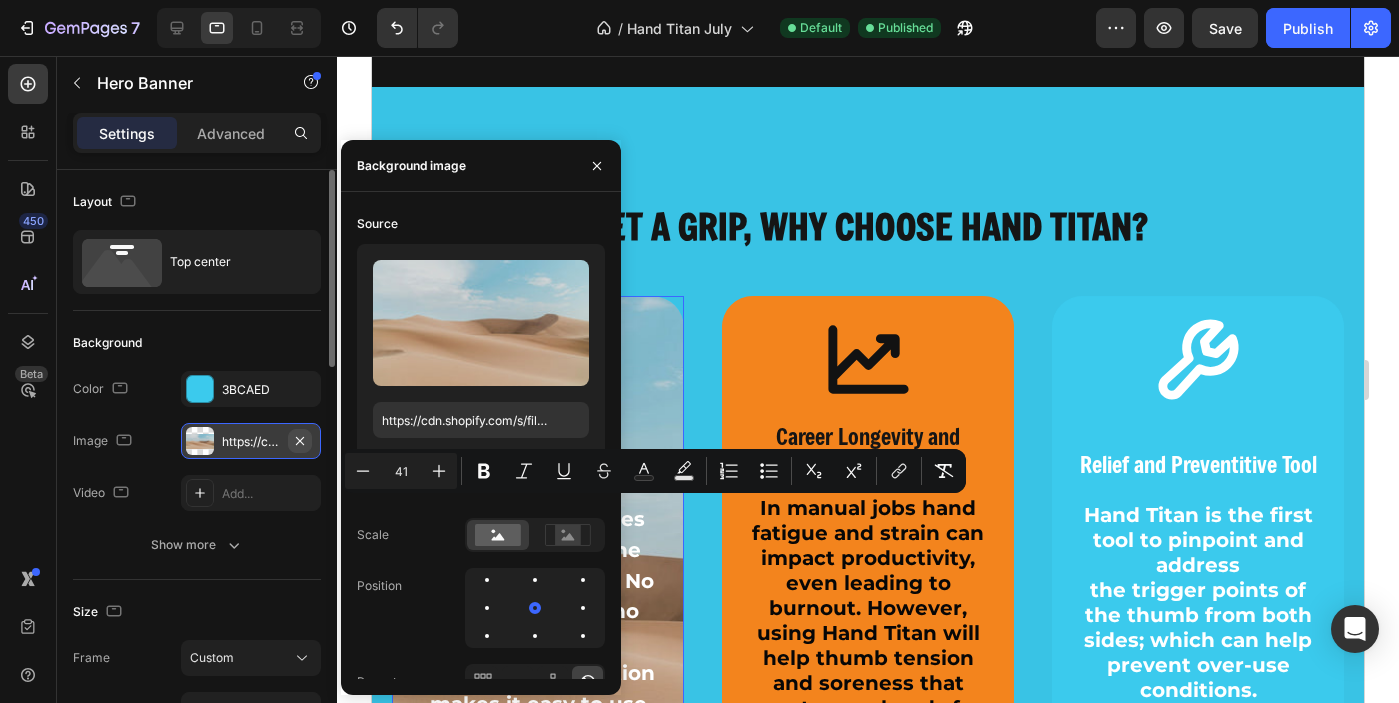 click 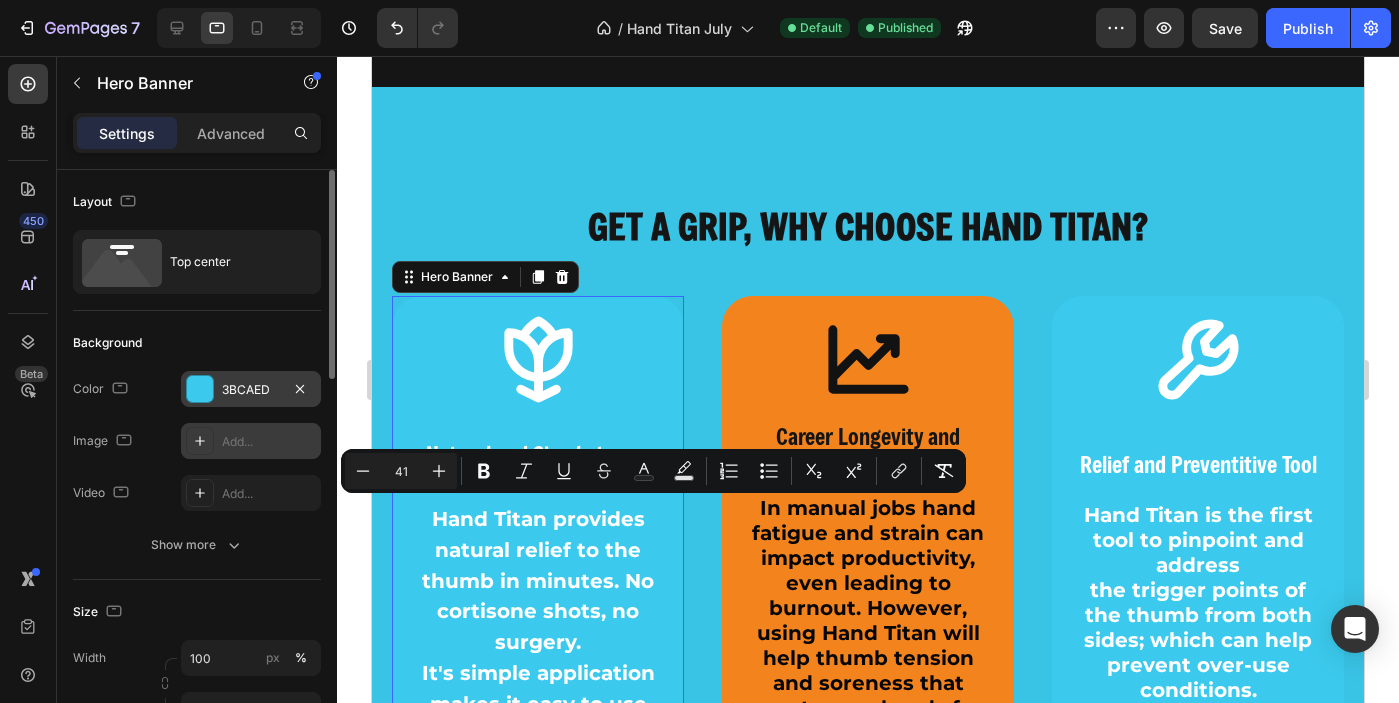 click on "3BCAED" at bounding box center (251, 390) 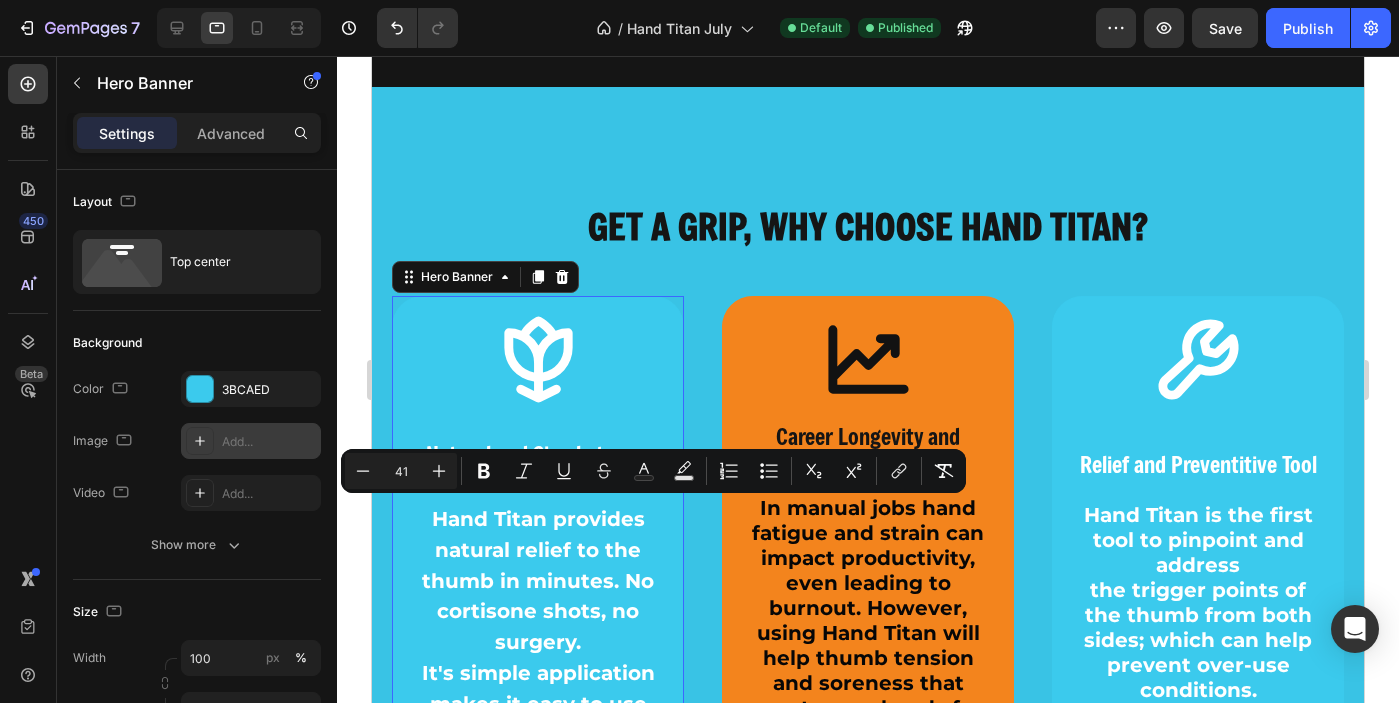 click on "Add..." at bounding box center [269, 442] 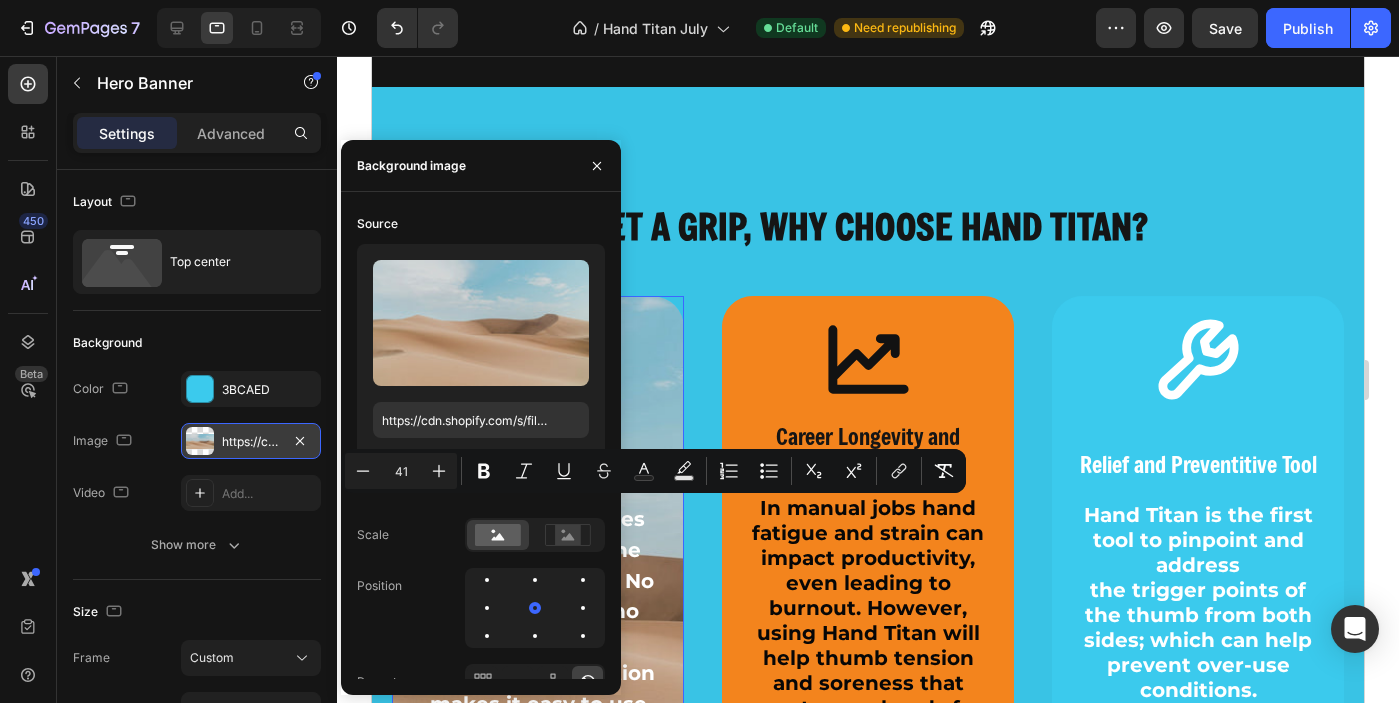 click on "https://cdn.shopify.com/s/files/1/2005/9307/files/background_settings.jpg" at bounding box center (251, 442) 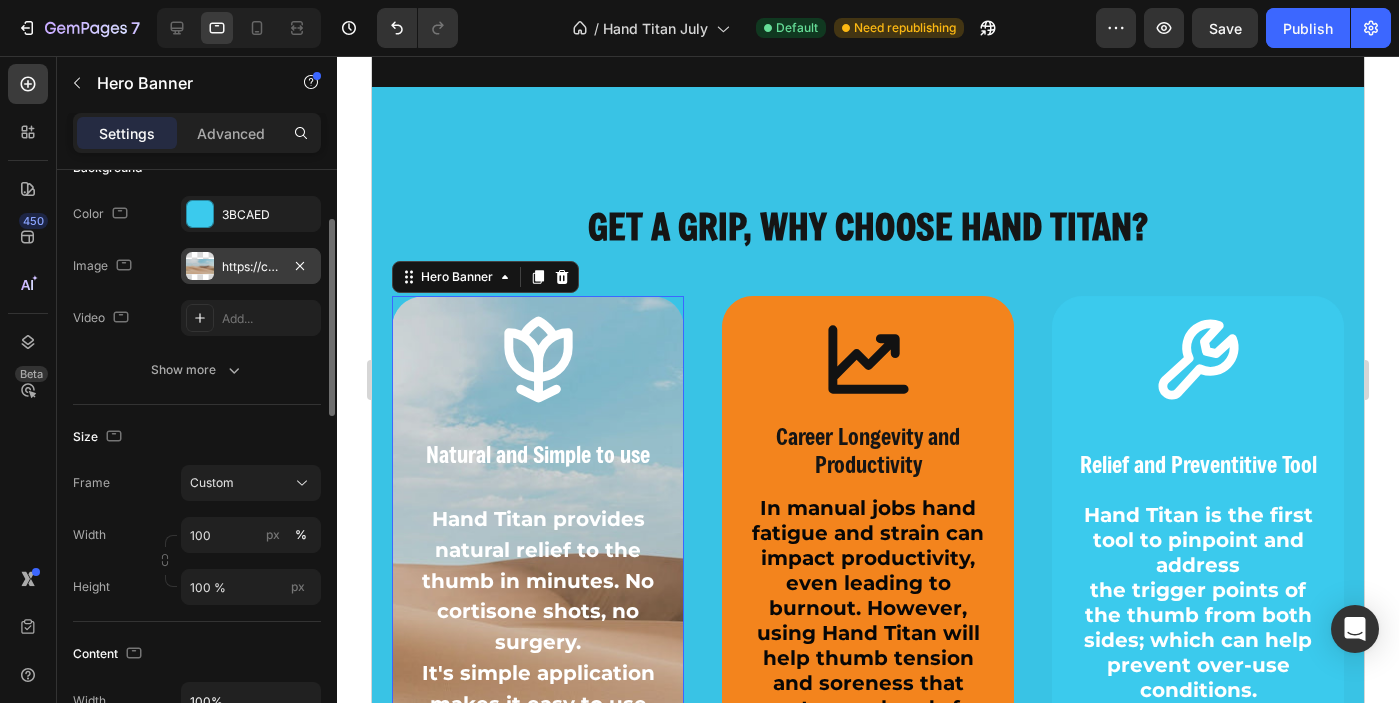 scroll, scrollTop: 177, scrollLeft: 0, axis: vertical 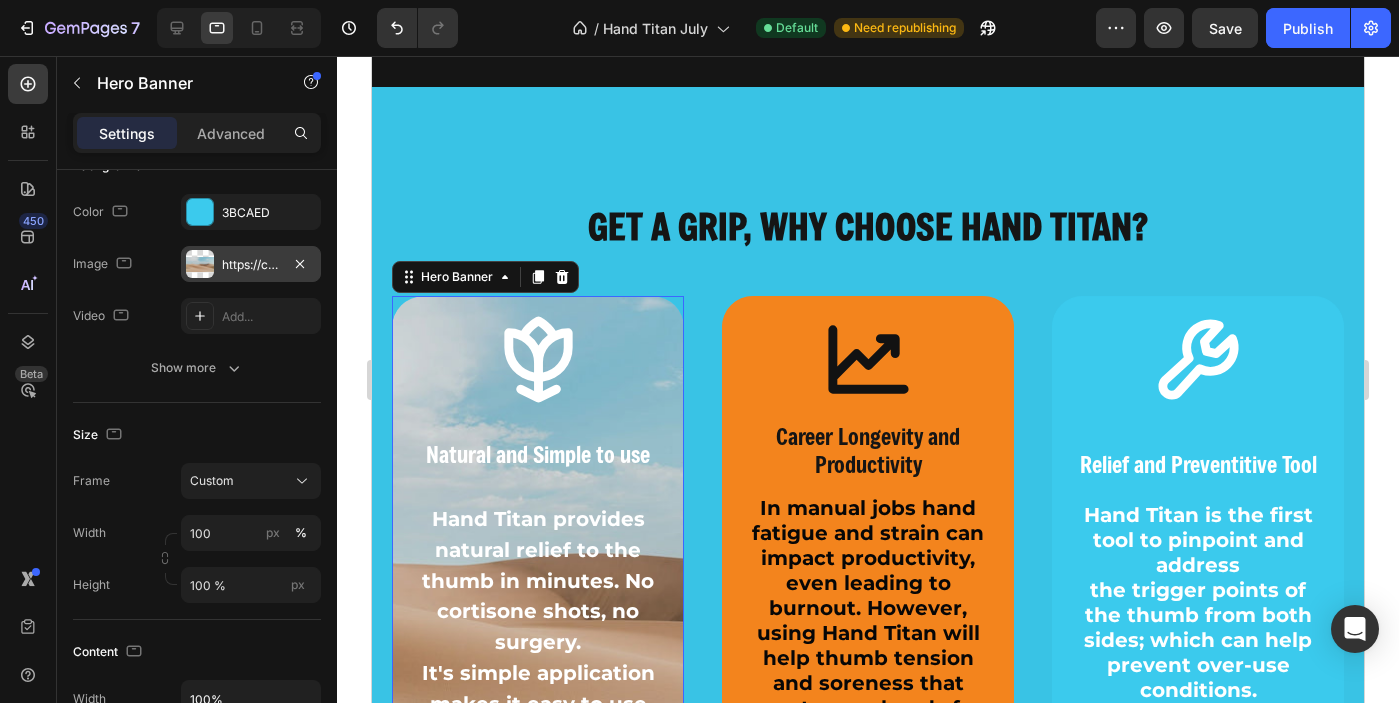 click on "https://cdn.shopify.com/s/files/1/2005/9307/files/background_settings.jpg" at bounding box center (251, 265) 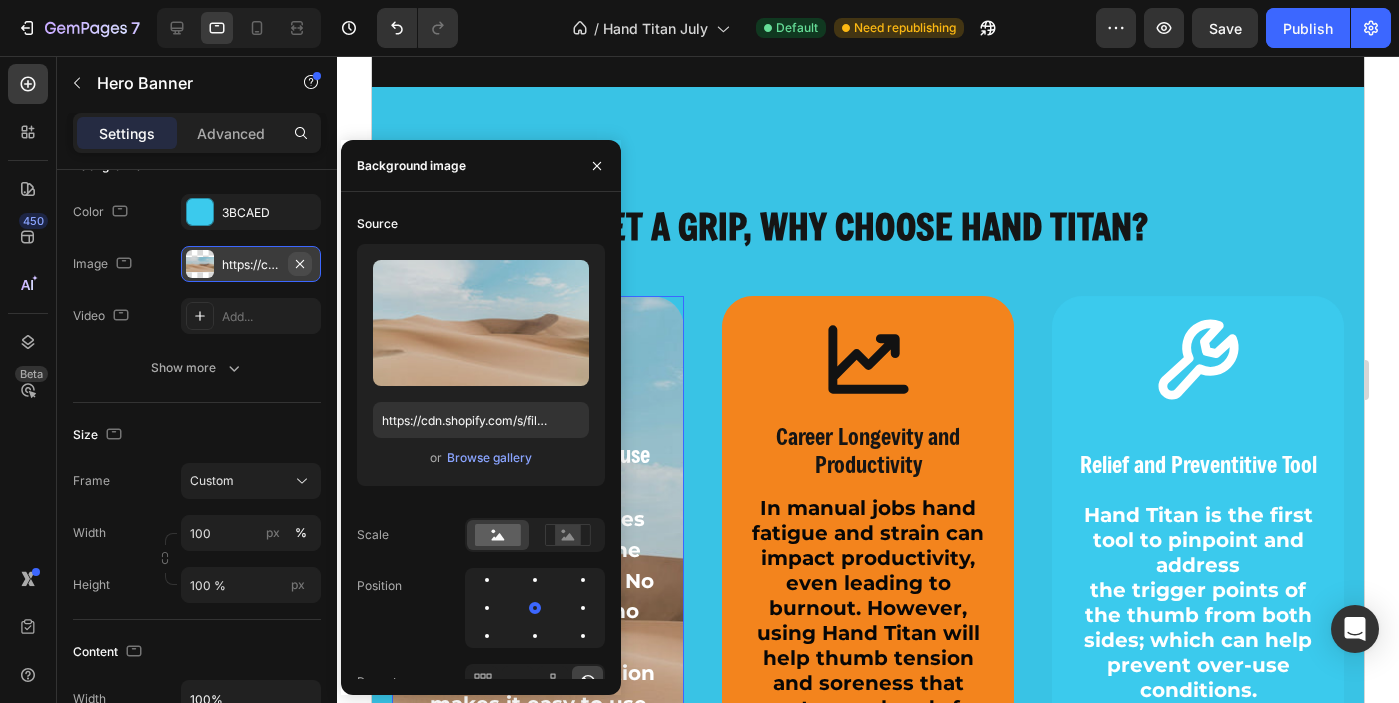 click 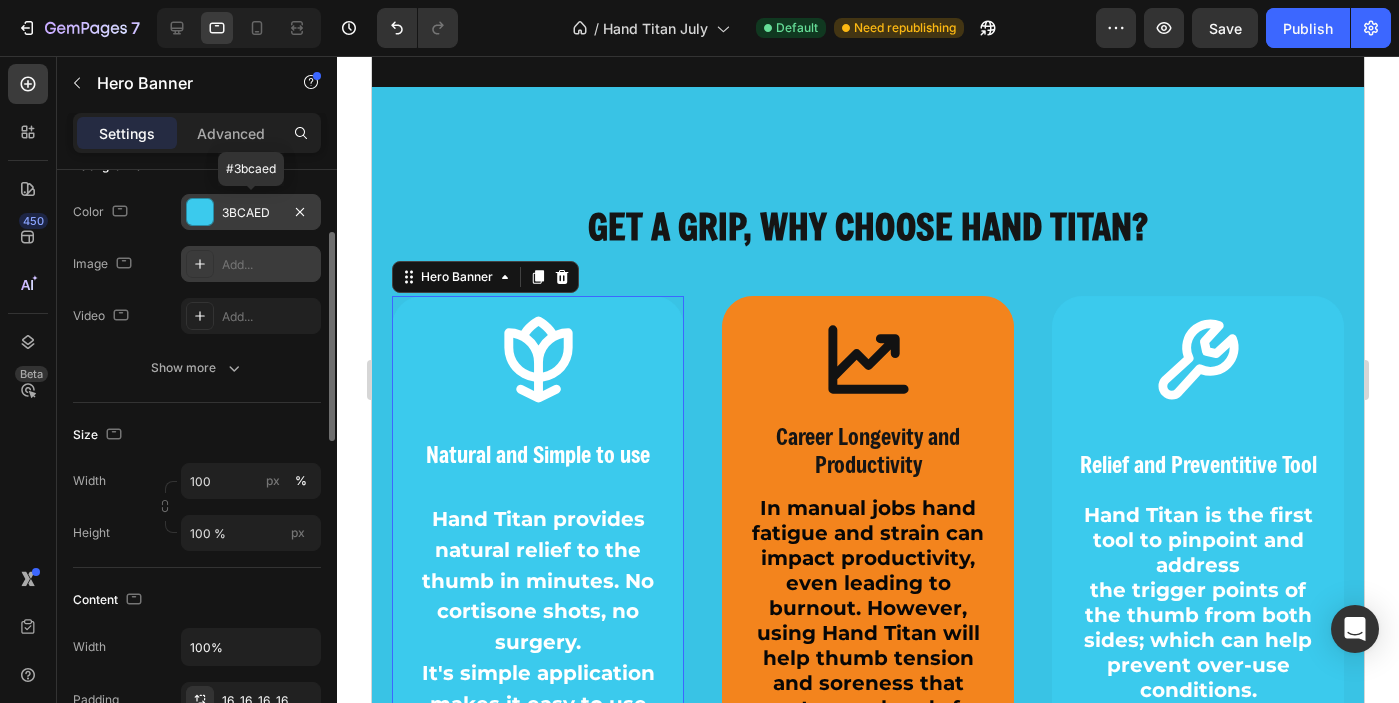 click on "3BCAED" at bounding box center [251, 213] 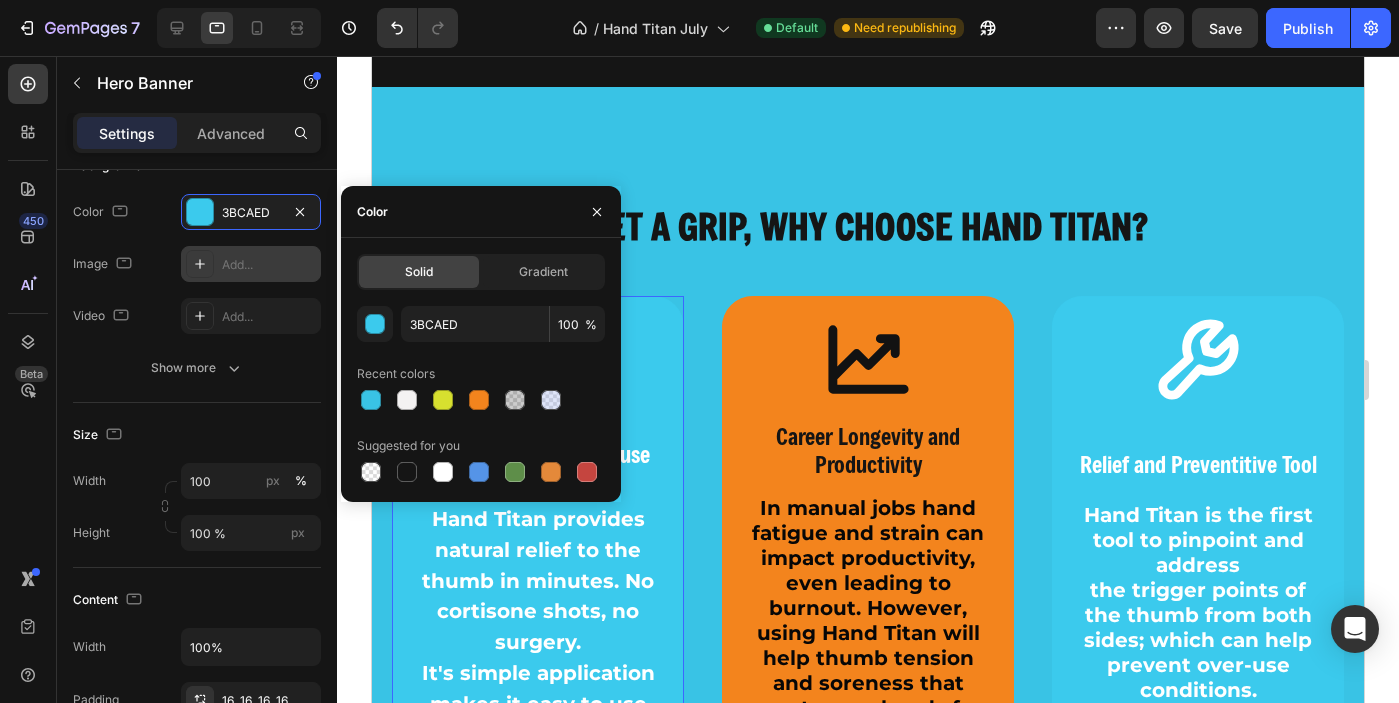 click on "3BCAED 100 % Recent colors Suggested for you" at bounding box center [481, 396] 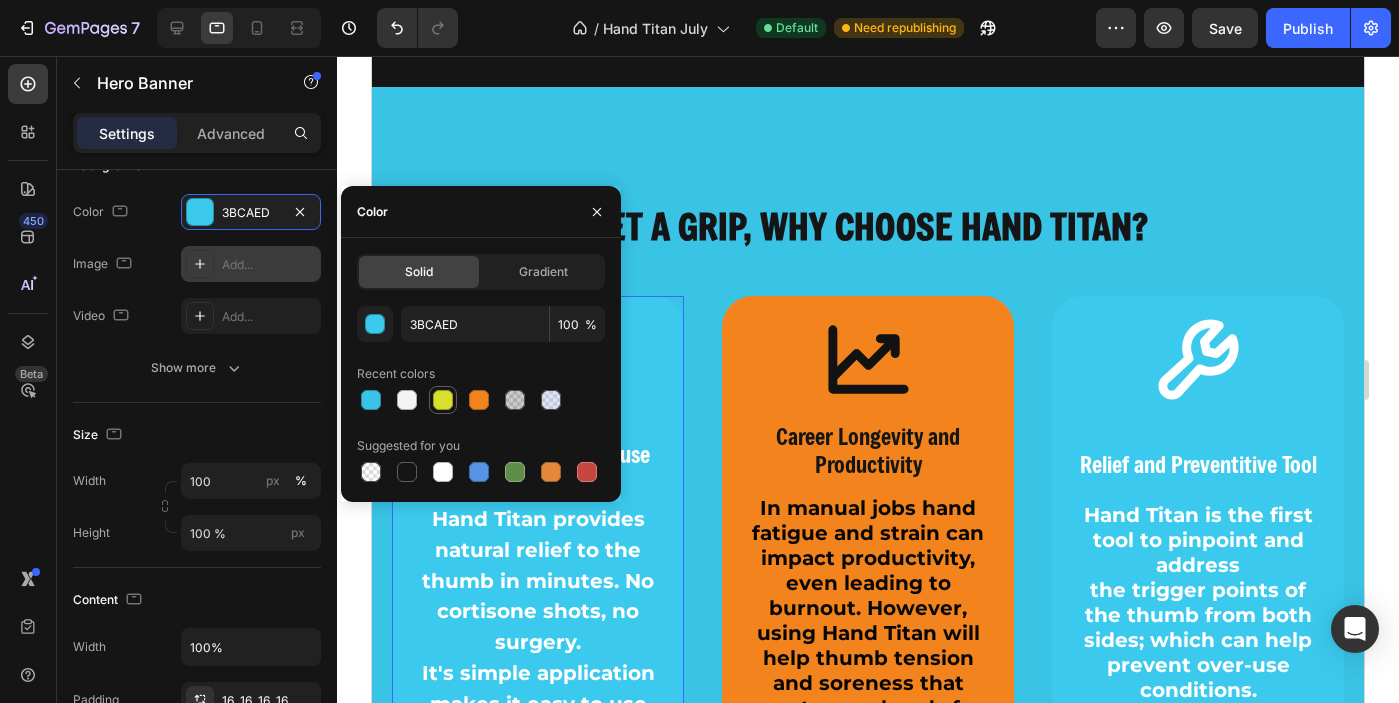 click at bounding box center [443, 400] 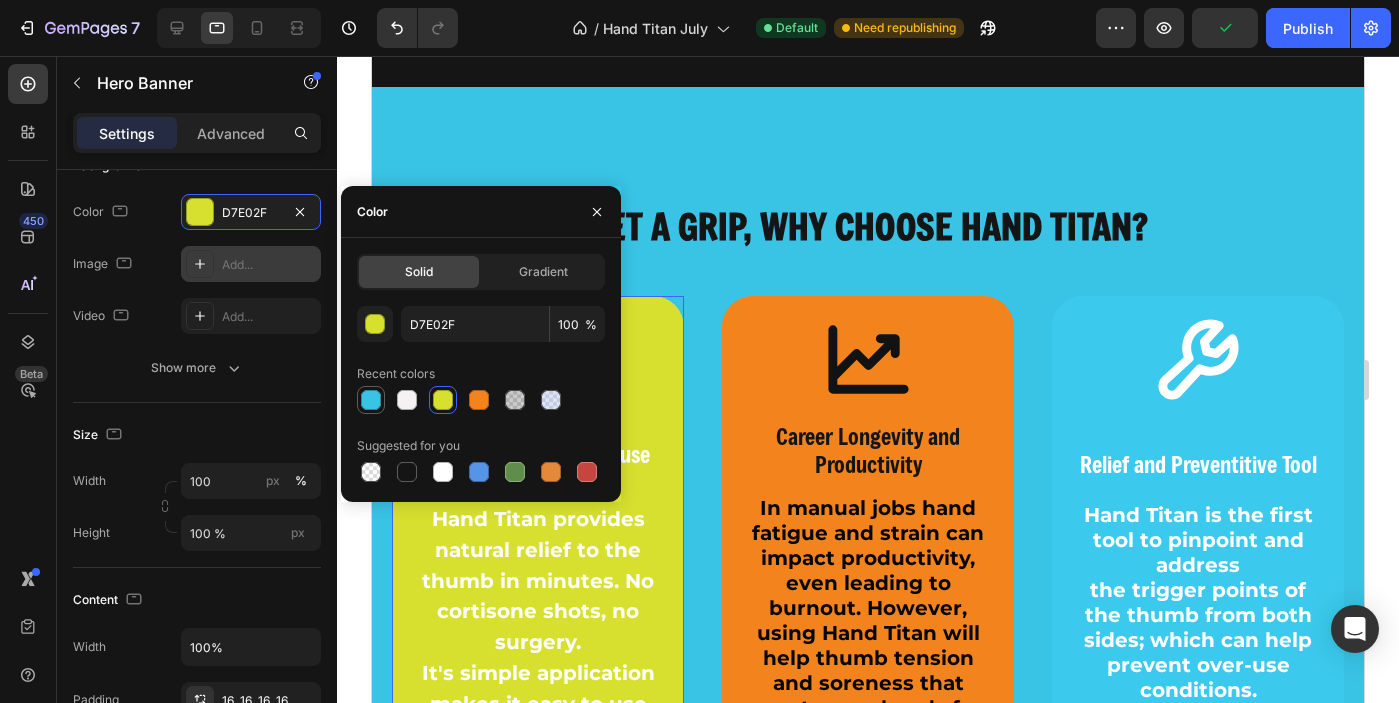 click at bounding box center (371, 400) 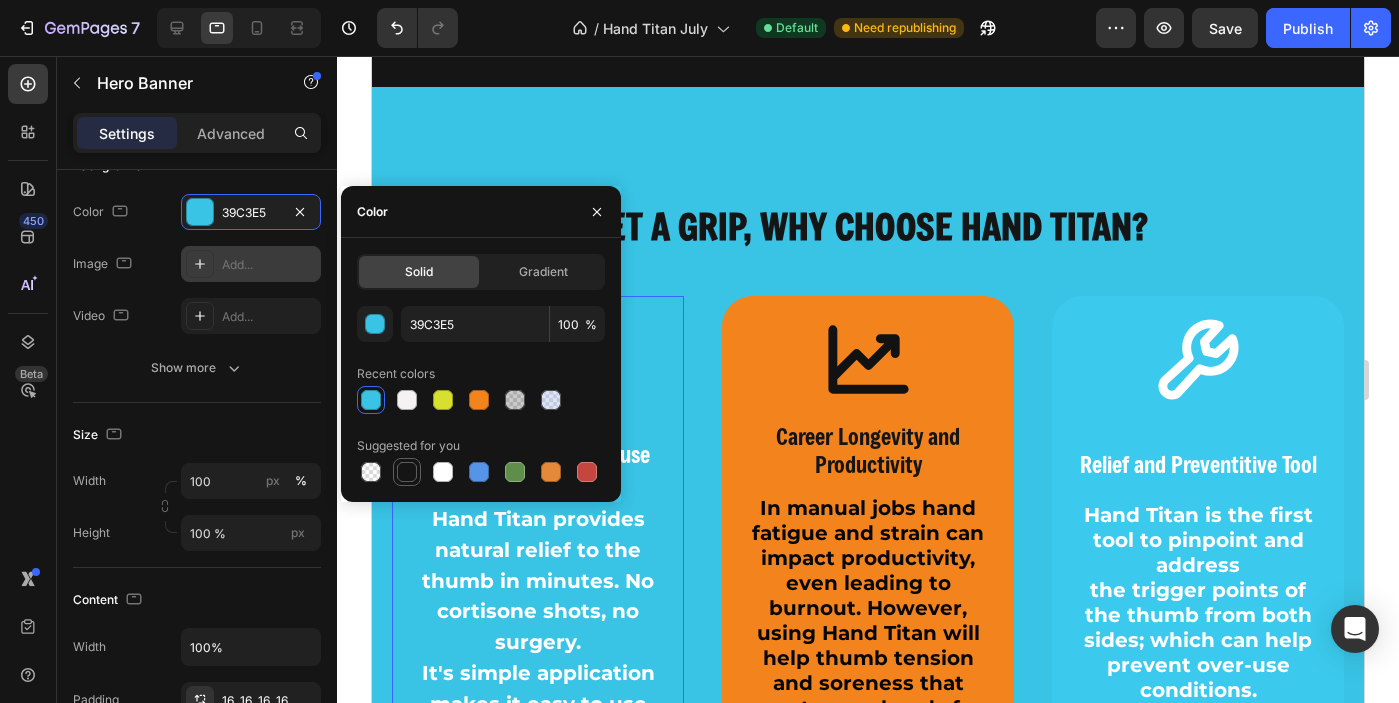 click at bounding box center (407, 472) 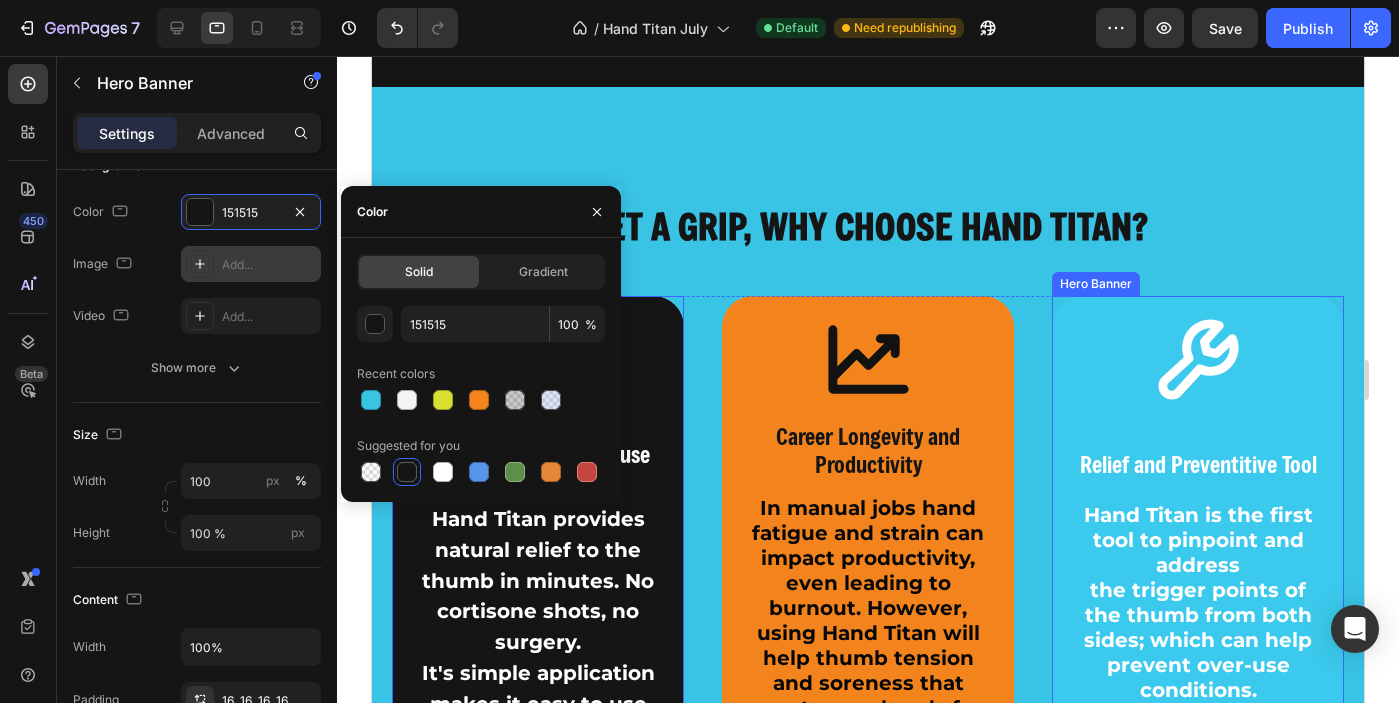 click on "Icon Relief and Preventitive Tool Text Block Hand Titan is the first tool to pinpoint and address the trigger points of the thumb from both sides; which can help prevent over-use conditions. Text Block" at bounding box center (1198, 521) 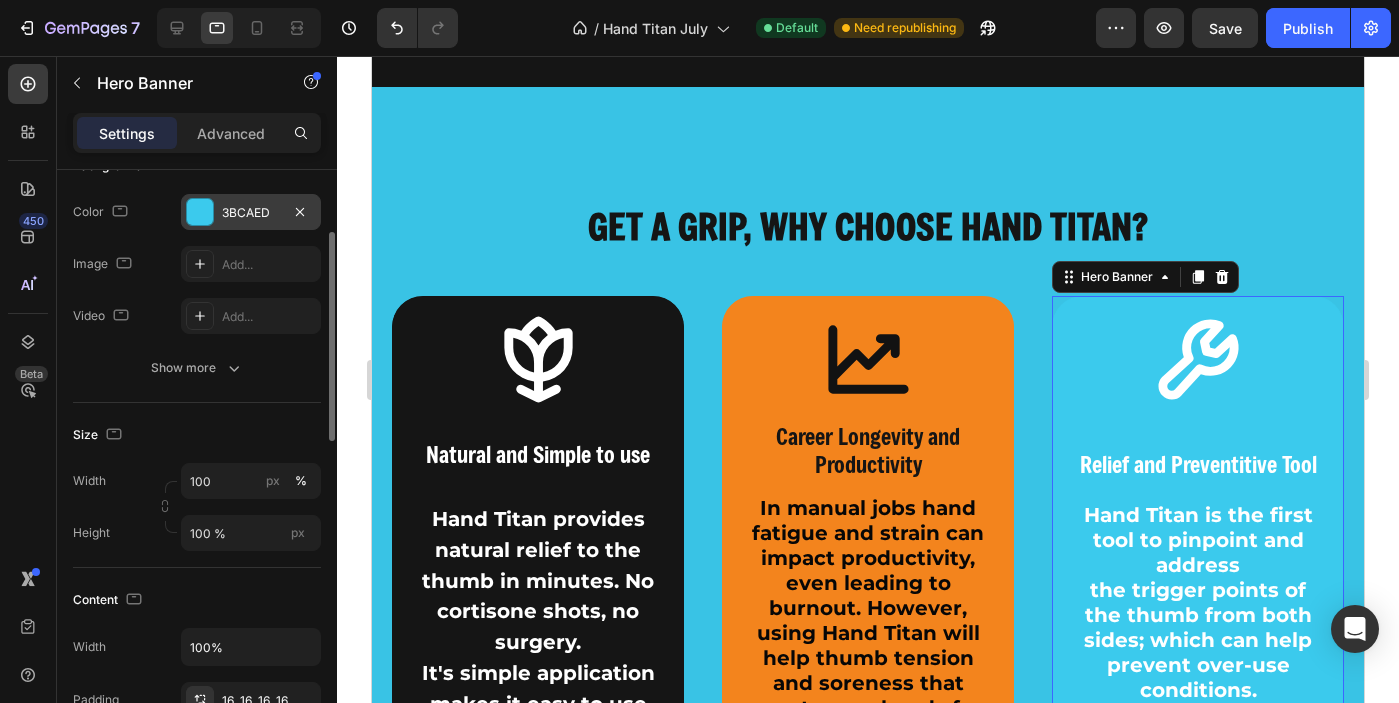 click on "3BCAED" at bounding box center (251, 213) 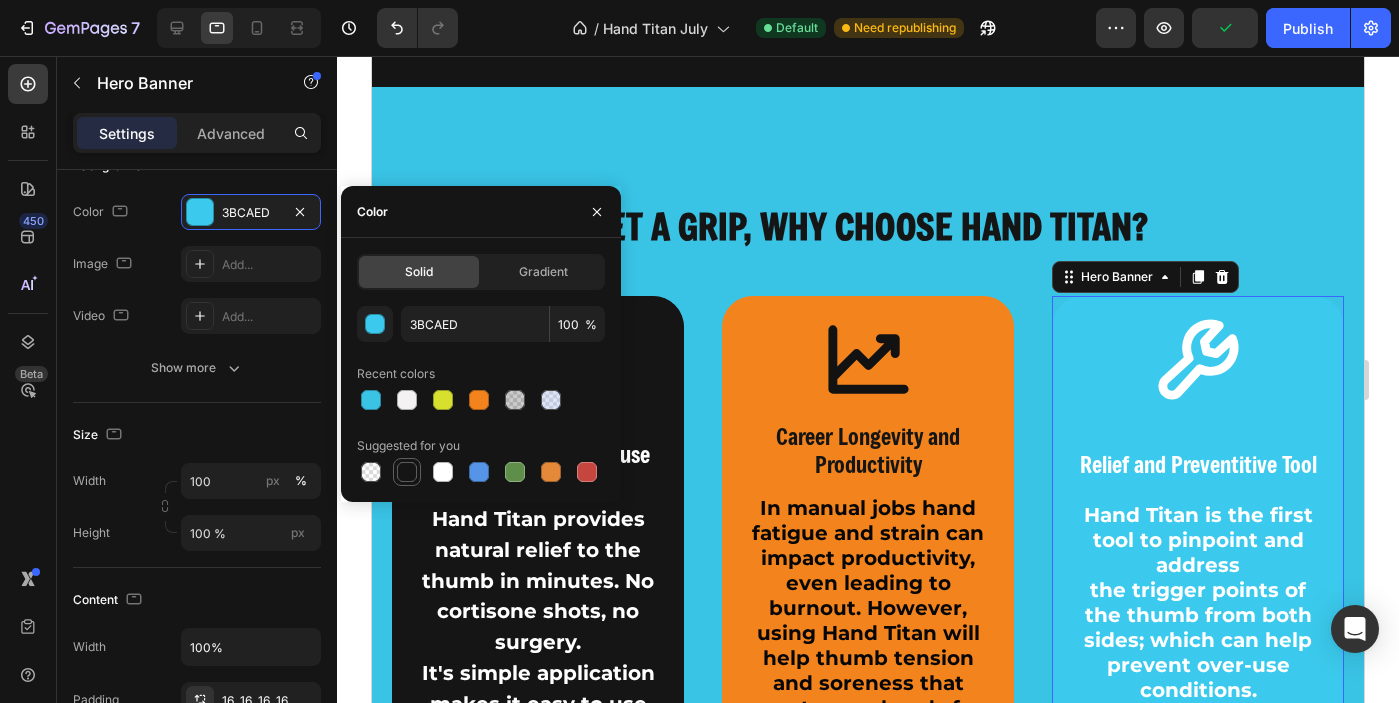 click at bounding box center (407, 472) 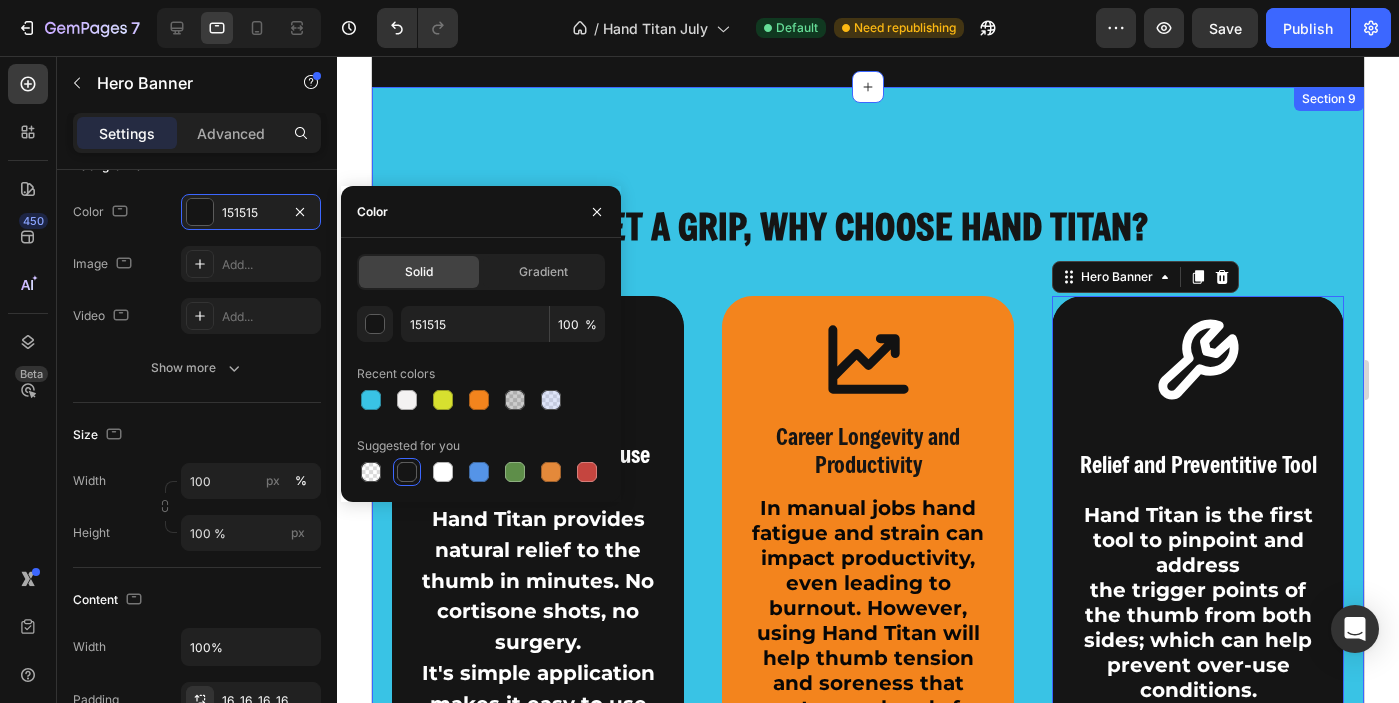 click on "GET A GRIP, WHY CHOOSE HAND TITAN? Heading
Icon Natural and Simple to use Text Block Hand Titan provides natural relief to the thumb in minutes. No cortisone shots, no surgery.  It's simple application makes it easy to use throughtout the day, anywhere you need it. Text Block Text Block Hero Banner
Icon Career Longevity and Productivity Text Block In manual jobs hand fatigue and strain can impact productivity, even leading to burnout. However, using Hand Titan will help thumb tension and soreness that resets your hands for the next day. Text Block Hero Banner
Icon   Relief and Preventitive Tool Text Block Hand Titan is the first tool to pinpoint and address  the trigger points of the thumb from both sides; which can help prevent over-use conditions.   Text Block Hero Banner   0 Row
Icon Natural and SImple to Use Text Block Text Block Hero Banner
Icon Relief & Preventive Tool  Text Block Text Block Hero Banner Row Icon Row" at bounding box center [868, 523] 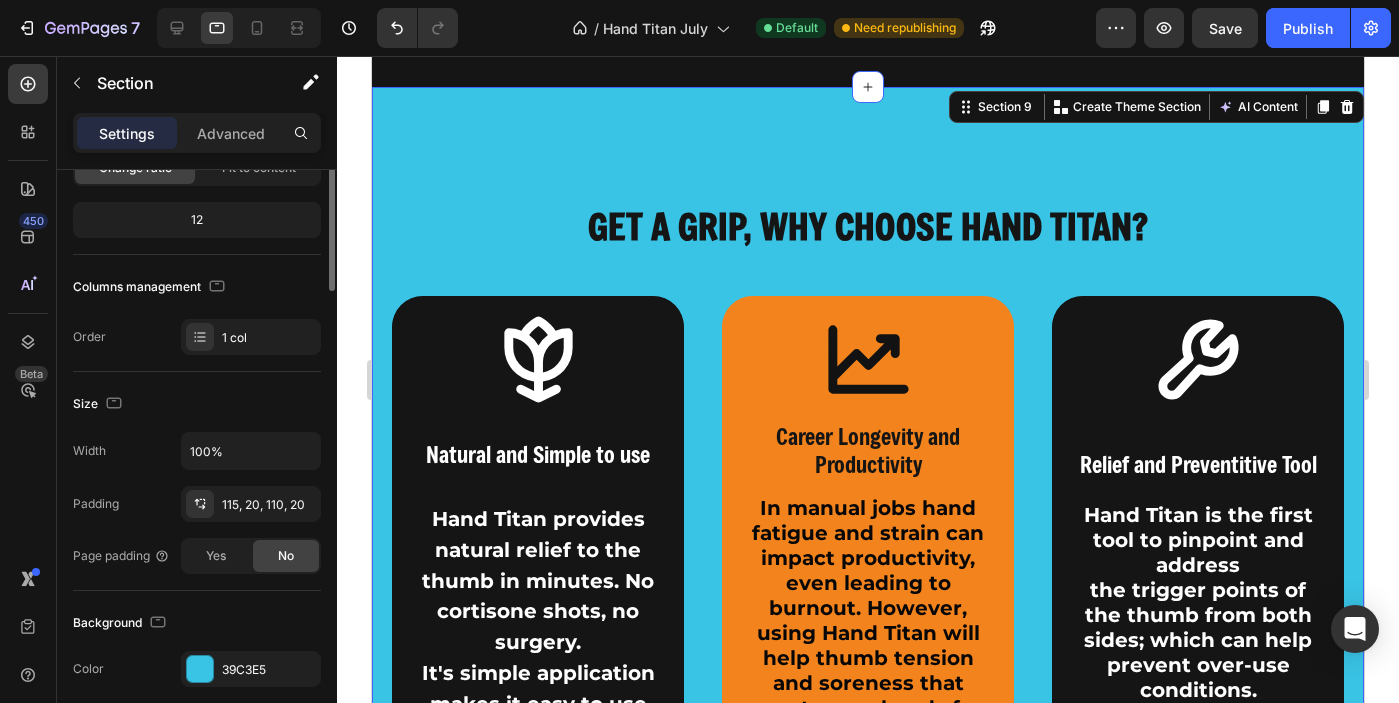 scroll, scrollTop: 0, scrollLeft: 0, axis: both 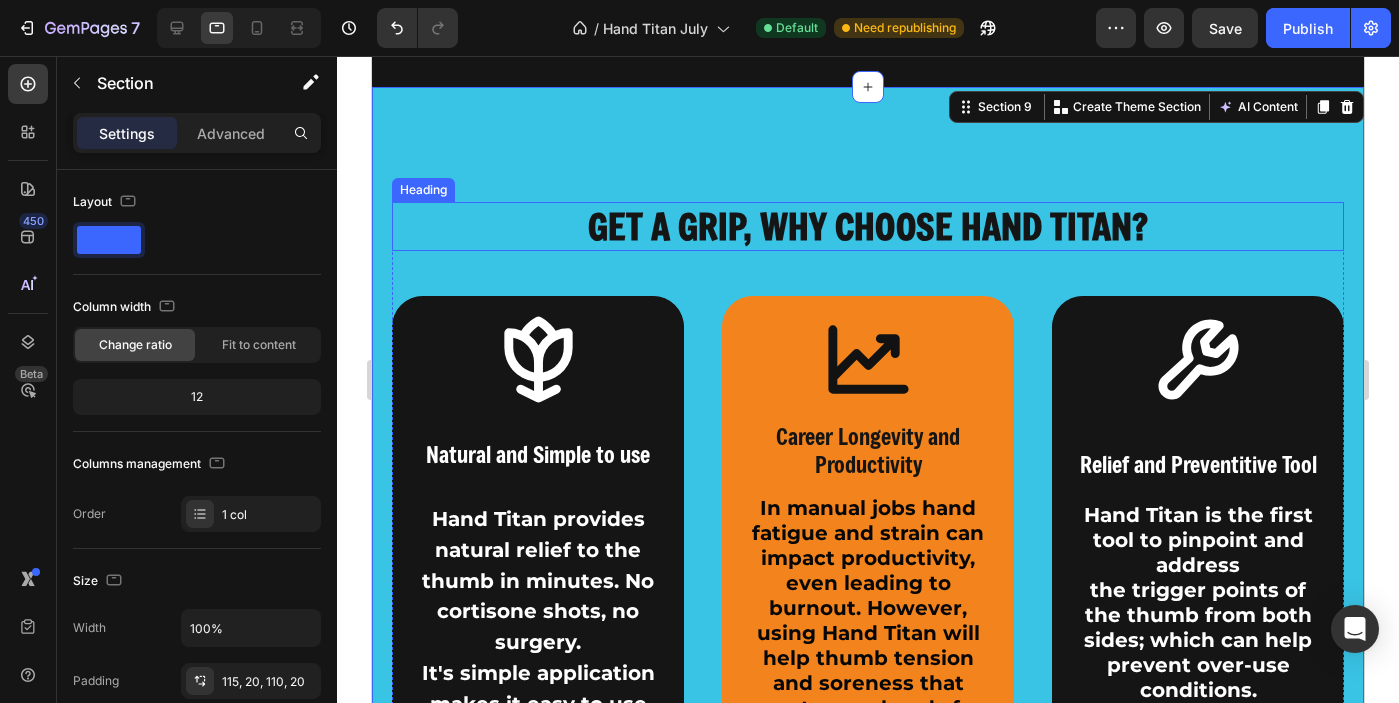 click on "GET A GRIP, WHY CHOOSE HAND TITAN?" at bounding box center (868, 226) 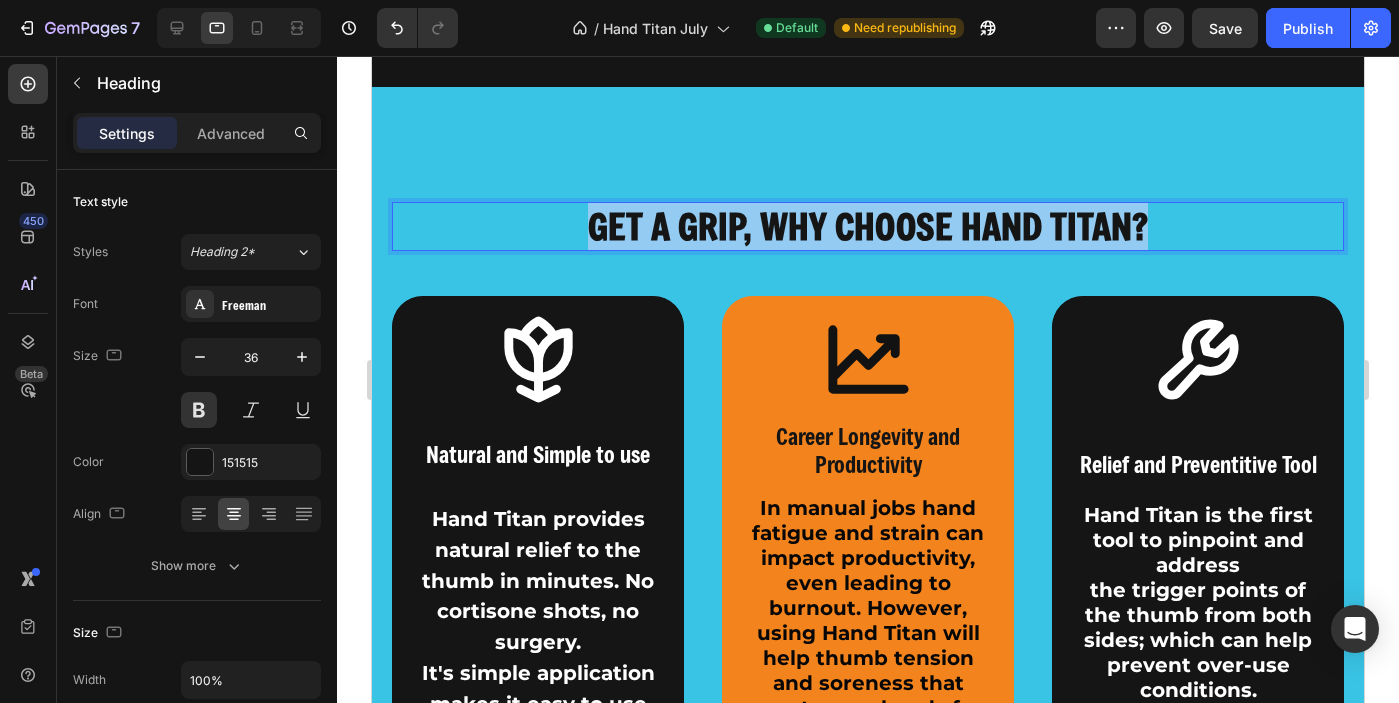 click on "GET A GRIP, WHY CHOOSE HAND TITAN?" at bounding box center (868, 226) 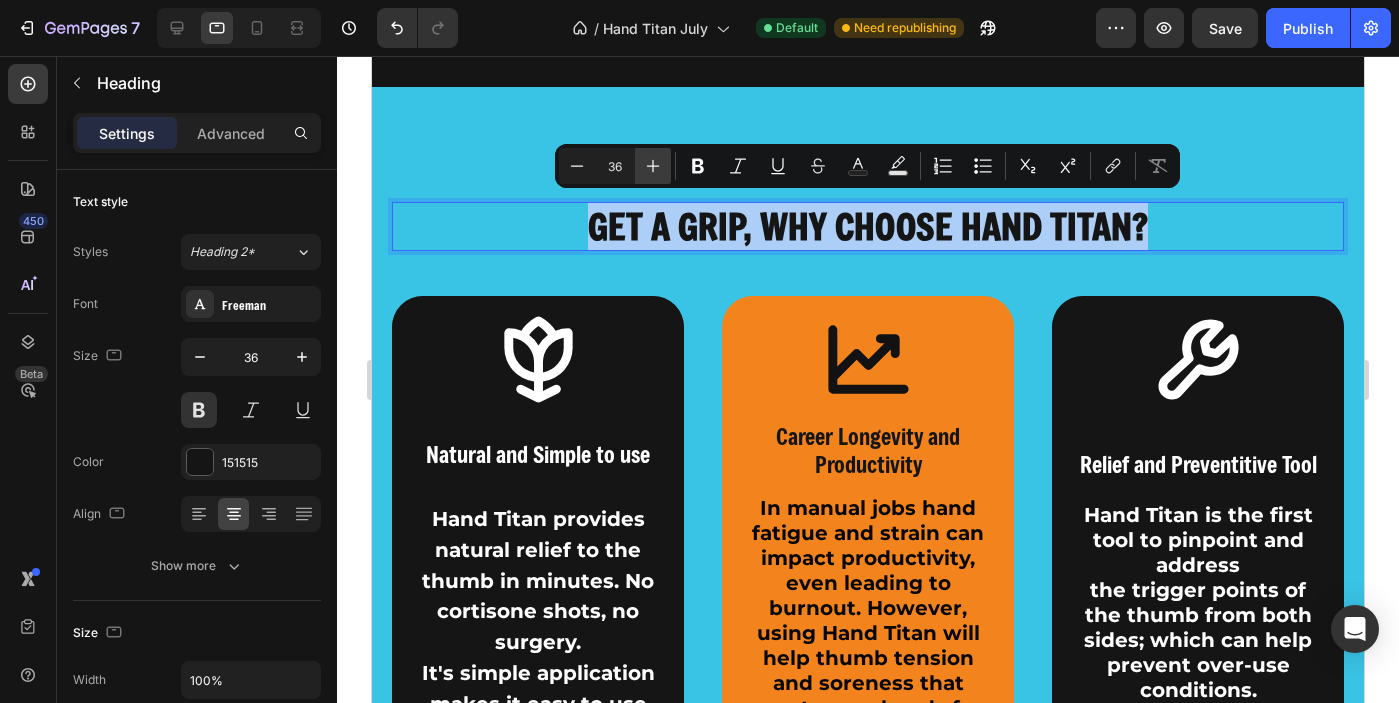 click 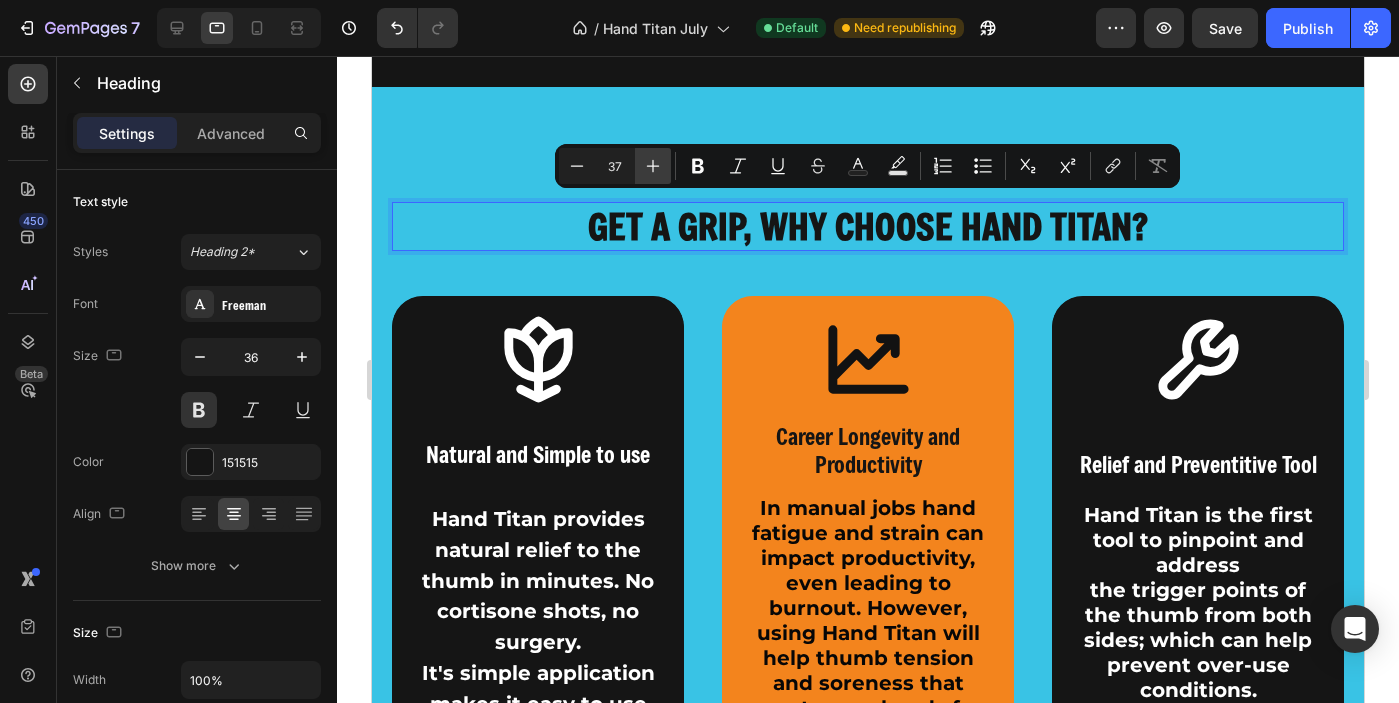 click 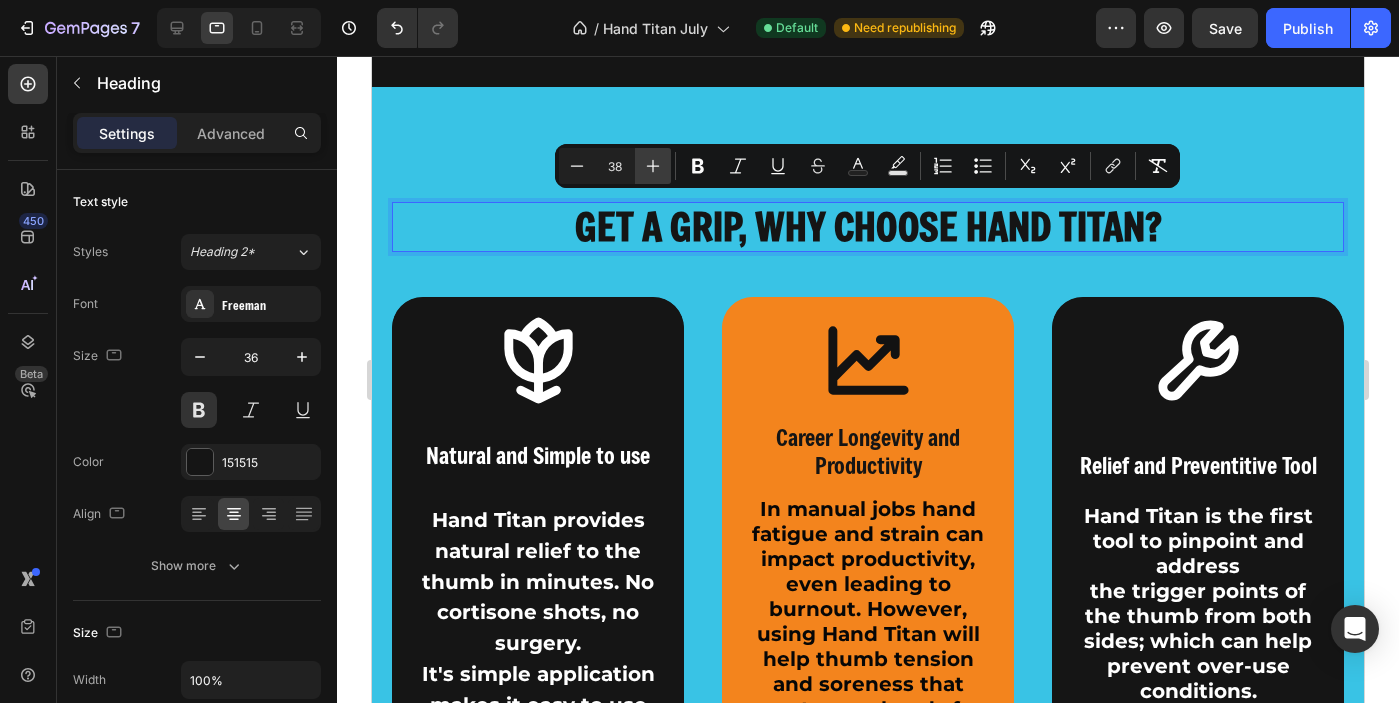 click 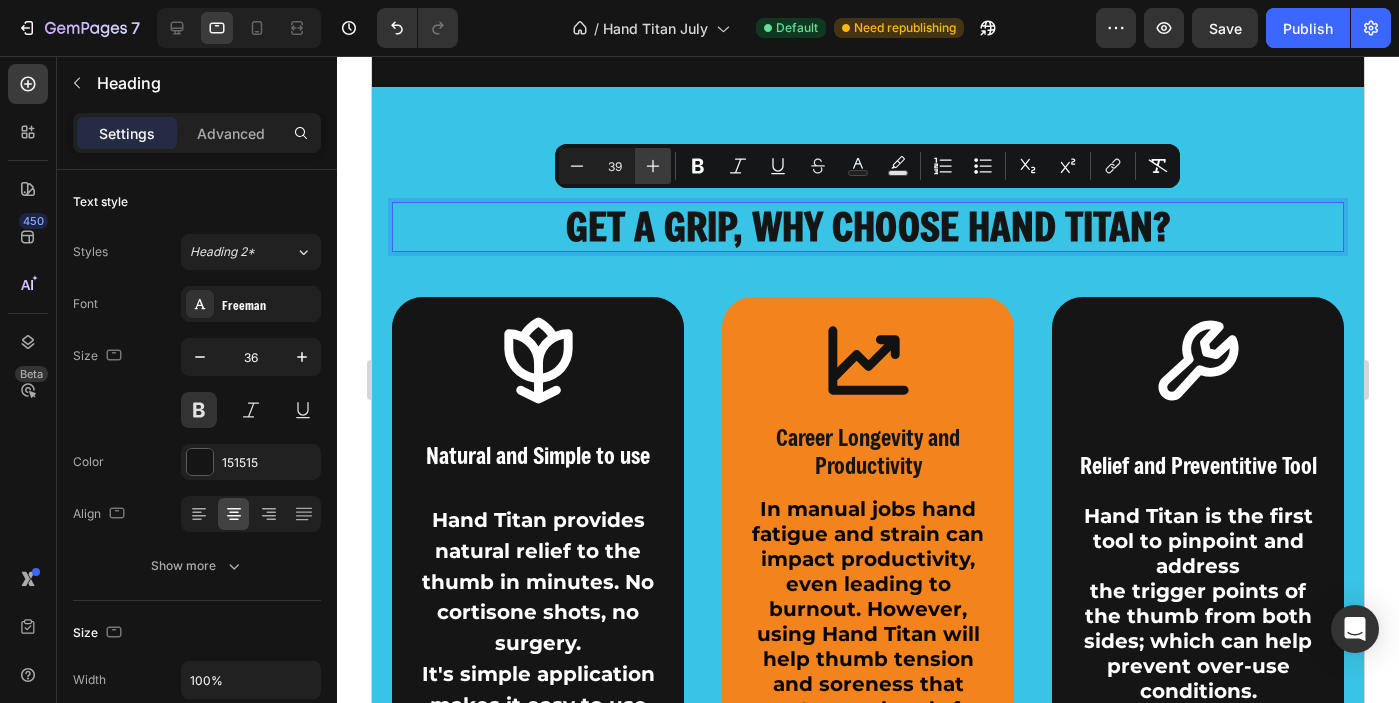 click 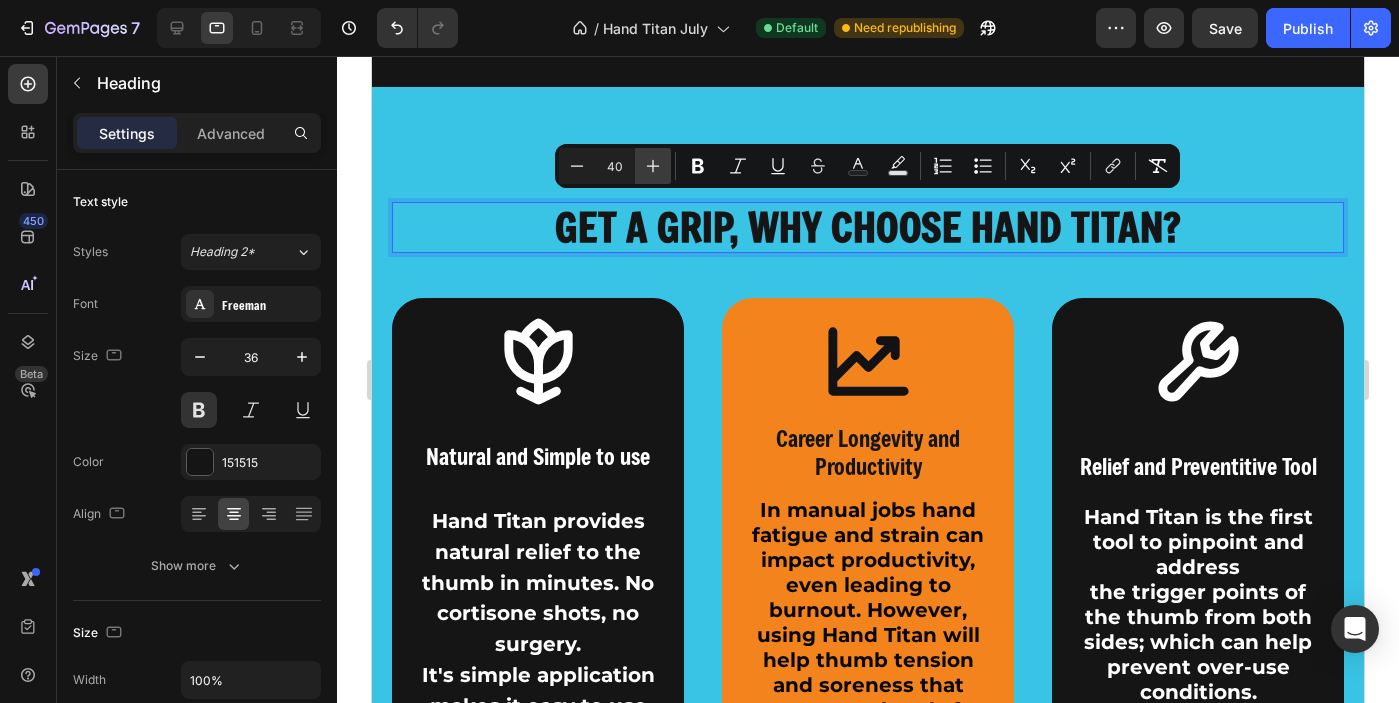 click 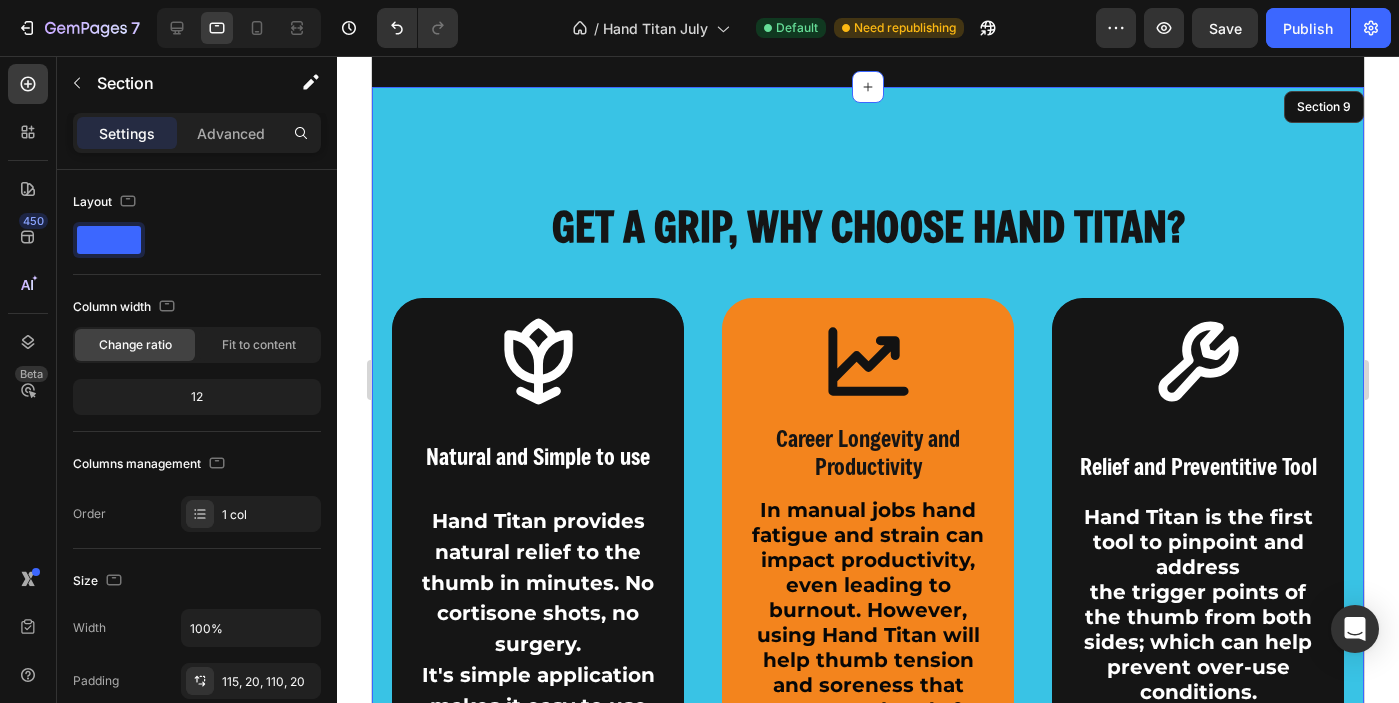 click on "⁠⁠⁠⁠⁠⁠⁠ GET A GRIP, WHY CHOOSE HAND TITAN? Heading   45
Icon Natural and Simple to use Text Block Hand Titan provides natural relief to the thumb in minutes. No cortisone shots, no surgery.  It's simple application makes it easy to use throughtout the day, anywhere you need it. Text Block Text Block Hero Banner
Icon Career Longevity and Productivity Text Block In manual jobs hand fatigue and strain can impact productivity, even leading to burnout. However, using Hand Titan will help thumb tension and soreness that resets your hands for the next day. Text Block Hero Banner
Icon   Relief and Preventitive Tool Text Block Hand Titan is the first tool to pinpoint and address  the trigger points of the thumb from both sides; which can help prevent over-use conditions.   Text Block Hero Banner Row
Icon Natural and SImple to Use Text Block Text Block Hero Banner
Icon Relief & Preventive Tool  Text Block Text Block Row" at bounding box center [868, 524] 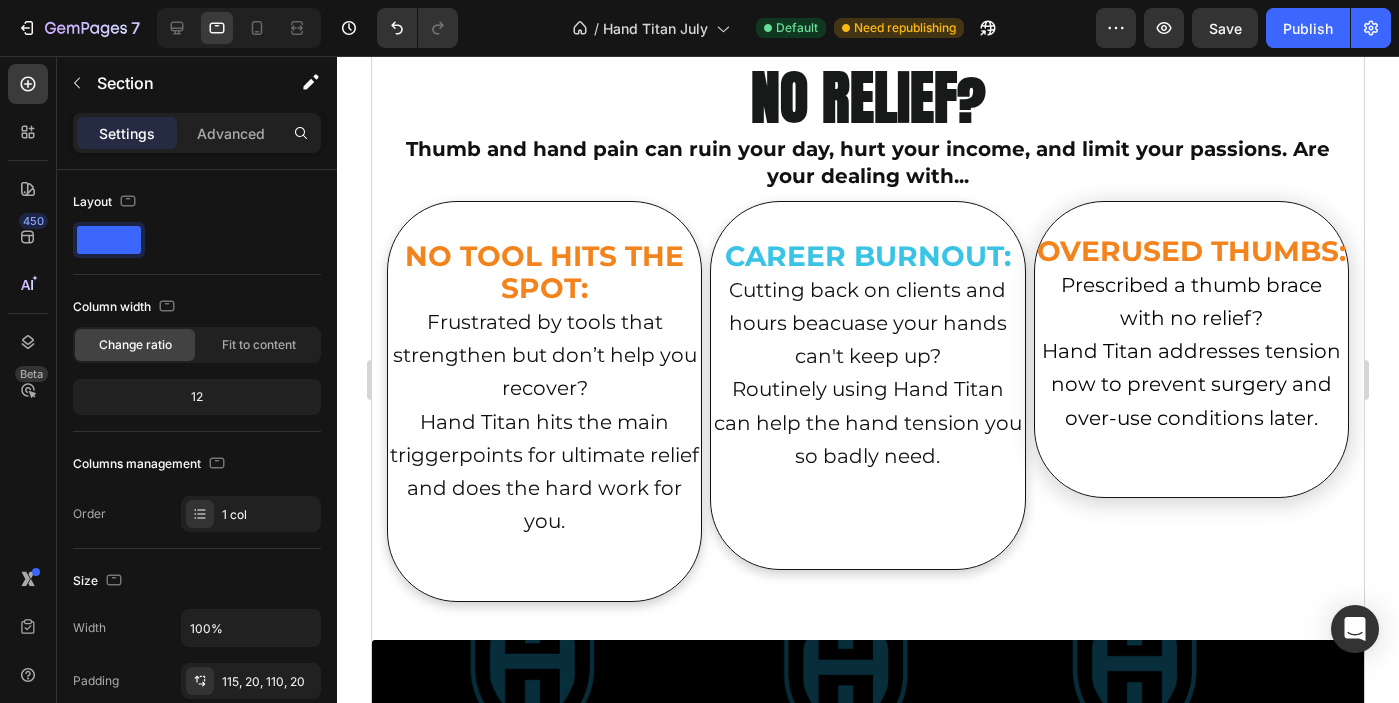 scroll, scrollTop: 2895, scrollLeft: 0, axis: vertical 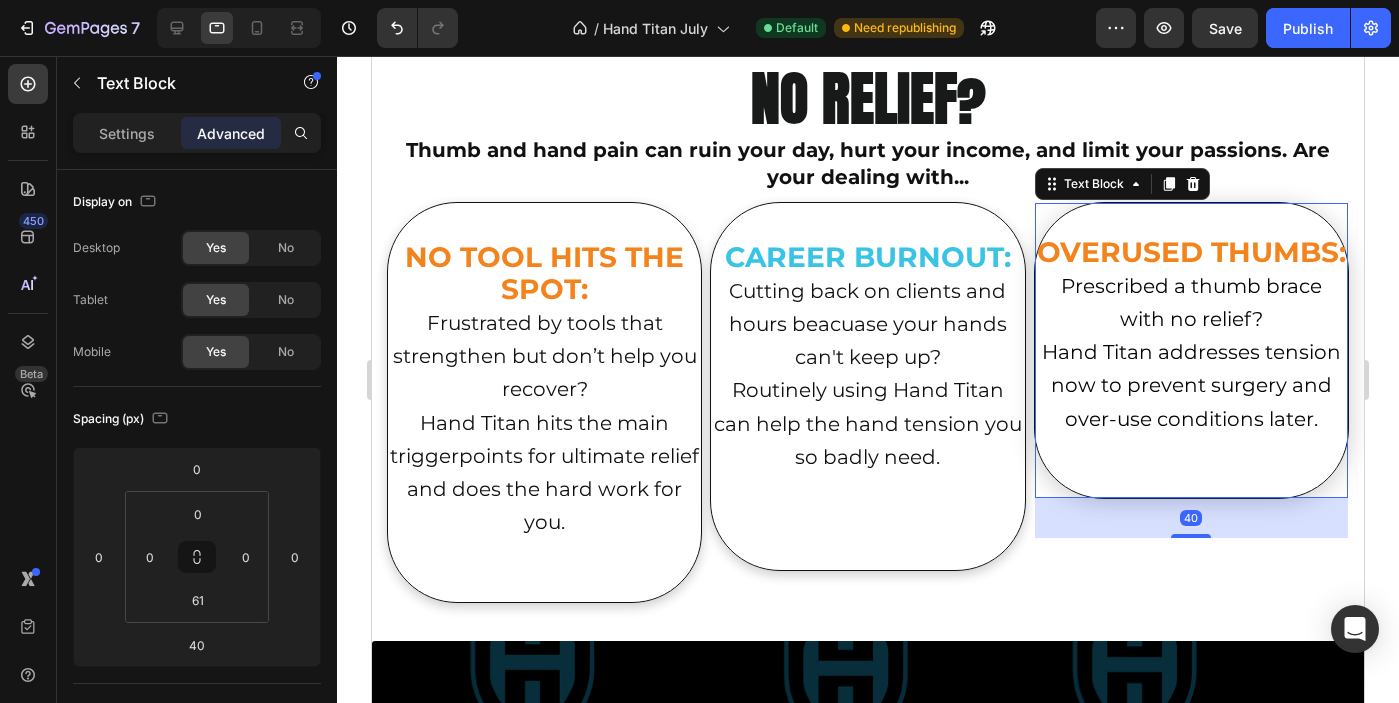 click on "OVERUSED THUMBS: Prescribed a thumb brace with no relief? [FIRST] [LAST] addresses tension now to prevent surgery and over-use conditions later. Text Block   40" at bounding box center [1191, 350] 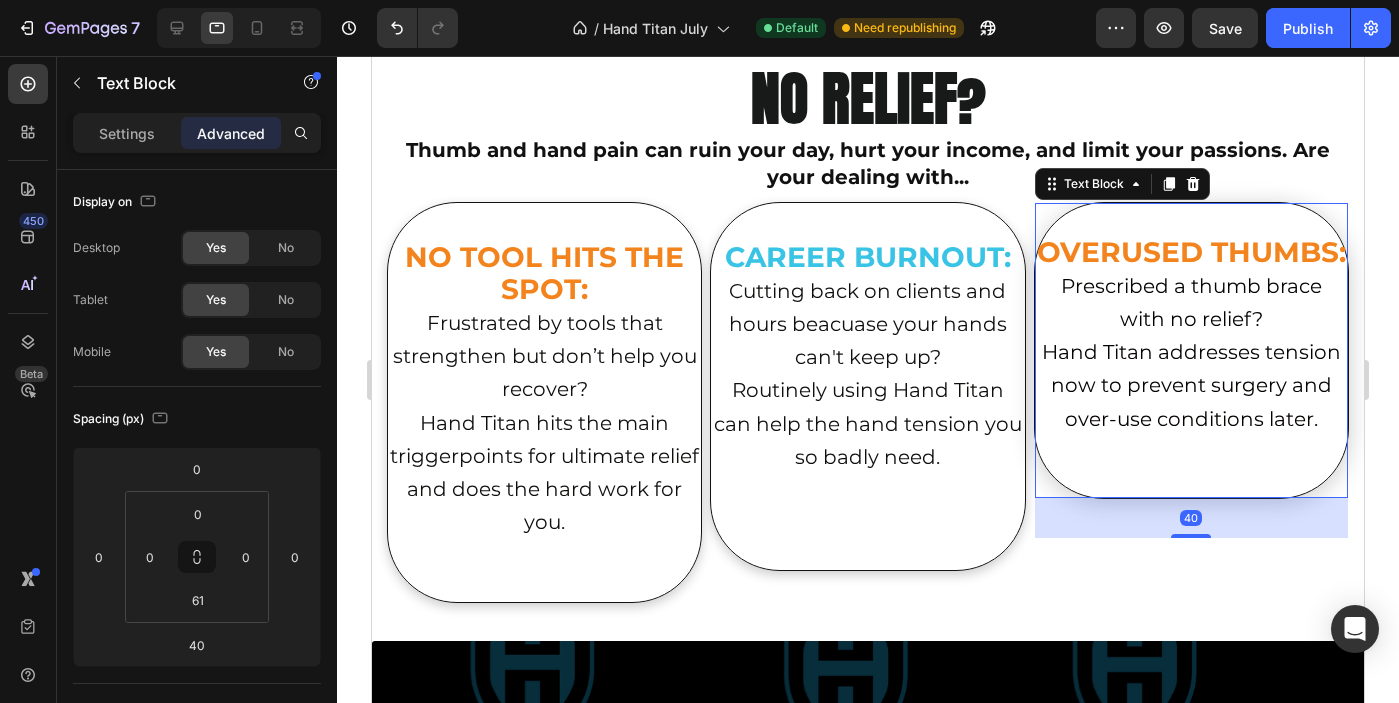 click on "OVERUSED THUMBS: Prescribed a thumb brace with no relief? [FIRST] [LAST] addresses tension now to prevent surgery and over-use conditions later. Text Block   40" at bounding box center [1191, 350] 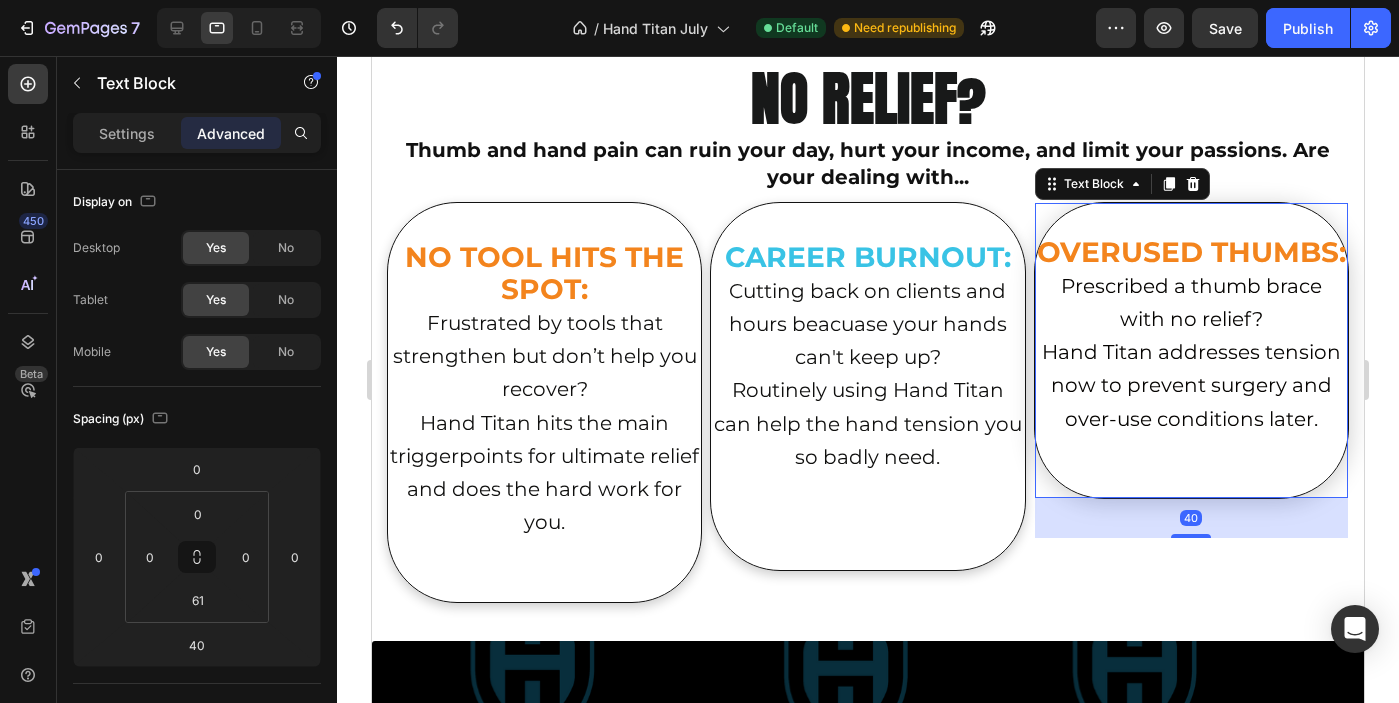 click on "OVERUSED THUMBS: Prescribed a thumb brace with no relief? [FIRST] [LAST] addresses tension now to prevent surgery and over-use conditions later. Text Block   40" at bounding box center [1191, 350] 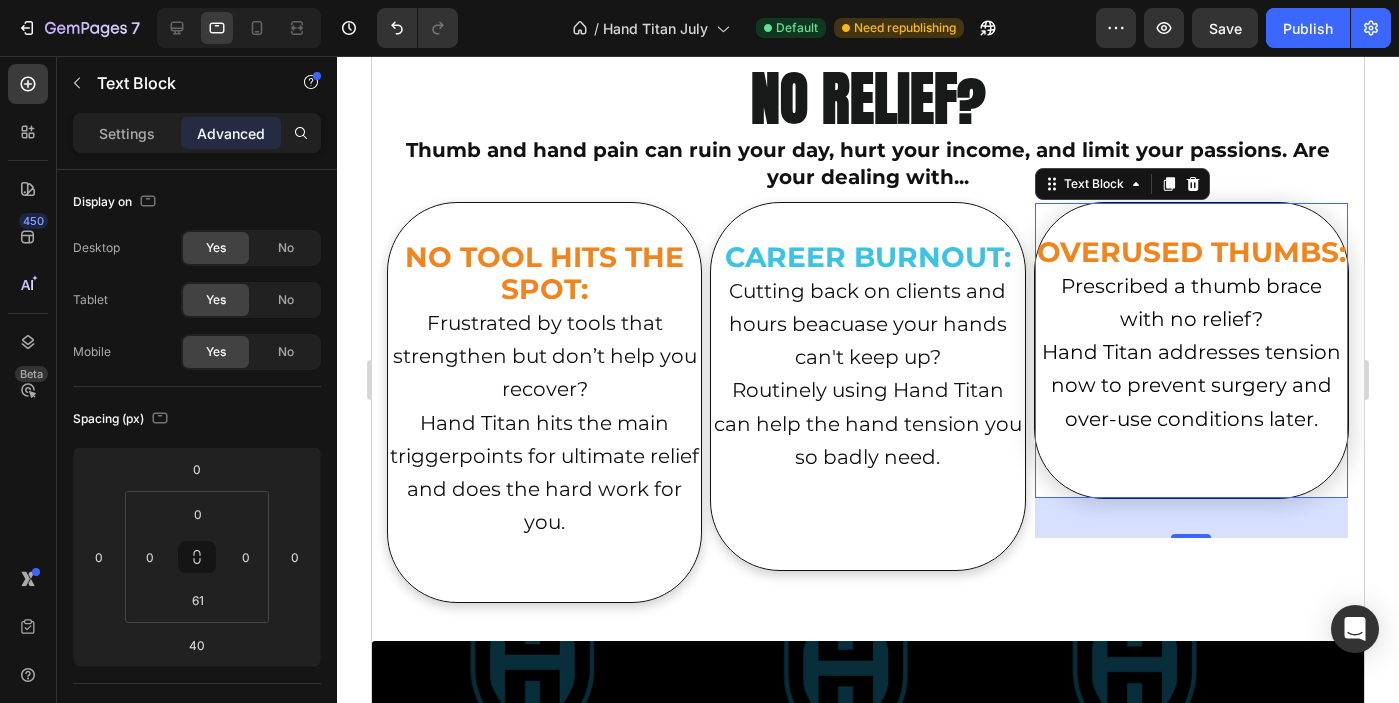 click on "OVERUSED THUMBS: Prescribed a thumb brace with no relief? [FIRST] [LAST] addresses tension now to prevent surgery and over-use conditions later. Text Block   40" at bounding box center (1191, 350) 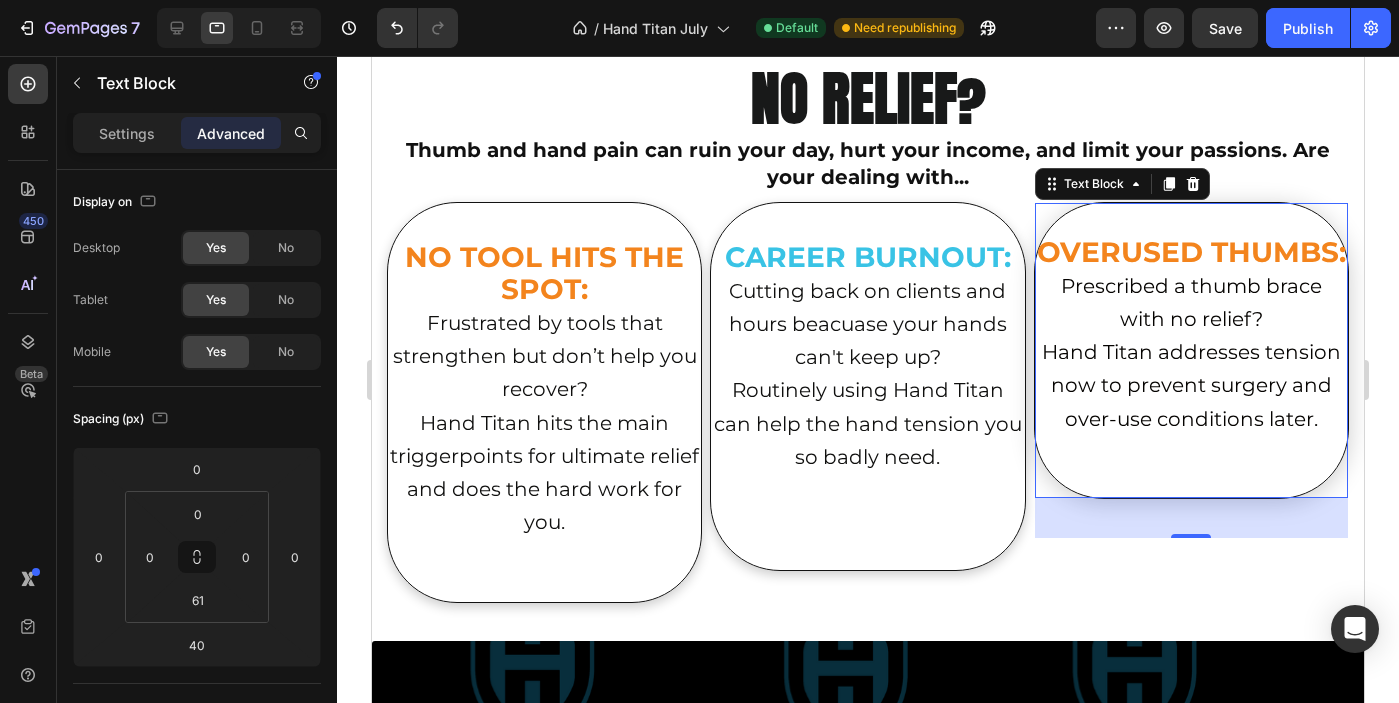 click on "OVERUSED THUMBS: Prescribed a thumb brace with no relief? [FIRST] [LAST] addresses tension now to prevent surgery and over-use conditions later. Text Block   40" at bounding box center (1191, 350) 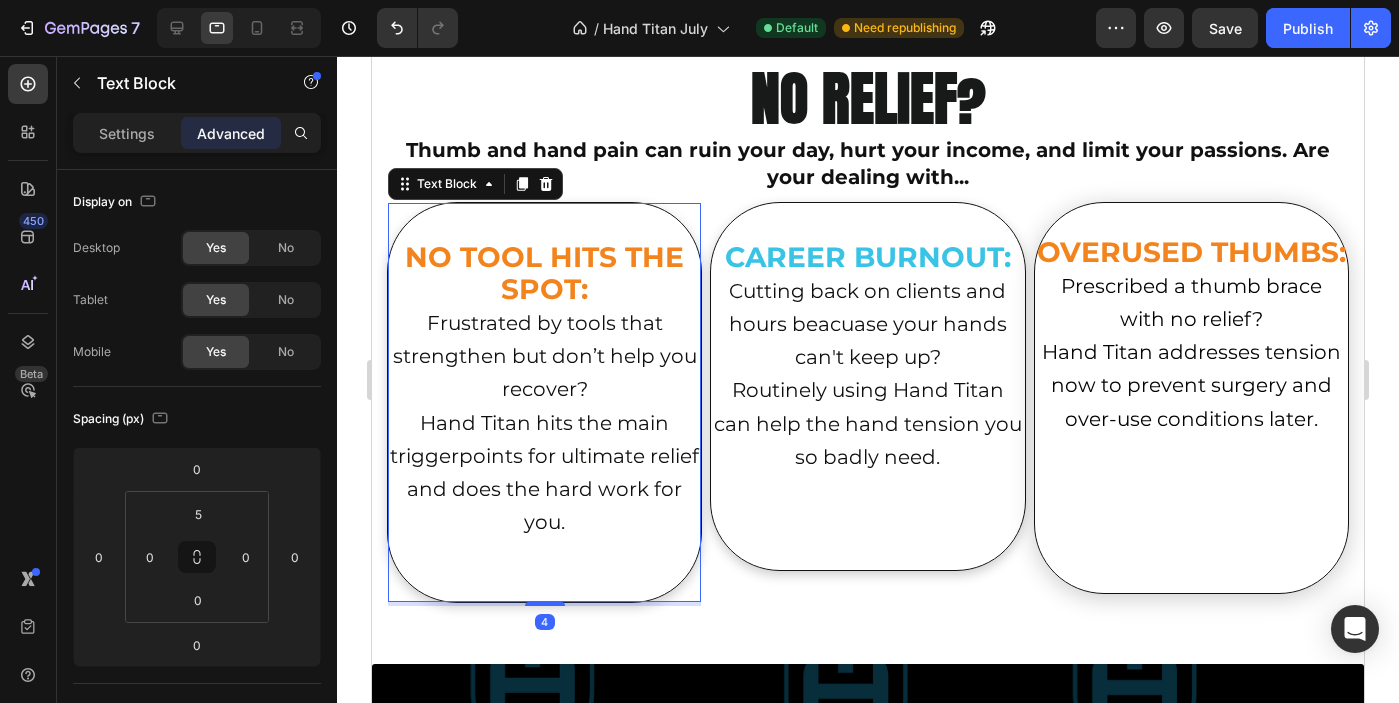 click at bounding box center [544, 553] 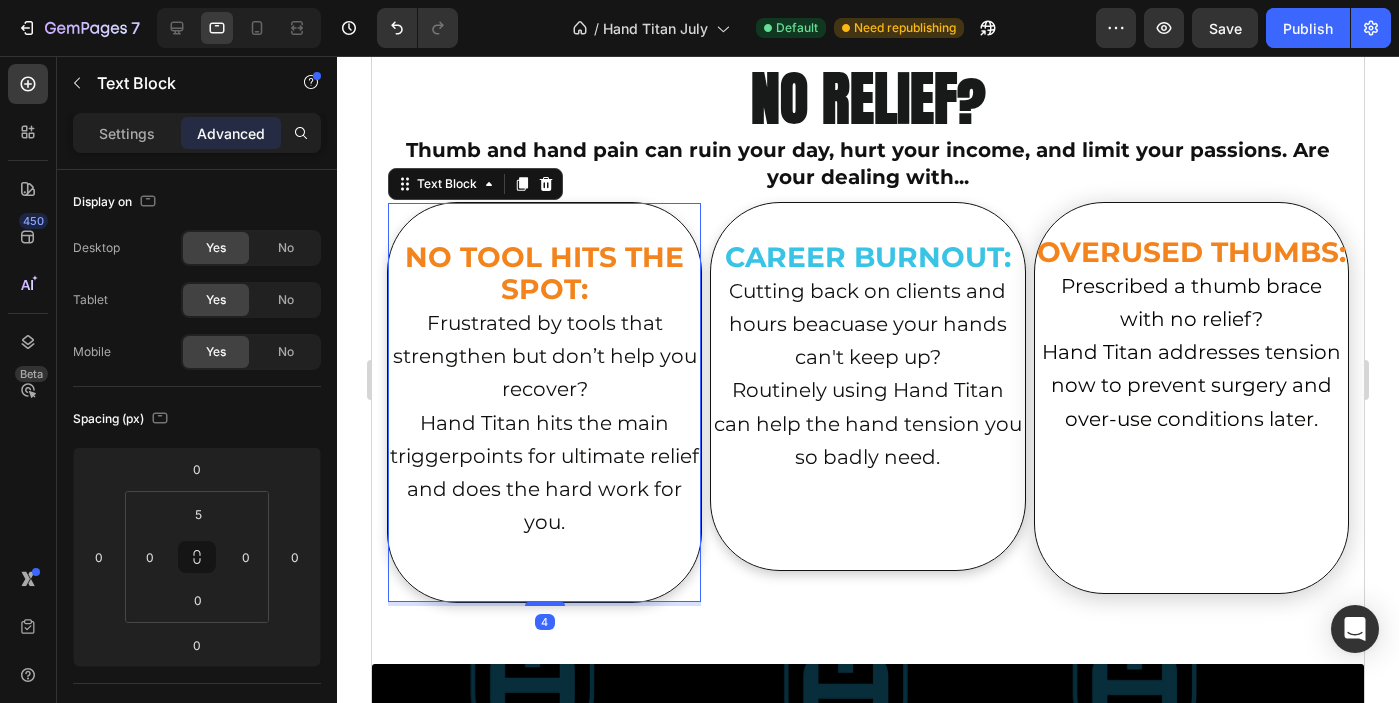 click at bounding box center (544, 553) 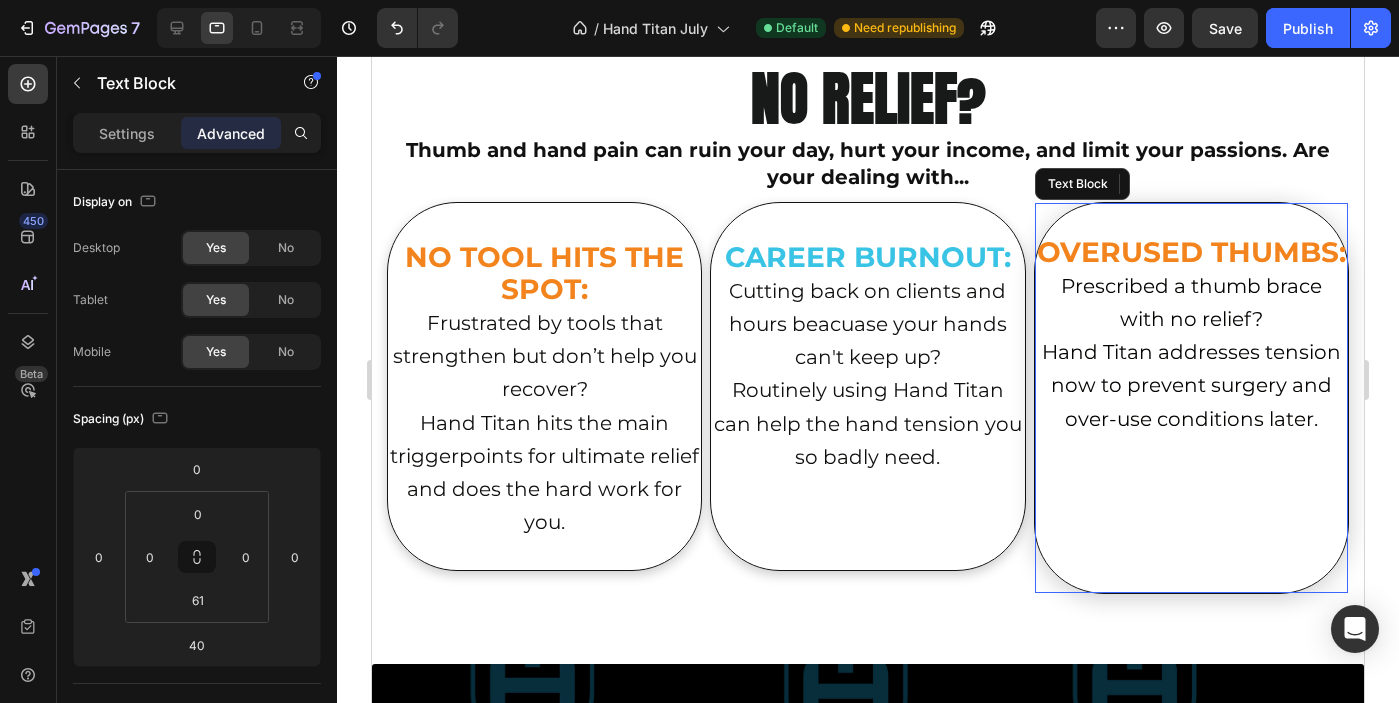 click at bounding box center (1191, 513) 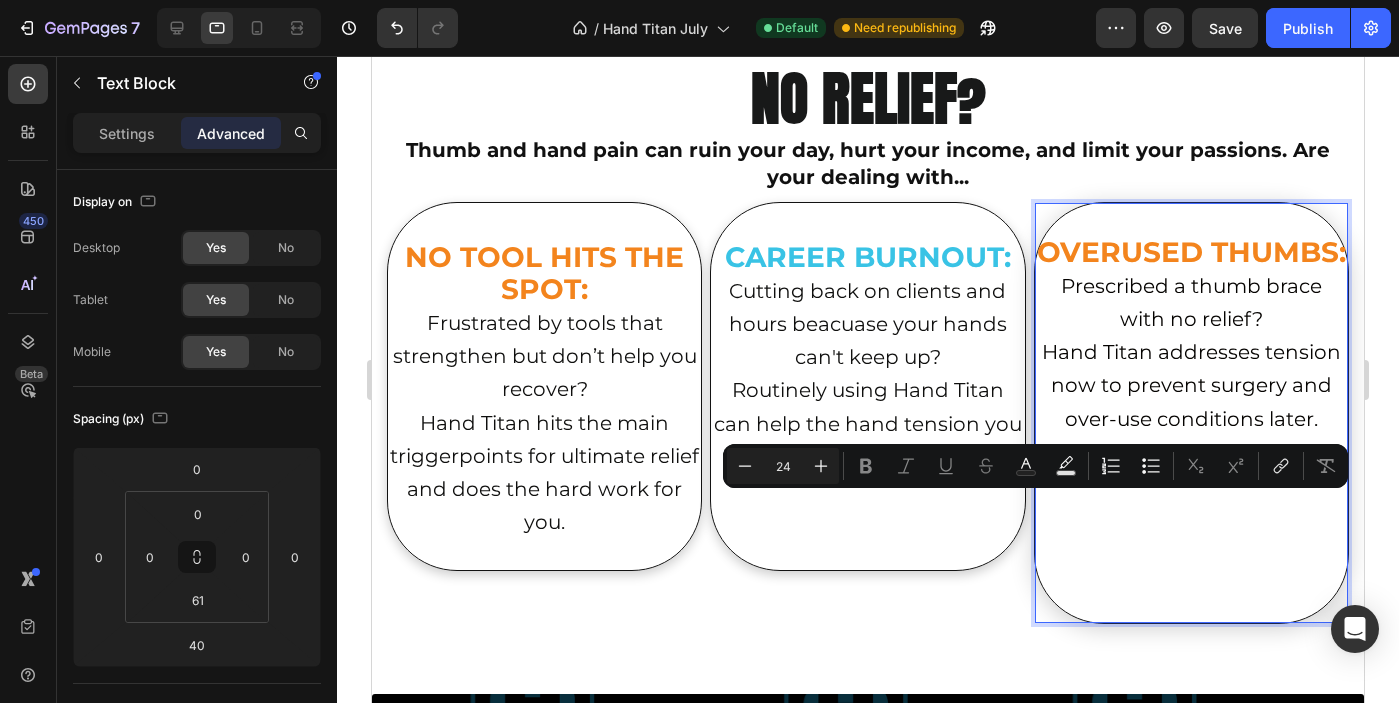 click at bounding box center [1191, 528] 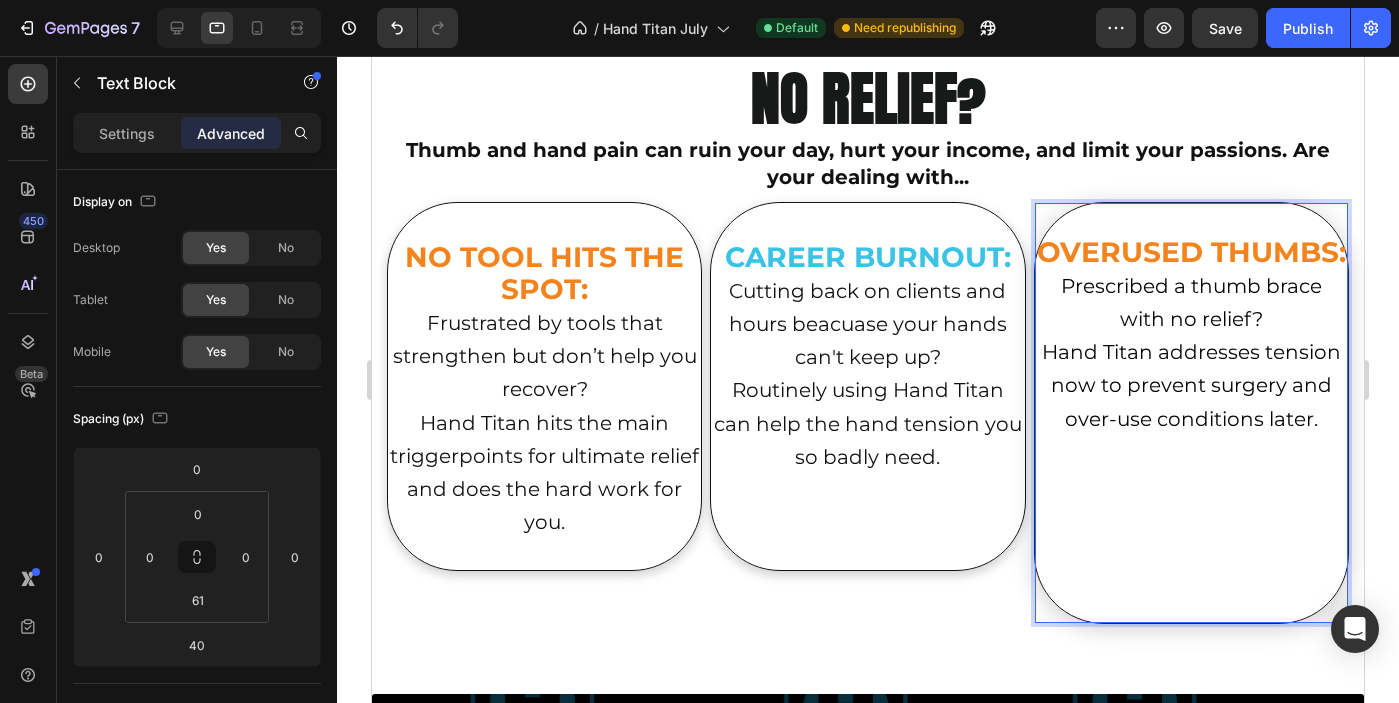 click at bounding box center [1191, 528] 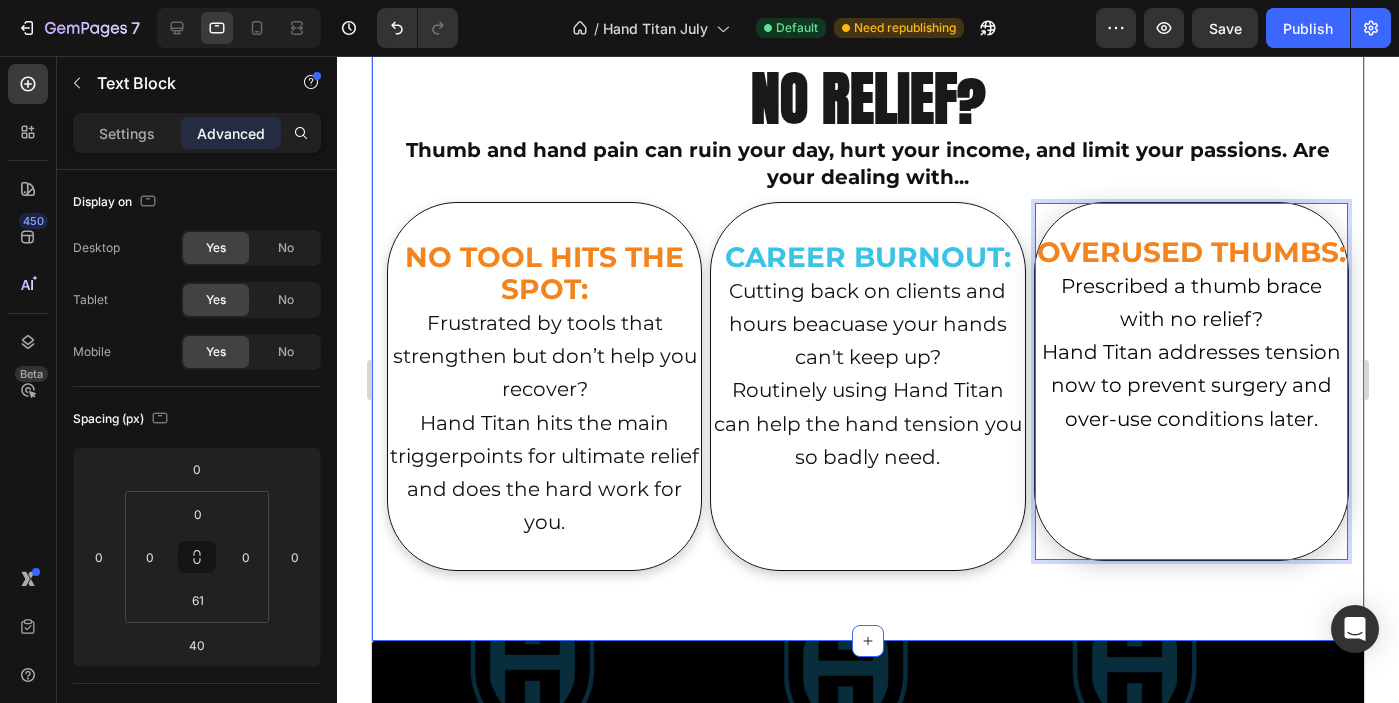 click on "TIRED HANDS. LONG DAYS.  NO RELIEF? Heading Thumb and hand pain can ruin your day, hurt your income, and limit your passions. Are your dealing with... Text Block NO TOOL HITS THE SPOT: Frustrated by tools that strengthen but don’t help you recover?  Hand Titan hits the main triggerpoints for ultimate relief and does the hard work for you. Text Block   CAREER BURNOUT: Cutting back on clients and hours beacuase your hands can't keep up?  Routinely using Hand Titan can help the hand tension you so badly need. Text Block OVERUSED THUMBS: Prescribed a thumb brace with no relief?  Hand Titan addresses tension now to prevent surgery and over-use conditions later. Text Block   40 Row Section 5" at bounding box center [868, 303] 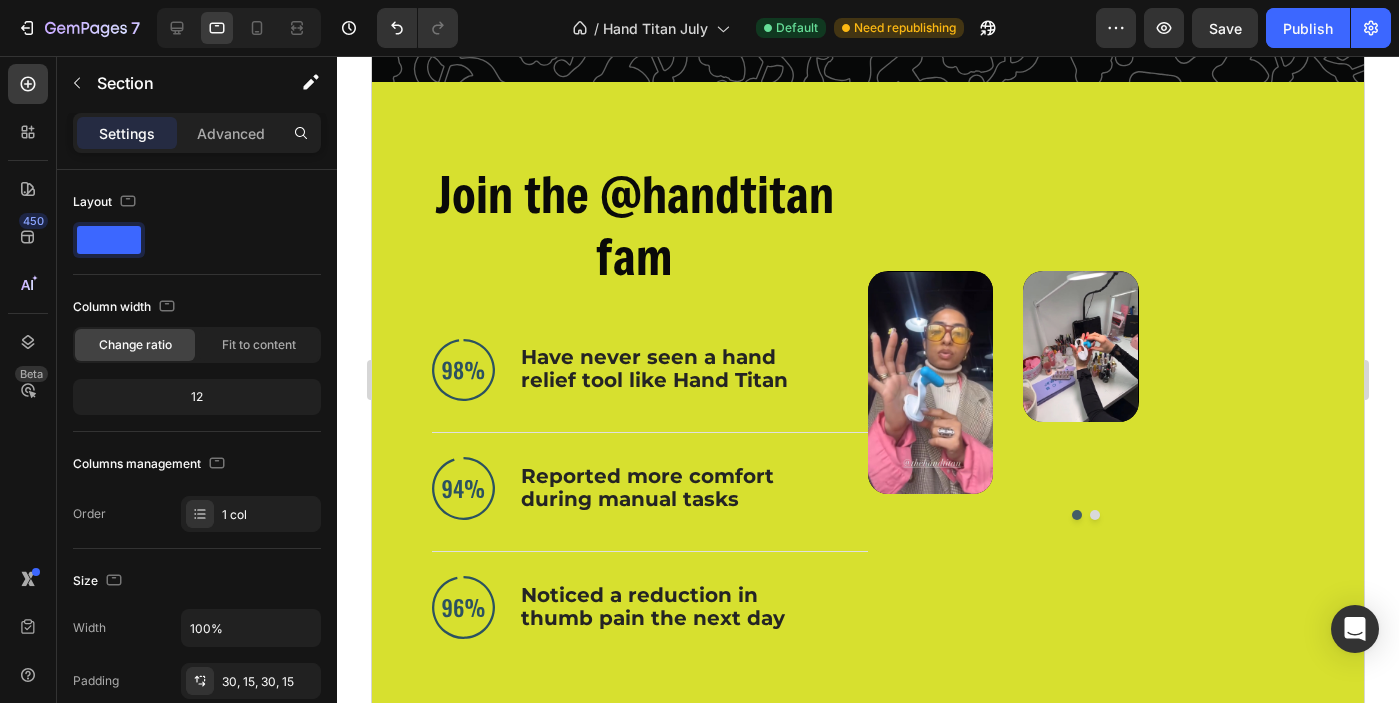 scroll, scrollTop: 2268, scrollLeft: 0, axis: vertical 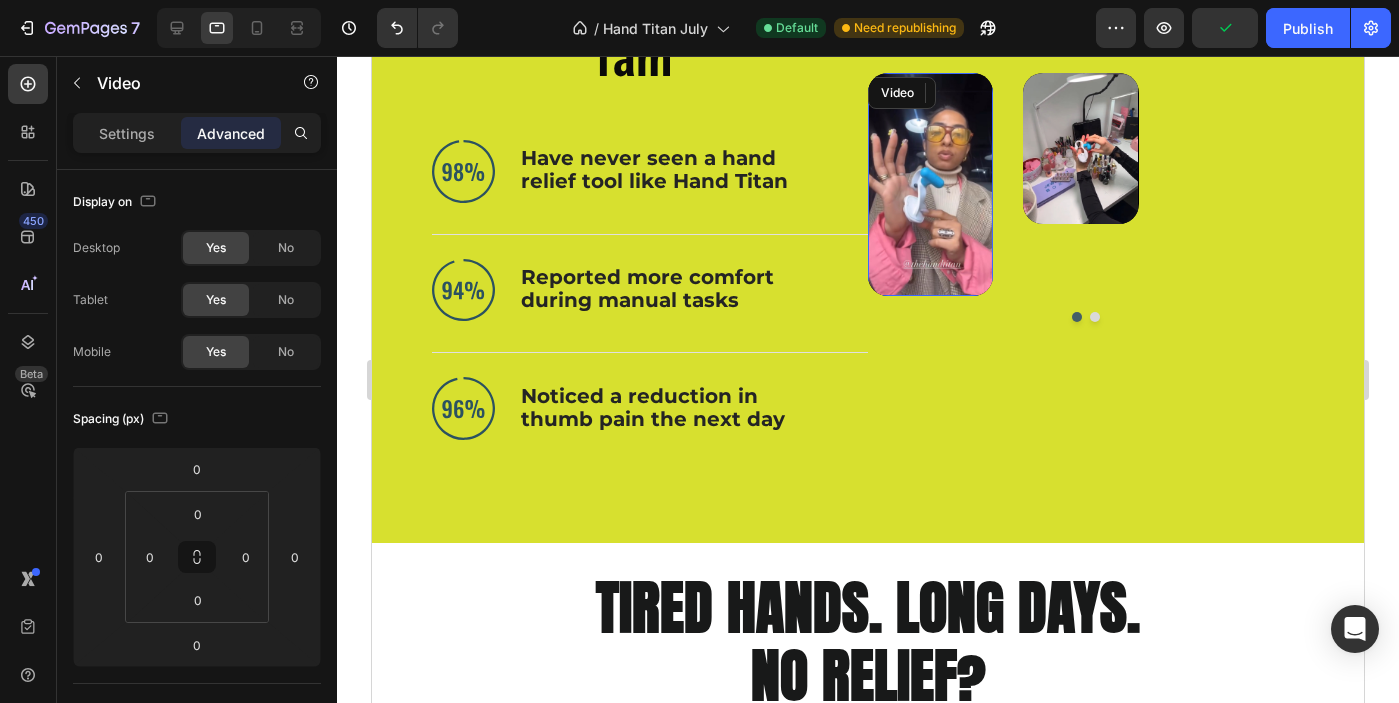 click at bounding box center (930, 184) 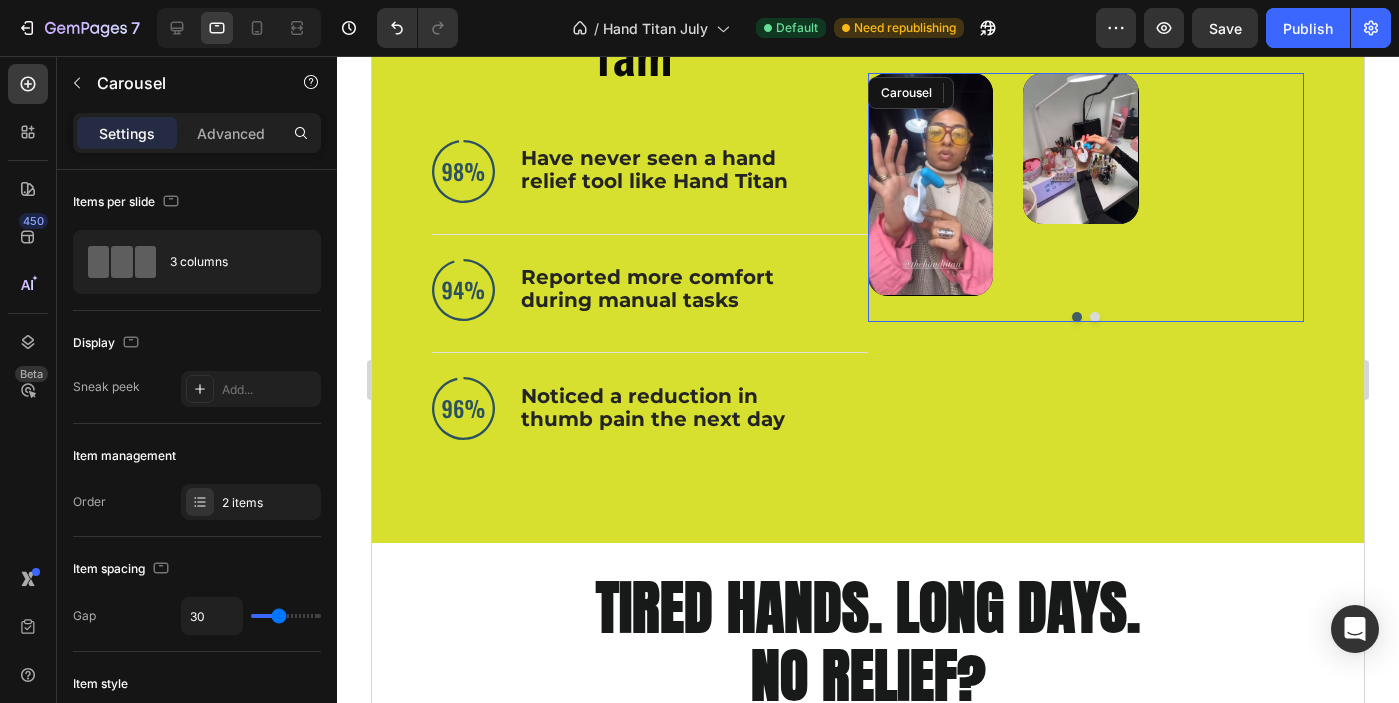click on "Video" at bounding box center (1085, 184) 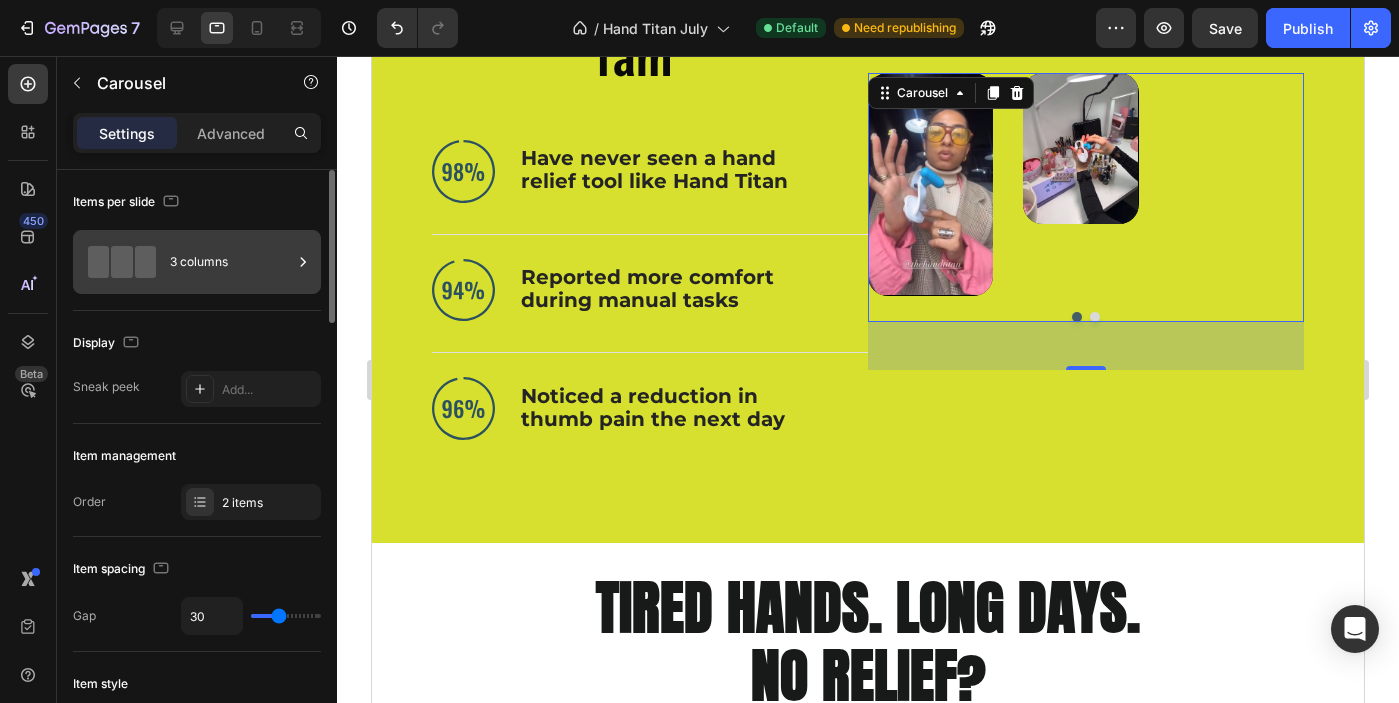 click on "3 columns" at bounding box center [231, 262] 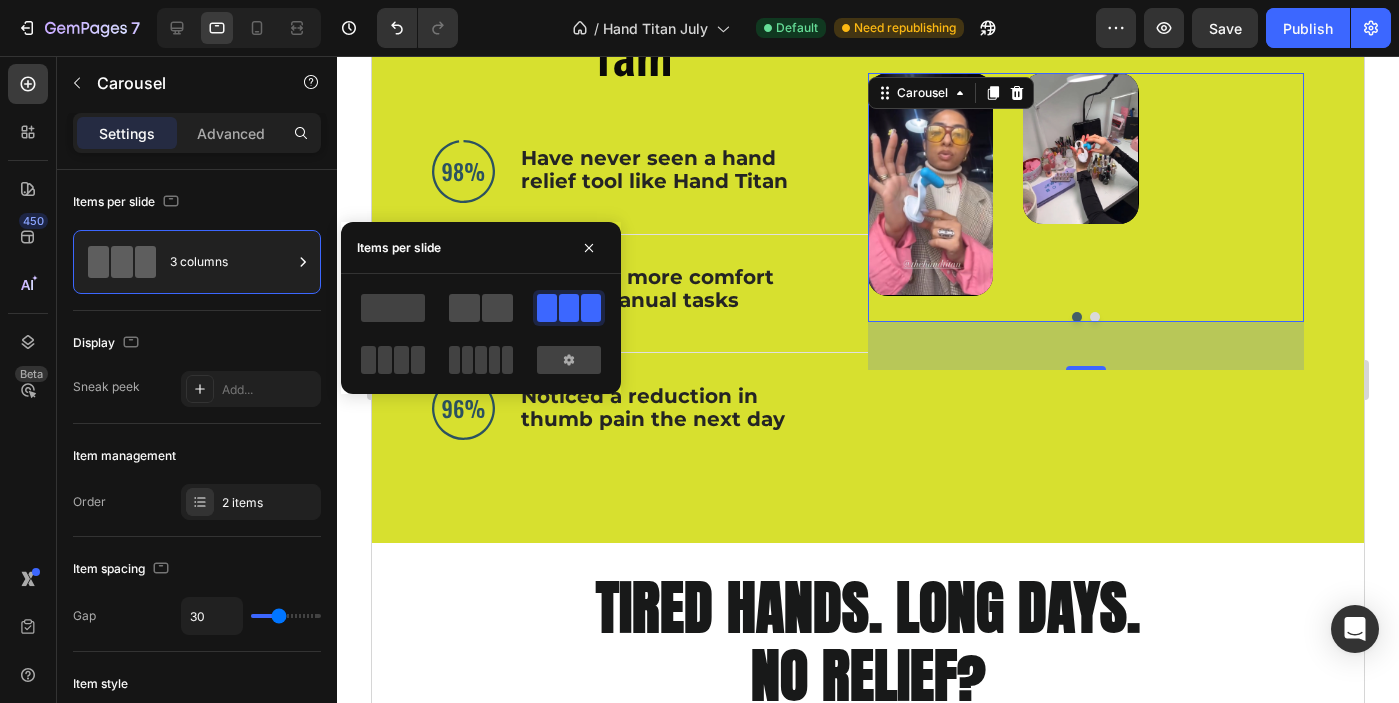 click 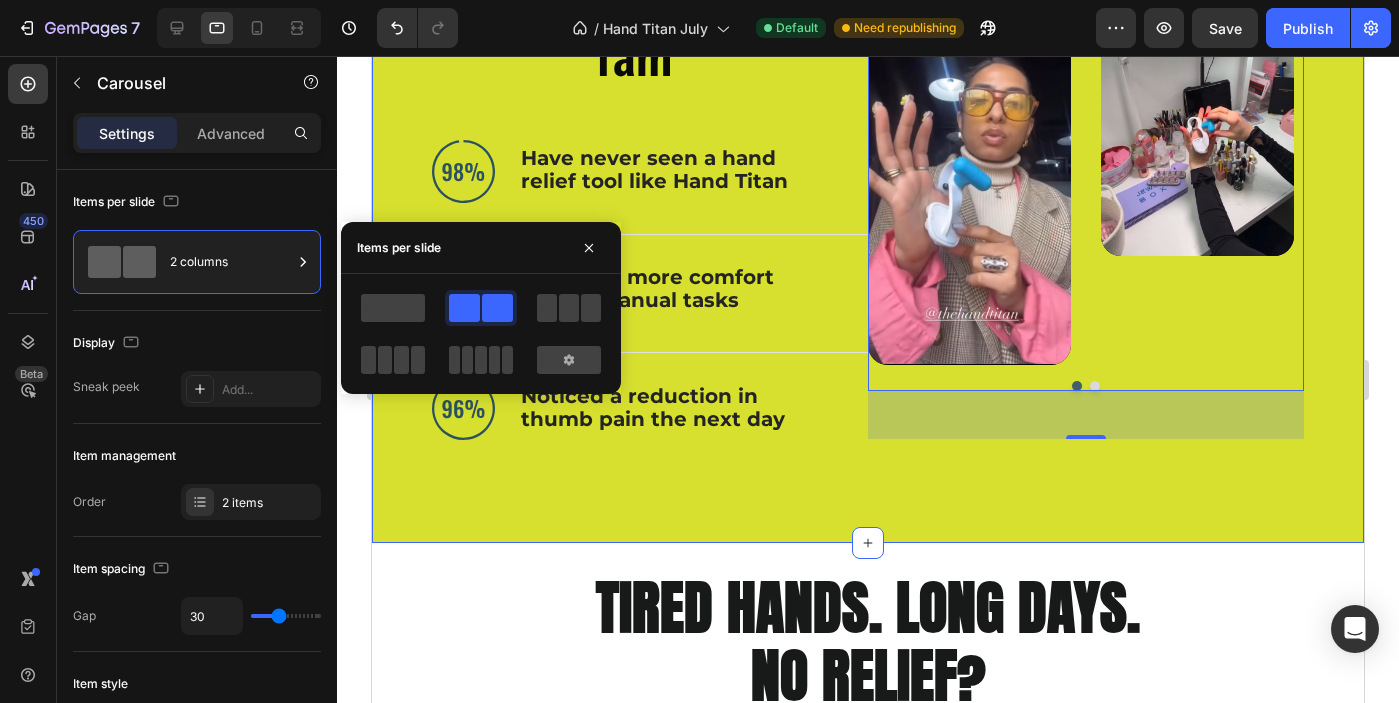 click on "Join the @handtitan fam Heading Image Have never seen a hand relief tool like Hand Titan  Text Block Advanced List Image Reported more comfort during manual tasks Text Block Advanced List Image Noticed a reduction in thumb pain the next day Text Block Advanced List Row Video Video Carousel  48 Row" at bounding box center (868, 229) 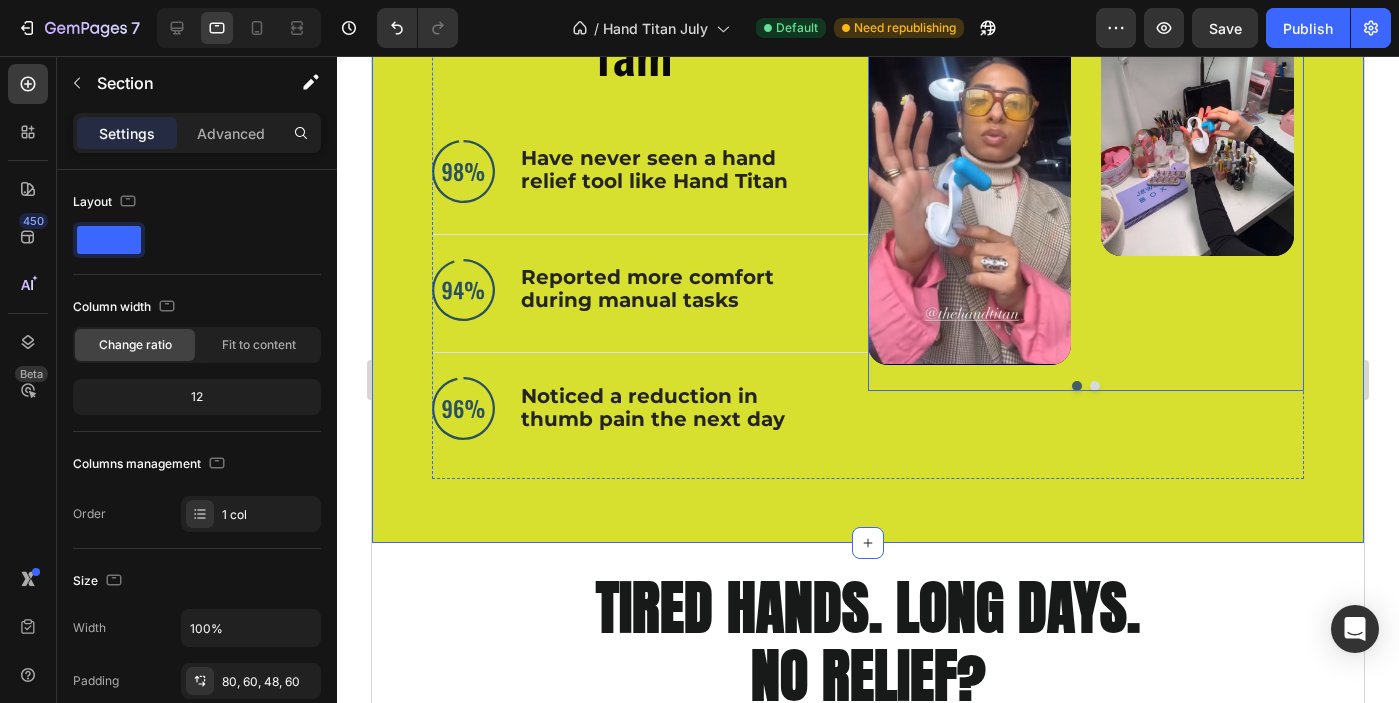 click on "Video" at bounding box center (1202, 184) 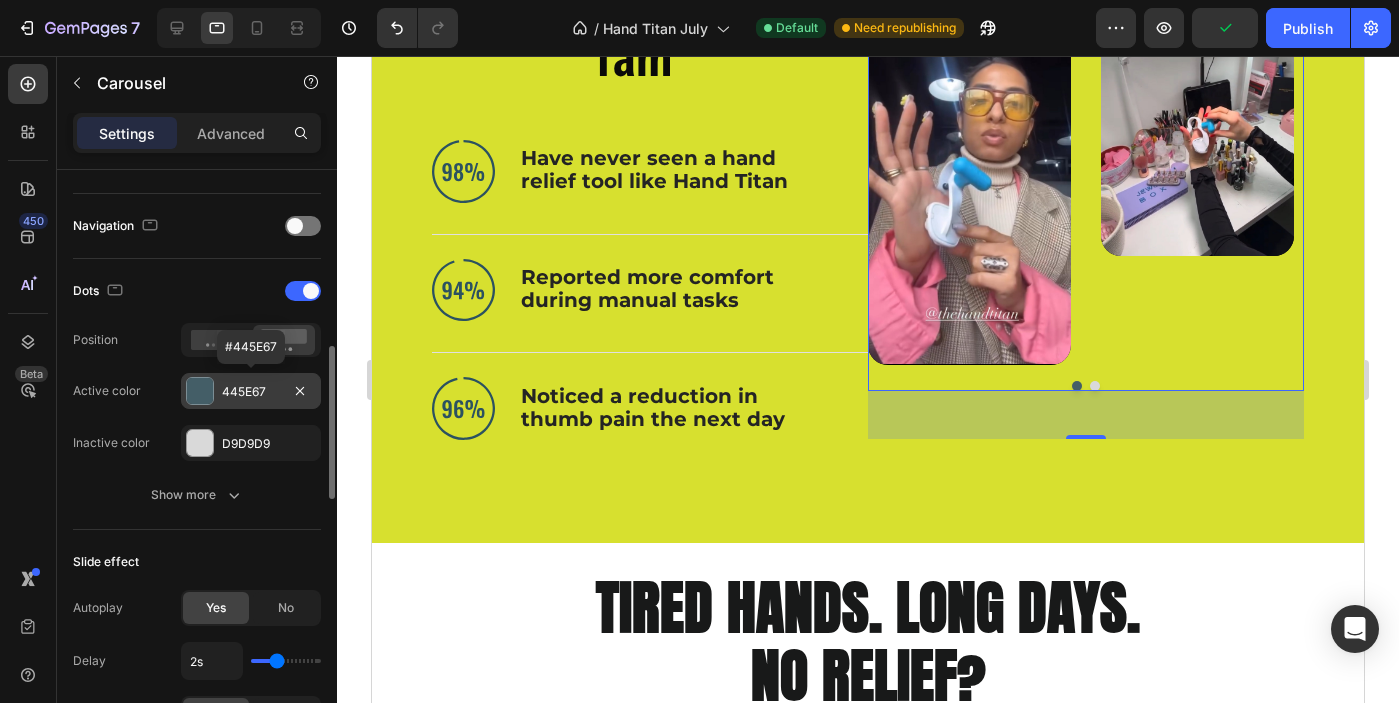 scroll, scrollTop: 676, scrollLeft: 0, axis: vertical 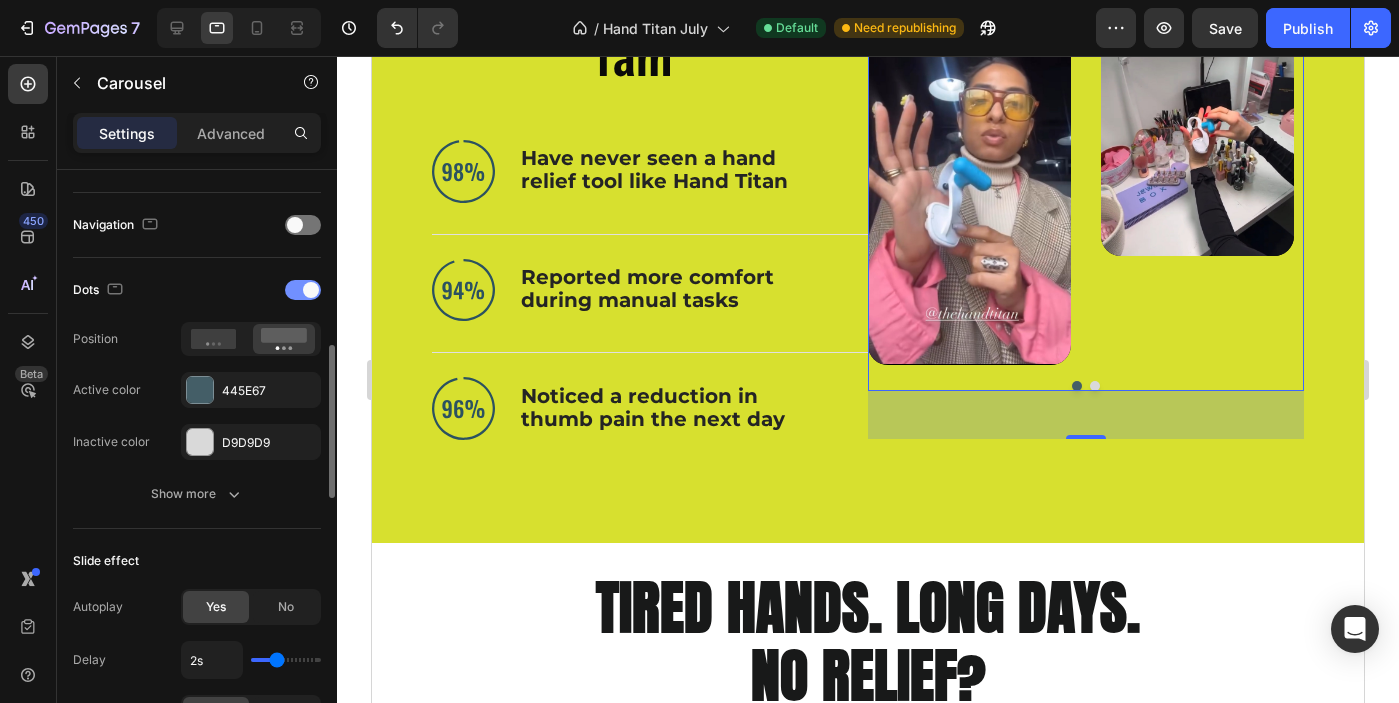 click at bounding box center [303, 290] 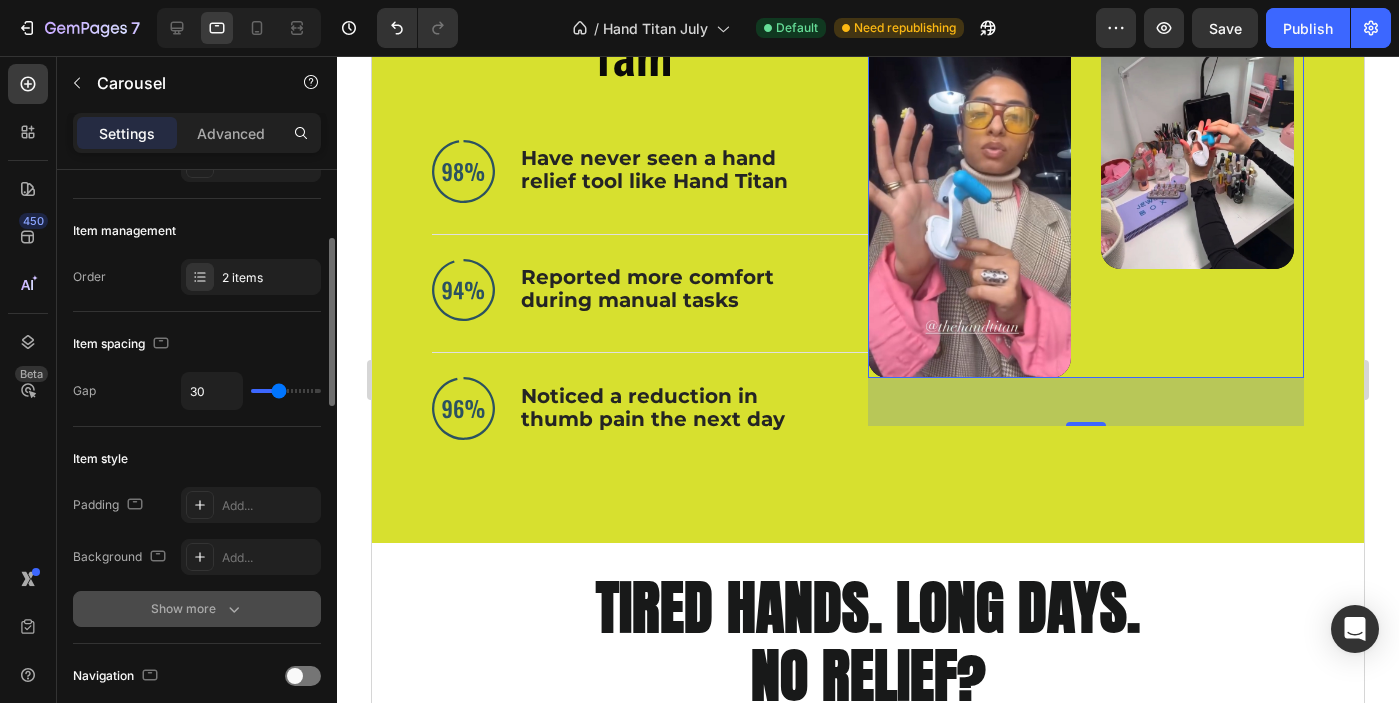 scroll, scrollTop: 228, scrollLeft: 0, axis: vertical 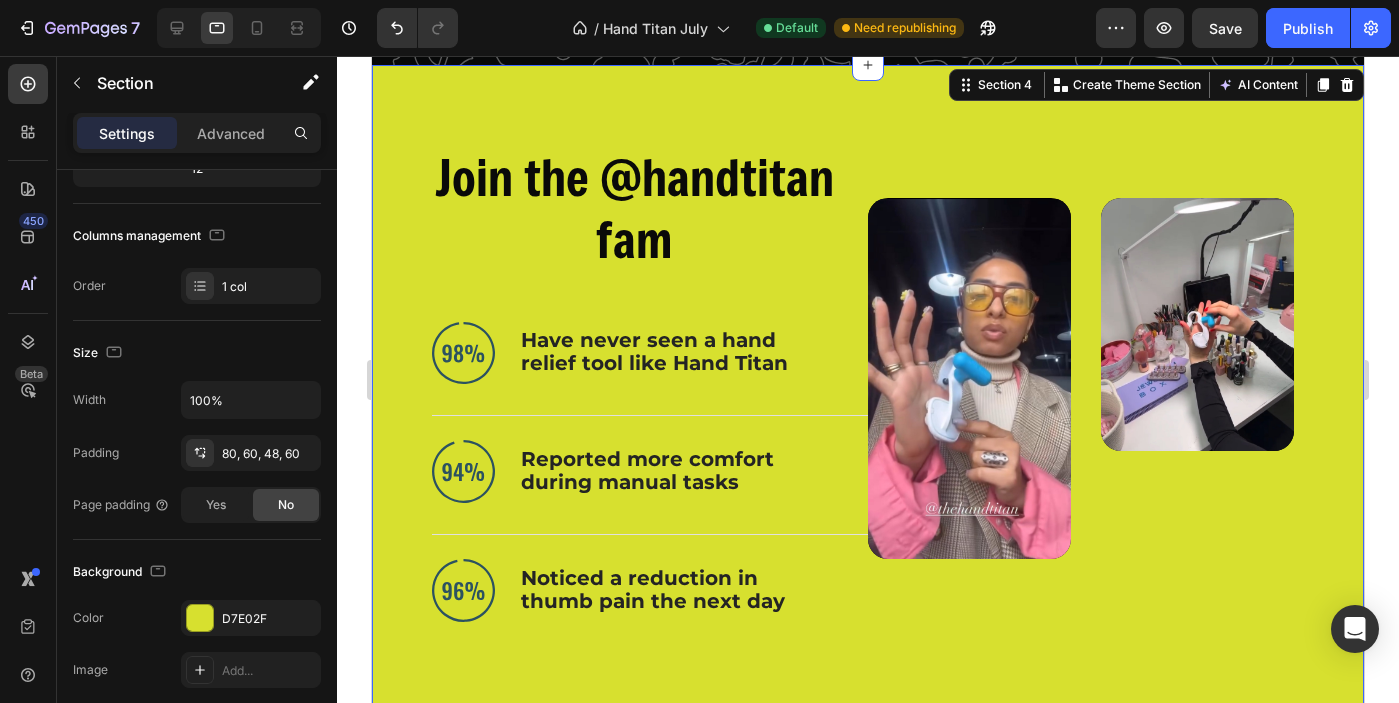 click on "Join the @handtitan fam Heading Image Have never seen a hand relief tool like Hand Titan  Text Block Advanced List Image Reported more comfort during manual tasks Text Block Advanced List Image Noticed a reduction in thumb pain the next day Text Block Advanced List Row Video Video Carousel Row Section 4  Create Theme Section AI Content Write with GemAI What would you like to describe here? Tone and Voice Persuasive Product Hand Titan Show more Generate" at bounding box center (868, 395) 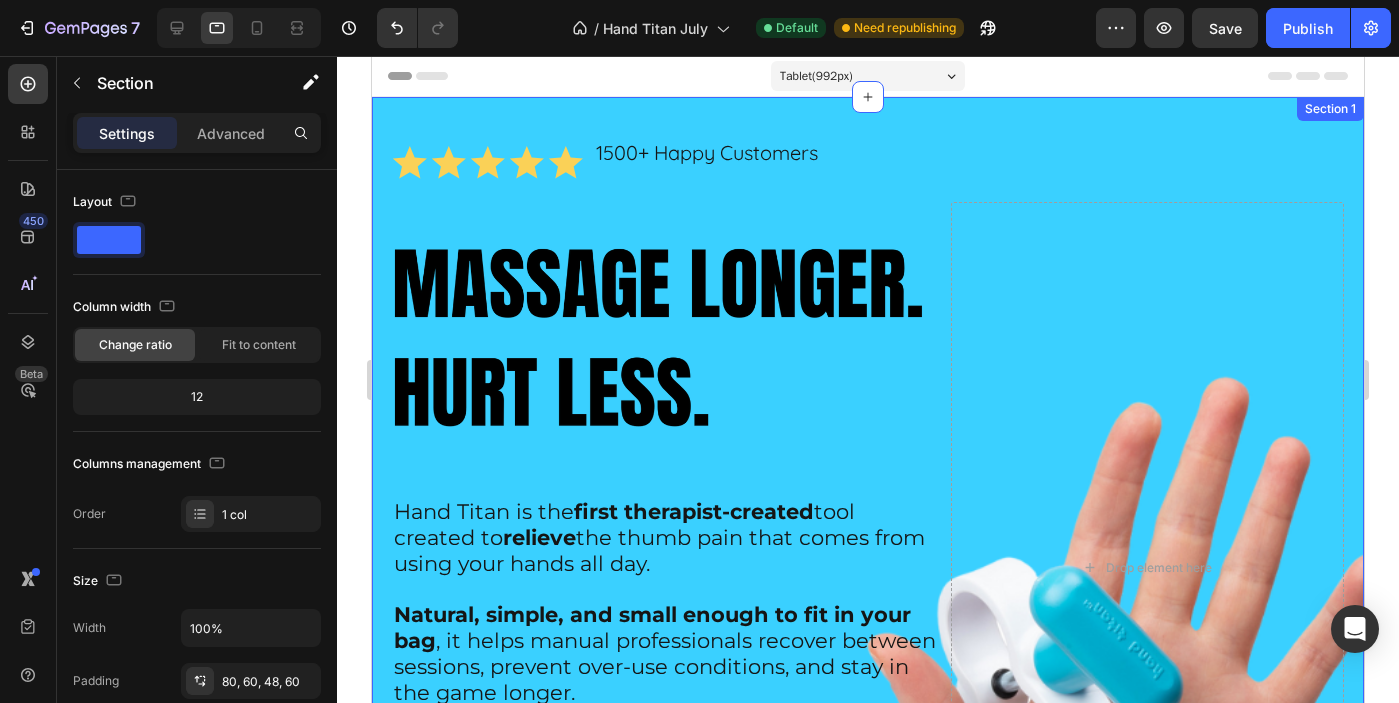 scroll, scrollTop: 0, scrollLeft: 0, axis: both 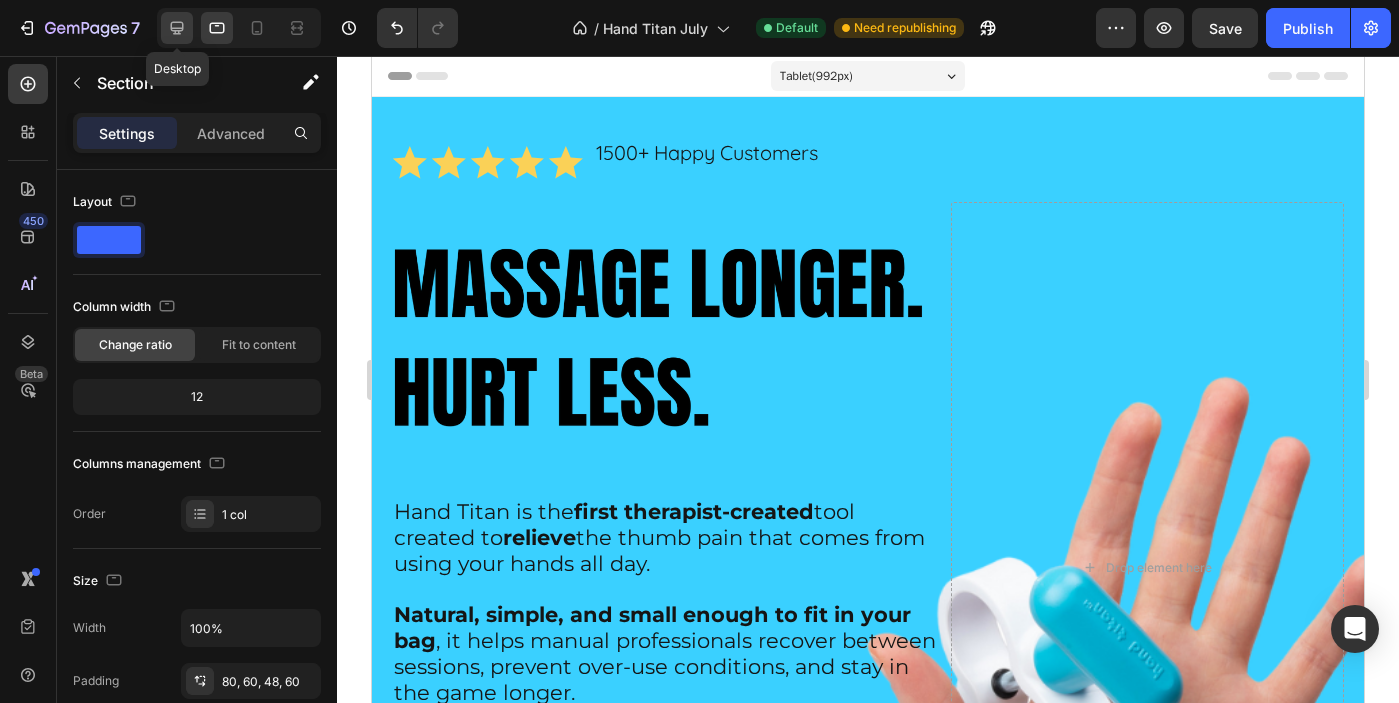 click 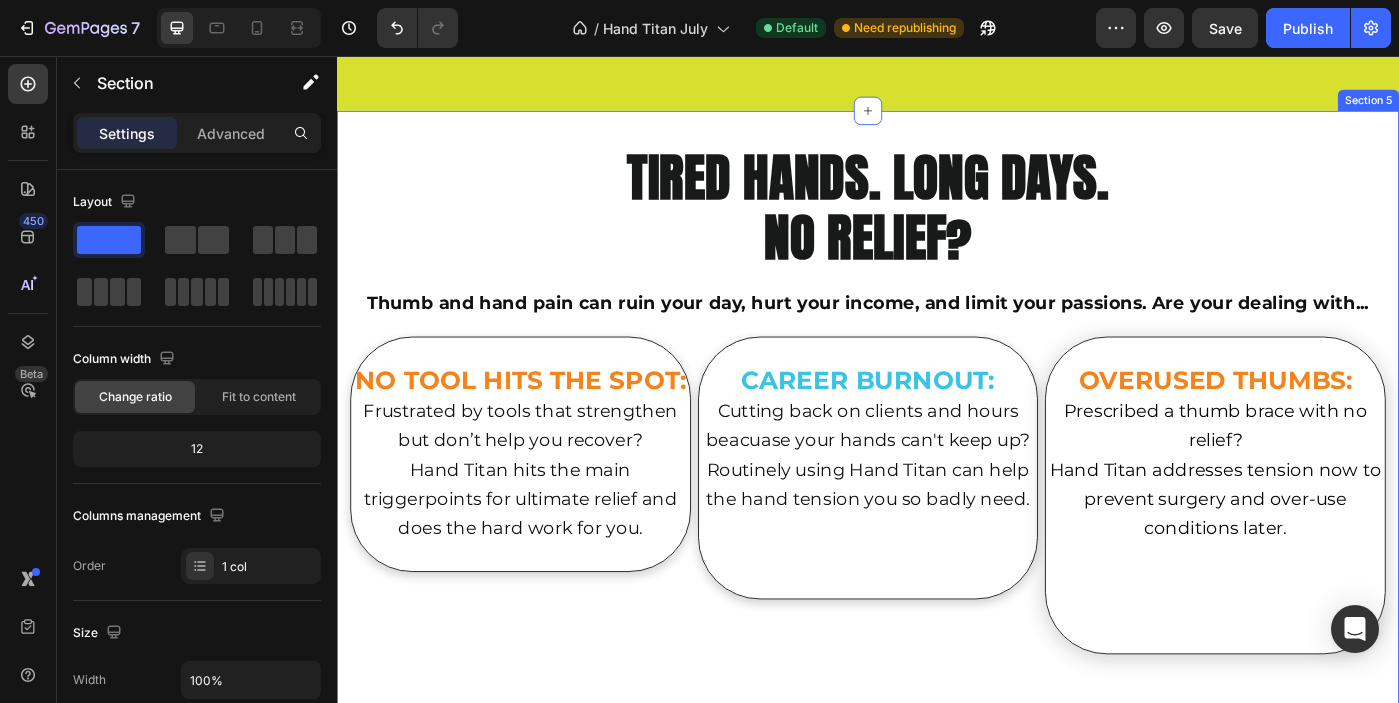 scroll, scrollTop: 2276, scrollLeft: 0, axis: vertical 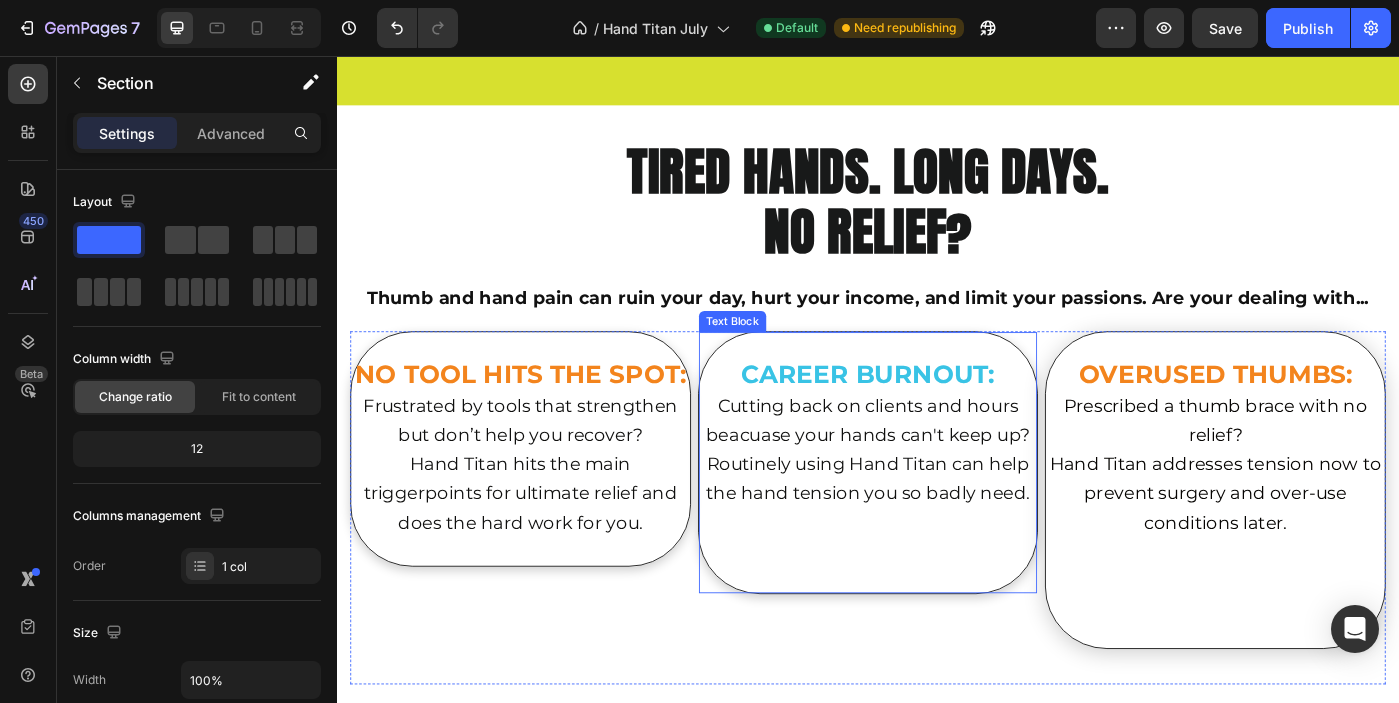 click on "CAREER BURNOUT: Cutting back on clients and hours beacuase your hands can't keep up?  Routinely using Hand Titan can help the hand tension you so badly need. Text Block" at bounding box center (937, 515) 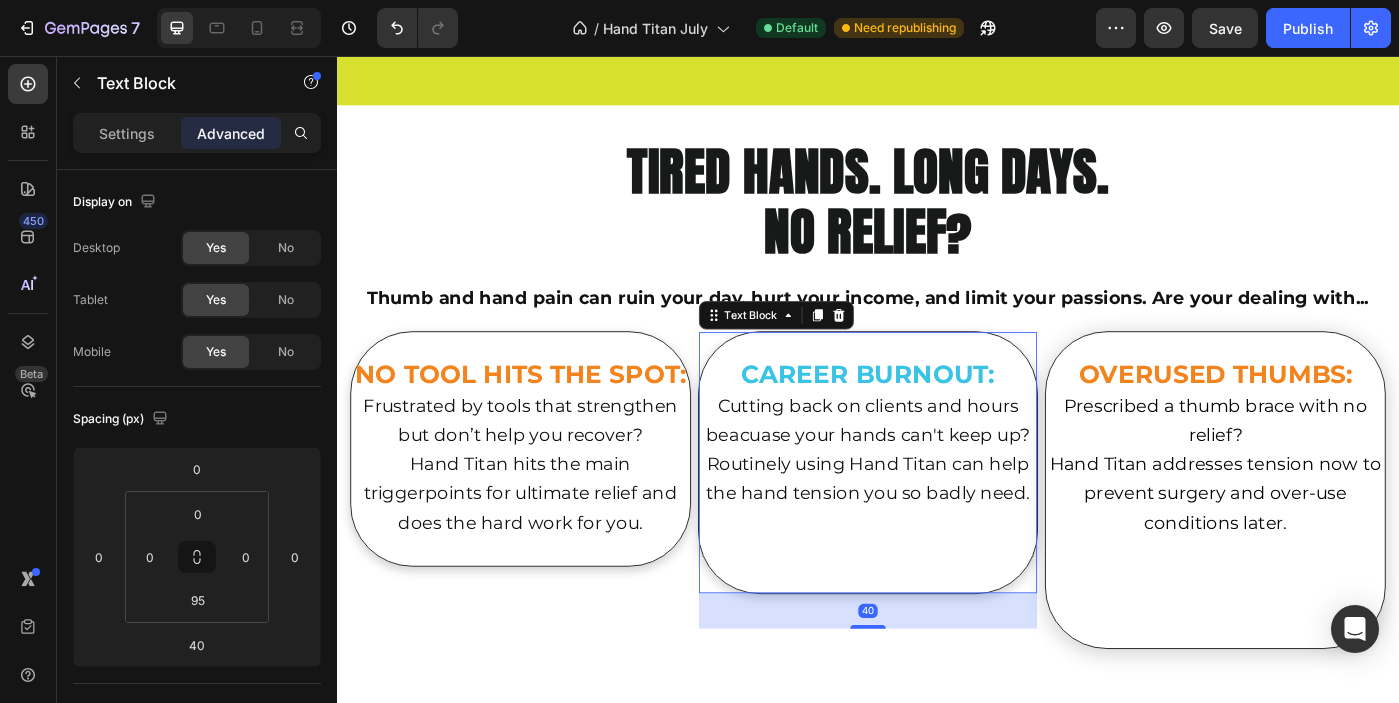 click on "CAREER BURNOUT: Cutting back on clients and hours beacuase your hands can't keep up?  Routinely using Hand Titan can help the hand tension you so badly need. Text Block   40" at bounding box center [937, 515] 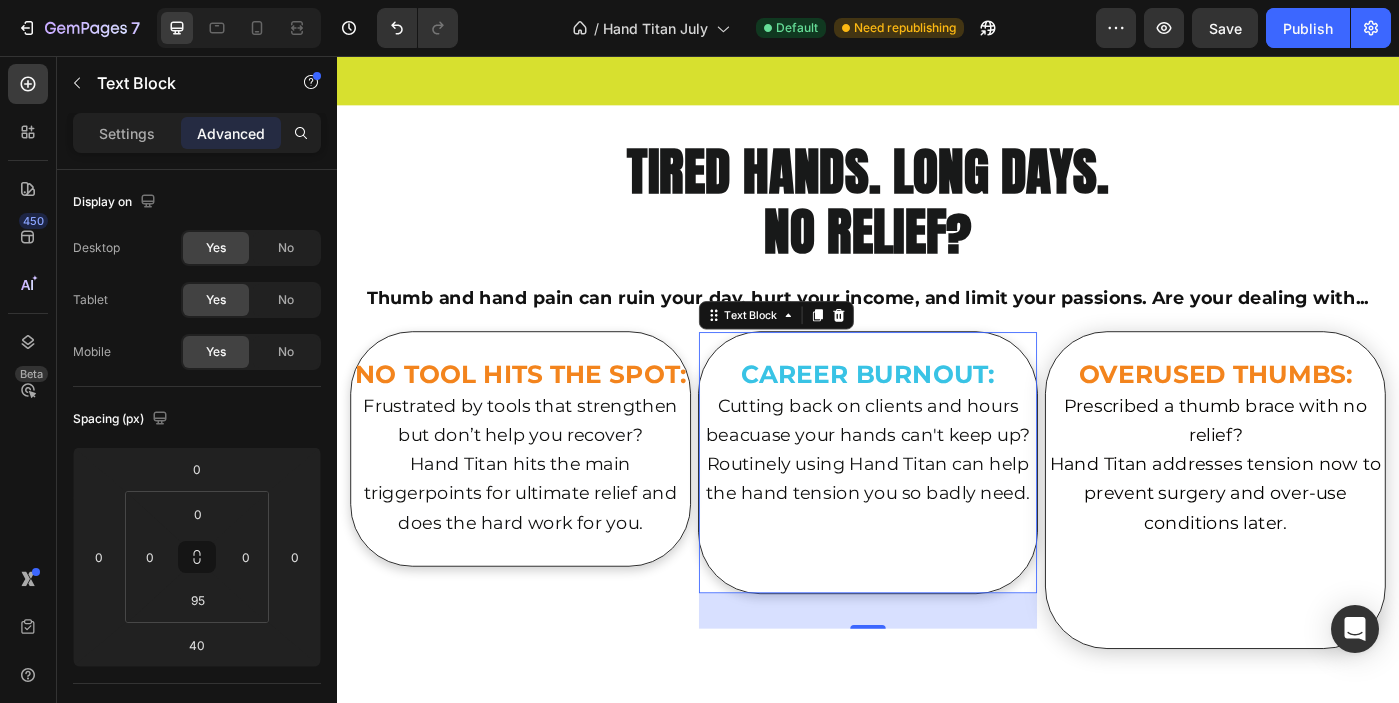 click on "Routinely using Hand Titan can help the hand tension you so badly need." at bounding box center (937, 533) 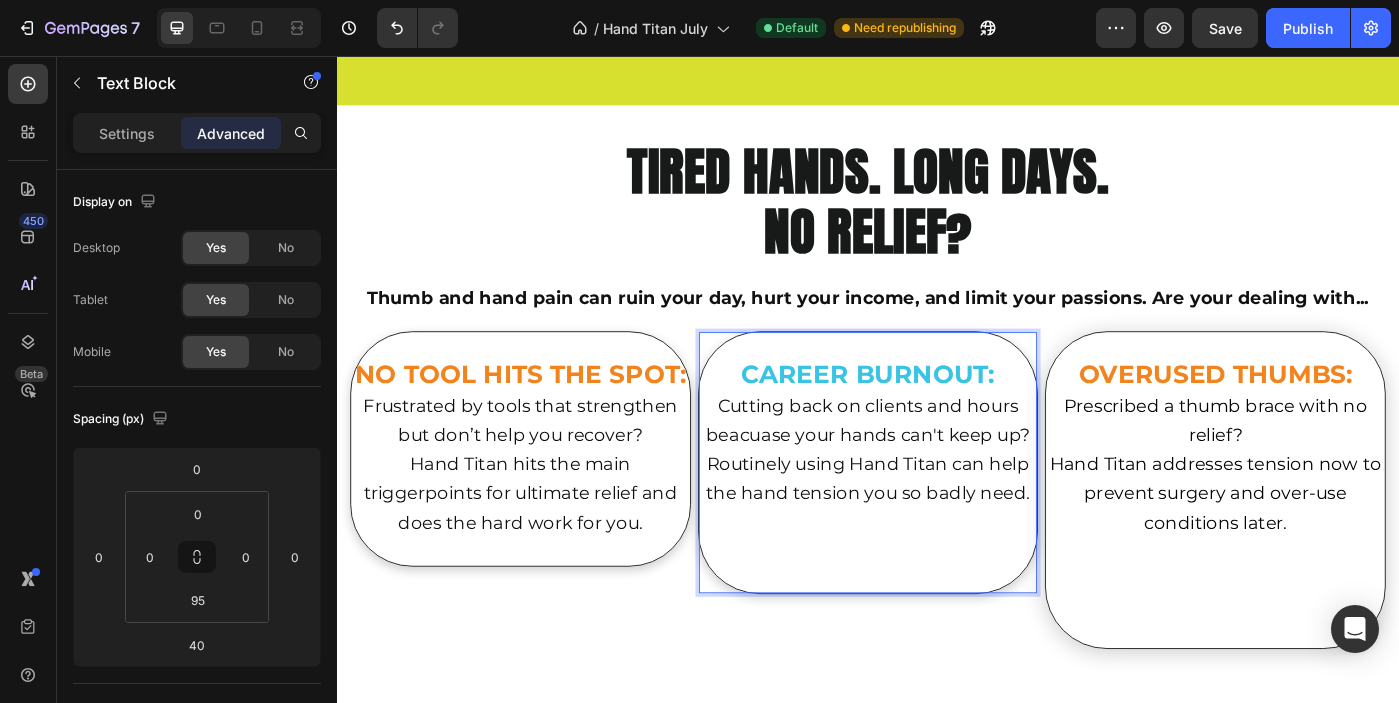 click on "Routinely using Hand Titan can help the hand tension you so badly need." at bounding box center [937, 533] 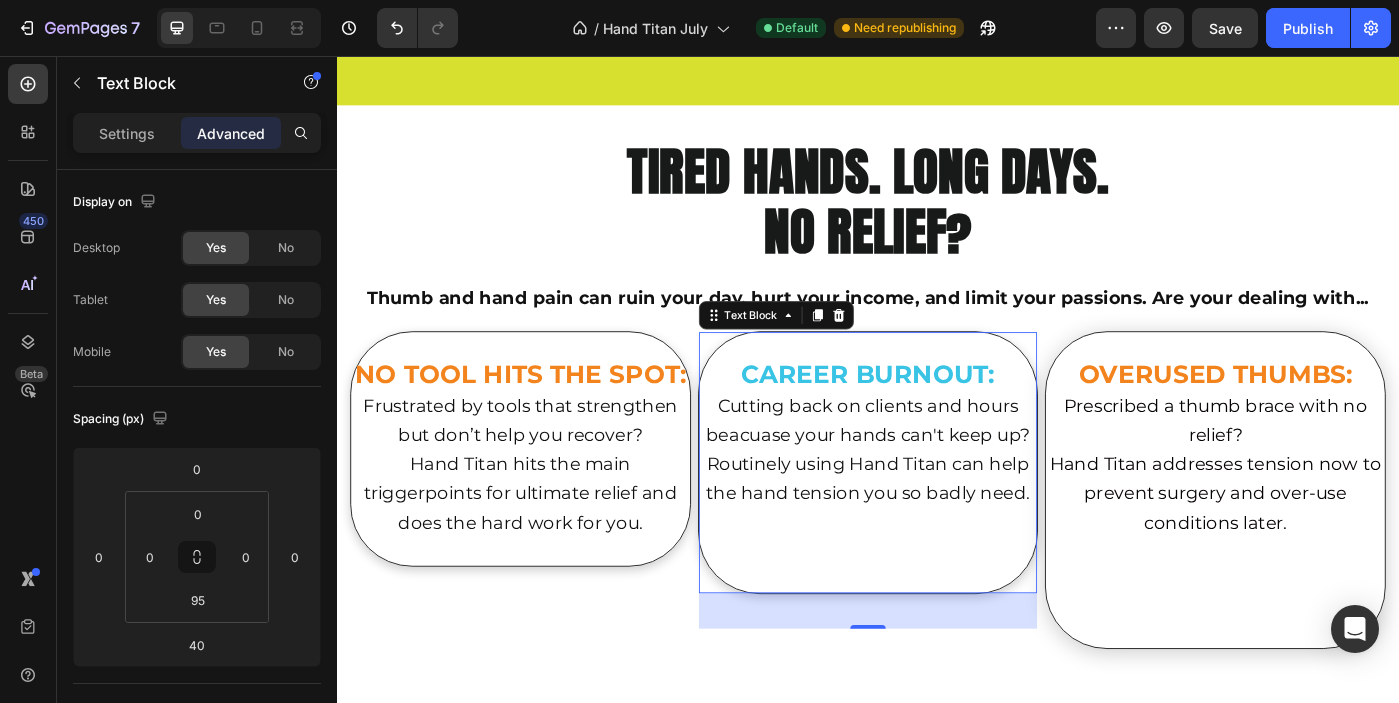 click on "CAREER BURNOUT: Cutting back on clients and hours beacuase your hands can't keep up?  Routinely using Hand Titan can help the hand tension you so badly need. Text Block   40" at bounding box center (937, 515) 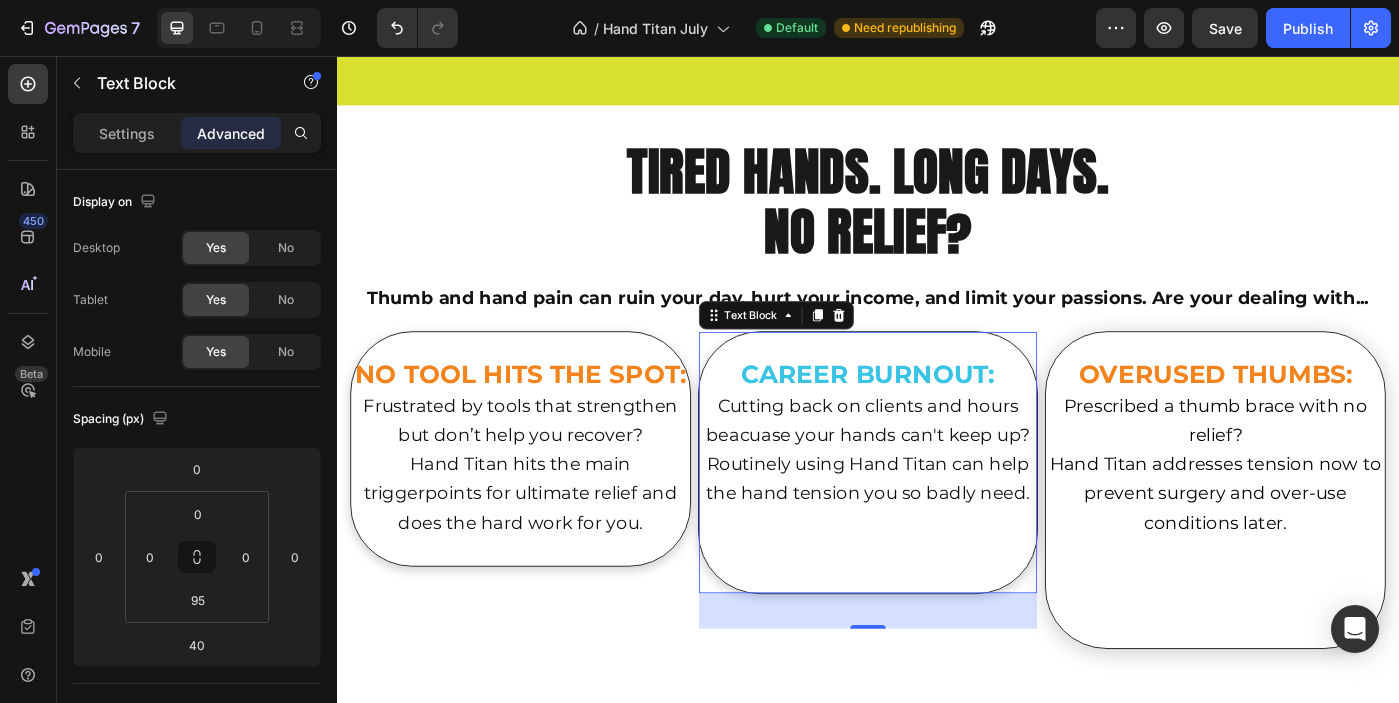 click on "CAREER BURNOUT: Cutting back on clients and hours beacuase your hands can't keep up?  Routinely using Hand Titan can help the hand tension you so badly need. Text Block   40" at bounding box center [937, 515] 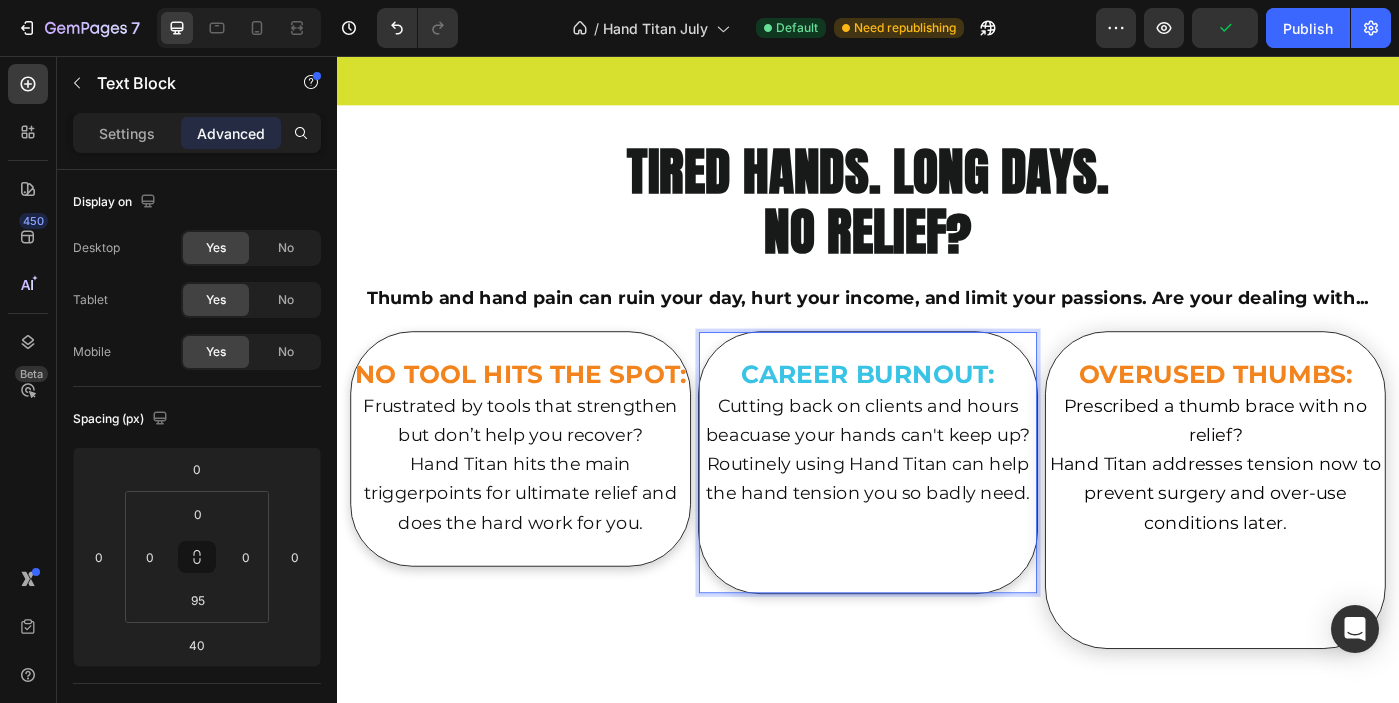 click on "Routinely using Hand Titan can help the hand tension you so badly need." at bounding box center [937, 533] 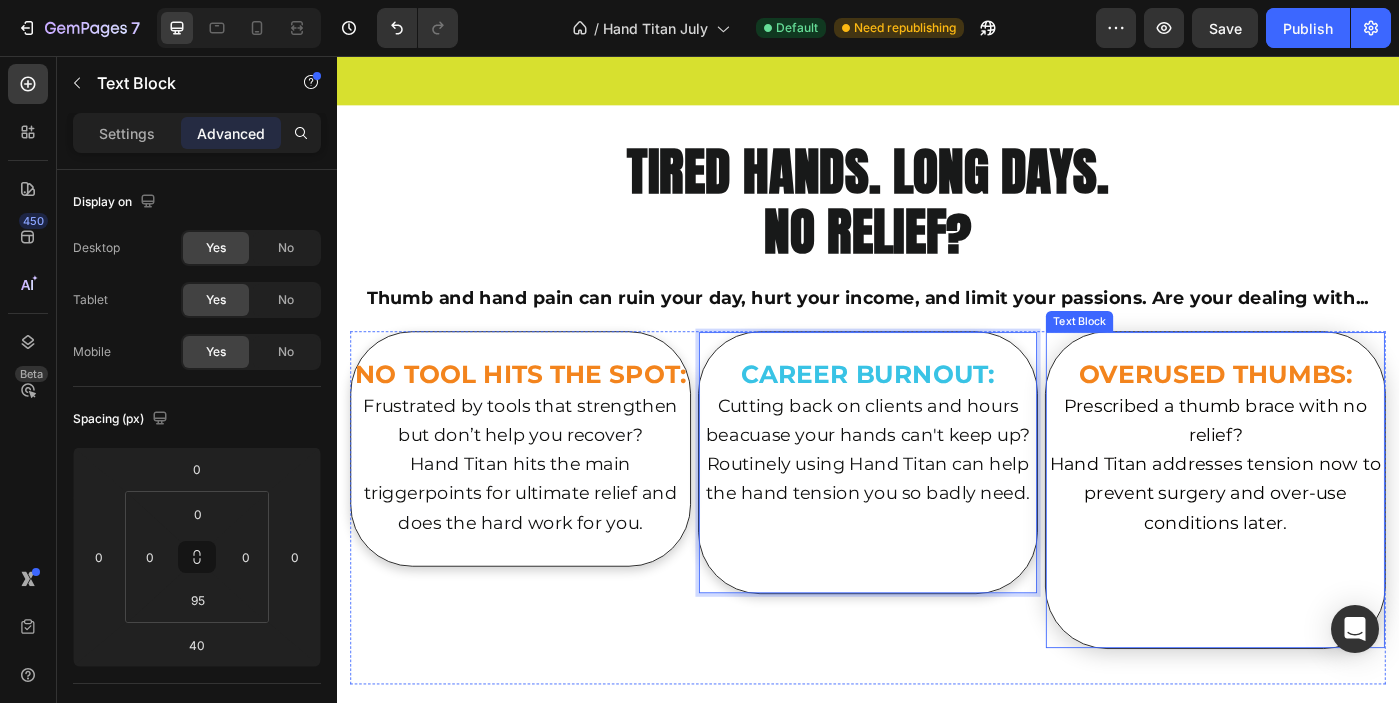 click on "OVERUSED THUMBS: Prescribed a thumb brace with no relief? [FIRST] [LAST] addresses tension now to prevent surgery and over-use conditions later.     Text Block" at bounding box center [1329, 546] 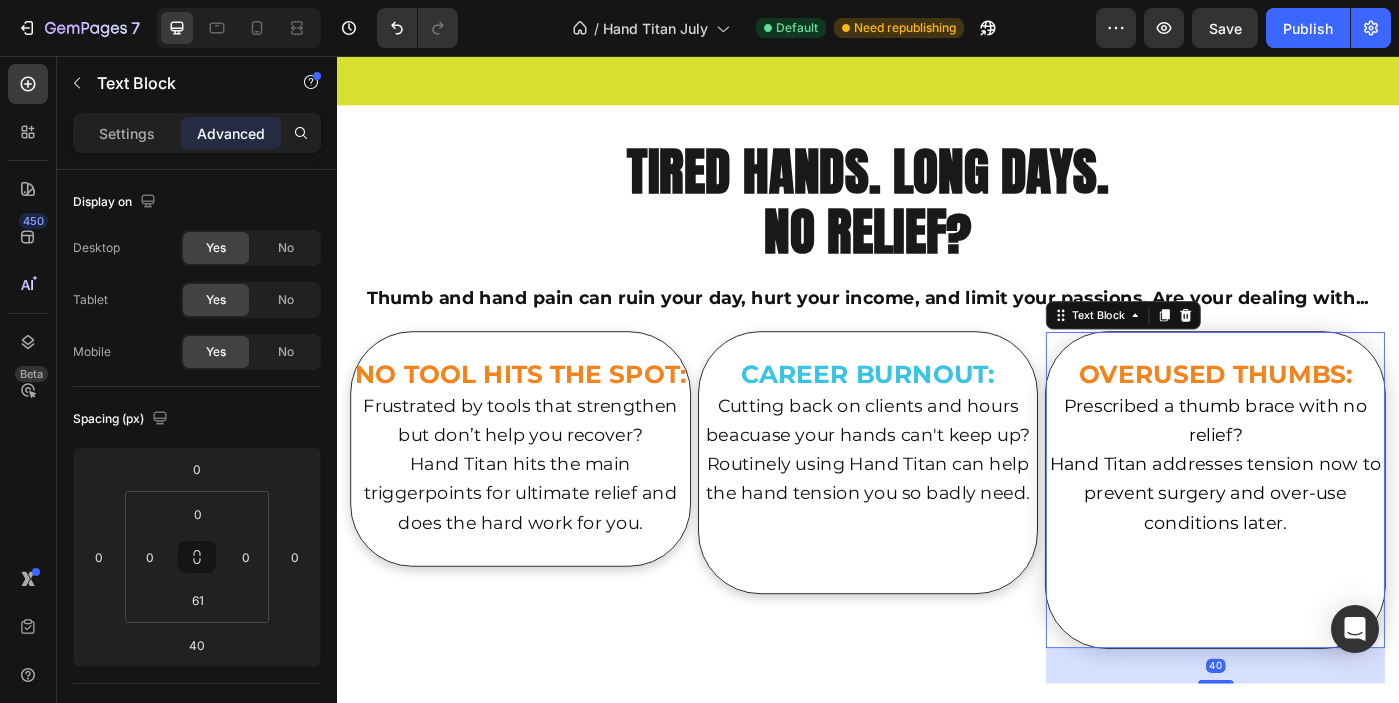 click at bounding box center [1329, 646] 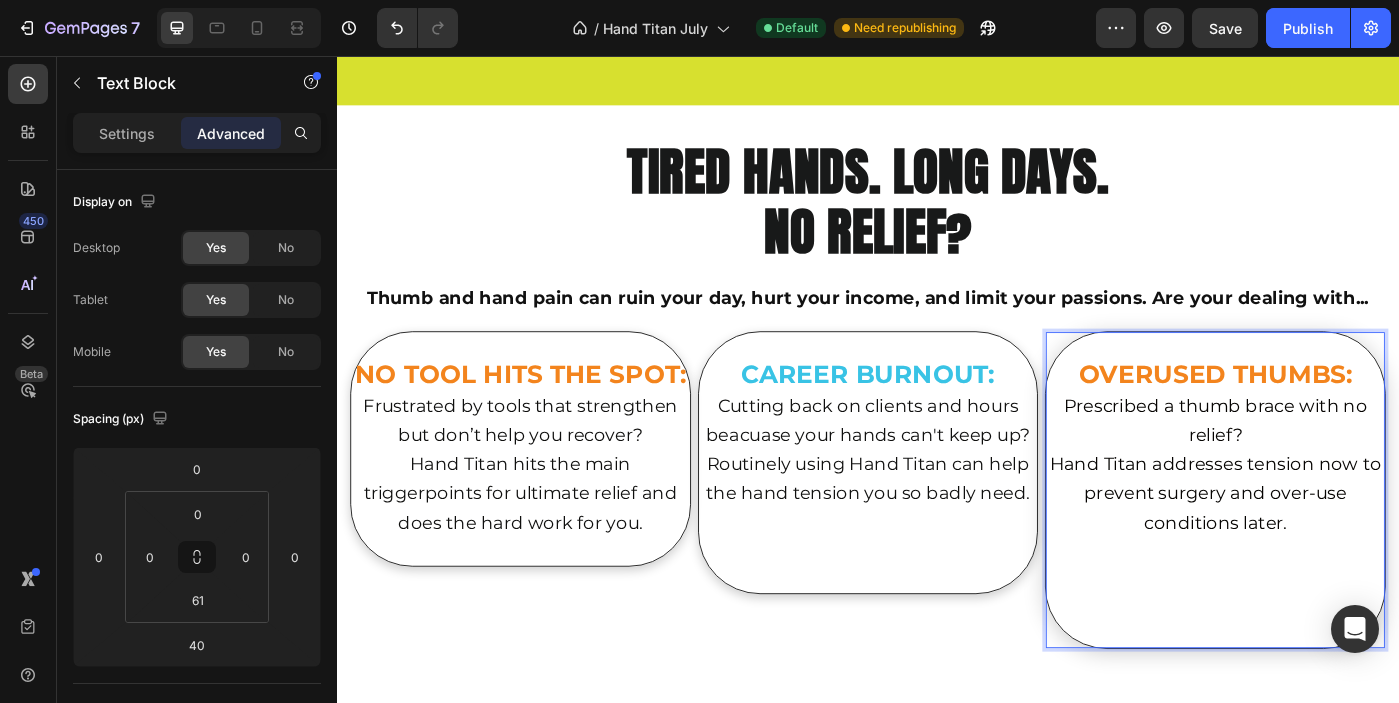 click at bounding box center (1329, 646) 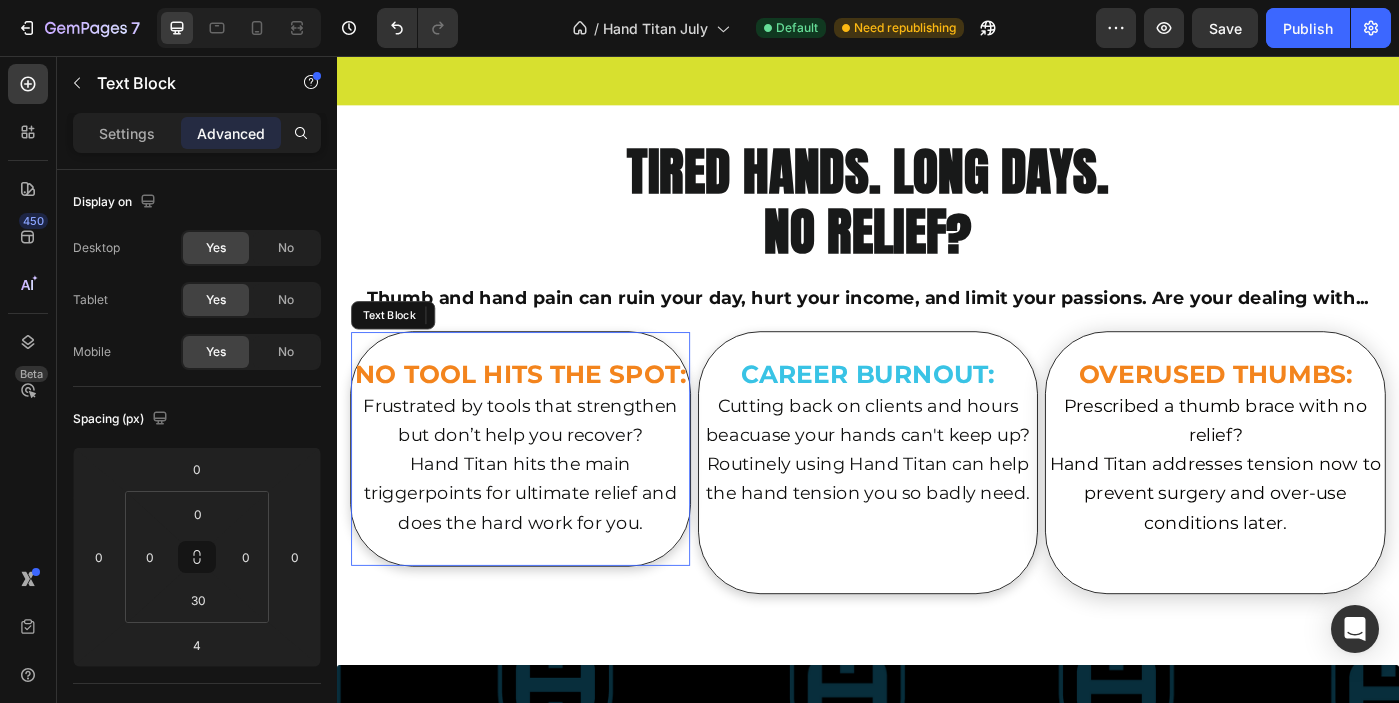 click on "NO TOOL HITS THE SPOT: Frustrated by tools that strengthen but don’t help you recover? Hand Titan hits the main triggerpoints for ultimate relief and does the hard work for you. Text Block" at bounding box center [544, 499] 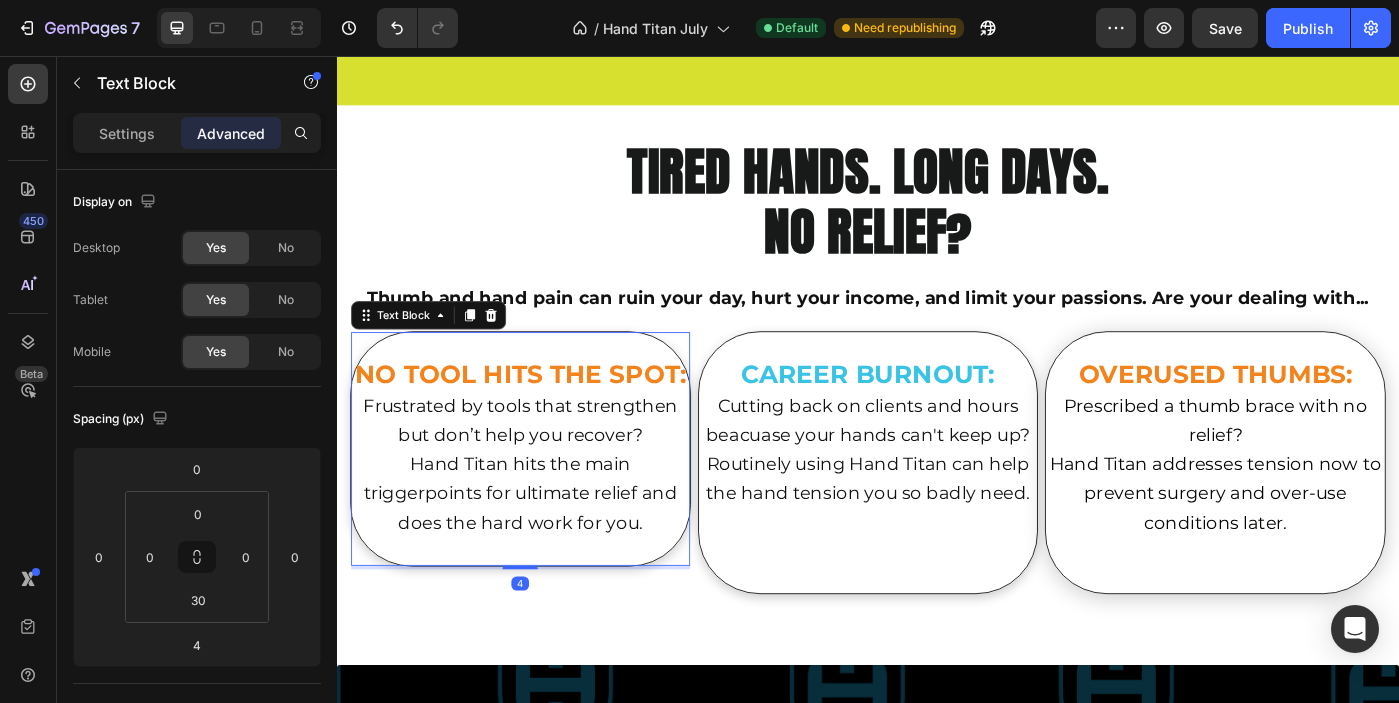 click on "NO TOOL HITS THE SPOT: Frustrated by tools that strengthen but don’t help you recover?  Hand Titan hits the main triggerpoints for ultimate relief and does the hard work for you. Text Block   4" at bounding box center (544, 499) 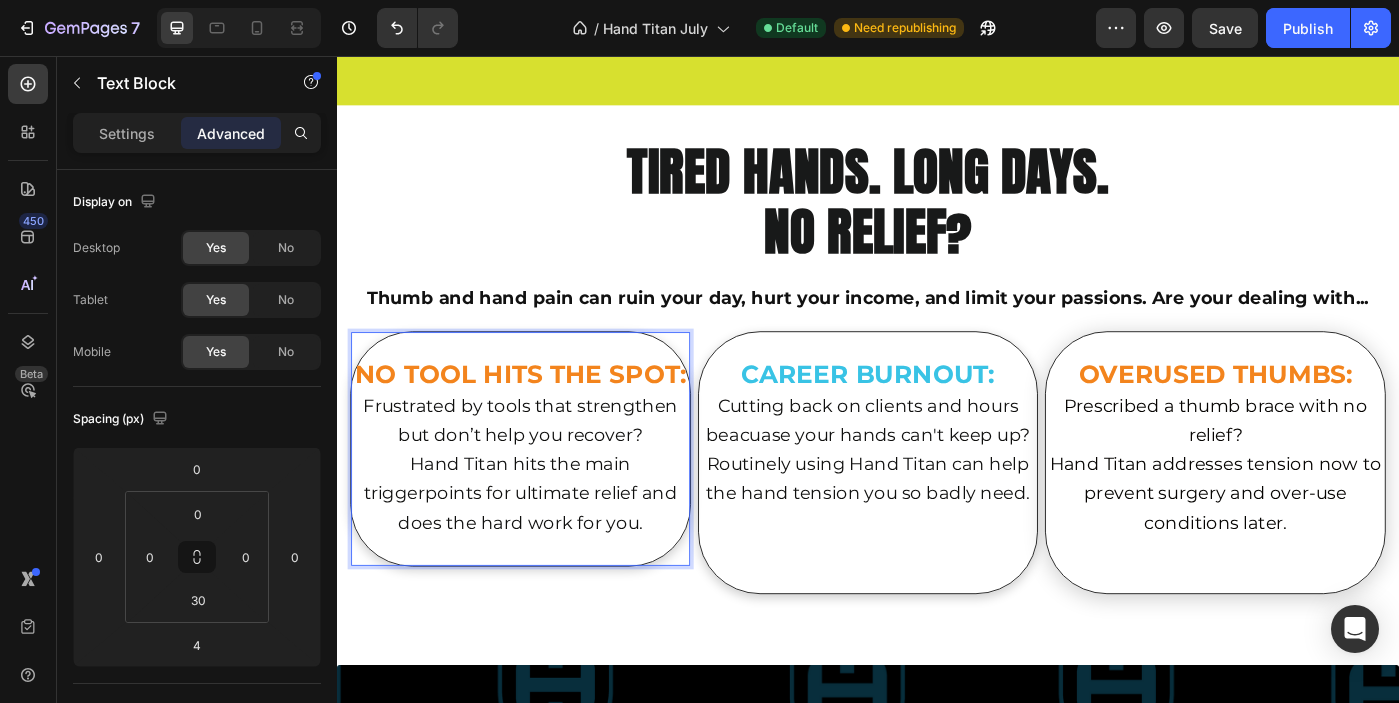 click on "Hand Titan hits the main triggerpoints for ultimate relief and does the hard work for you." at bounding box center [544, 550] 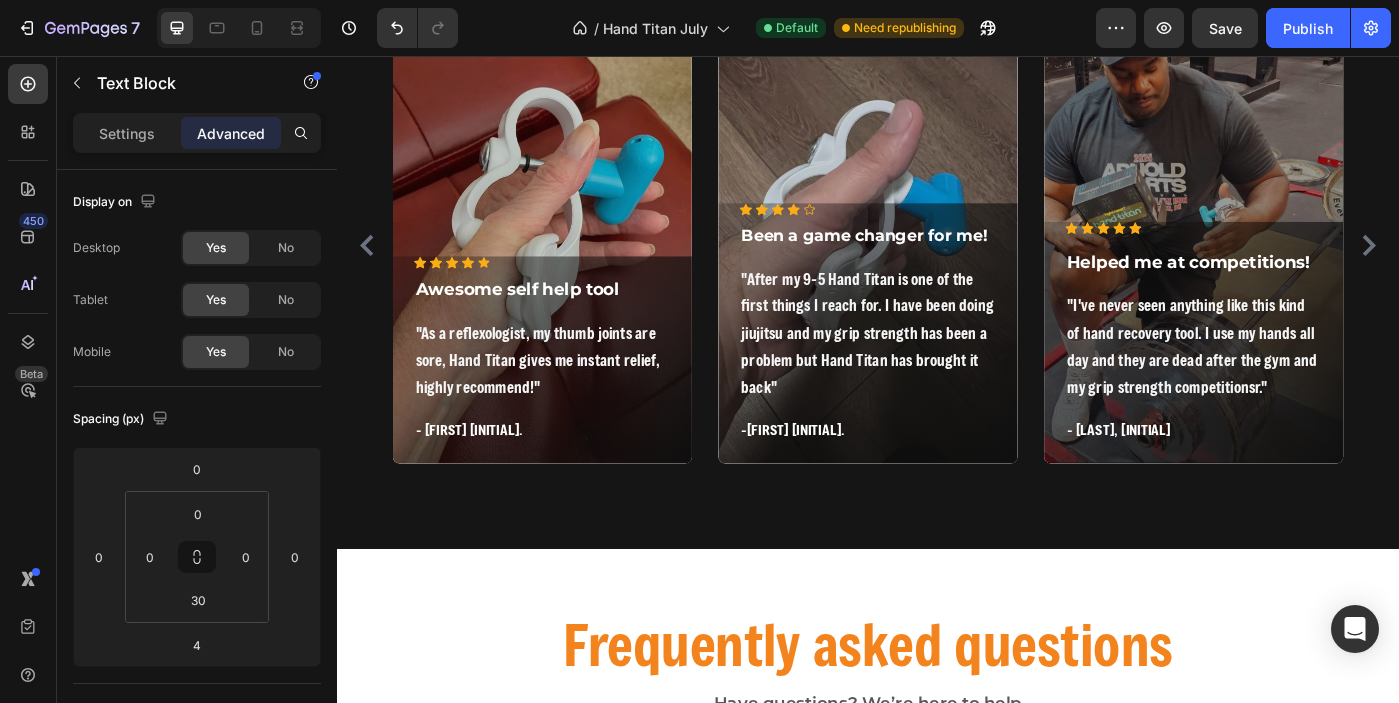 scroll, scrollTop: 7576, scrollLeft: 0, axis: vertical 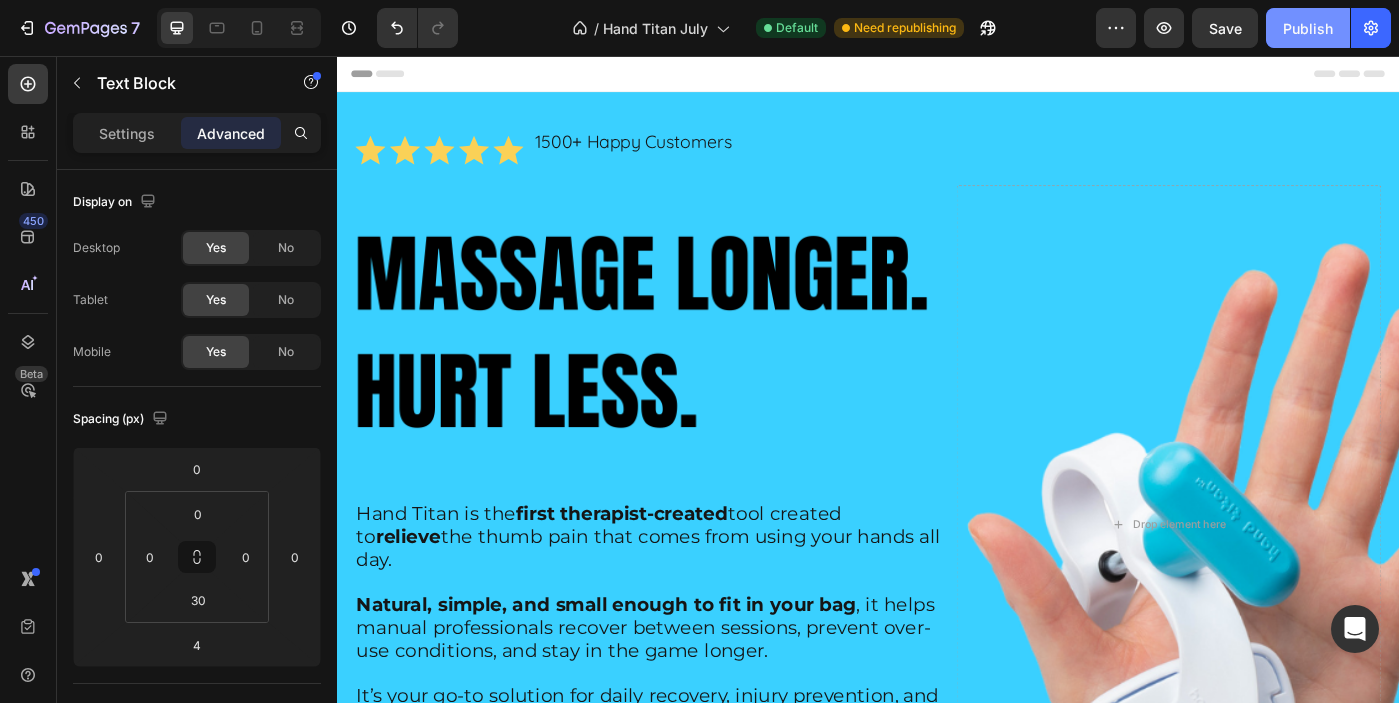 click on "Publish" at bounding box center [1308, 28] 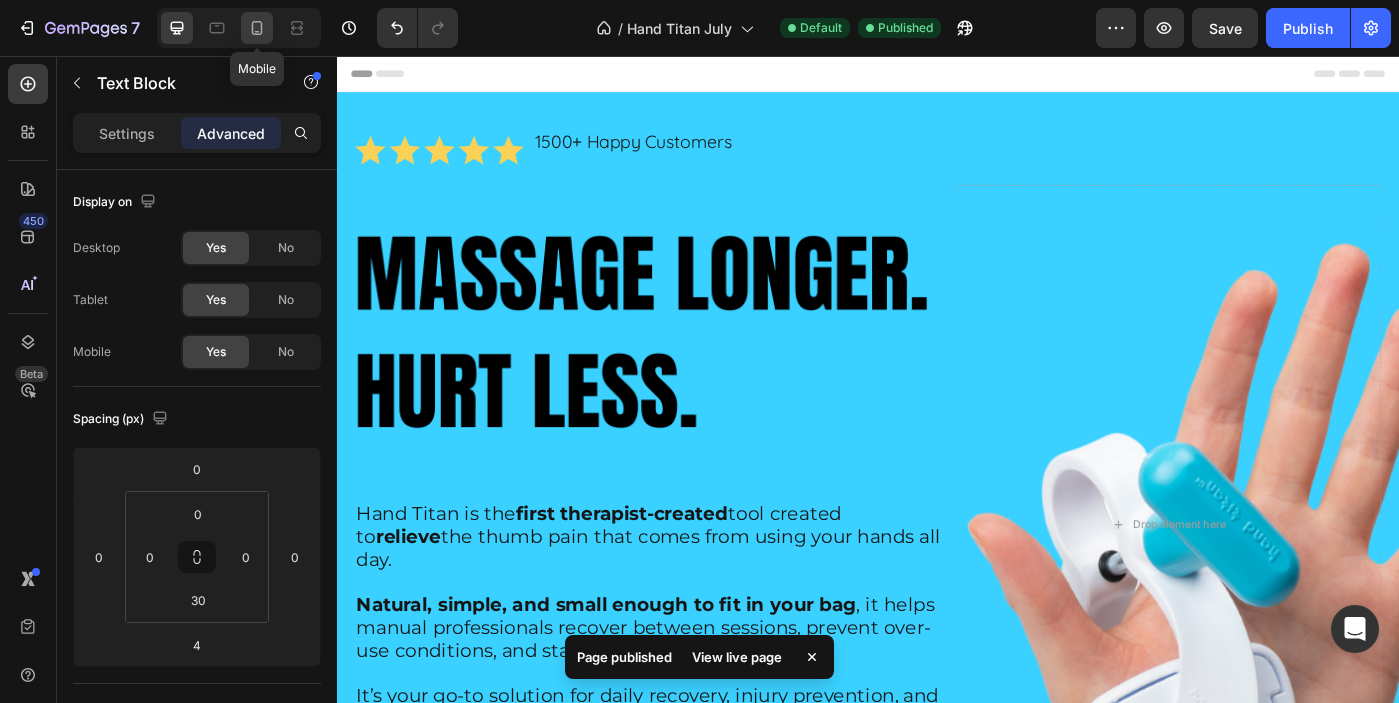 click 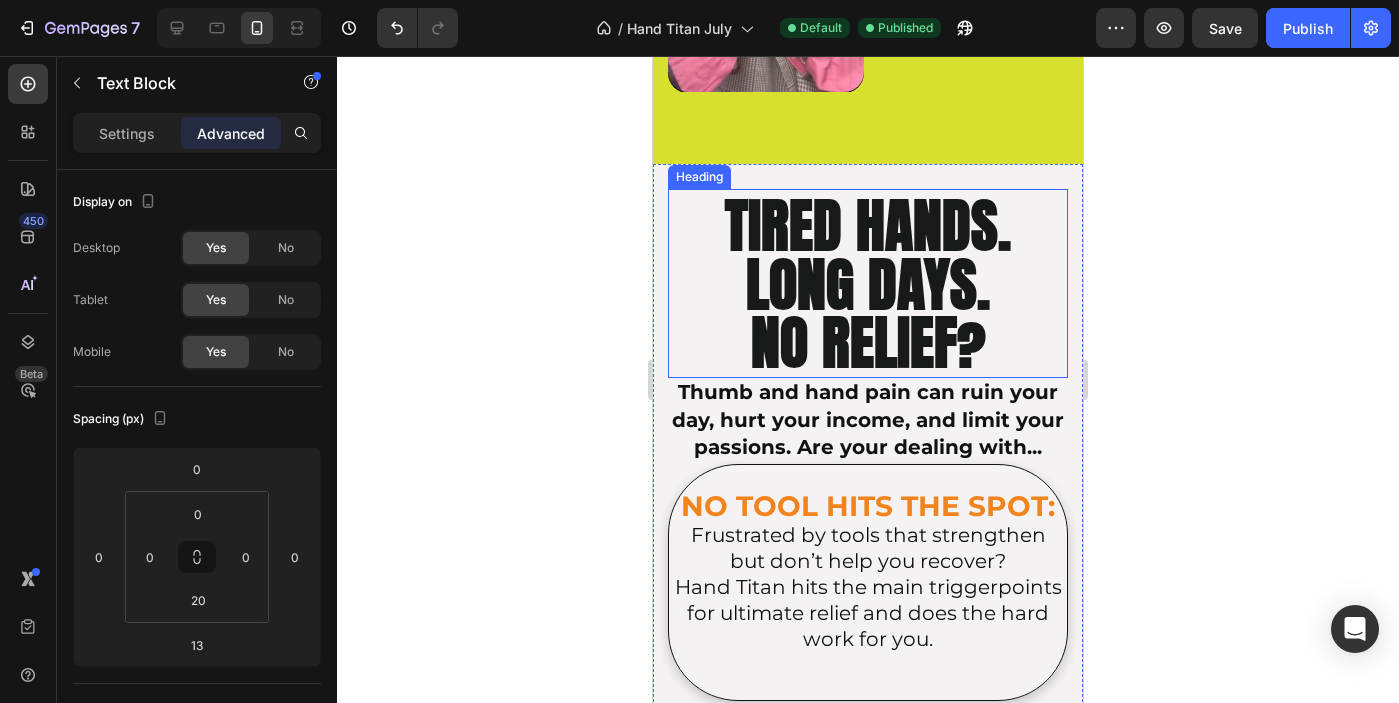 scroll, scrollTop: 2908, scrollLeft: 0, axis: vertical 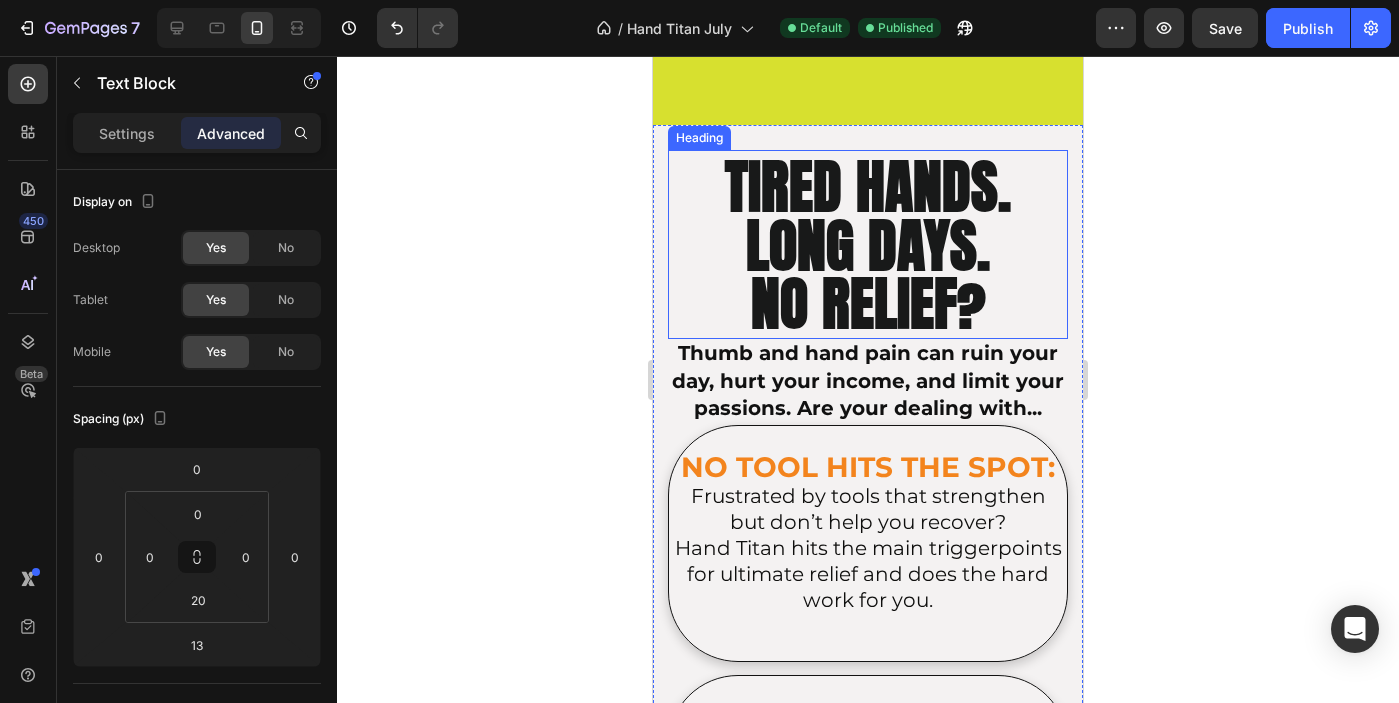 click on "TIRED HANDS. LONG DAYS.  NO RELIEF?" at bounding box center (868, 249) 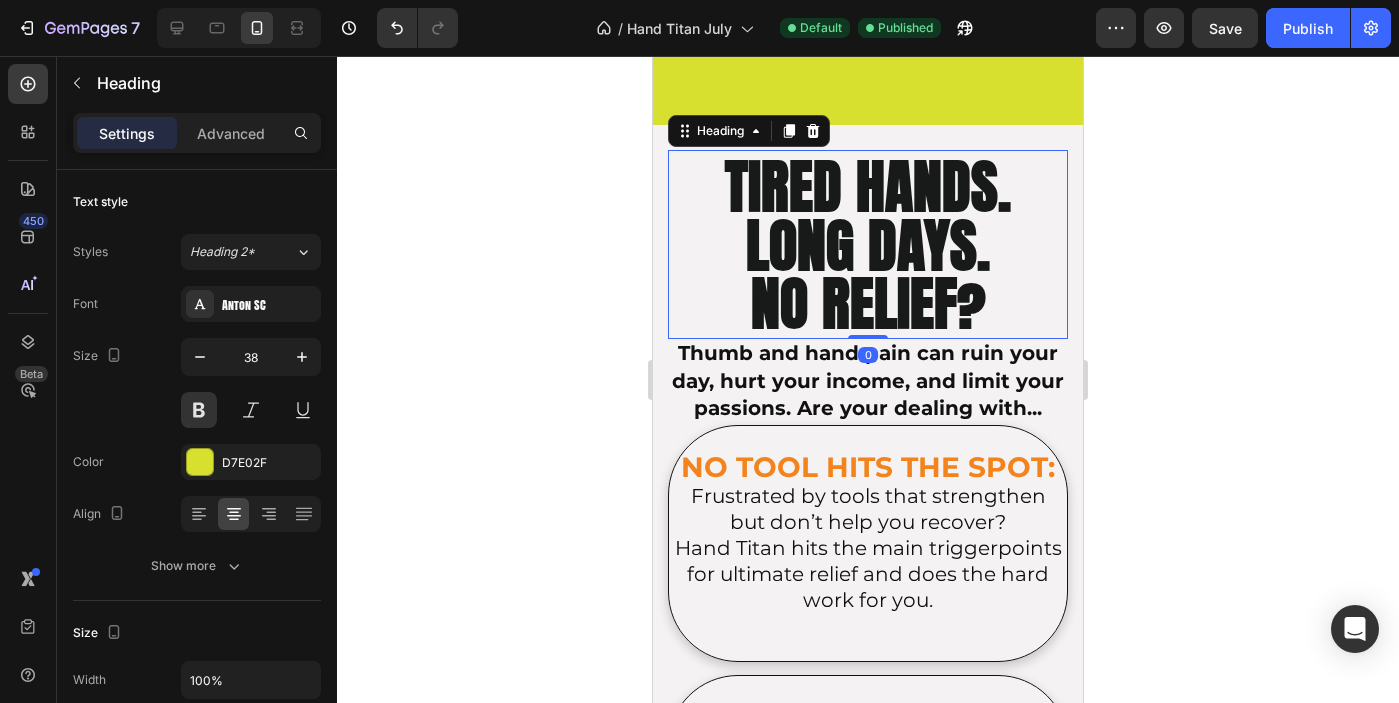 click on "TIRED HANDS. LONG DAYS.  NO RELIEF?" at bounding box center [868, 249] 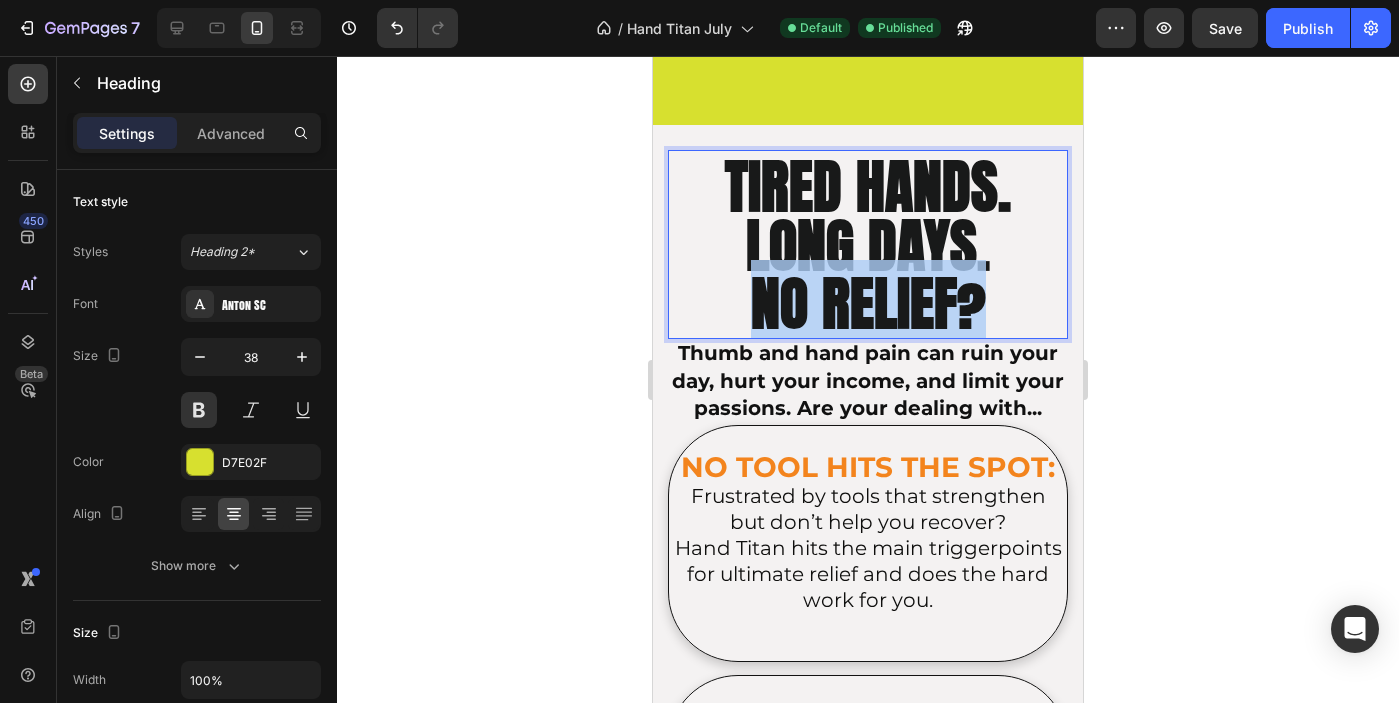 click on "TIRED HANDS. LONG DAYS.  NO RELIEF?" at bounding box center (868, 249) 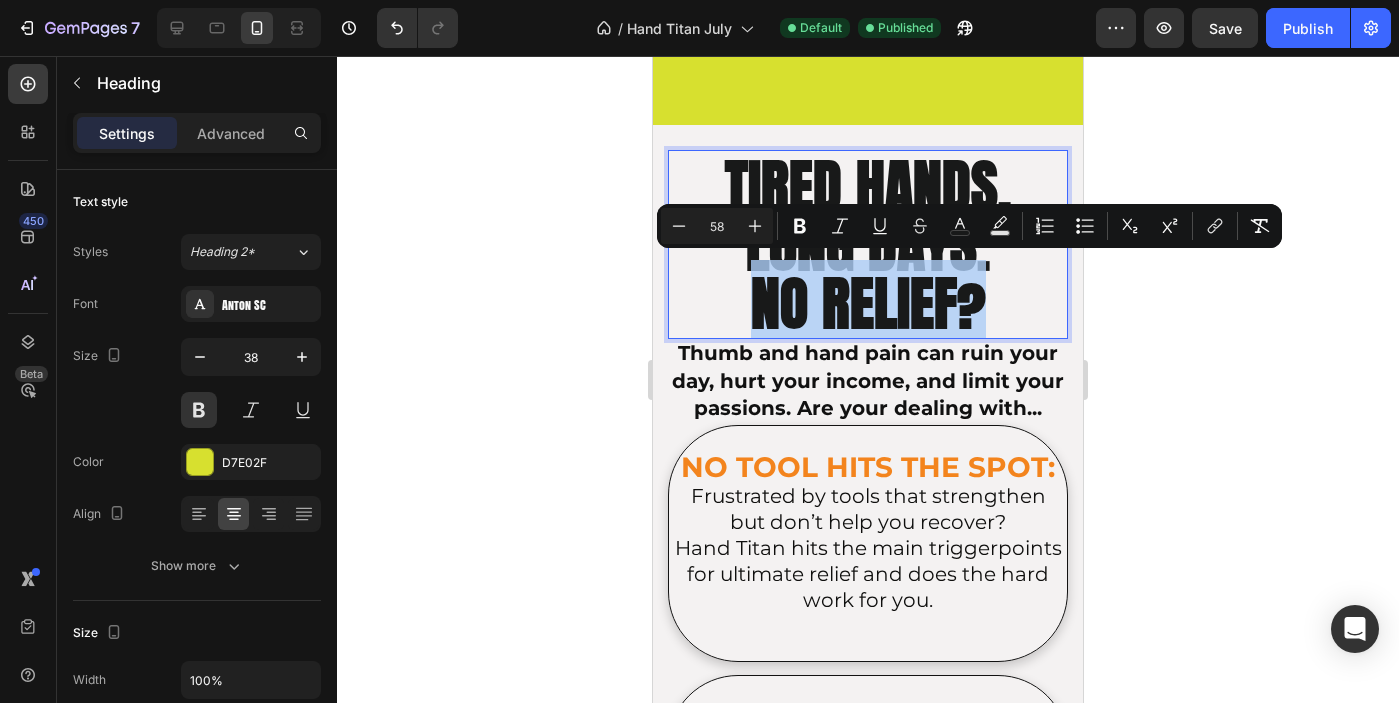 click on "TIRED HANDS. LONG DAYS.  NO RELIEF?" at bounding box center [868, 249] 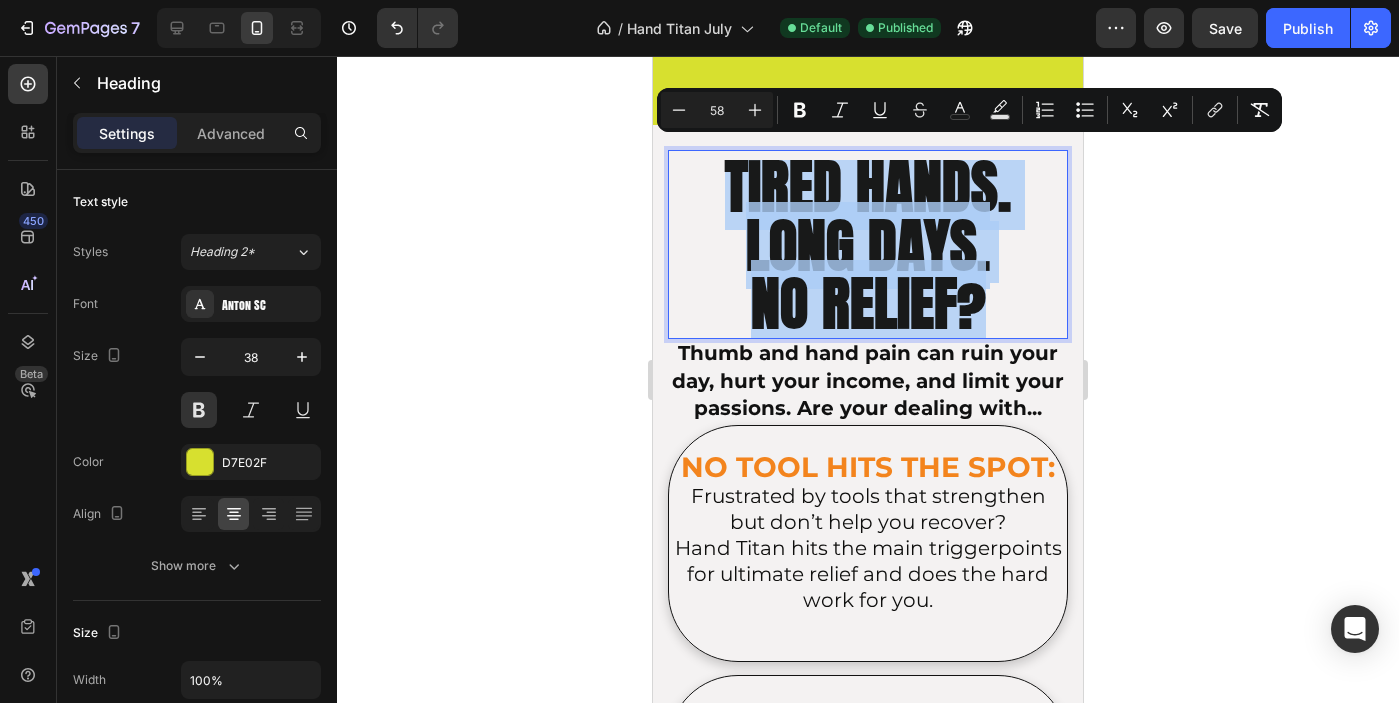 drag, startPoint x: 997, startPoint y: 296, endPoint x: 653, endPoint y: 98, distance: 396.9131 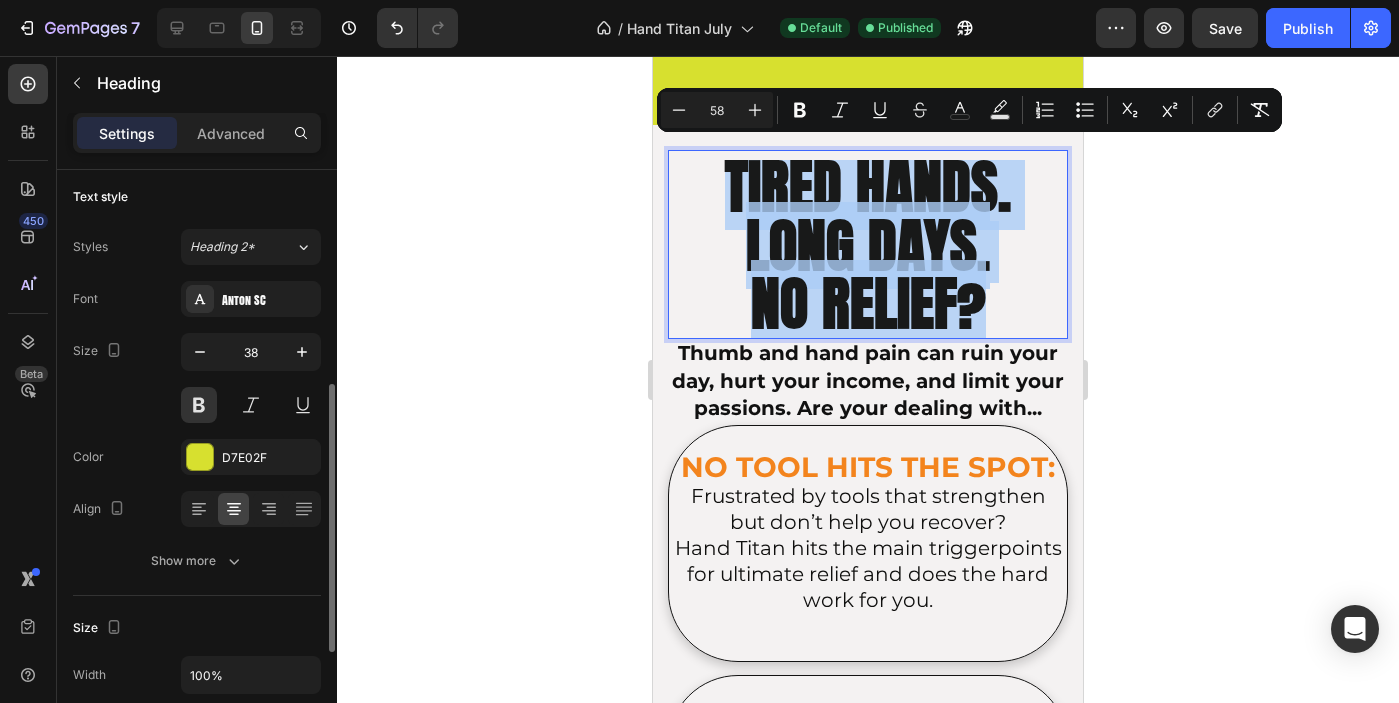 scroll, scrollTop: 0, scrollLeft: 0, axis: both 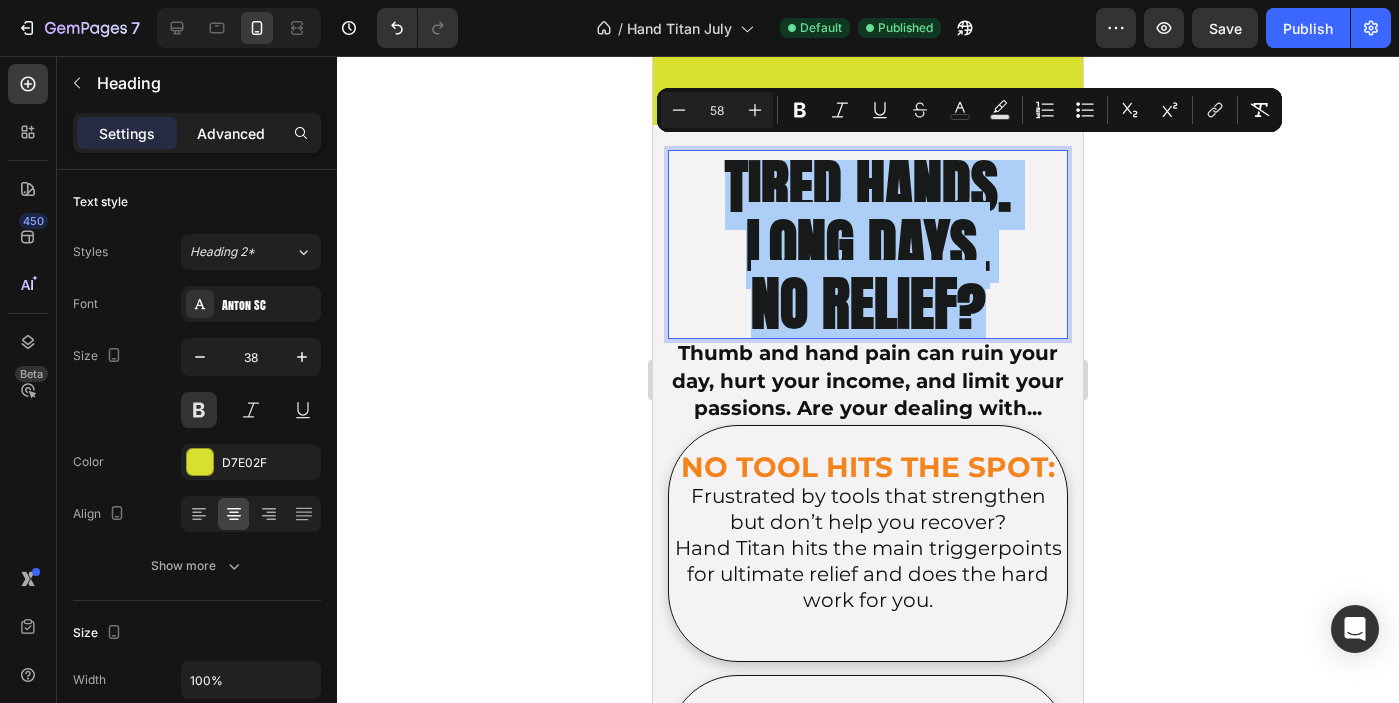 click on "Advanced" at bounding box center [231, 133] 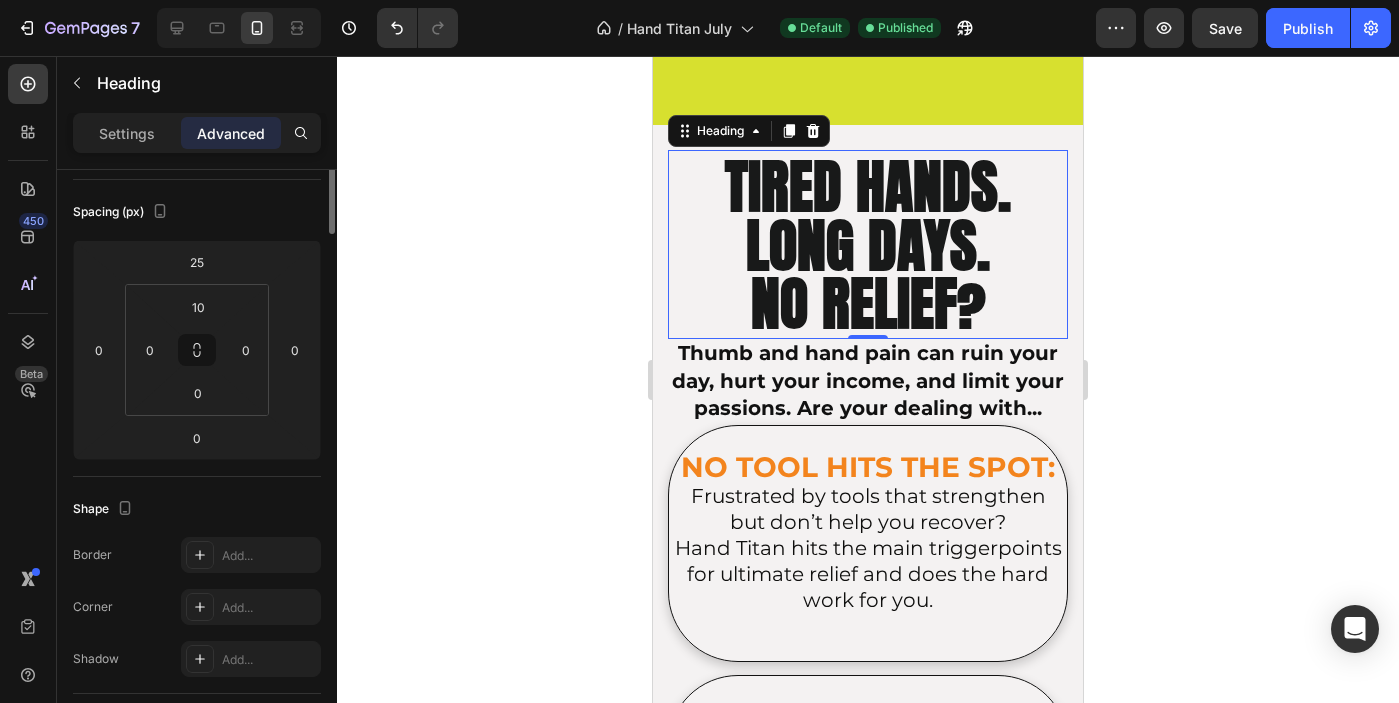 scroll, scrollTop: 0, scrollLeft: 0, axis: both 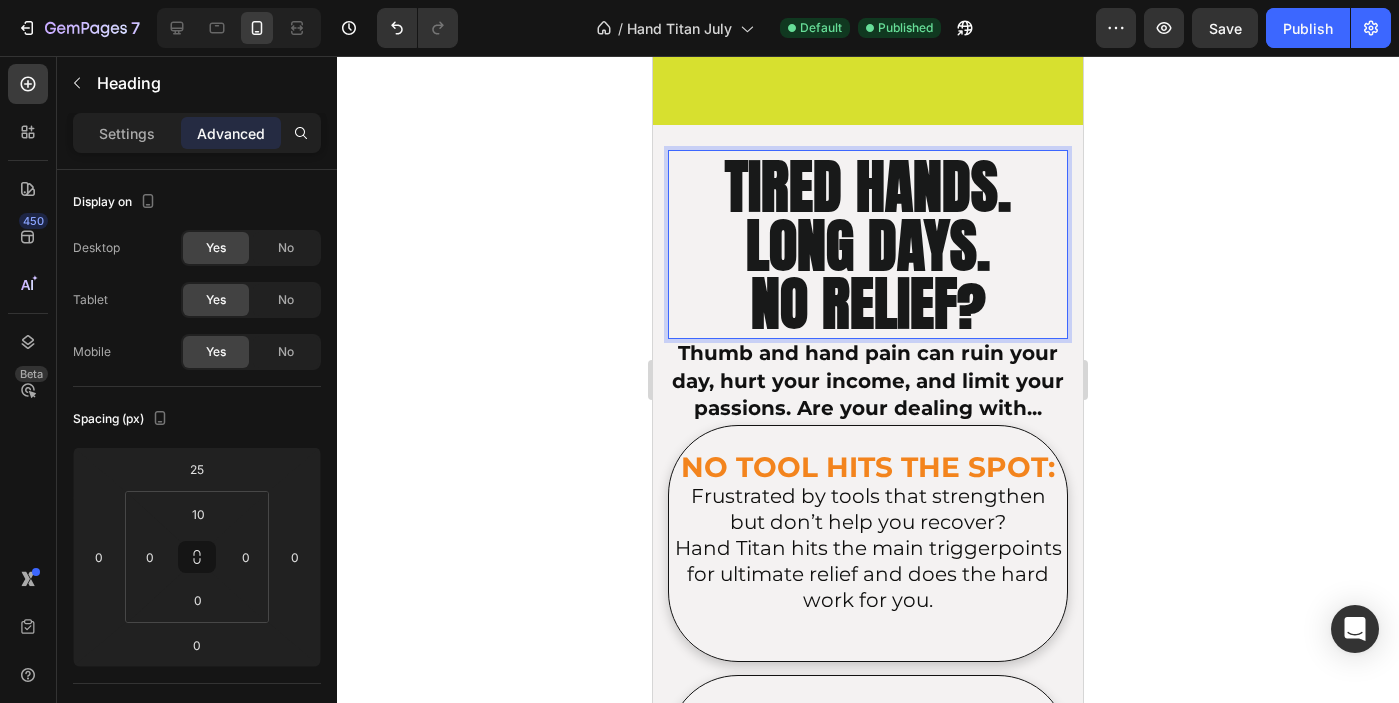 click on "NO RELIEF?" at bounding box center (868, 303) 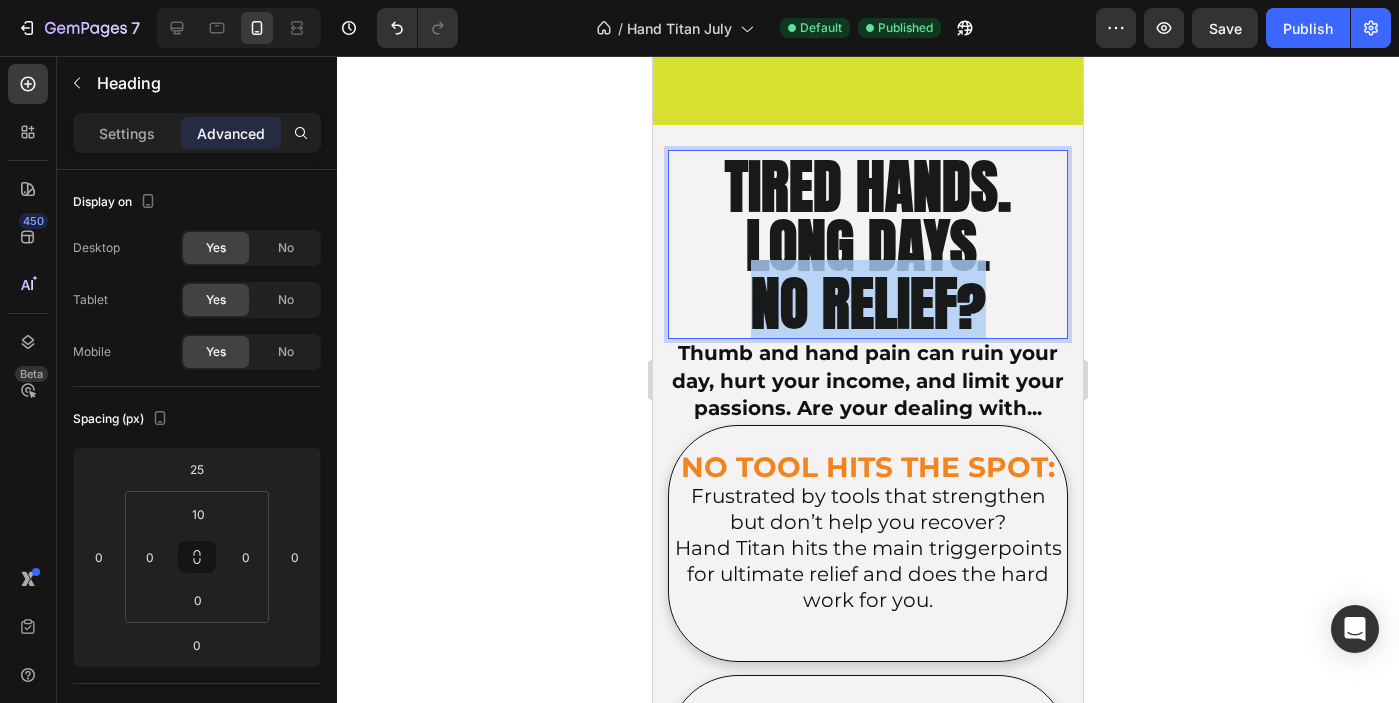 click on "NO RELIEF?" at bounding box center (868, 303) 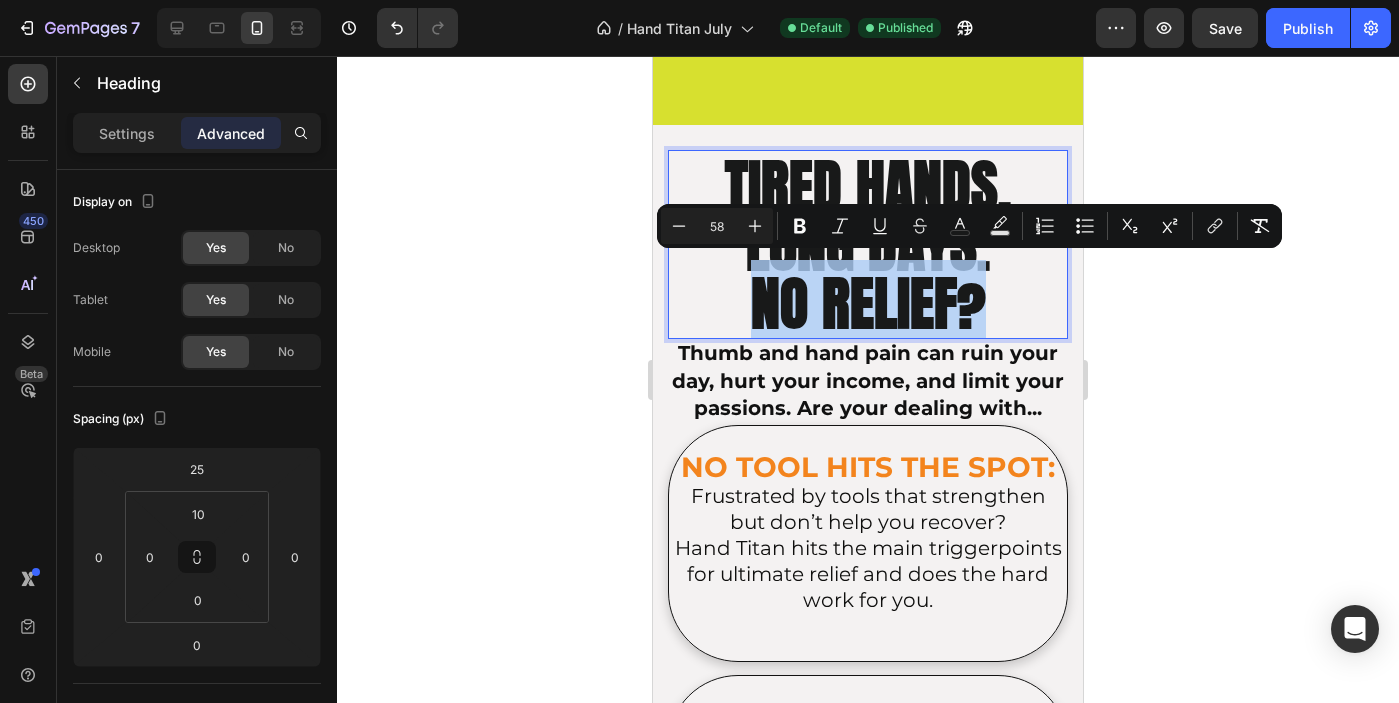 click on "NO RELIEF?" at bounding box center (868, 303) 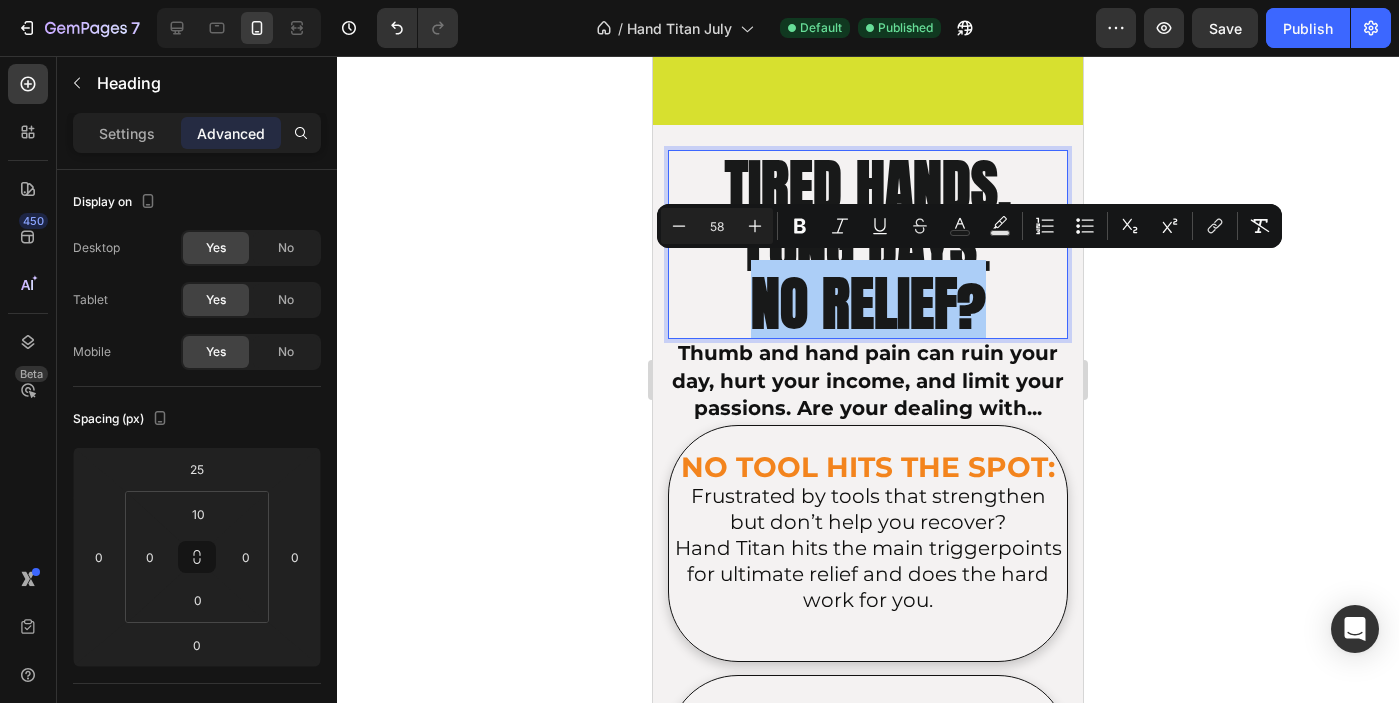 click 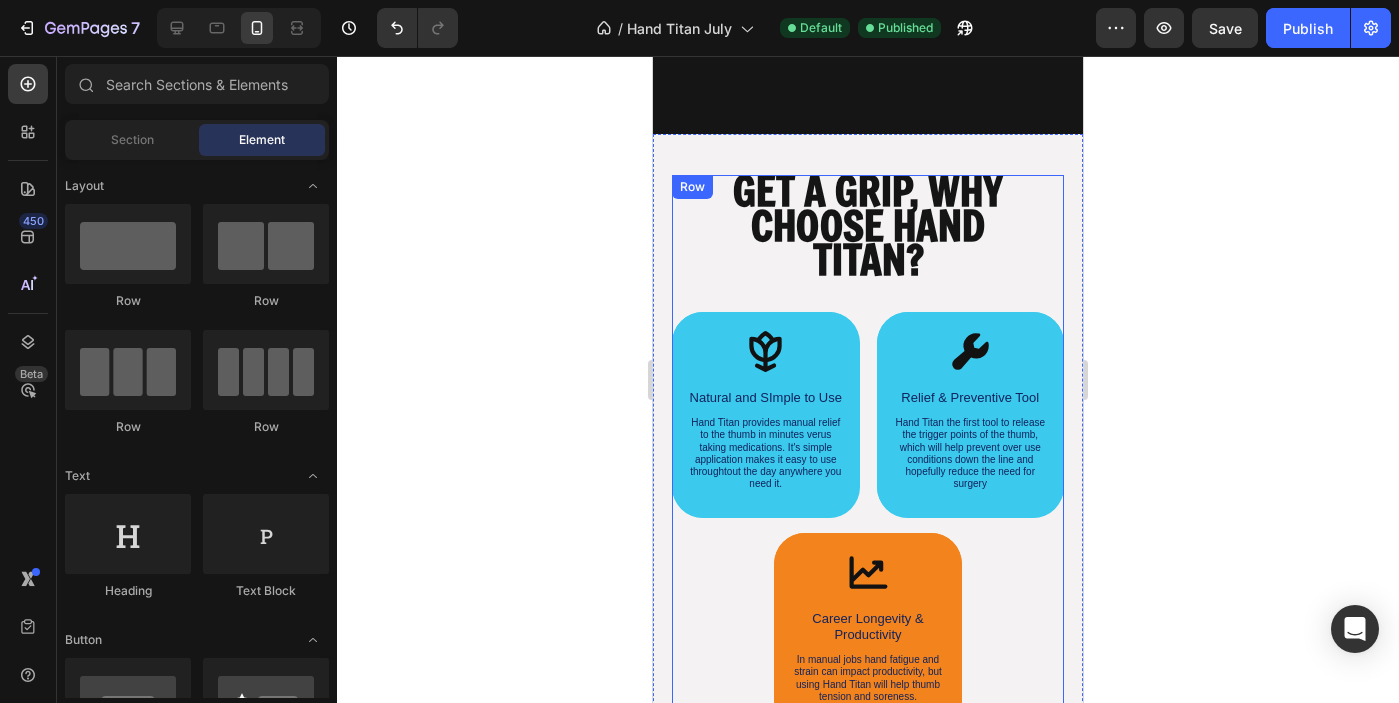 scroll, scrollTop: 9281, scrollLeft: 0, axis: vertical 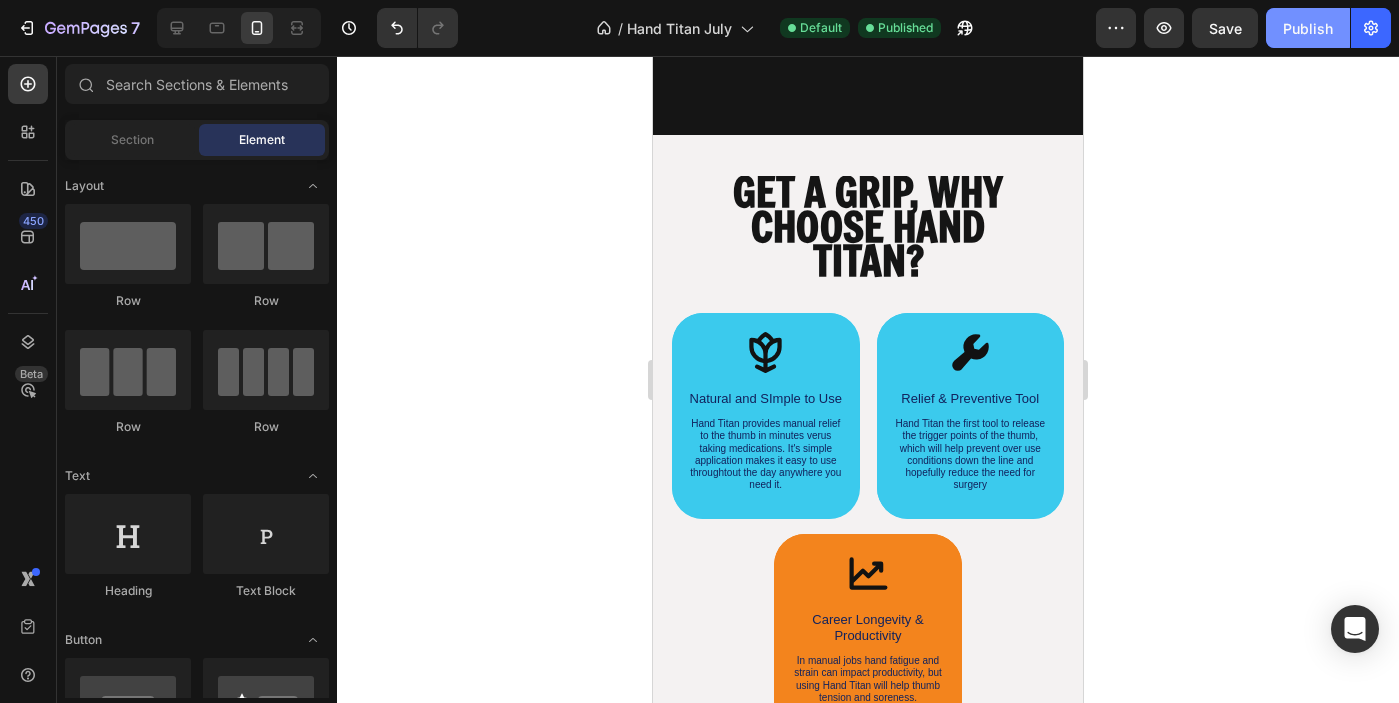 click on "Publish" at bounding box center [1308, 28] 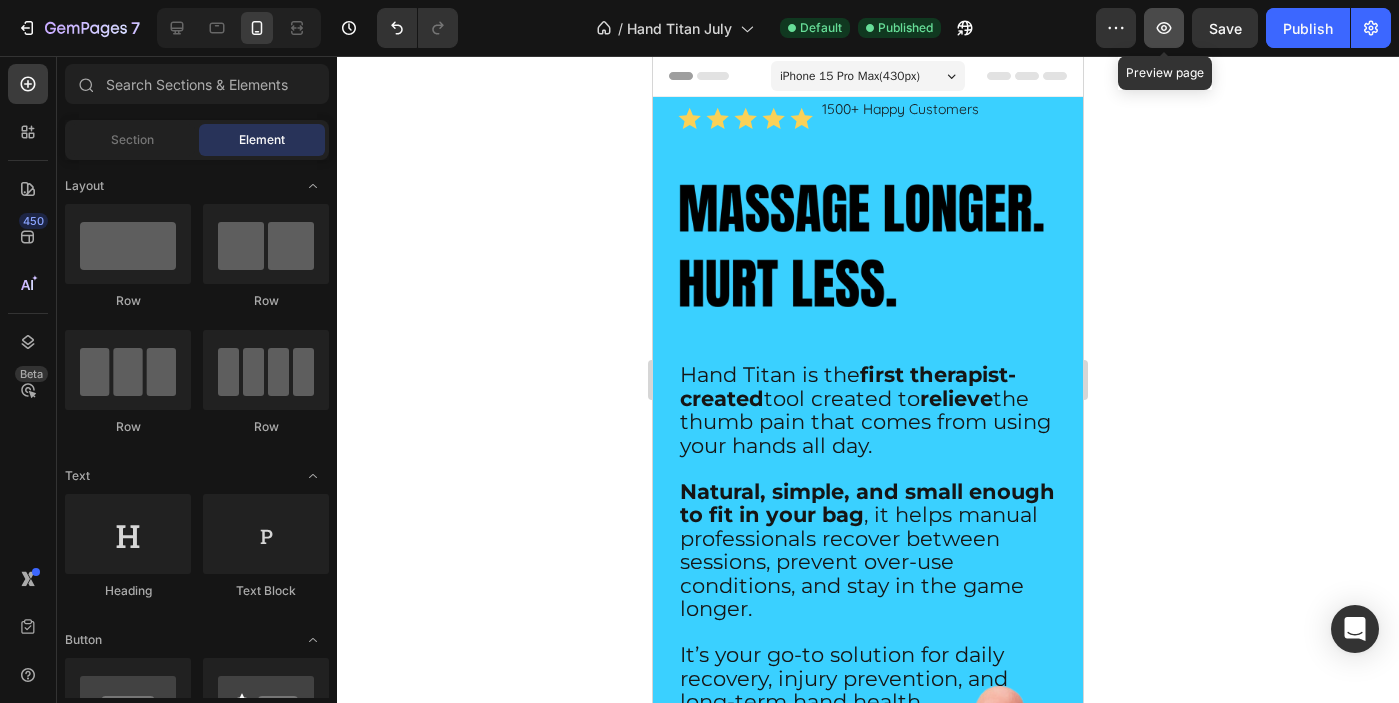scroll, scrollTop: 0, scrollLeft: 0, axis: both 